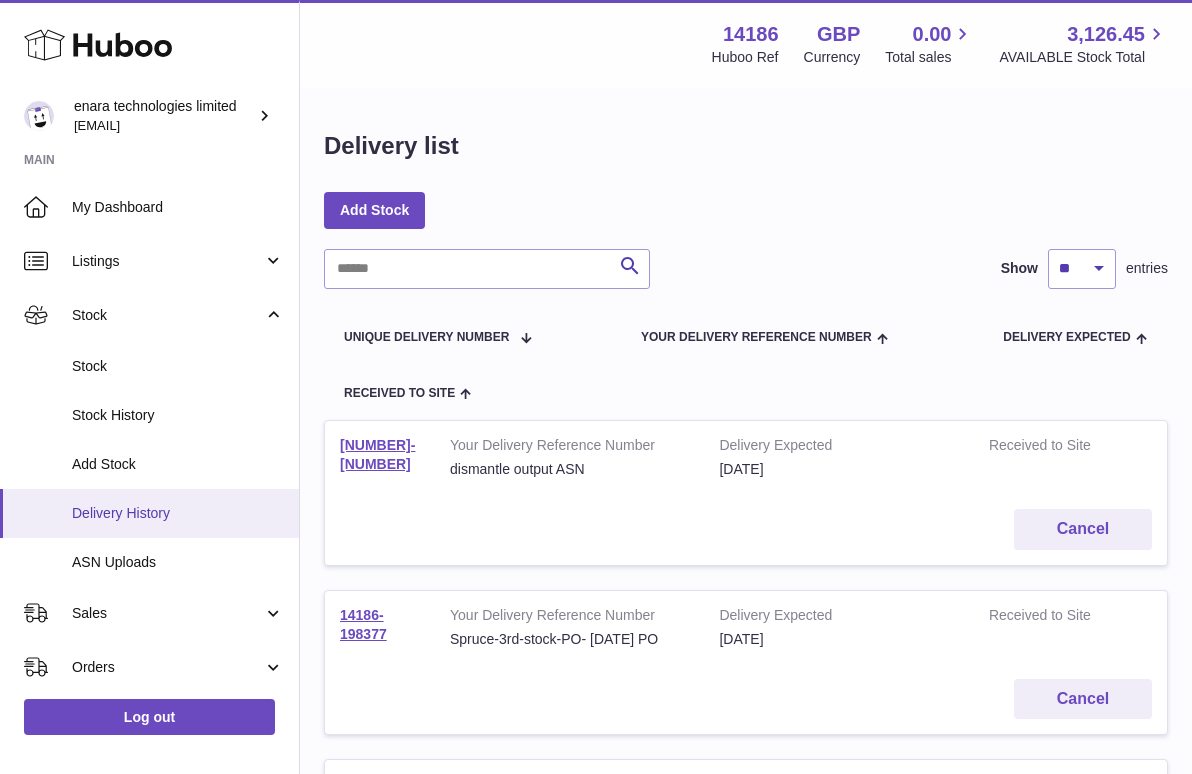 scroll, scrollTop: 282, scrollLeft: 0, axis: vertical 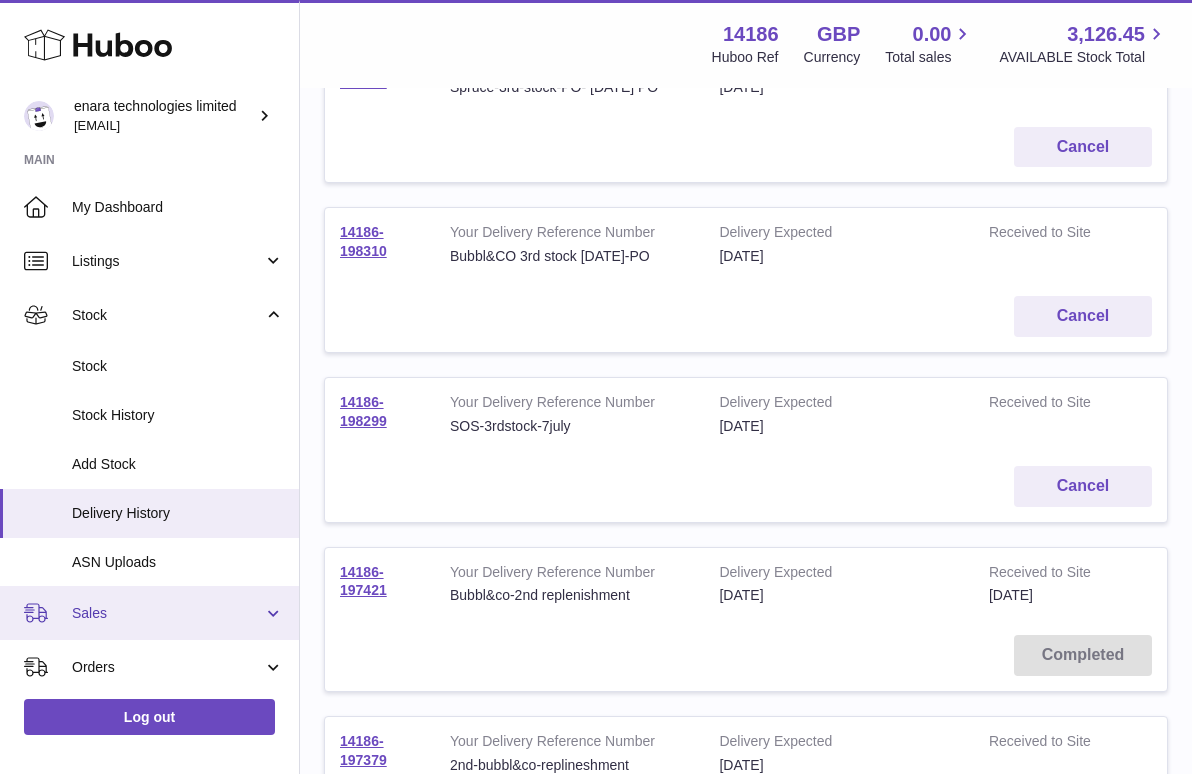 click on "Sales" at bounding box center (149, 613) 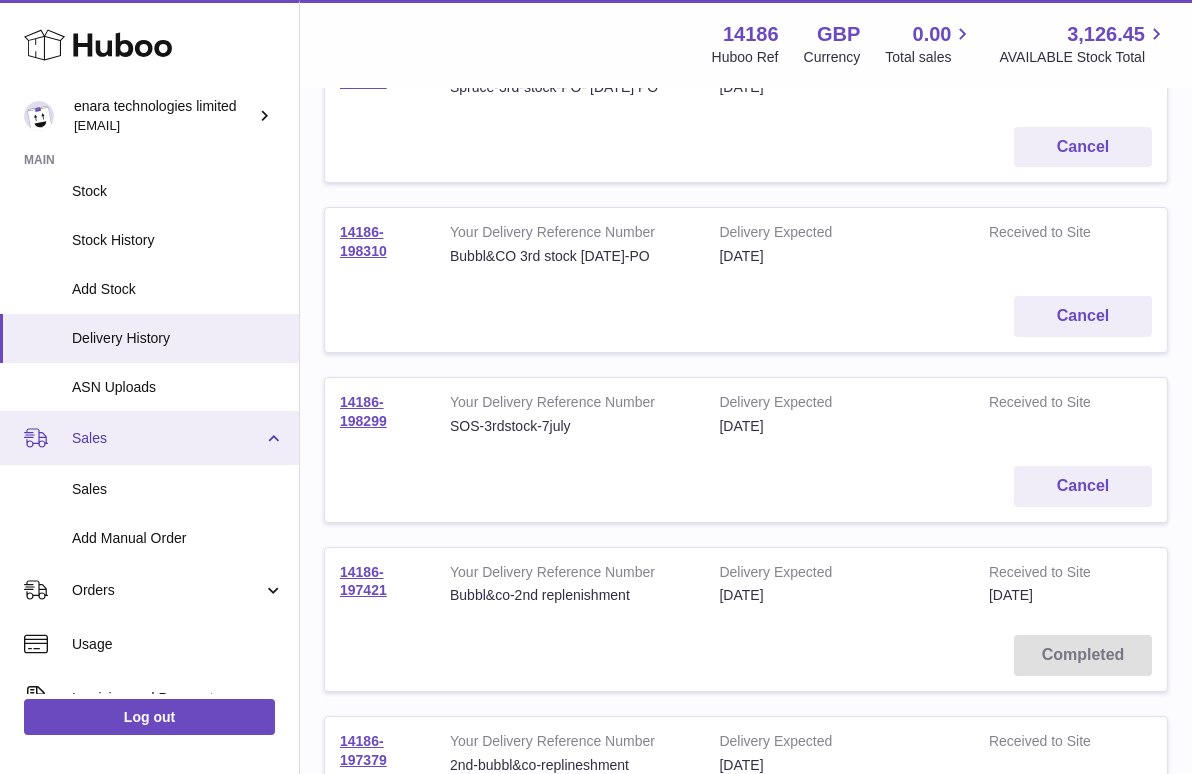 scroll, scrollTop: 190, scrollLeft: 0, axis: vertical 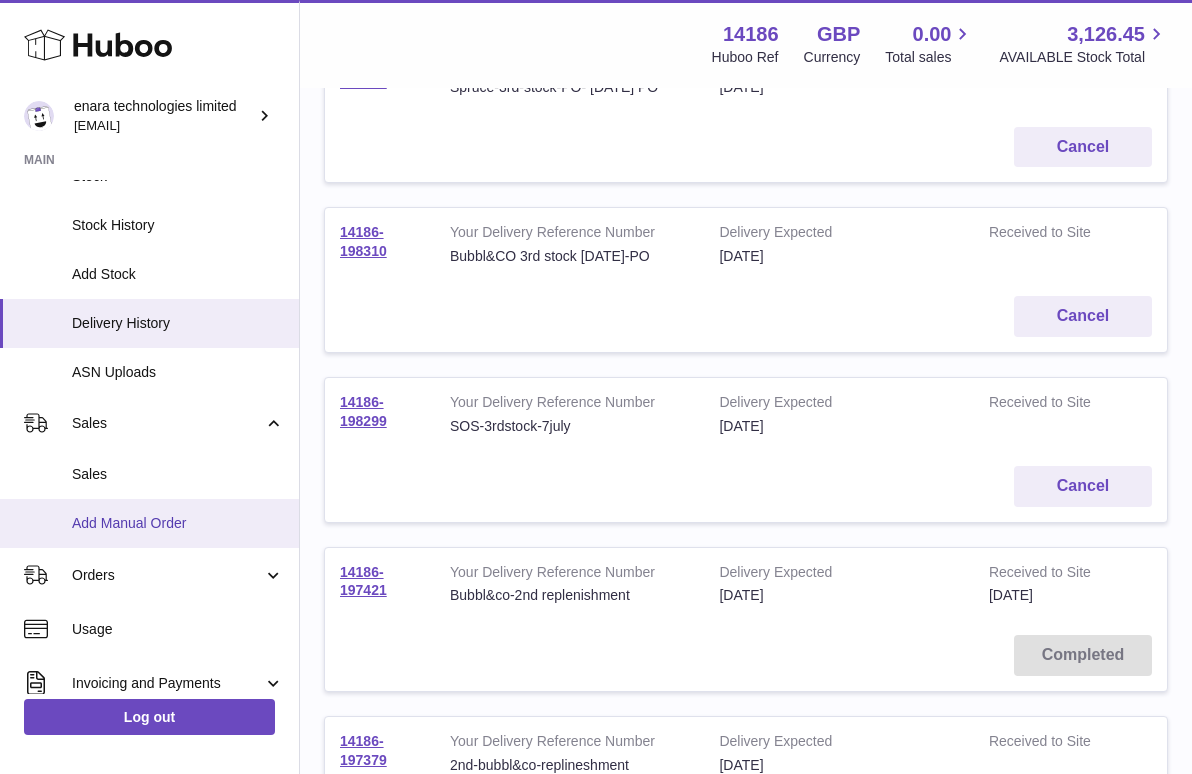 click on "Add Manual Order" at bounding box center [178, 523] 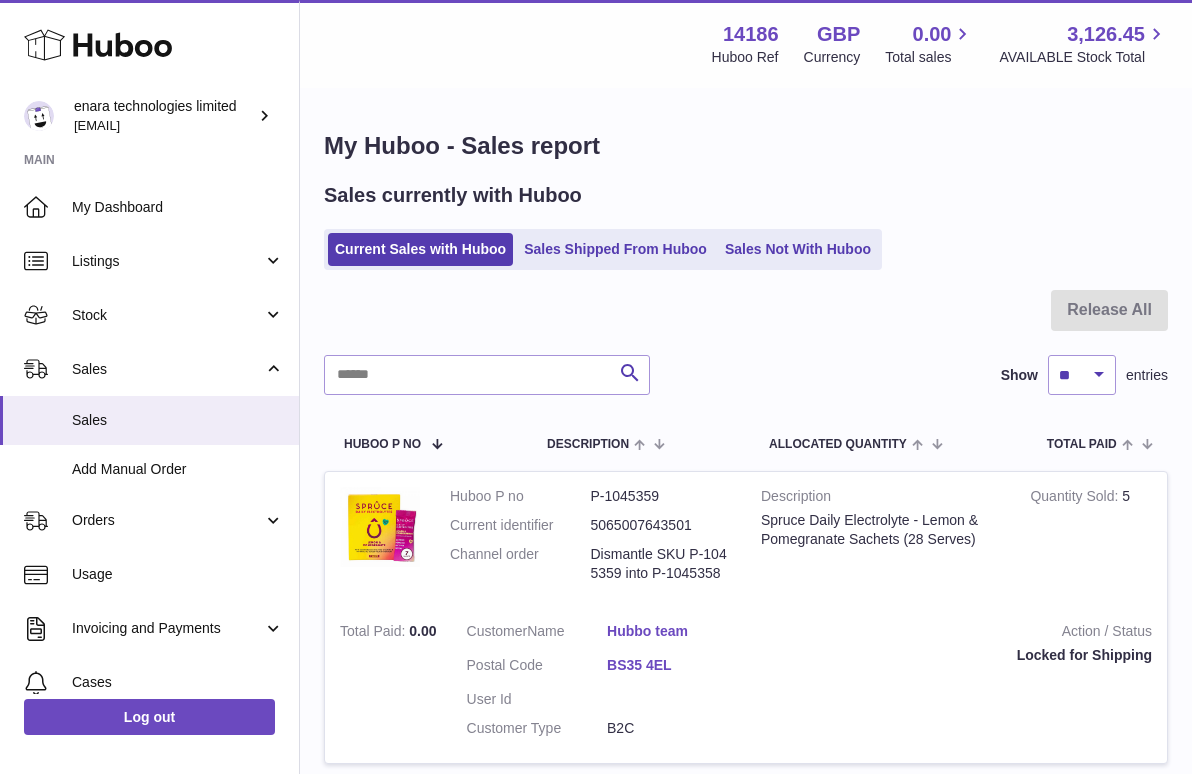scroll, scrollTop: 0, scrollLeft: 0, axis: both 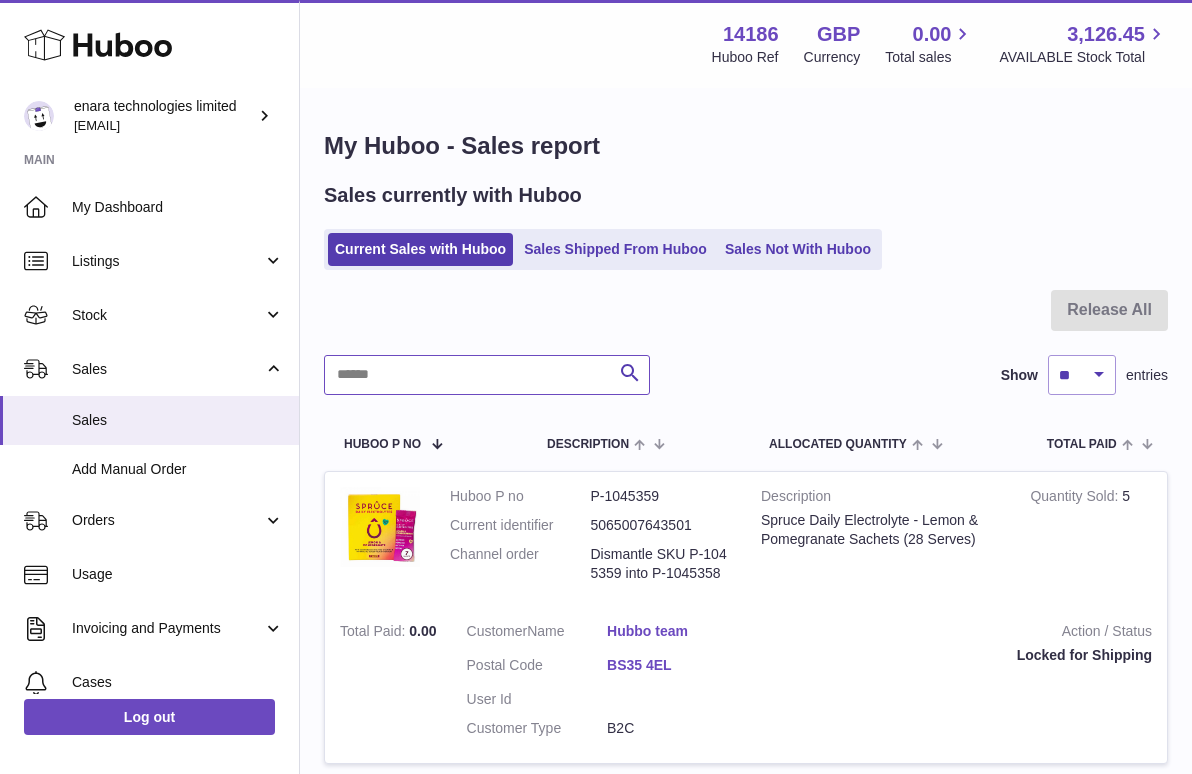 click at bounding box center (487, 375) 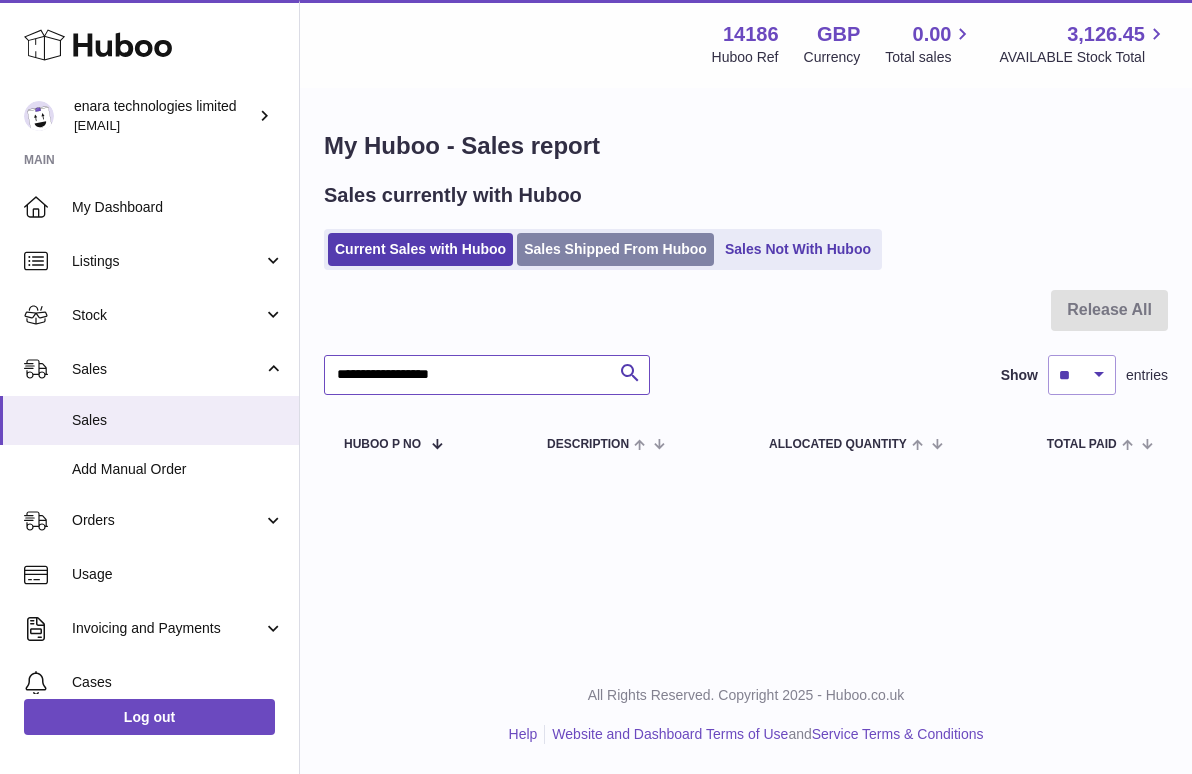 type on "**********" 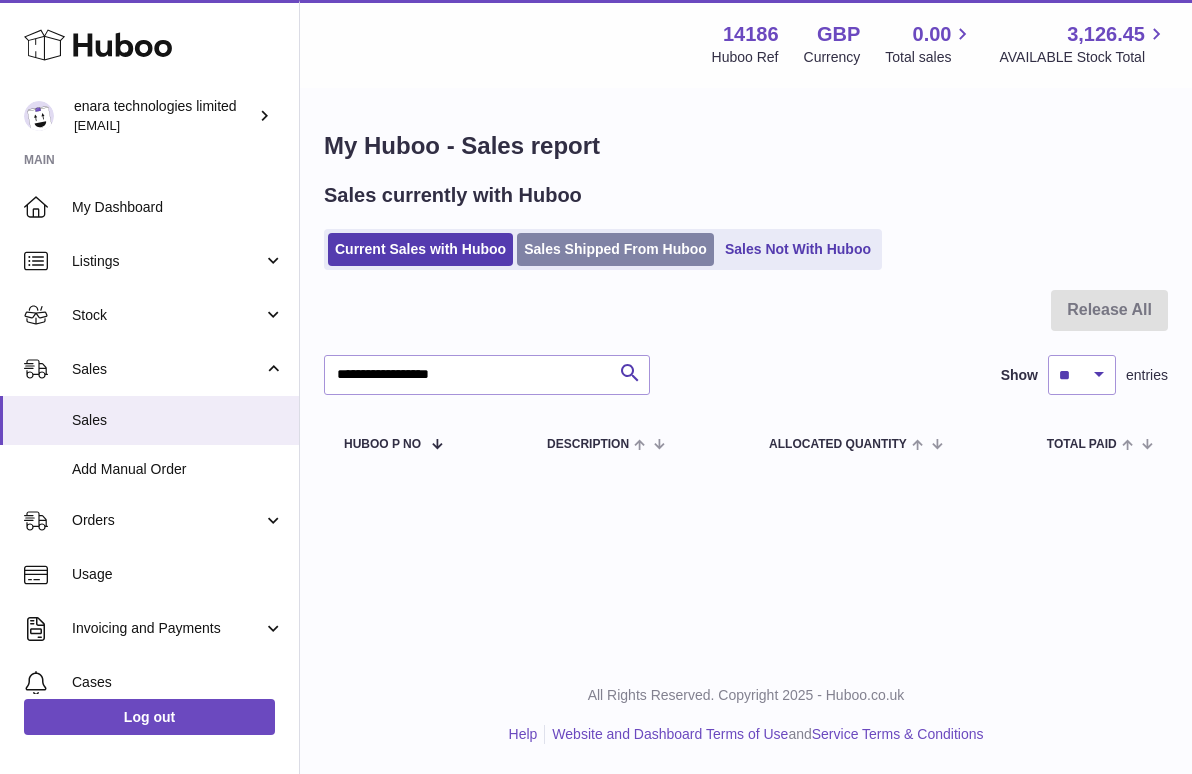 click on "Sales Shipped From Huboo" at bounding box center (615, 249) 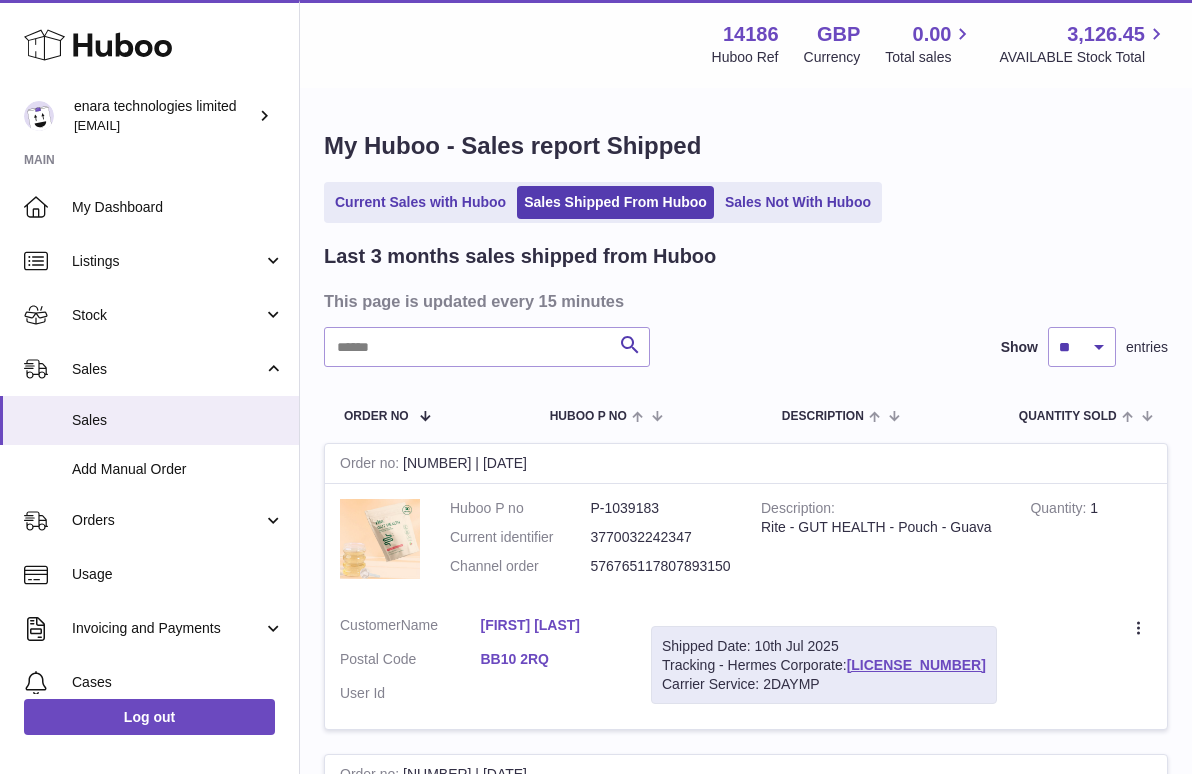 scroll, scrollTop: 0, scrollLeft: 0, axis: both 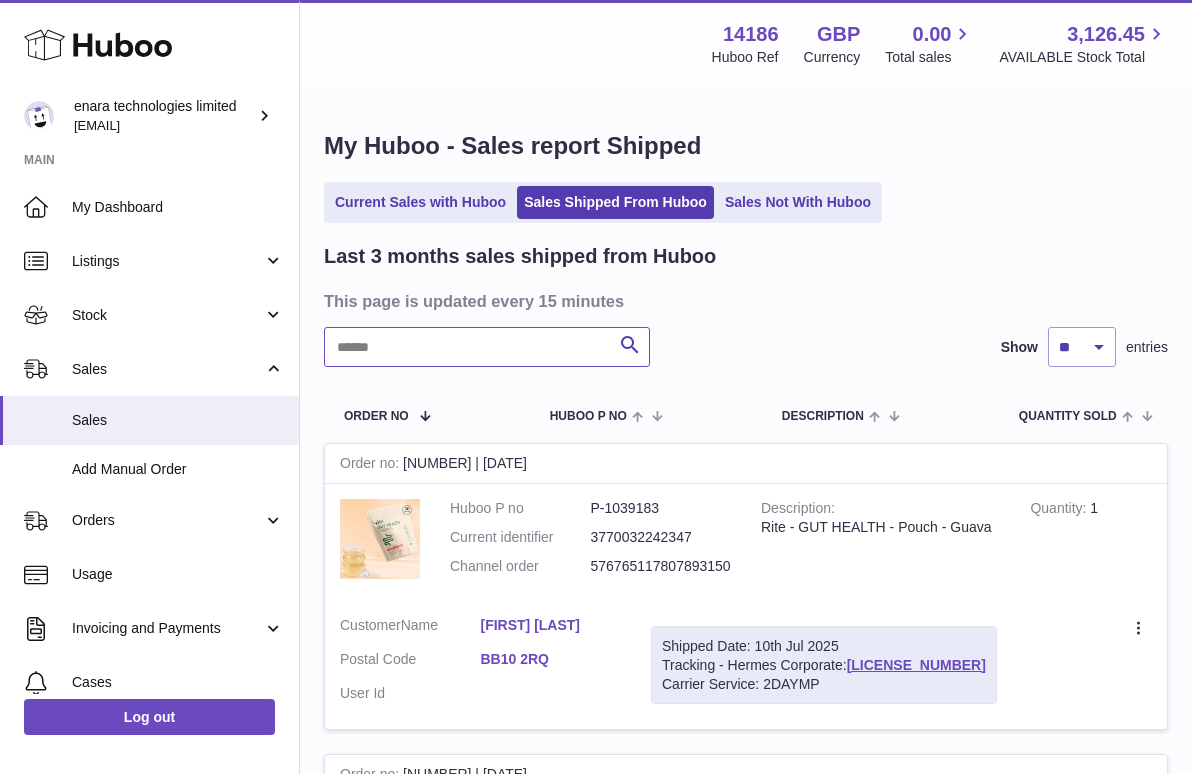 click at bounding box center (487, 347) 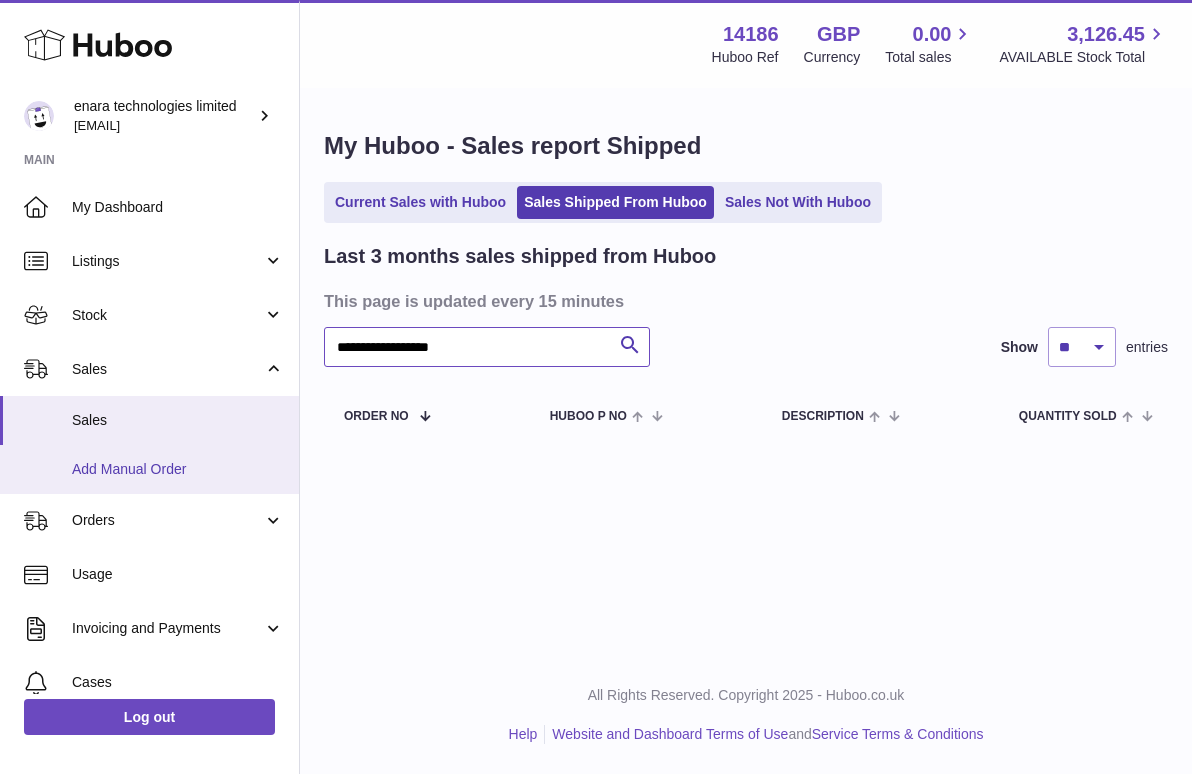 type on "**********" 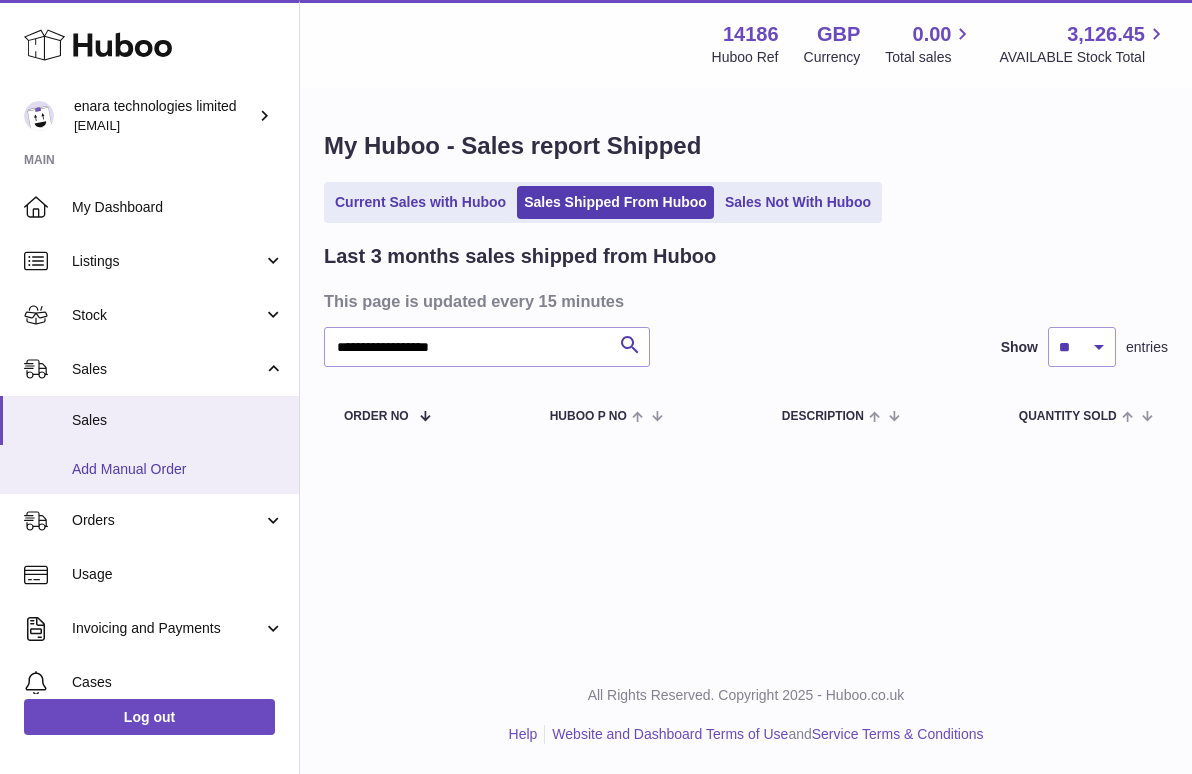 click on "Add Manual Order" at bounding box center [178, 469] 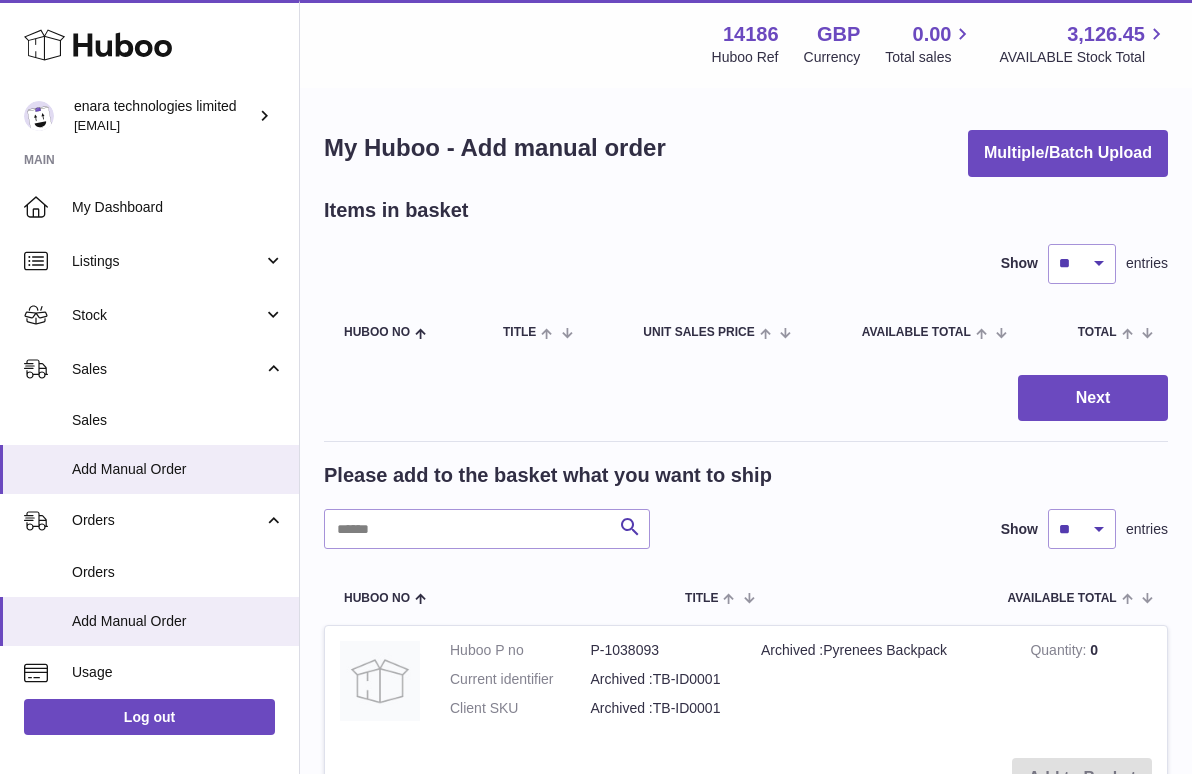 scroll, scrollTop: 0, scrollLeft: 0, axis: both 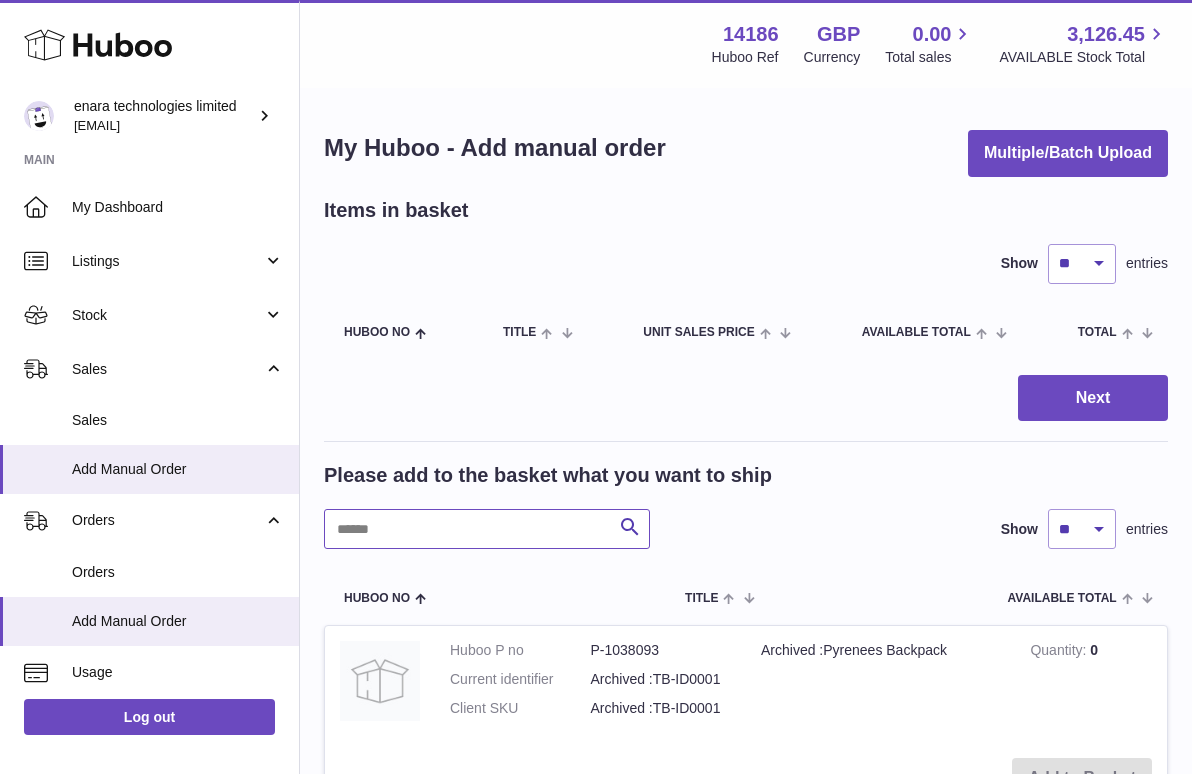 click at bounding box center [487, 529] 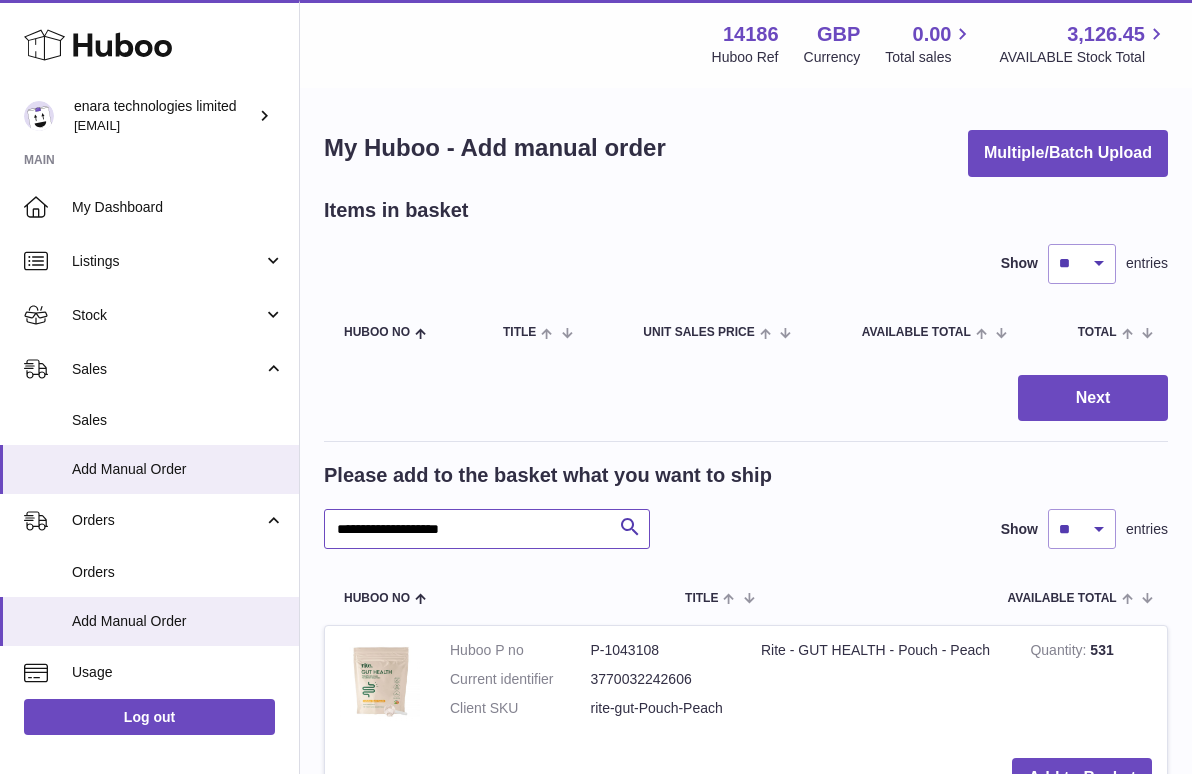 type on "**********" 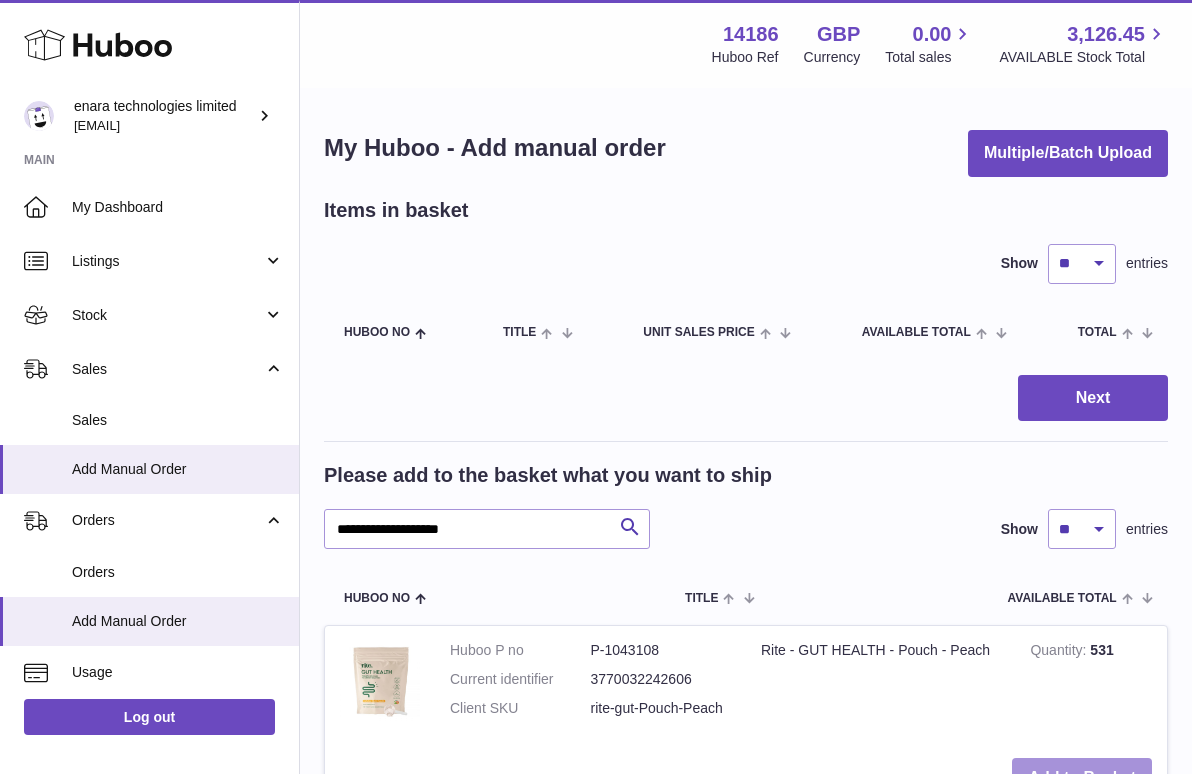 click on "Add to Basket" at bounding box center [1082, 778] 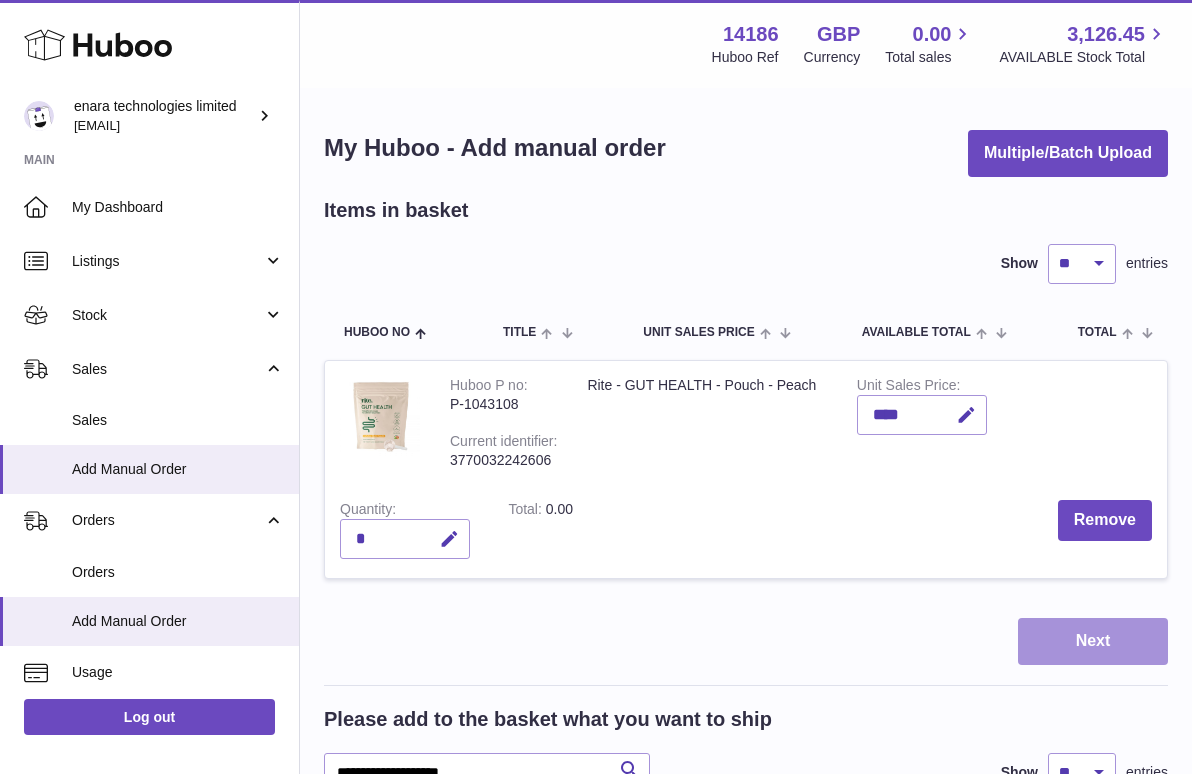 click on "Next" at bounding box center [1093, 641] 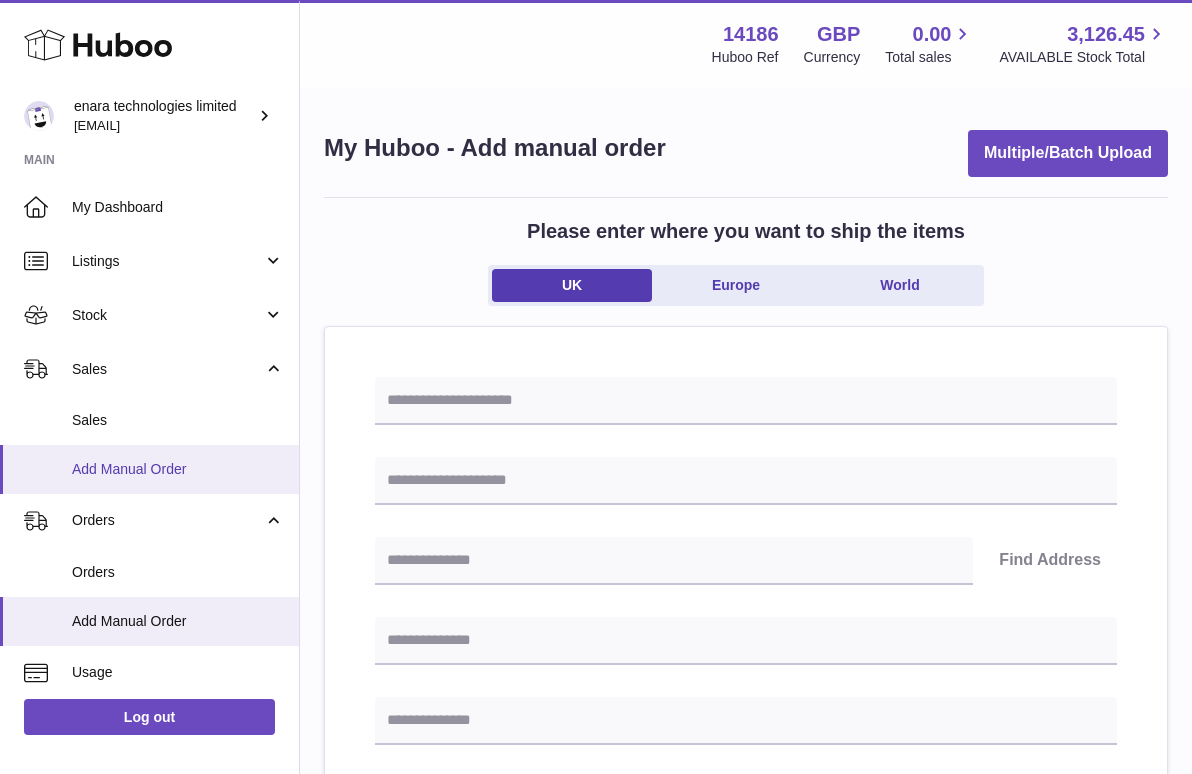 click on "Add Manual Order" at bounding box center (178, 469) 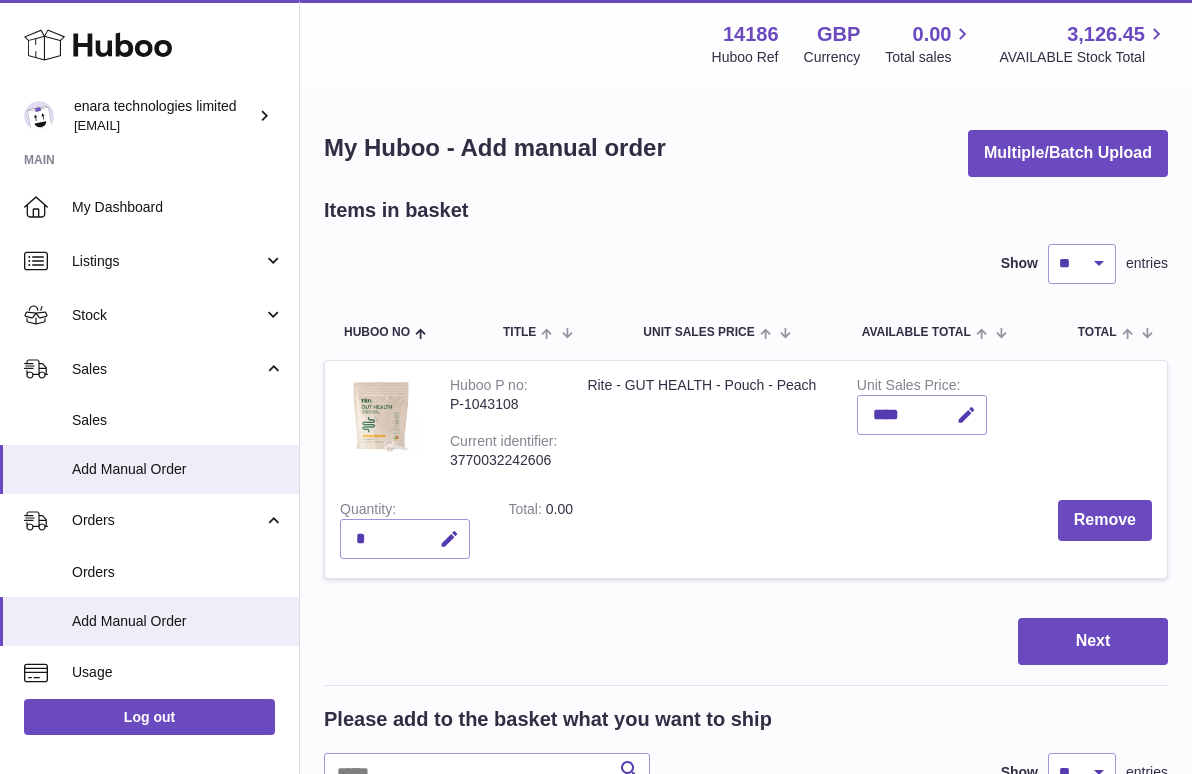 scroll, scrollTop: 0, scrollLeft: 0, axis: both 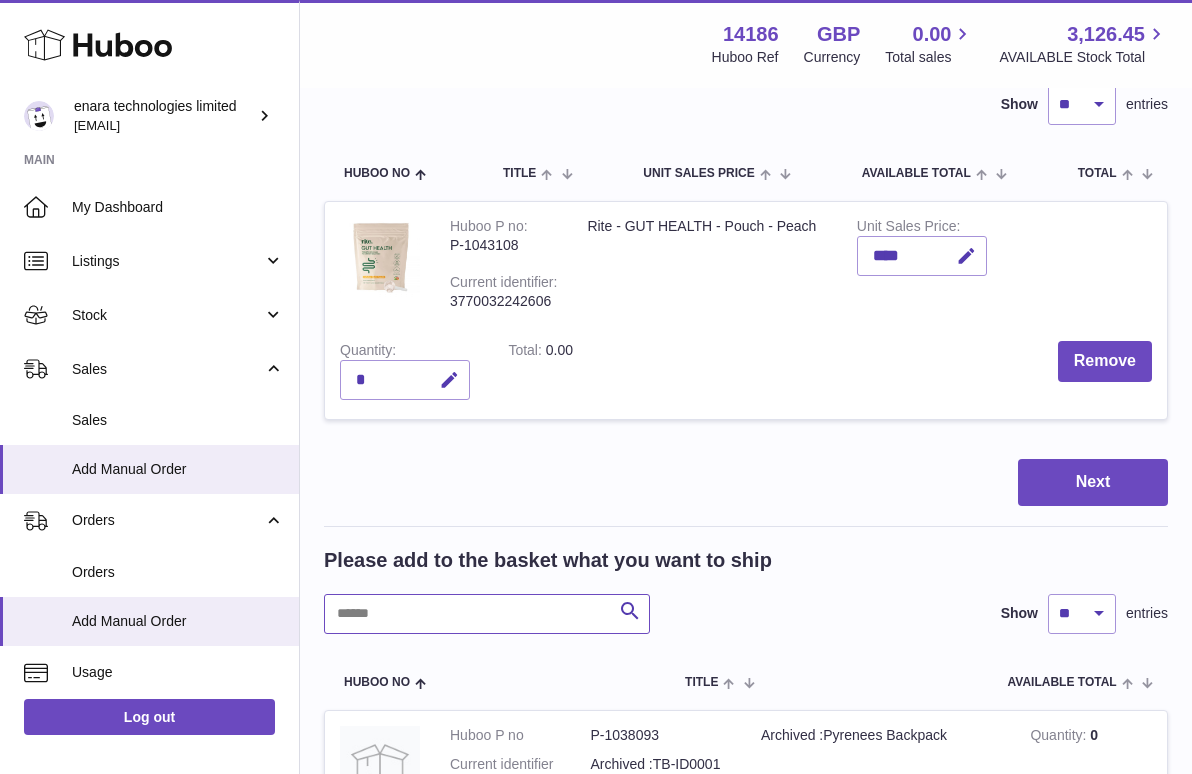 click at bounding box center [487, 614] 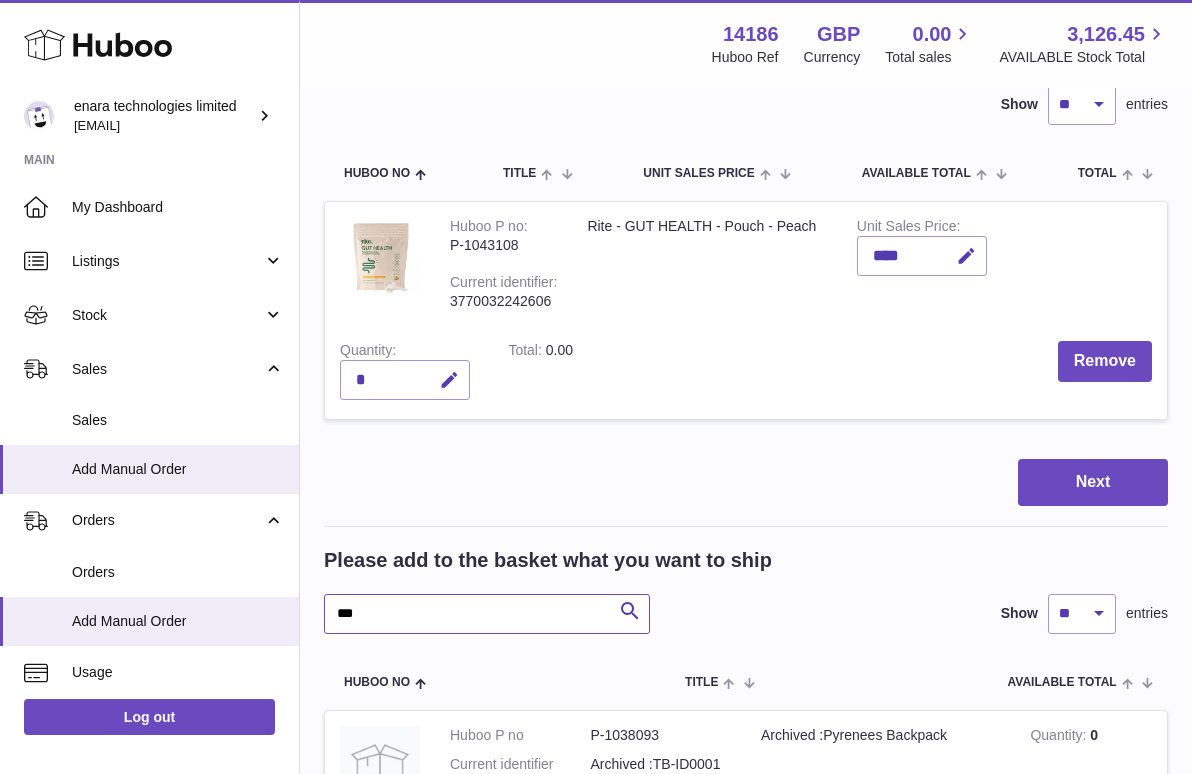 type on "***" 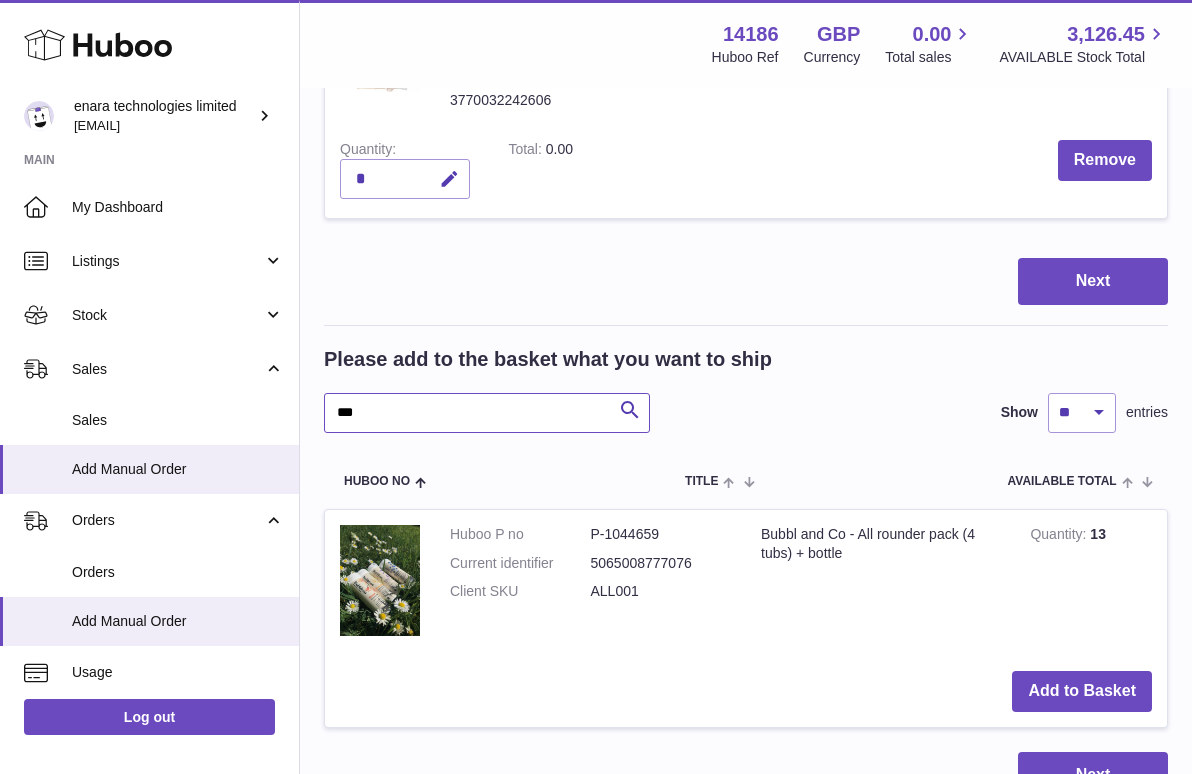 scroll, scrollTop: 364, scrollLeft: 0, axis: vertical 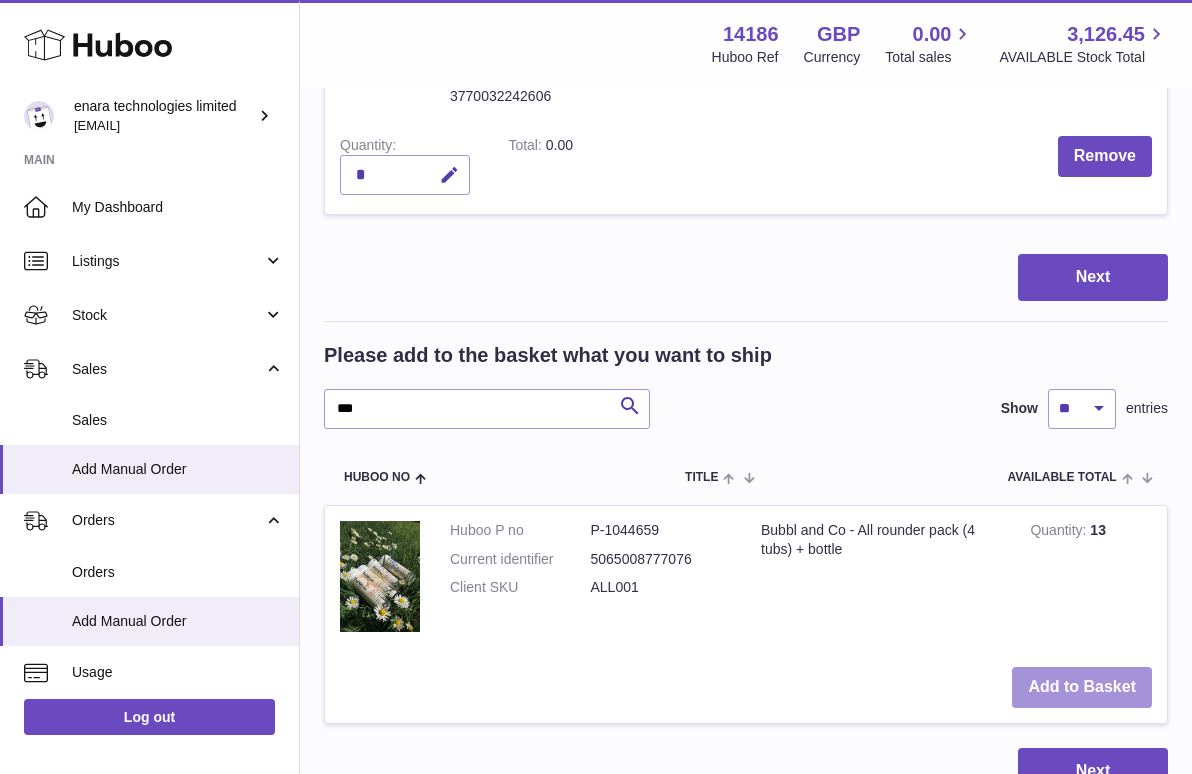 click on "Add to Basket" at bounding box center (1082, 687) 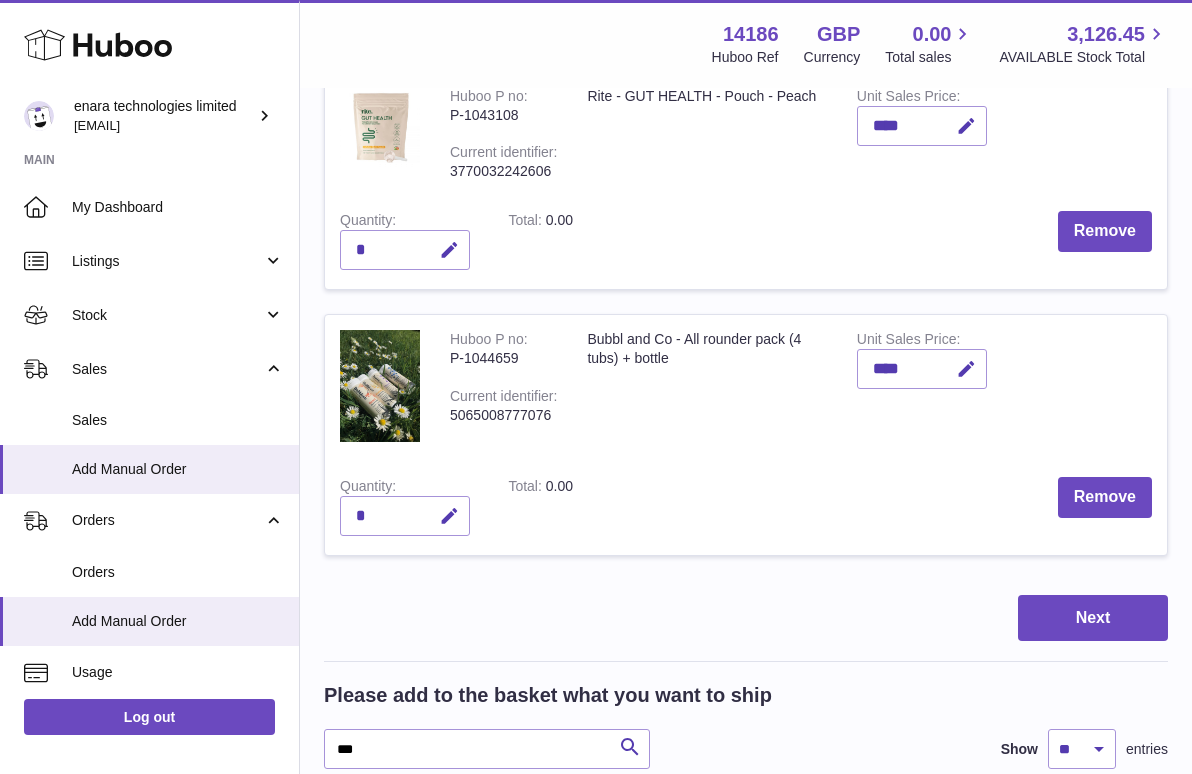 scroll, scrollTop: 296, scrollLeft: 0, axis: vertical 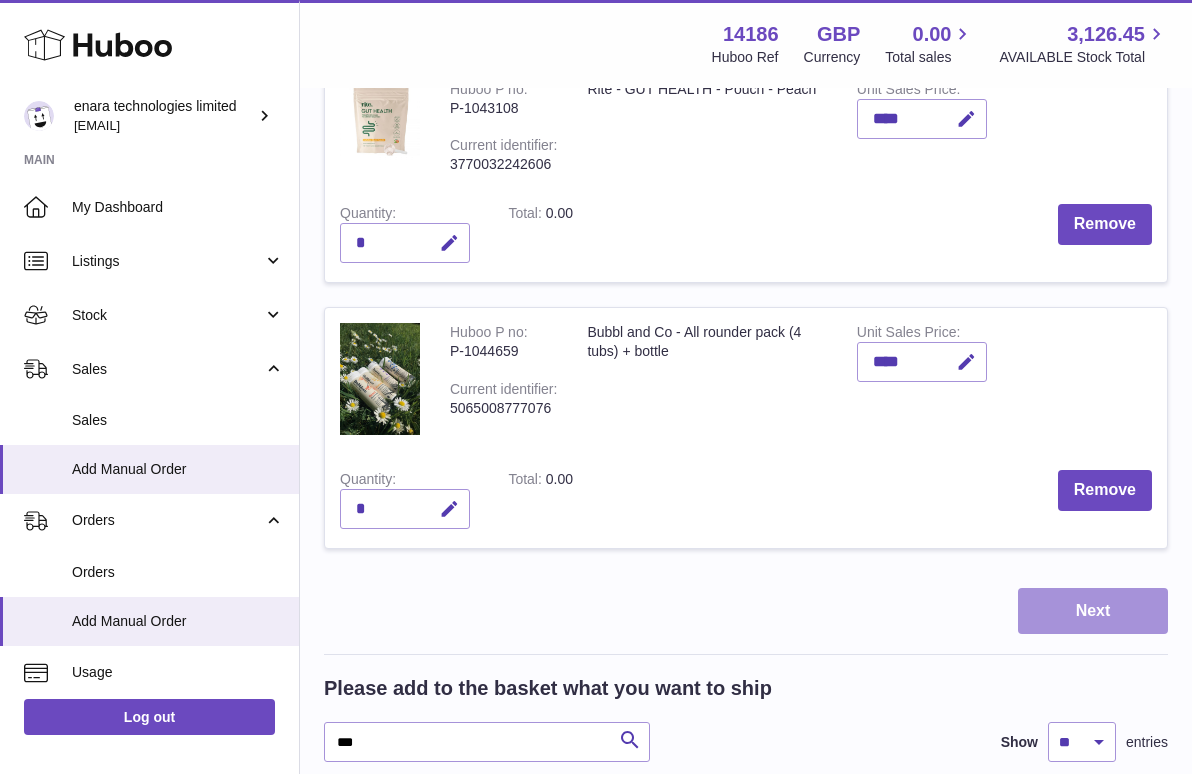 click on "Next" at bounding box center [1093, 611] 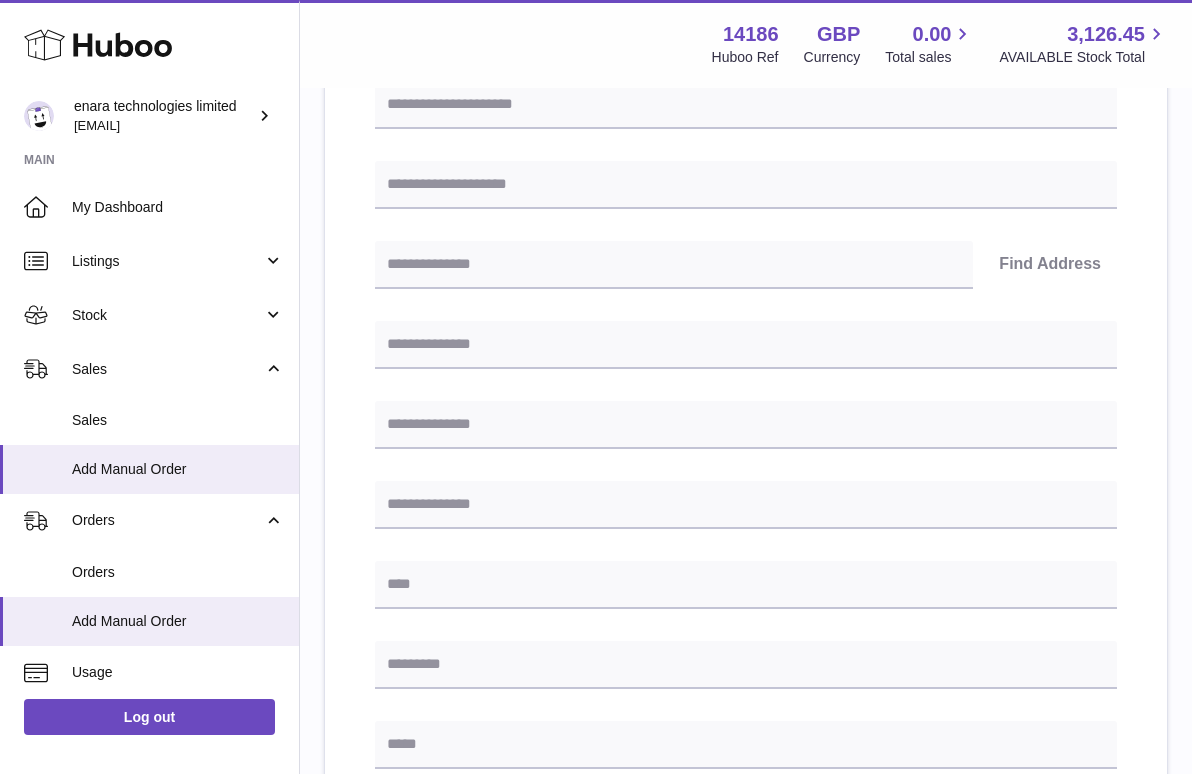 scroll, scrollTop: 0, scrollLeft: 0, axis: both 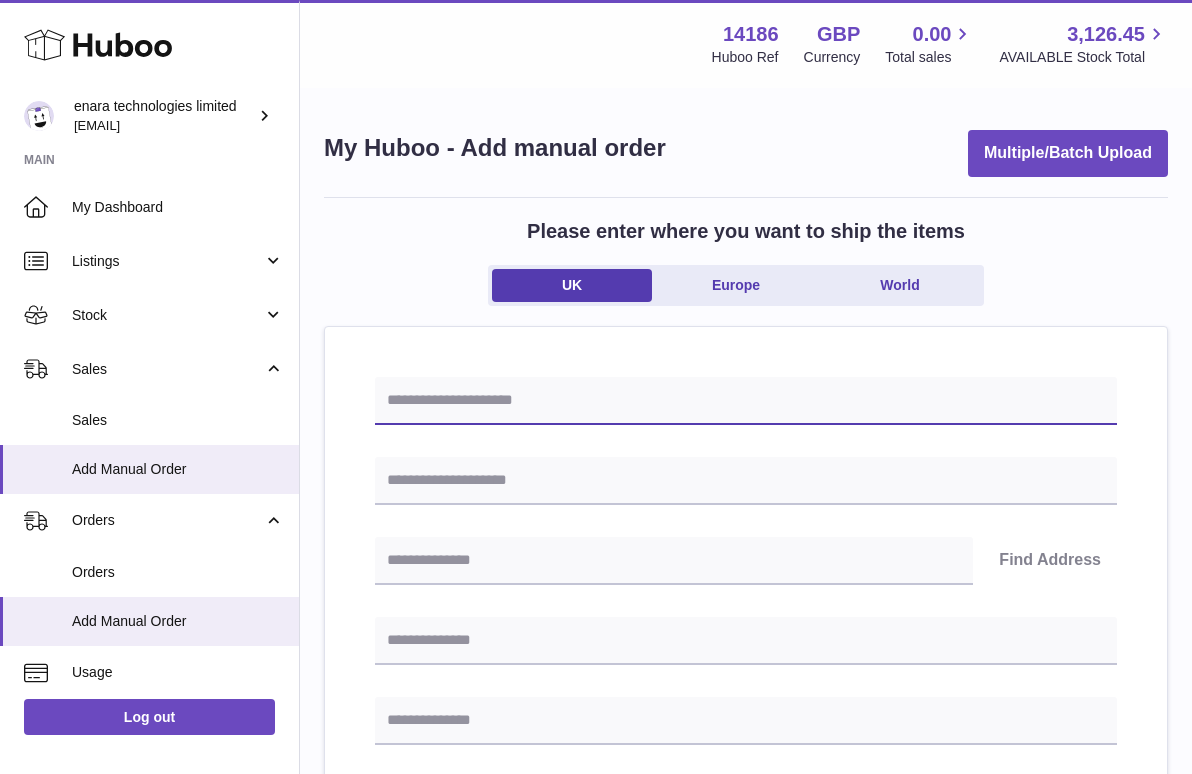 click at bounding box center (746, 401) 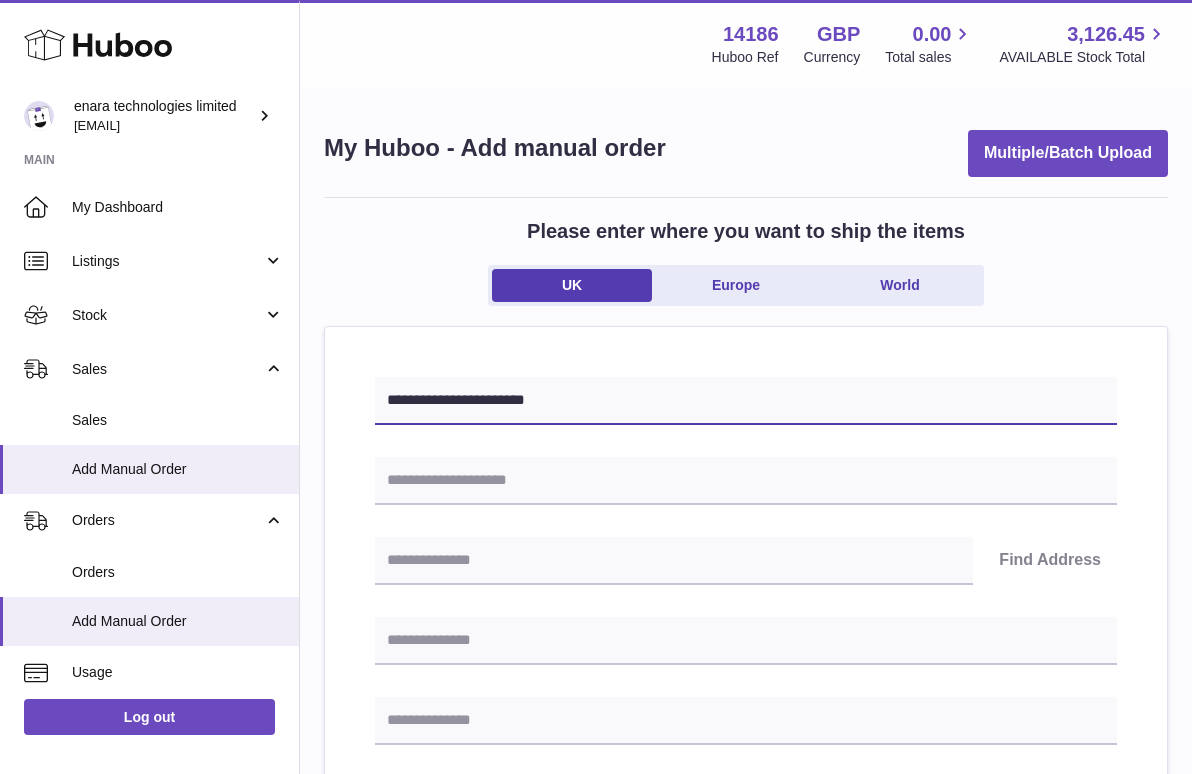 paste on "**********" 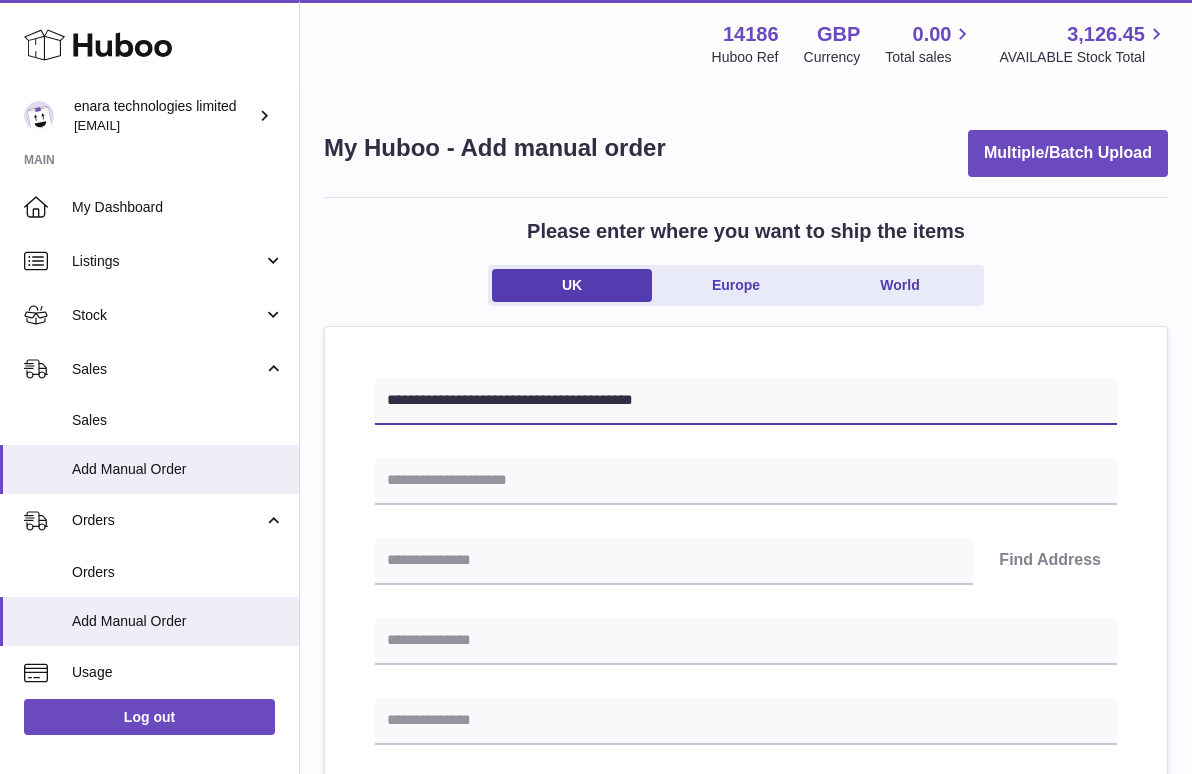 type on "**********" 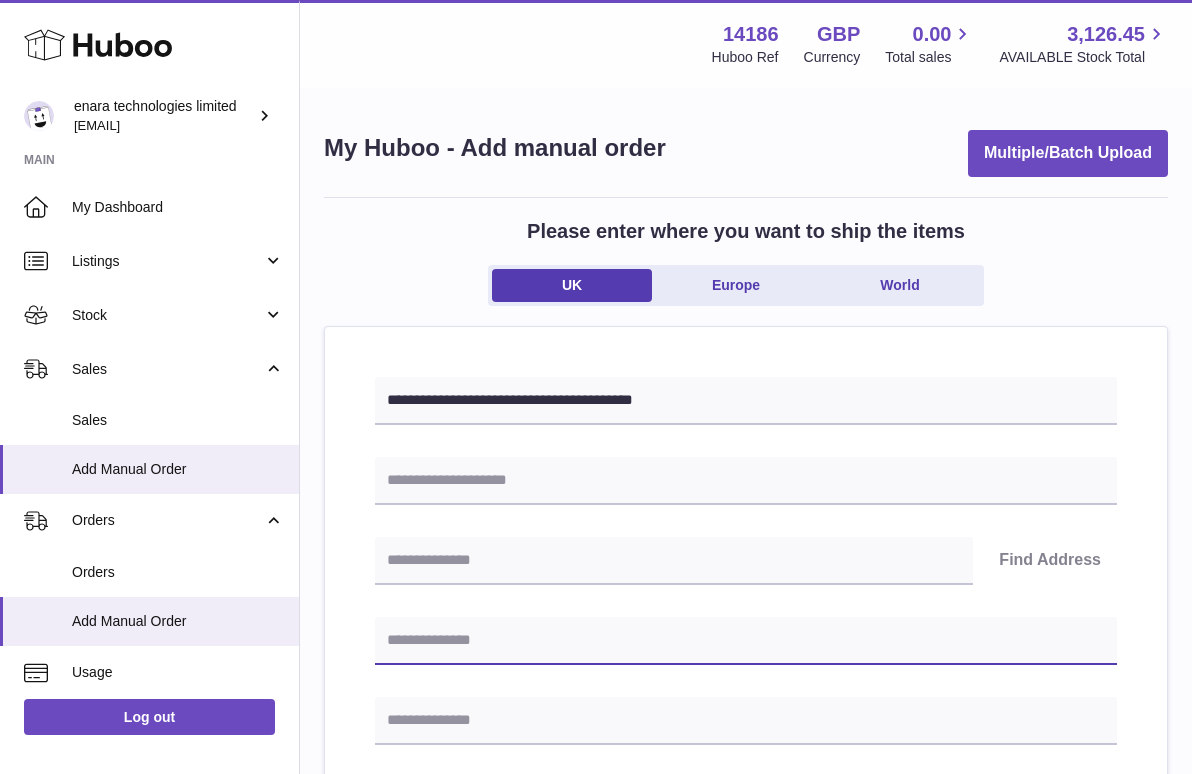 paste on "**********" 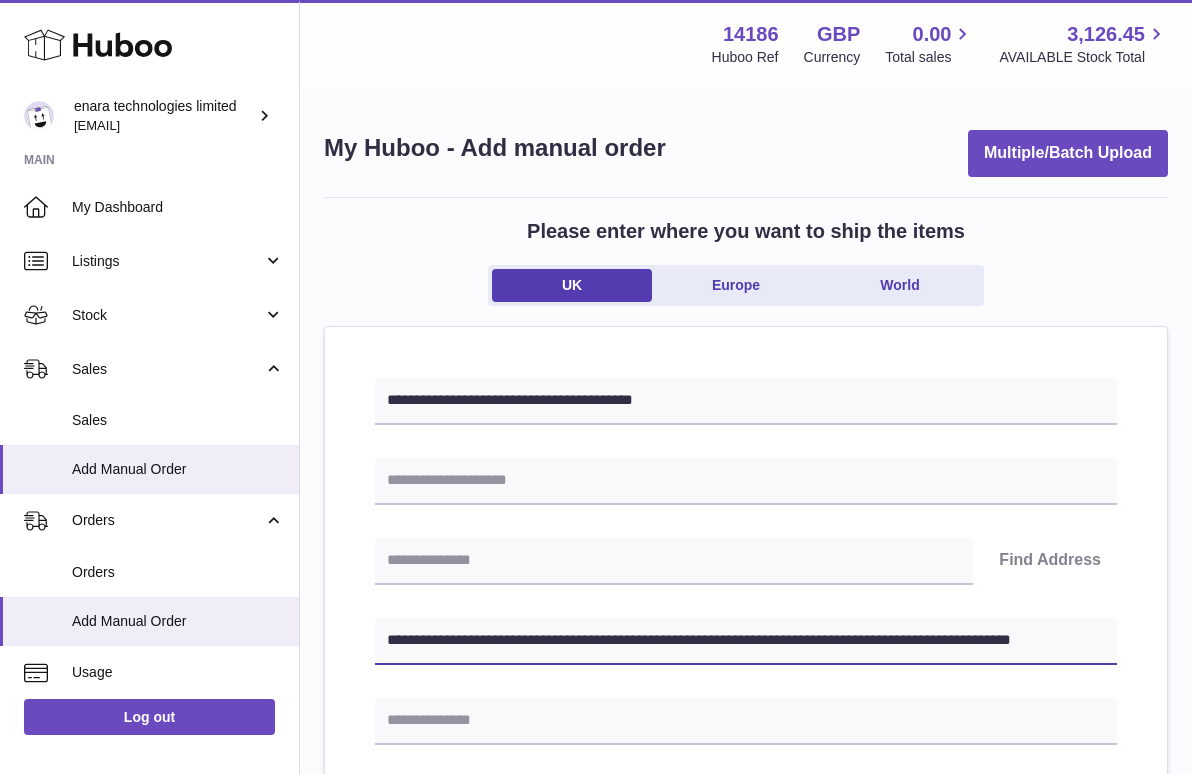 drag, startPoint x: 751, startPoint y: 638, endPoint x: 1265, endPoint y: 711, distance: 519.15796 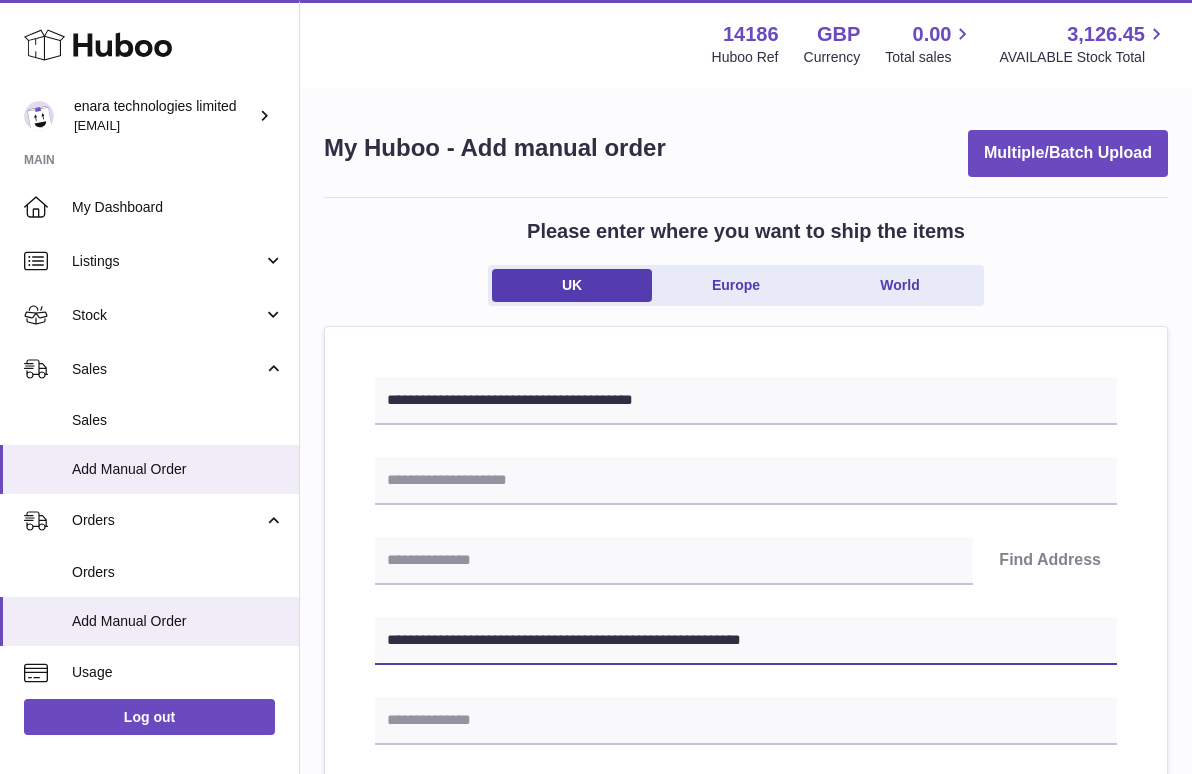 type on "**********" 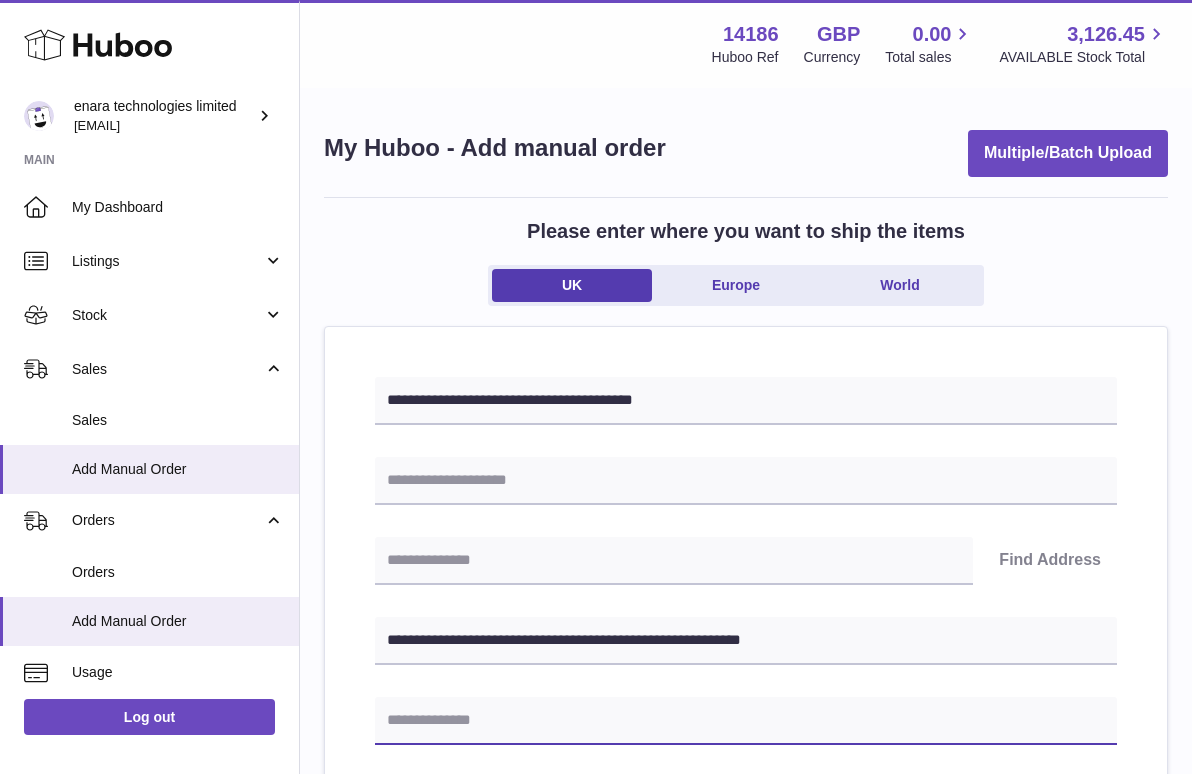paste on "**********" 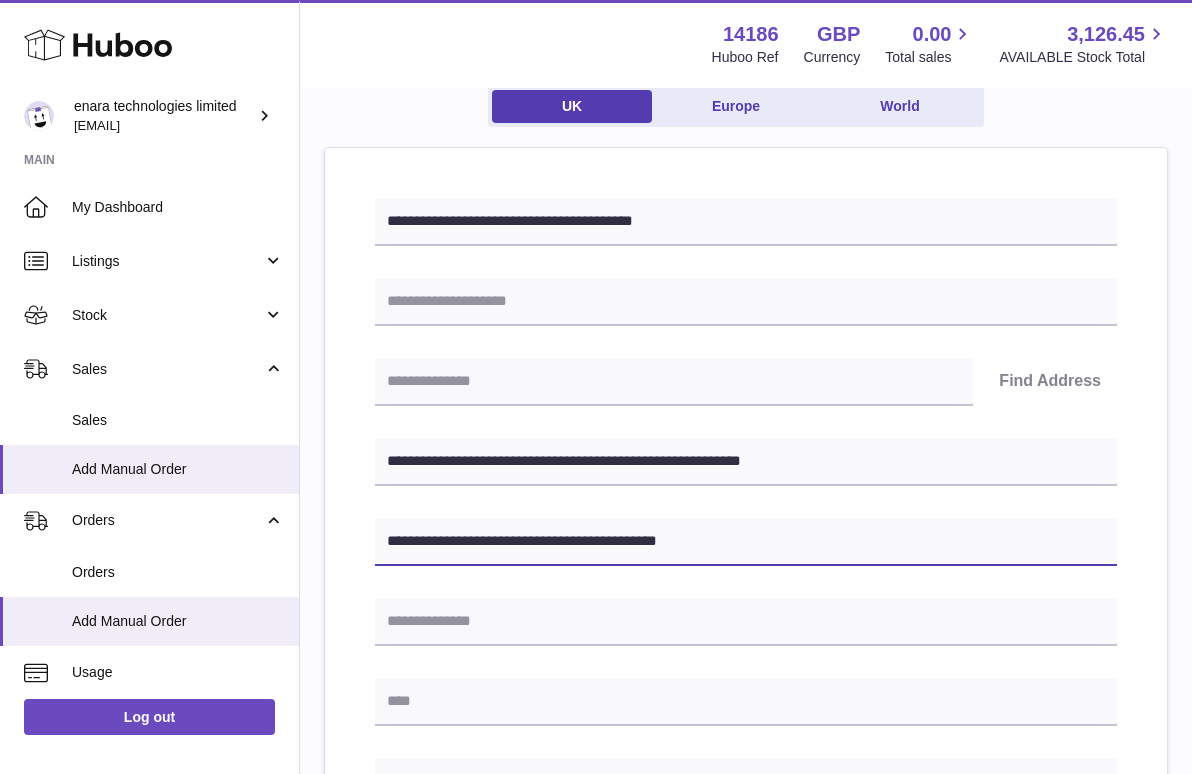scroll, scrollTop: 183, scrollLeft: 0, axis: vertical 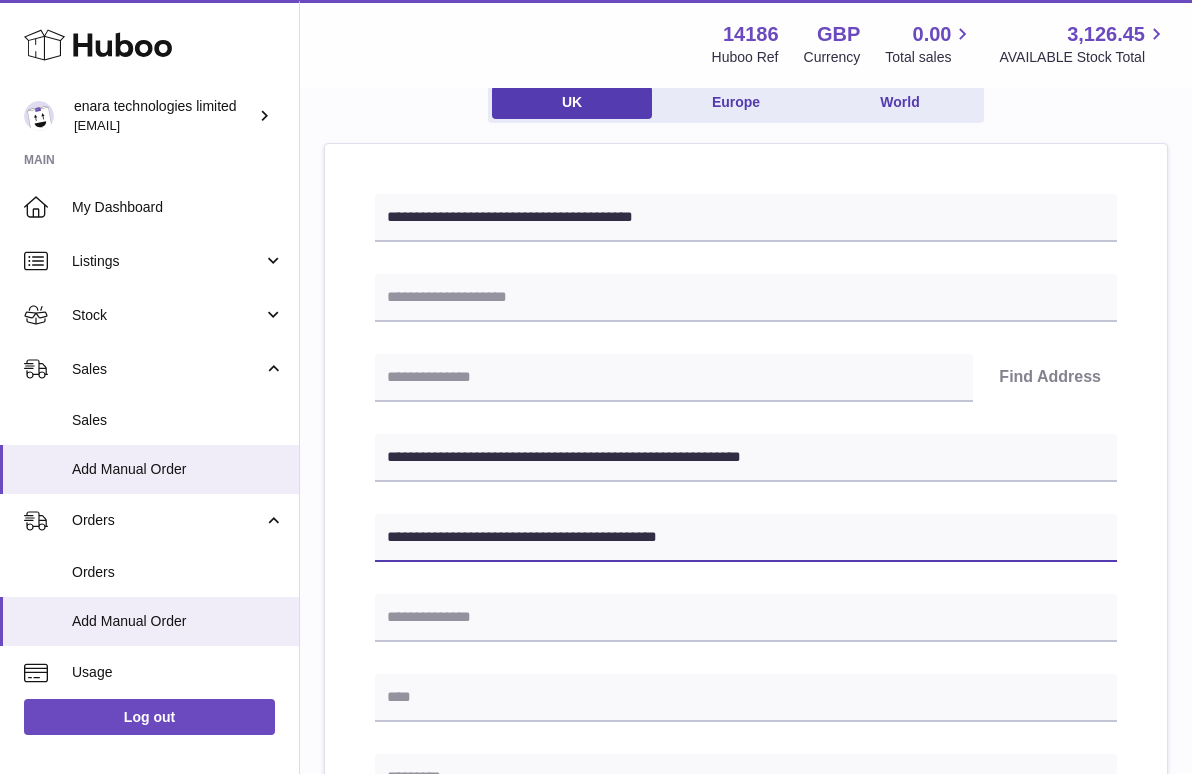 type on "**********" 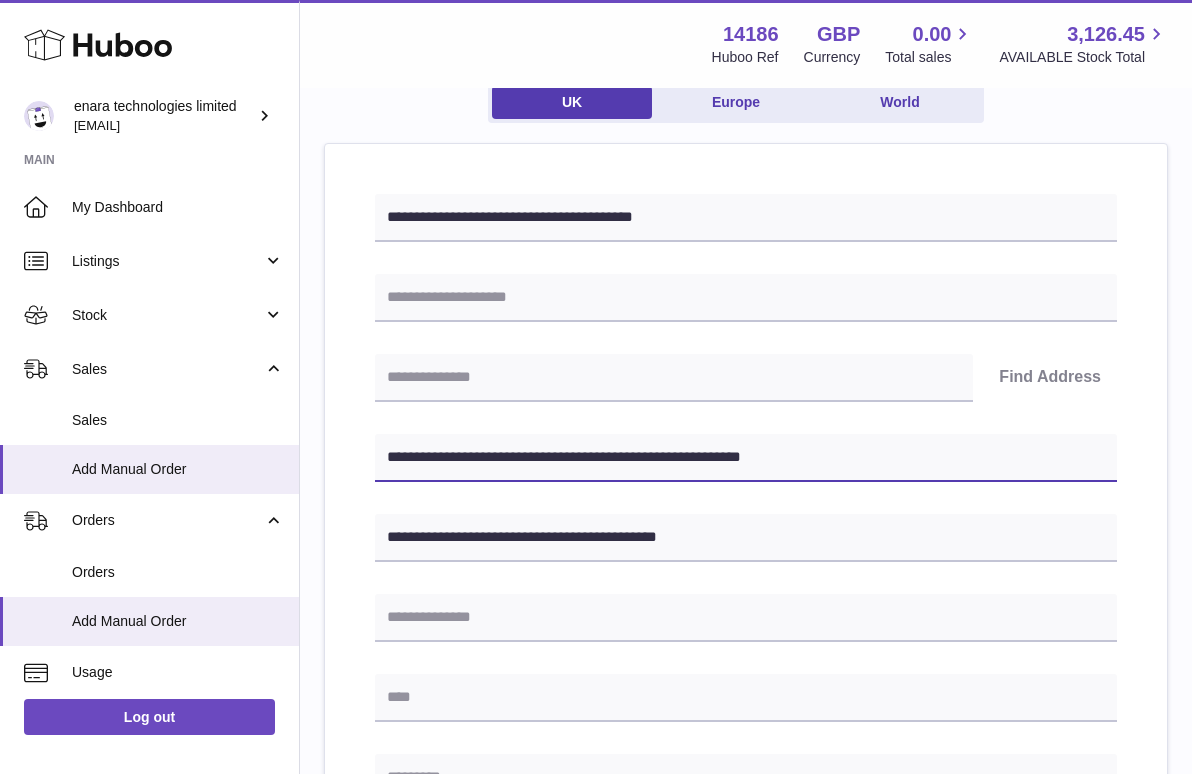 drag, startPoint x: 538, startPoint y: 456, endPoint x: 389, endPoint y: 451, distance: 149.08386 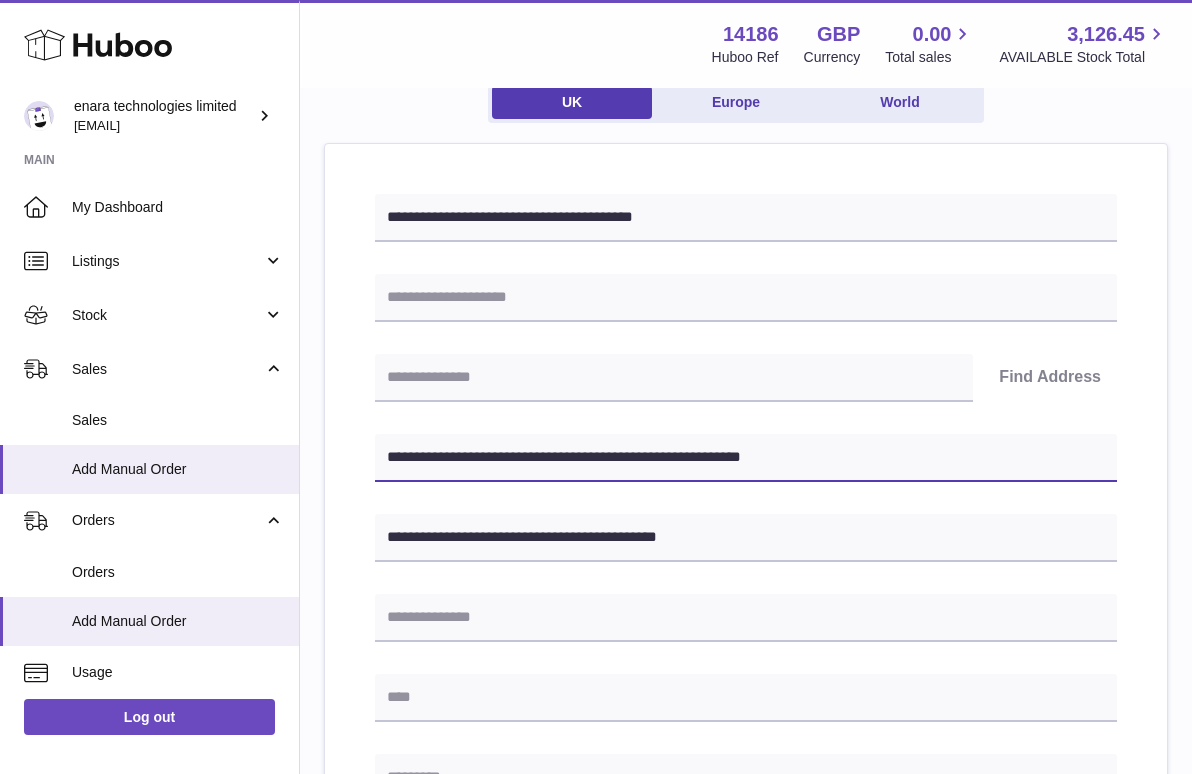 click on "**********" at bounding box center (746, 458) 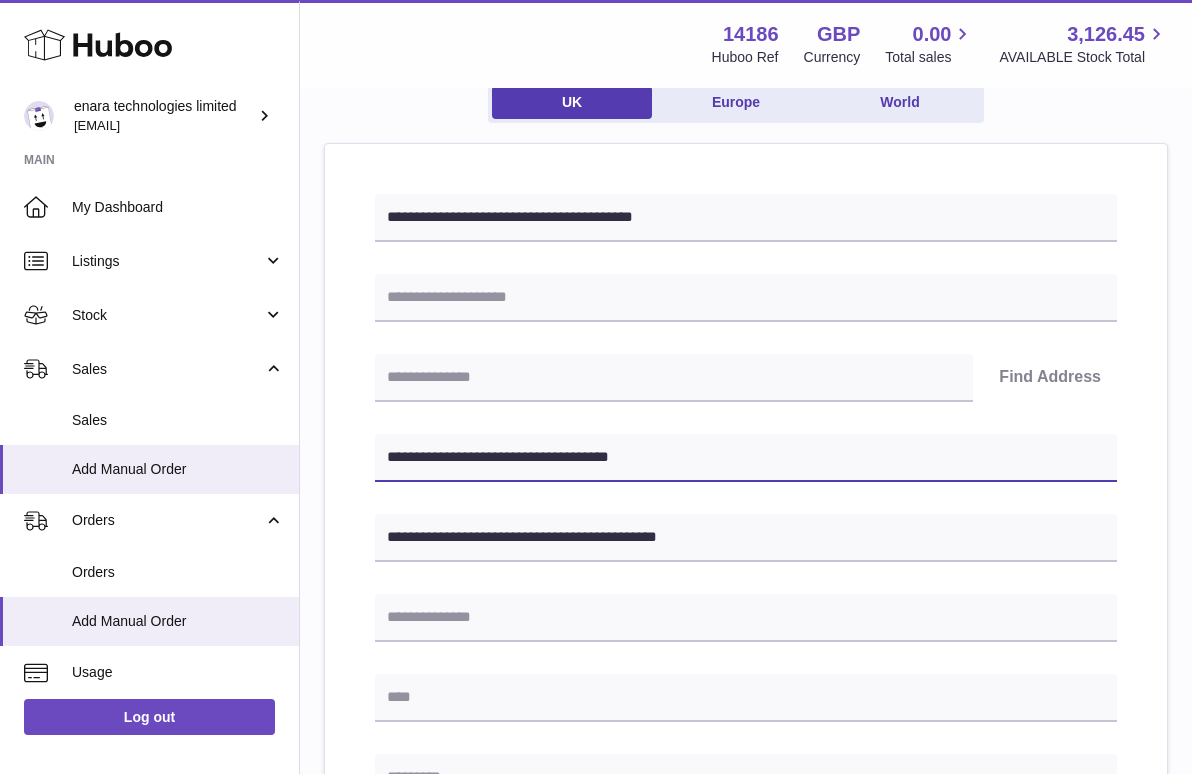 type on "**********" 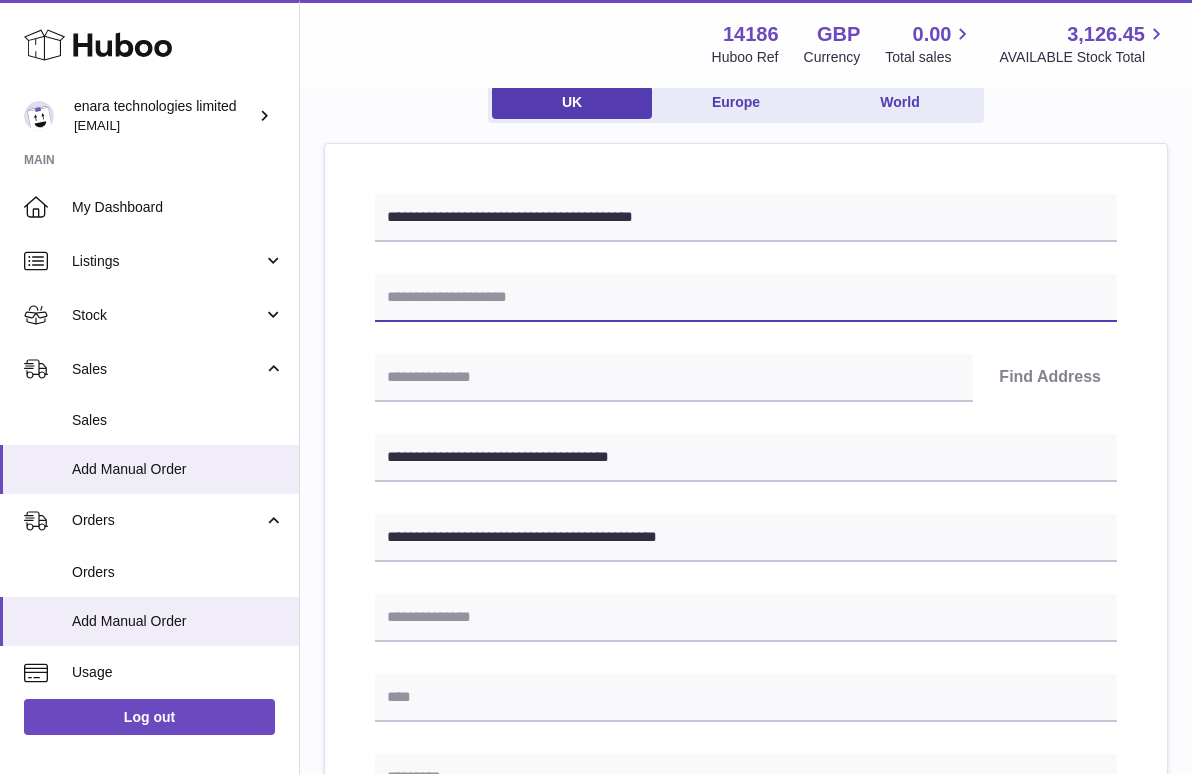 paste on "**********" 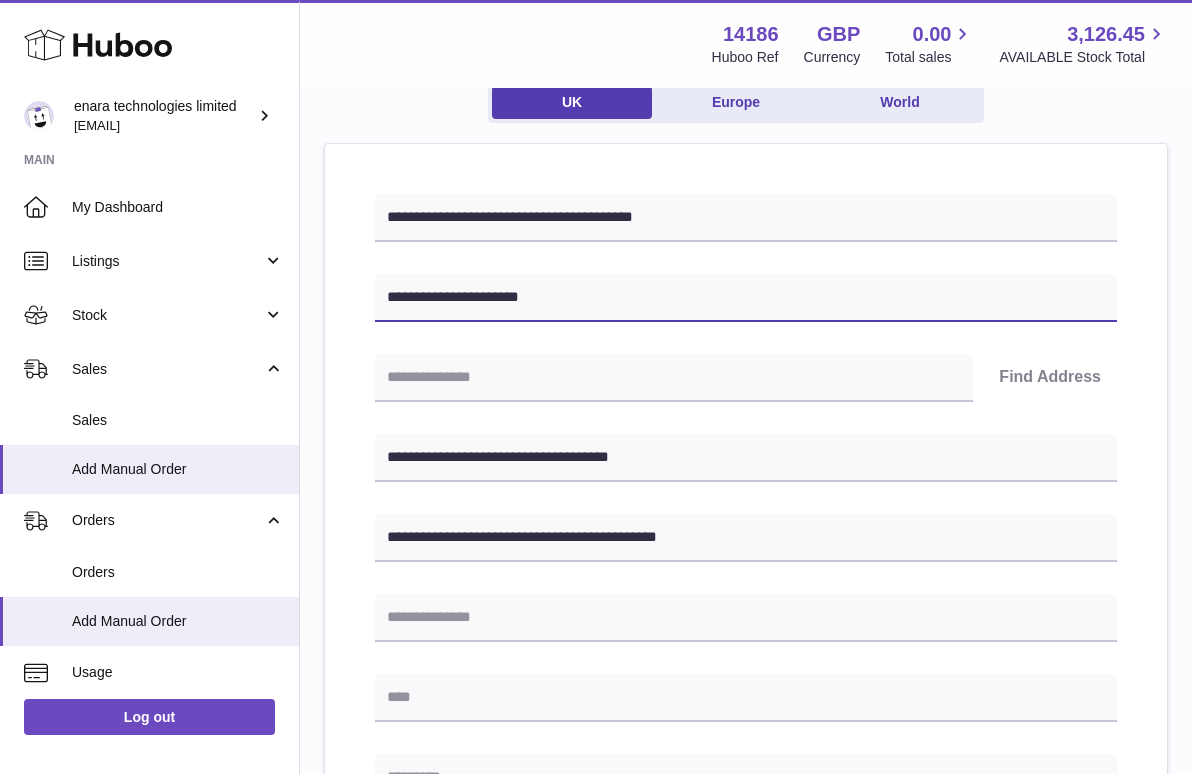 click on "**********" at bounding box center (746, 298) 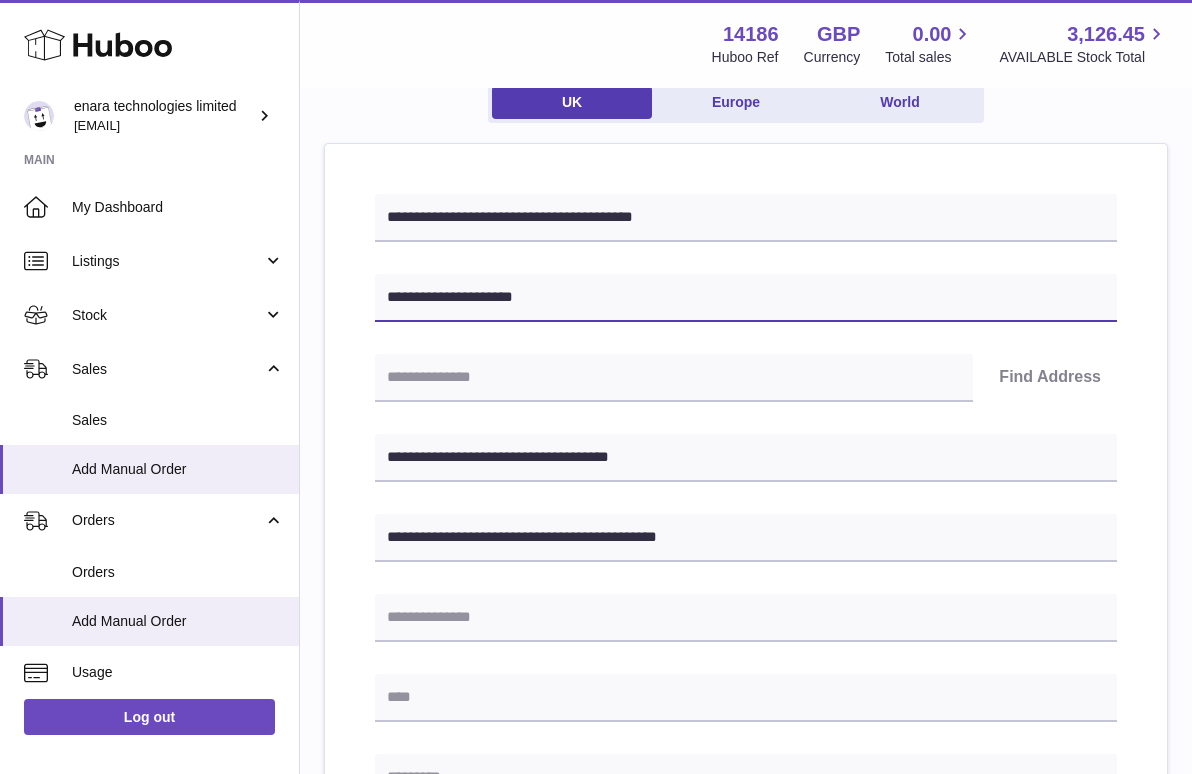 type on "**********" 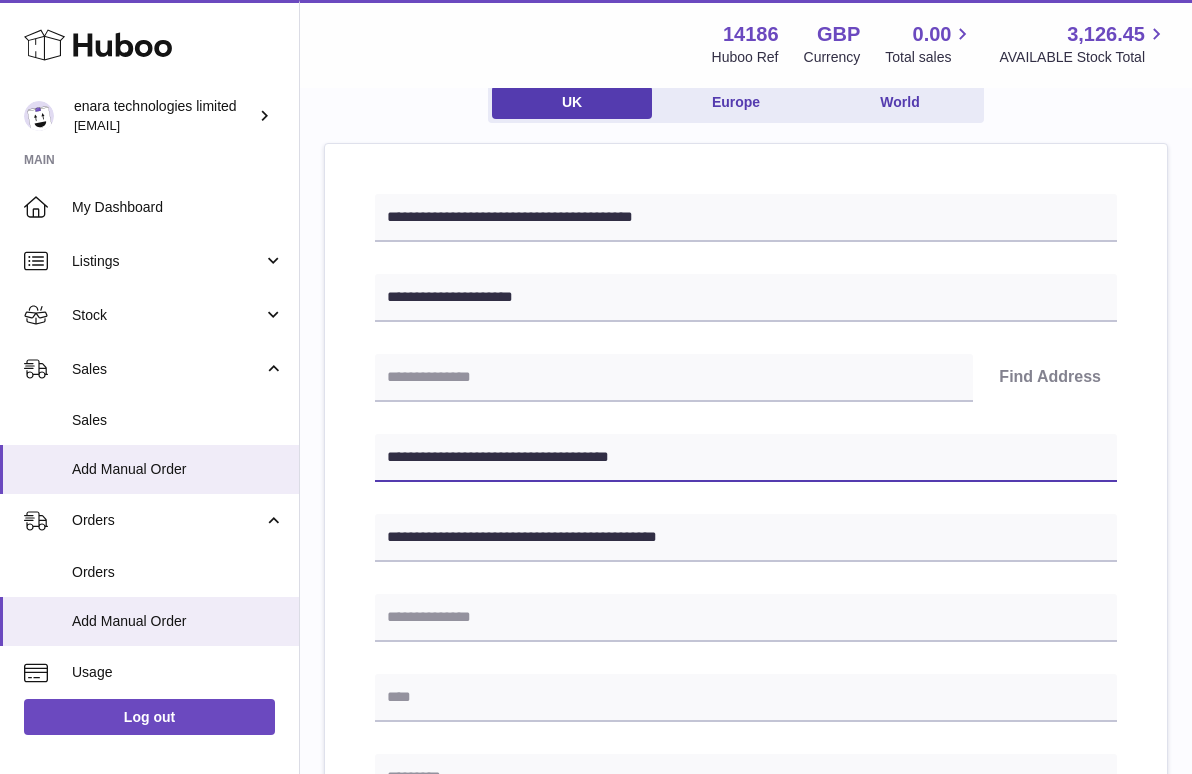 drag, startPoint x: 510, startPoint y: 456, endPoint x: 388, endPoint y: 451, distance: 122.10242 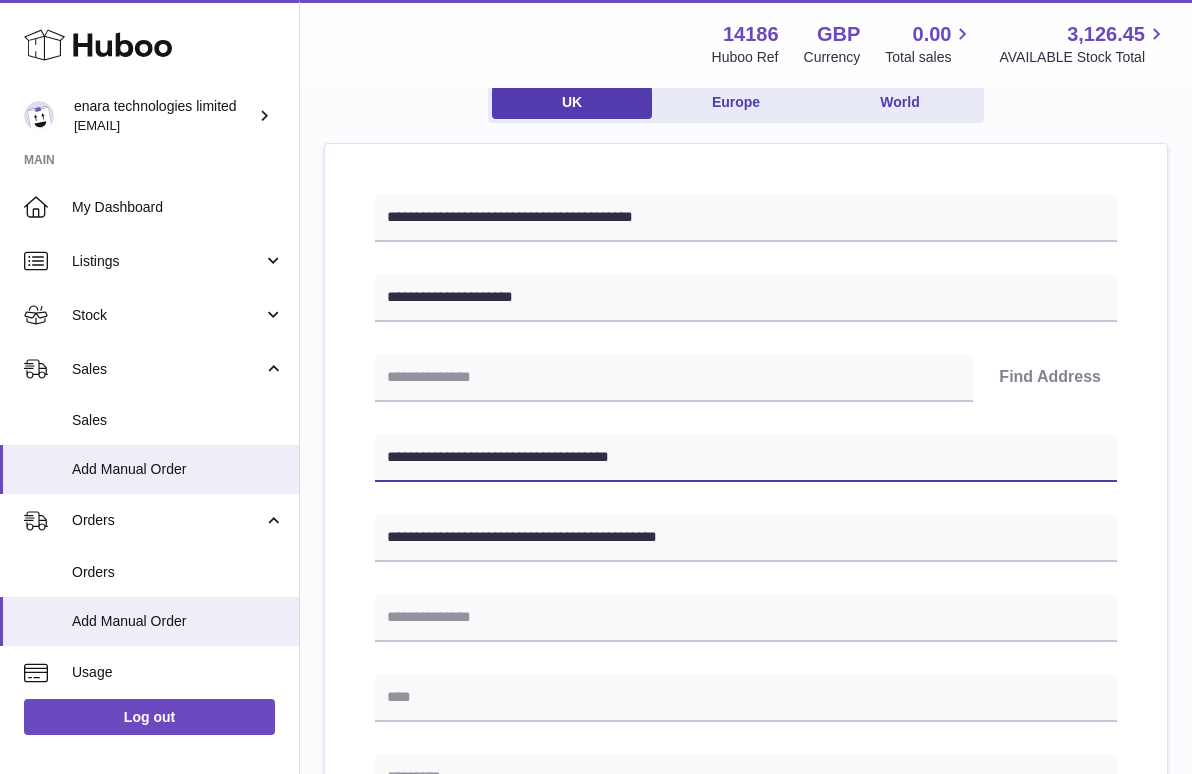 click on "**********" at bounding box center (746, 458) 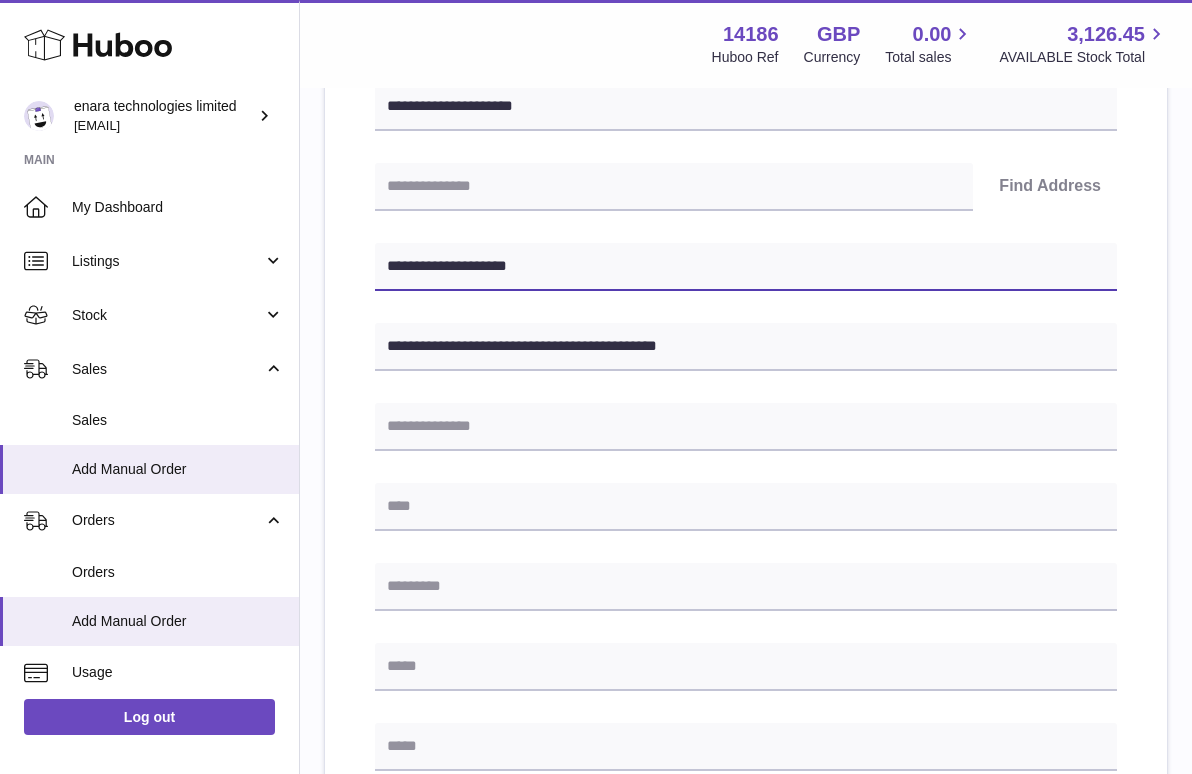 scroll, scrollTop: 411, scrollLeft: 0, axis: vertical 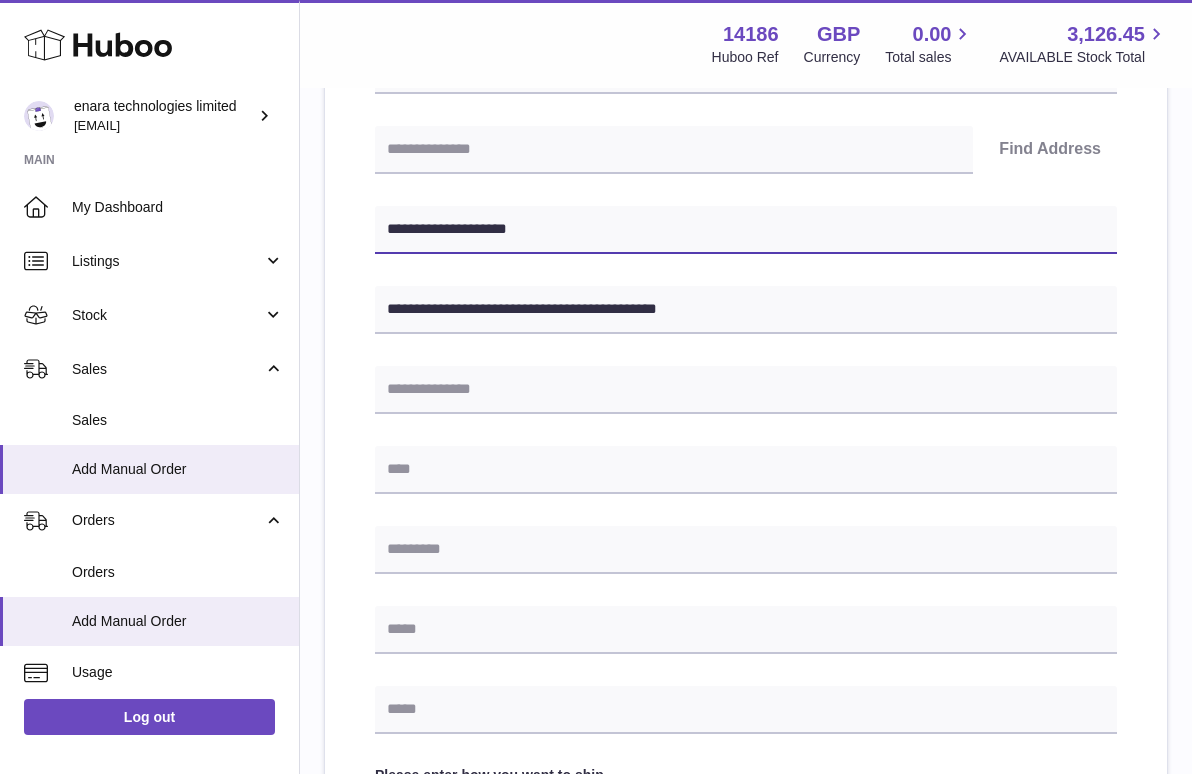 type on "**********" 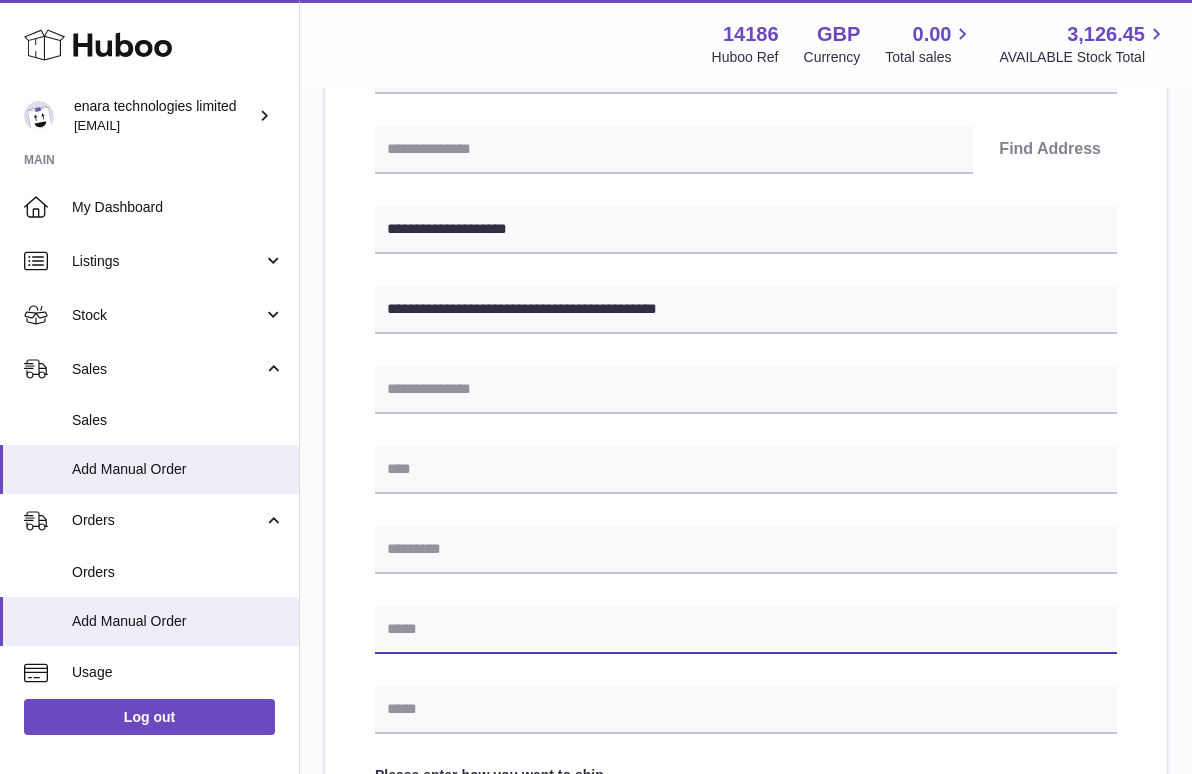 paste on "**********" 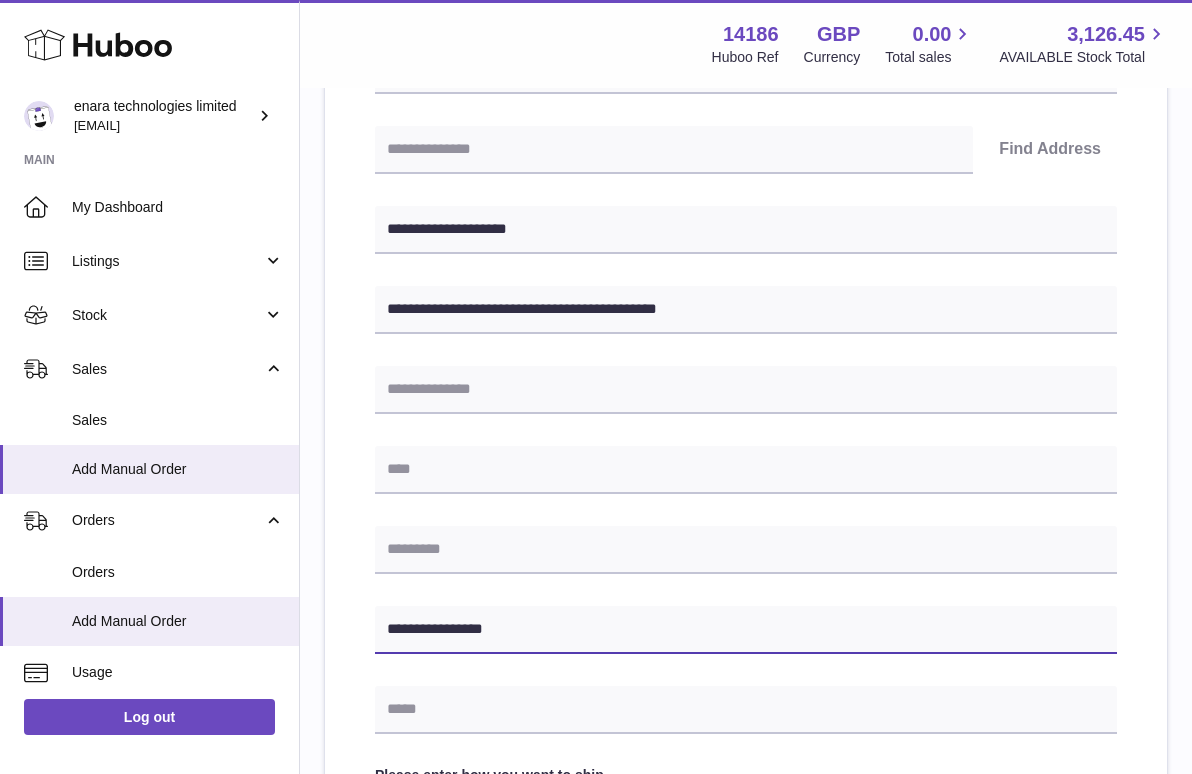 type on "**********" 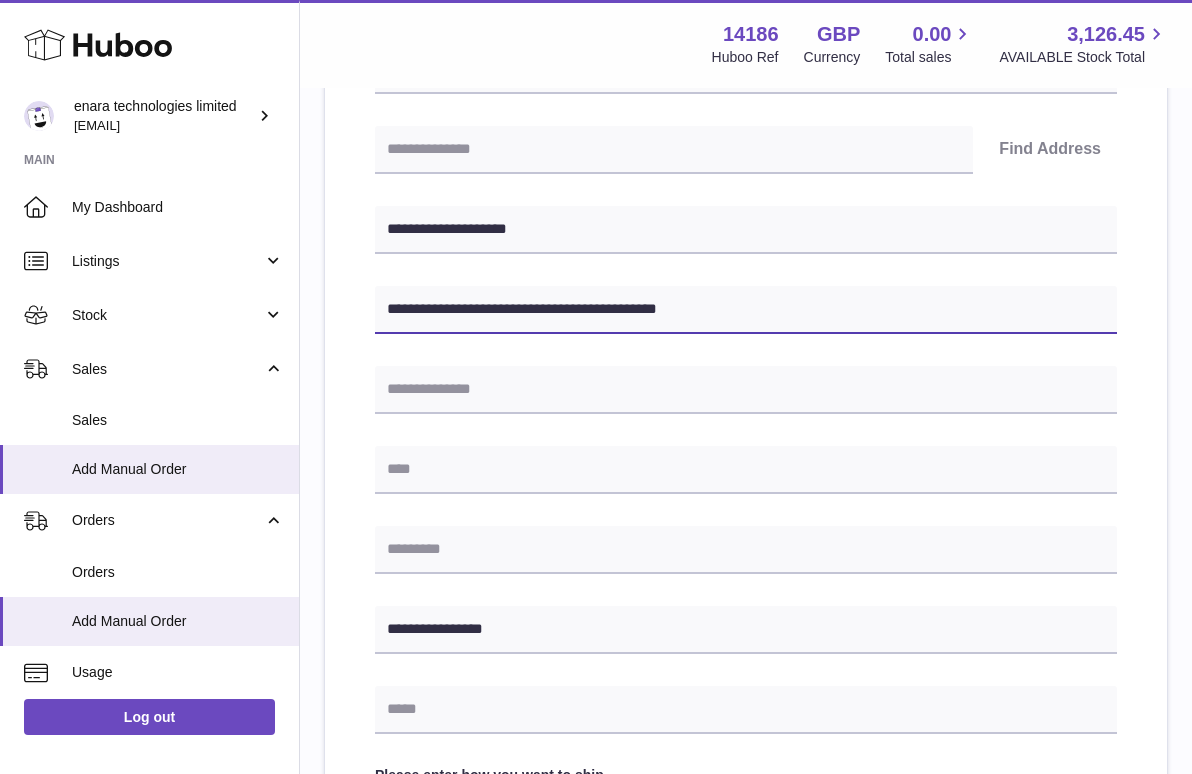 drag, startPoint x: 599, startPoint y: 306, endPoint x: 532, endPoint y: 306, distance: 67 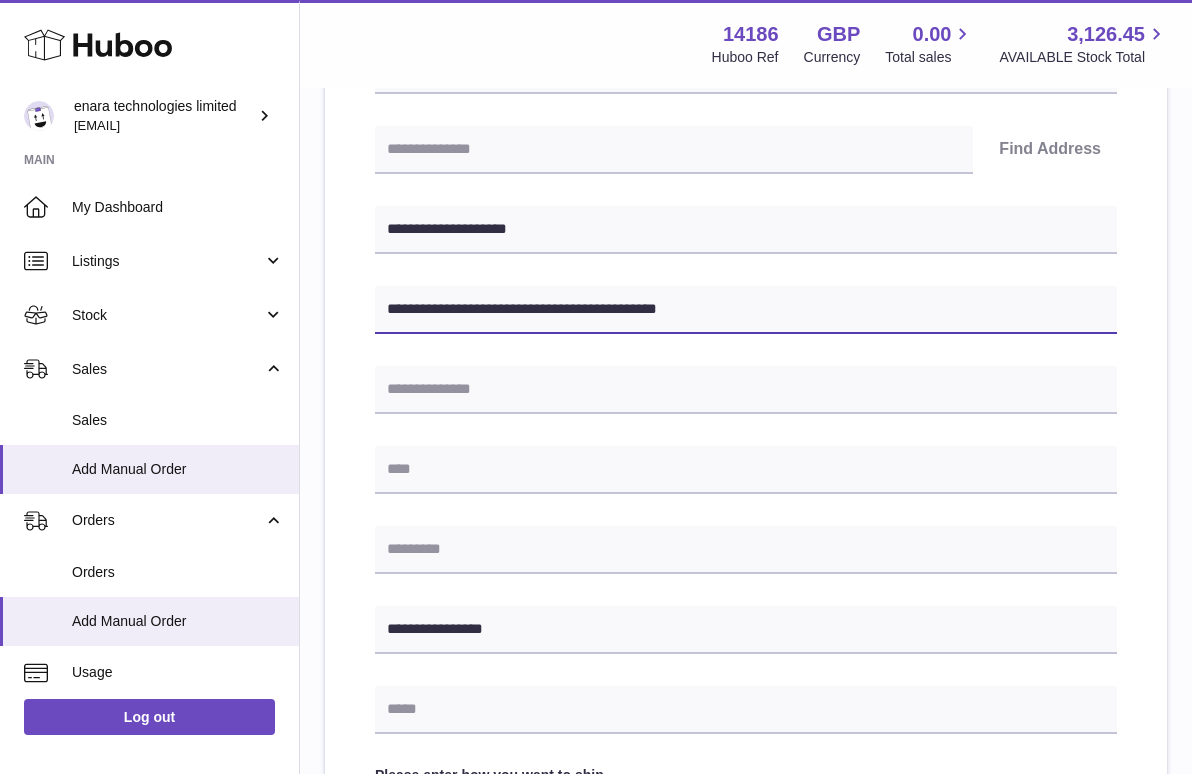 click on "**********" at bounding box center [746, 310] 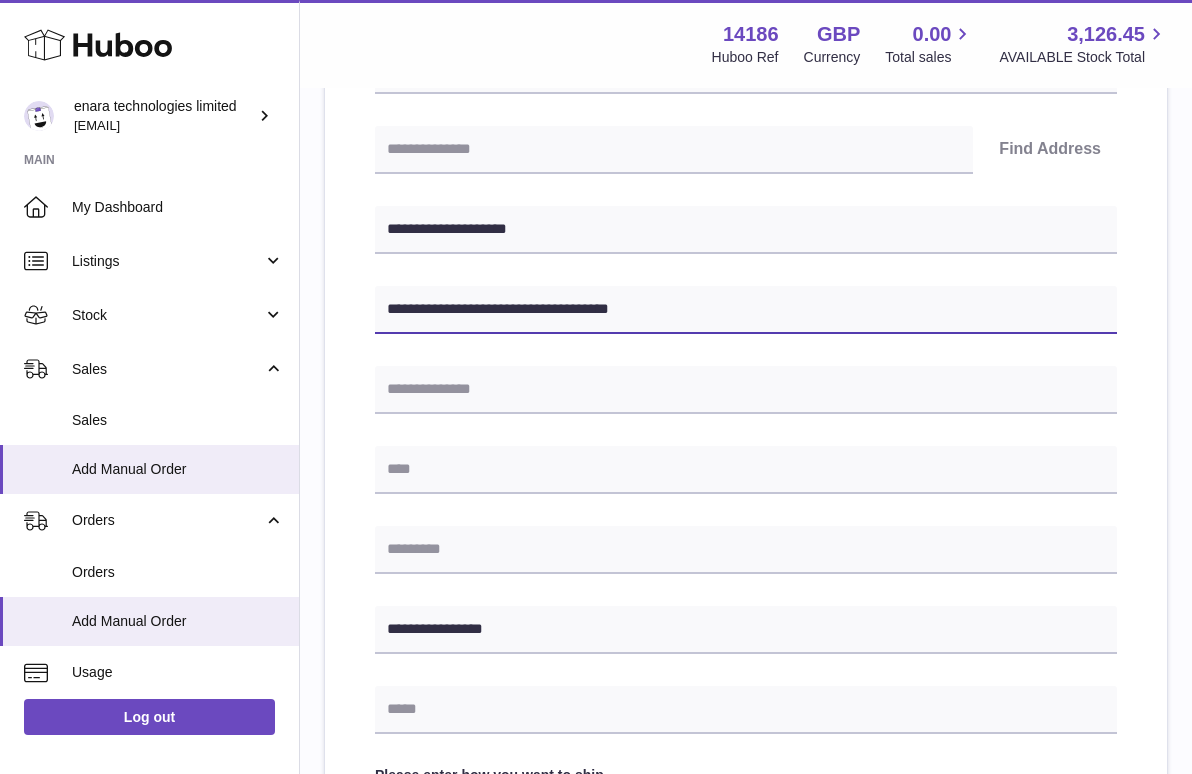 type on "**********" 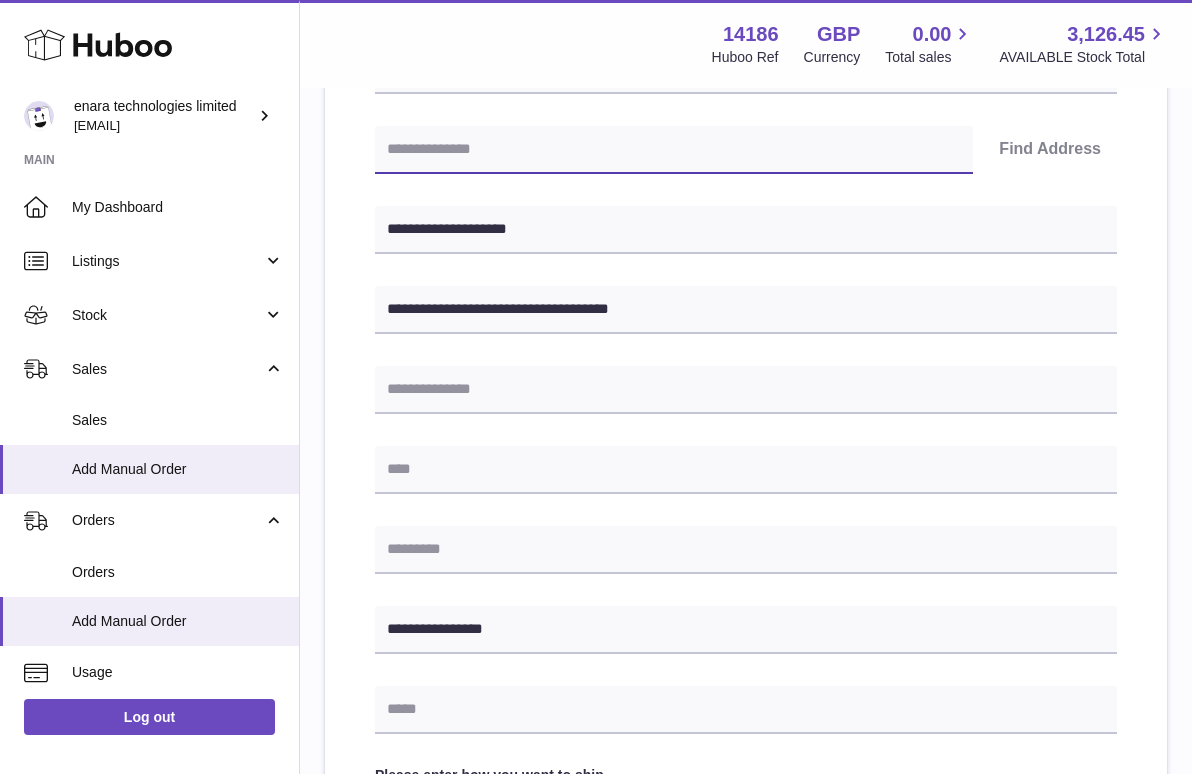 paste on "********" 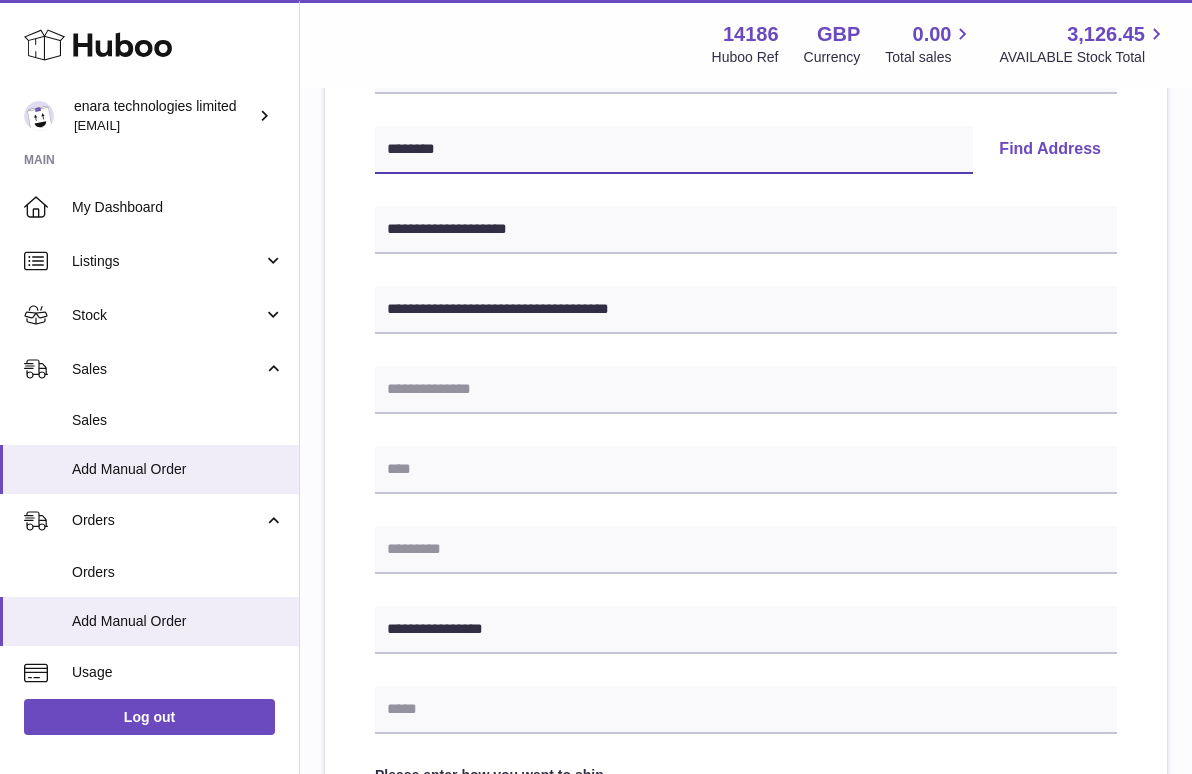 type on "********" 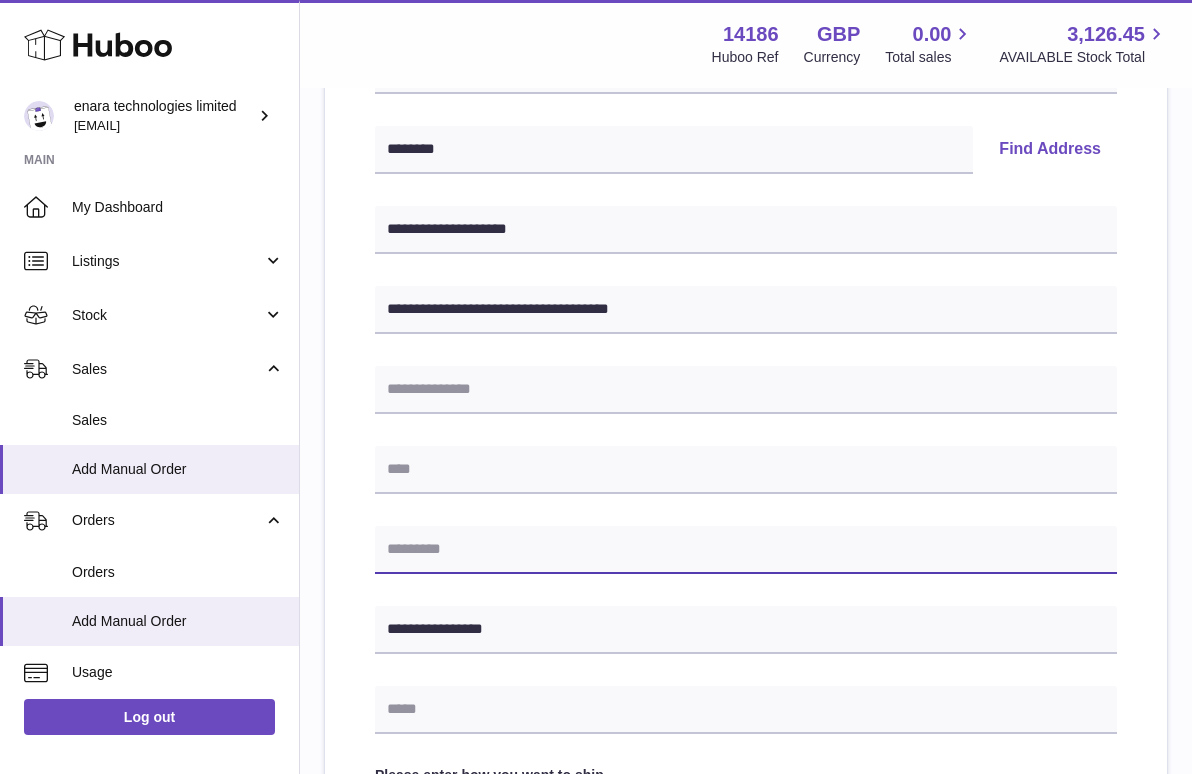 paste on "********" 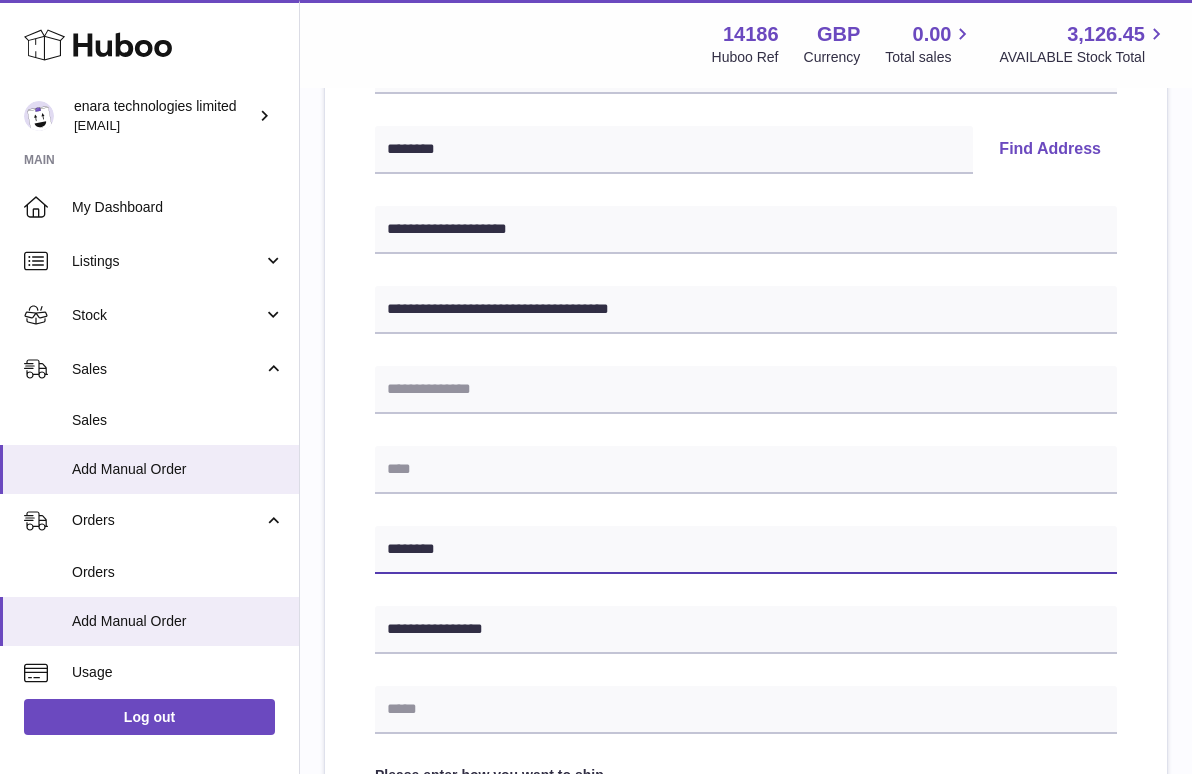 type on "********" 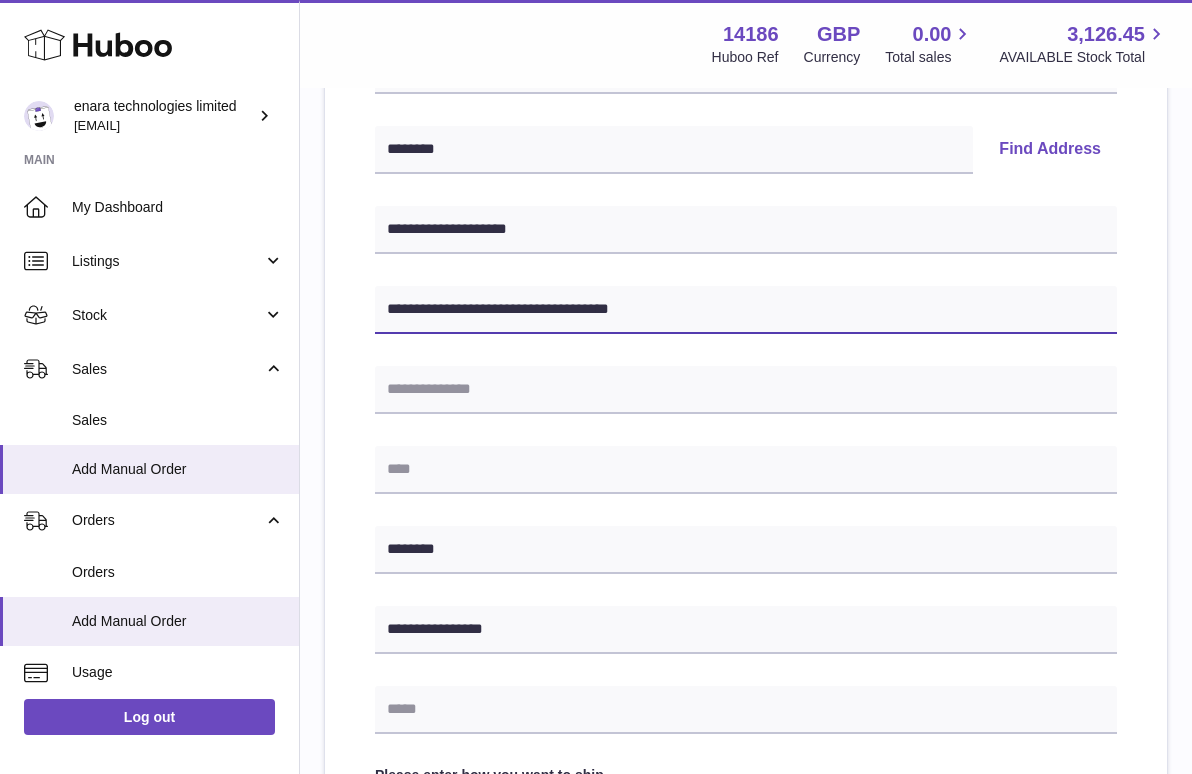 drag, startPoint x: 529, startPoint y: 308, endPoint x: 805, endPoint y: 307, distance: 276.0018 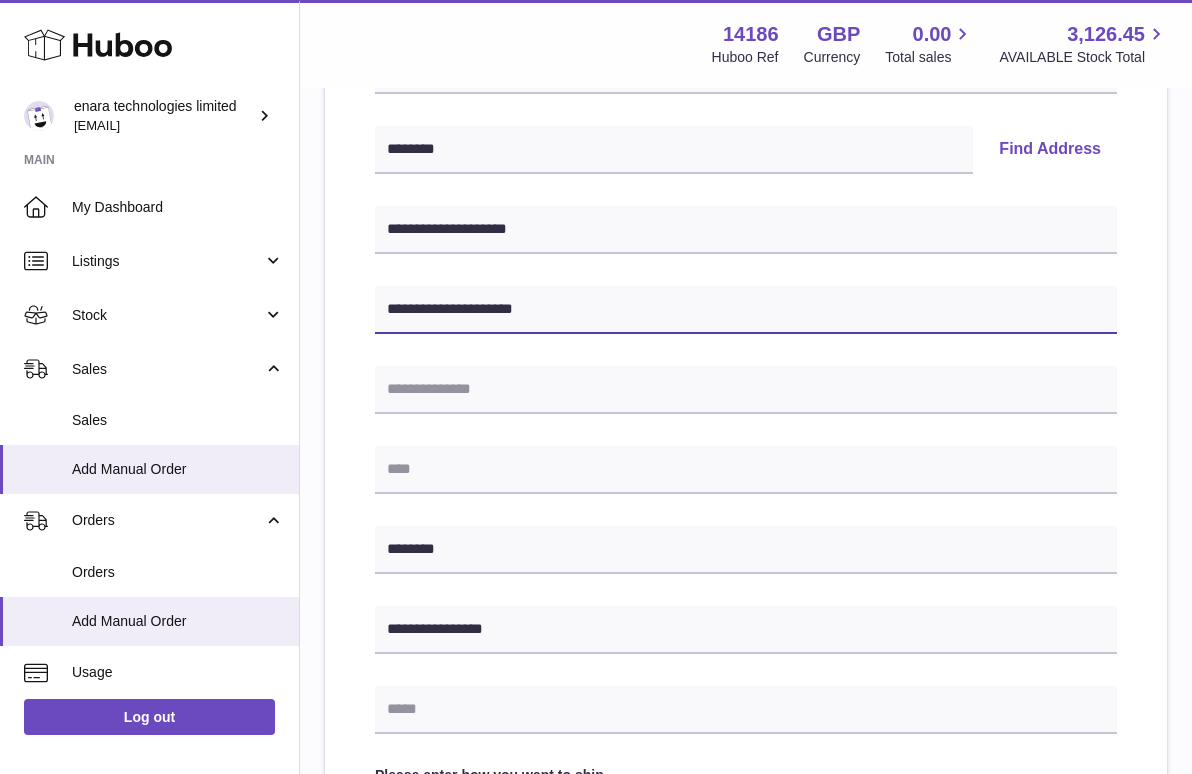 type on "**********" 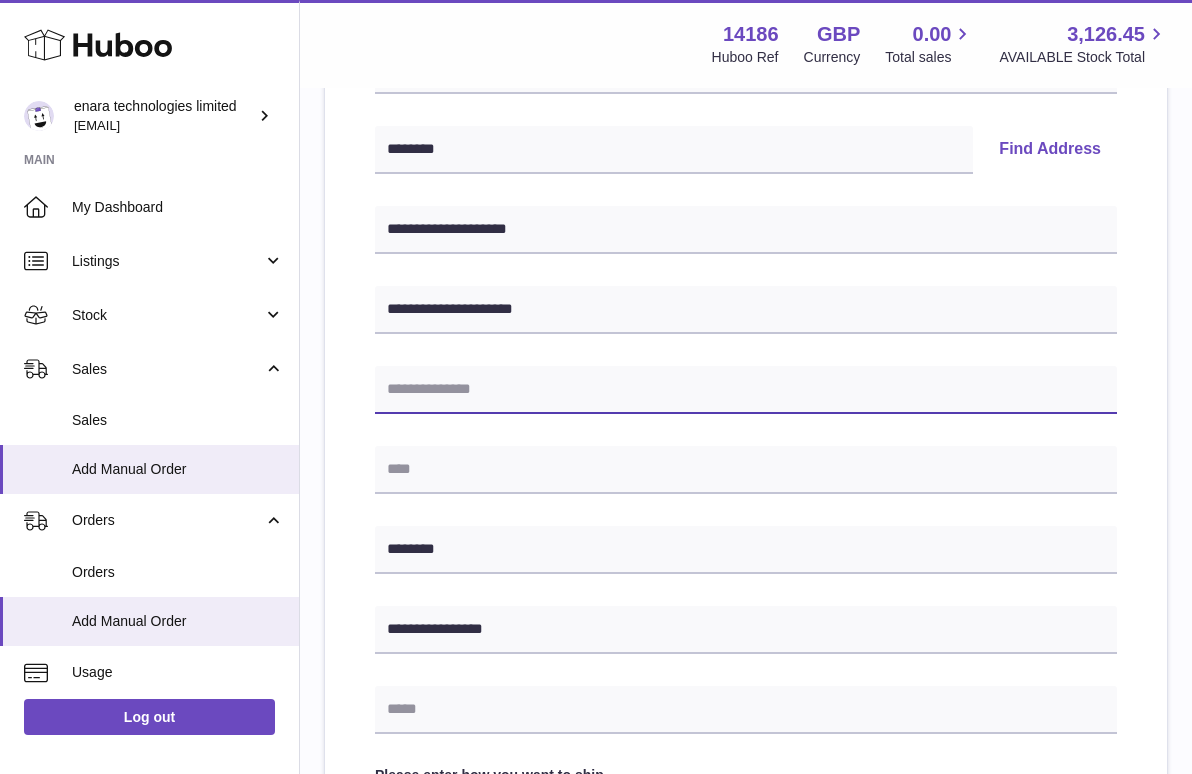 paste on "**********" 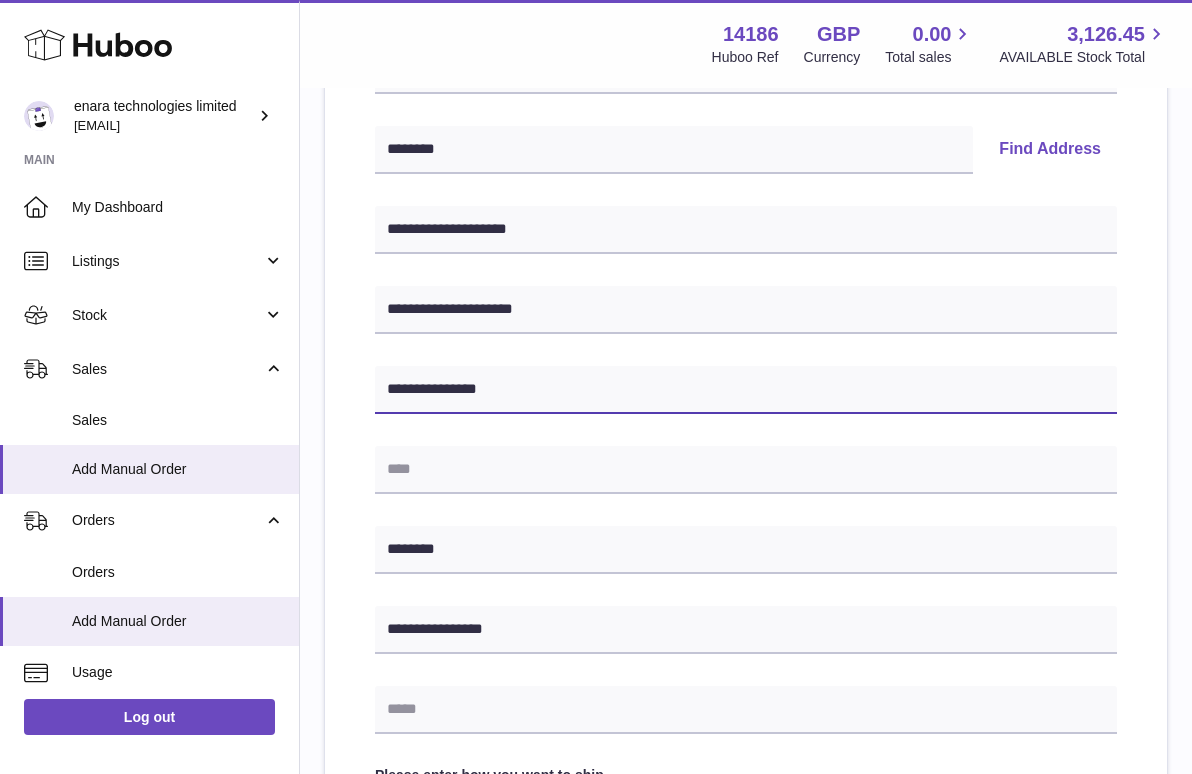 type on "**********" 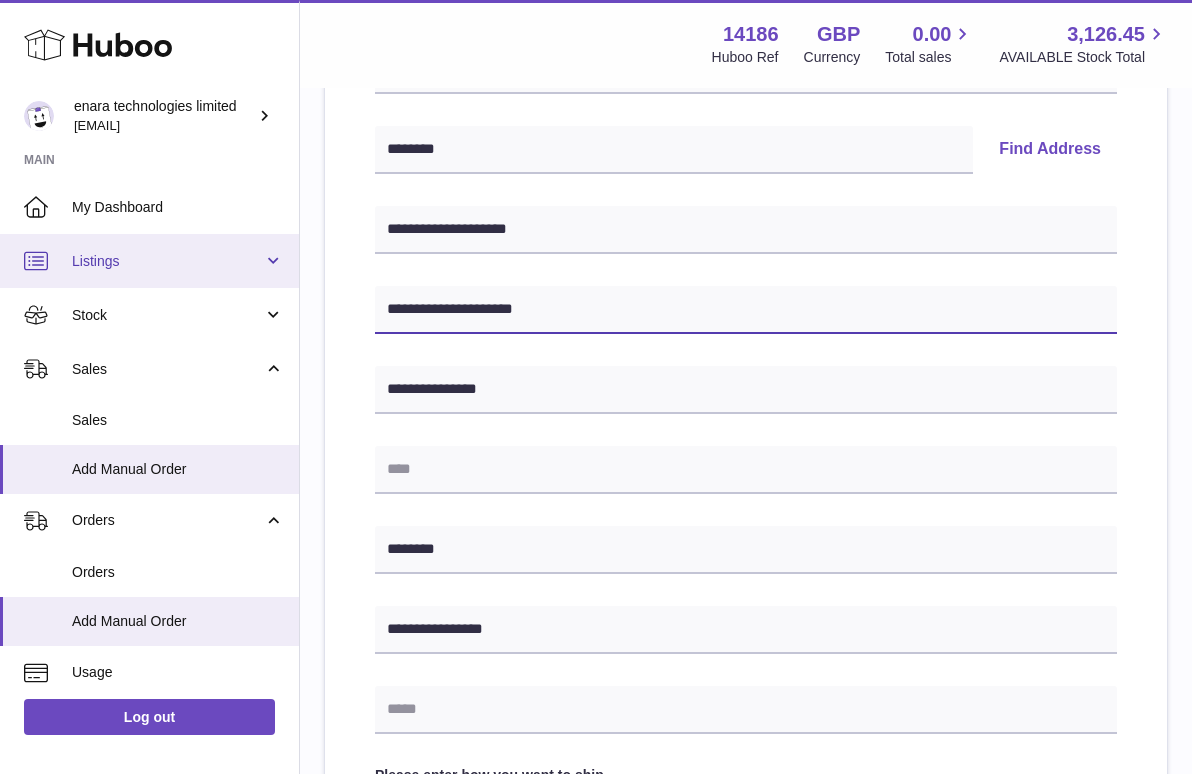 drag, startPoint x: 564, startPoint y: 314, endPoint x: 199, endPoint y: 244, distance: 371.65173 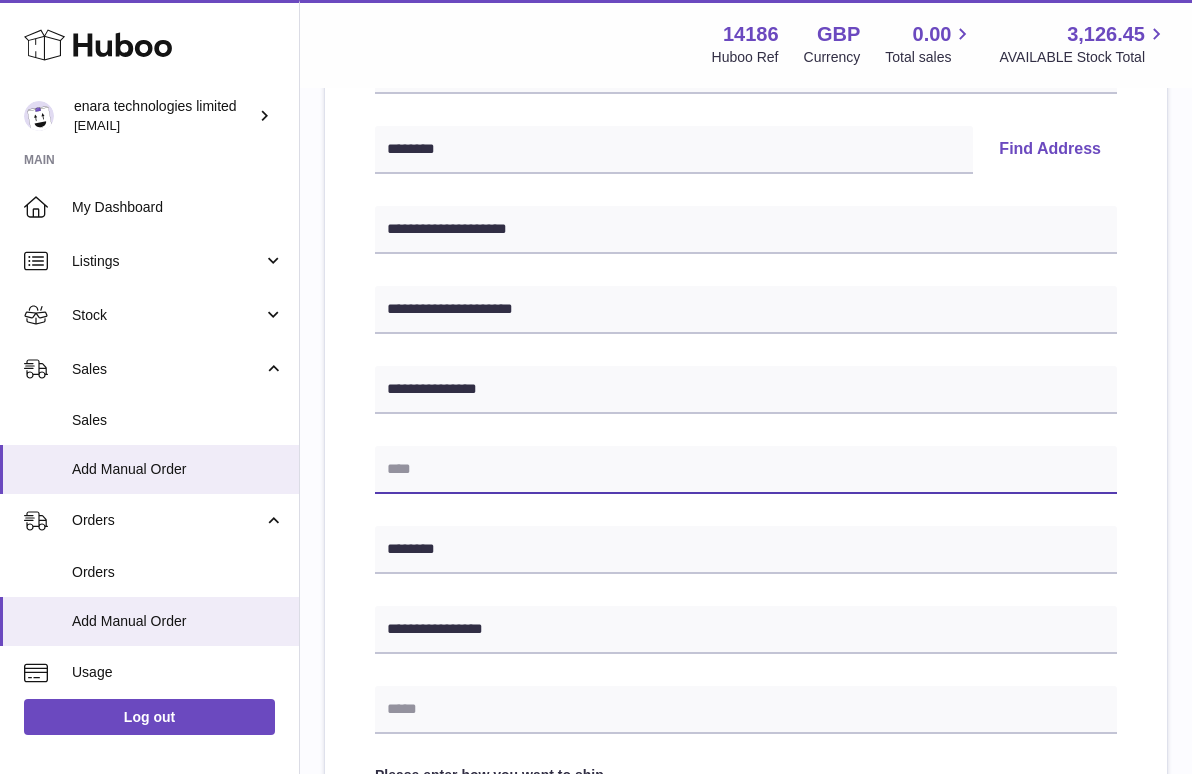 click at bounding box center [746, 470] 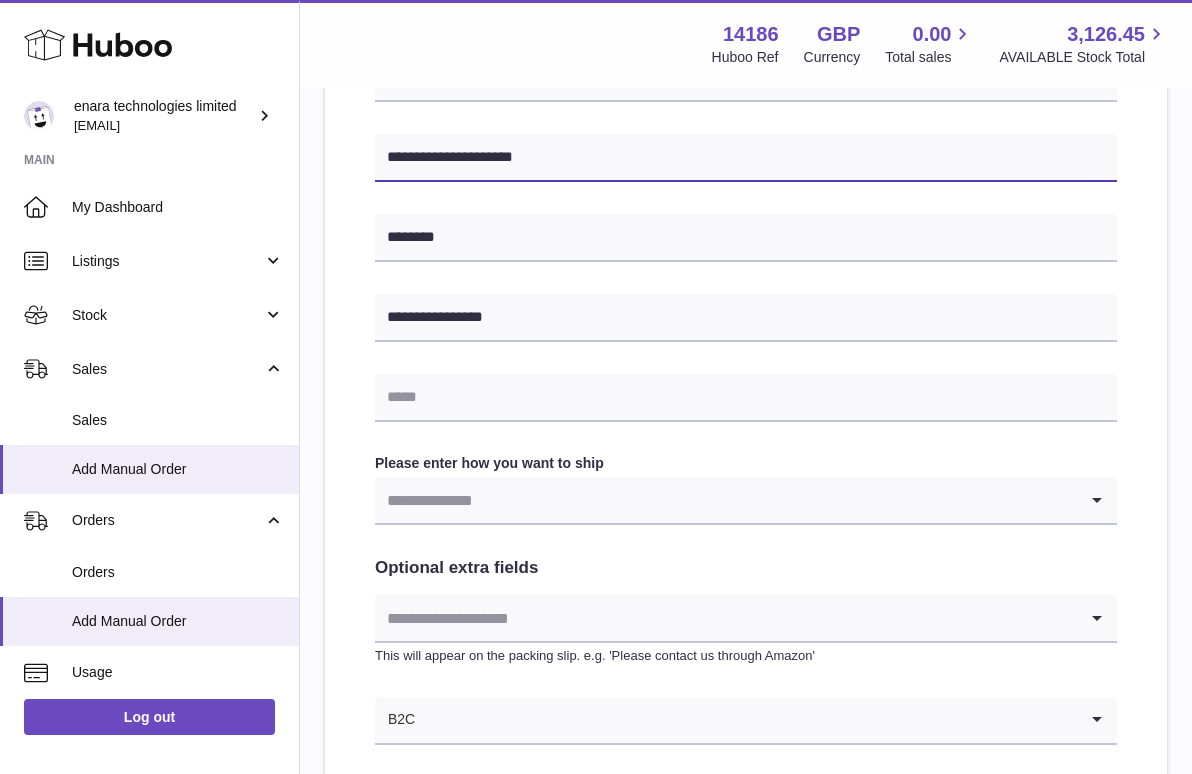 scroll, scrollTop: 795, scrollLeft: 0, axis: vertical 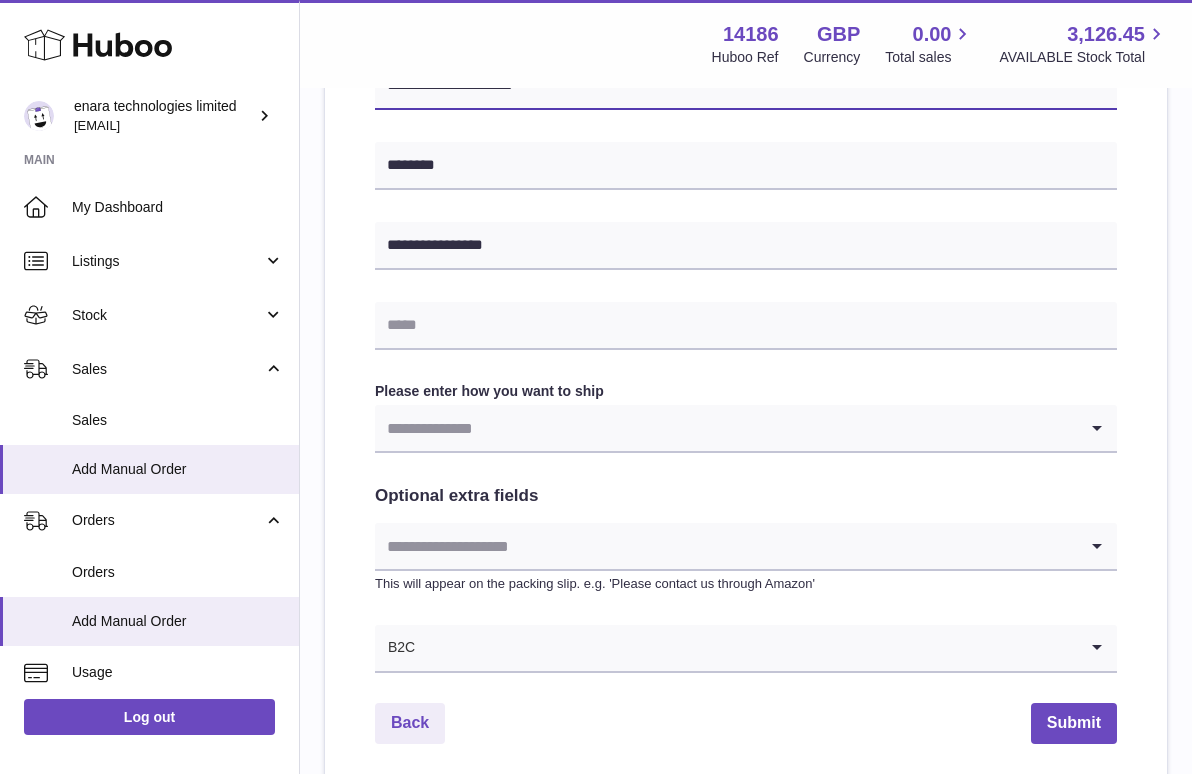 type on "**********" 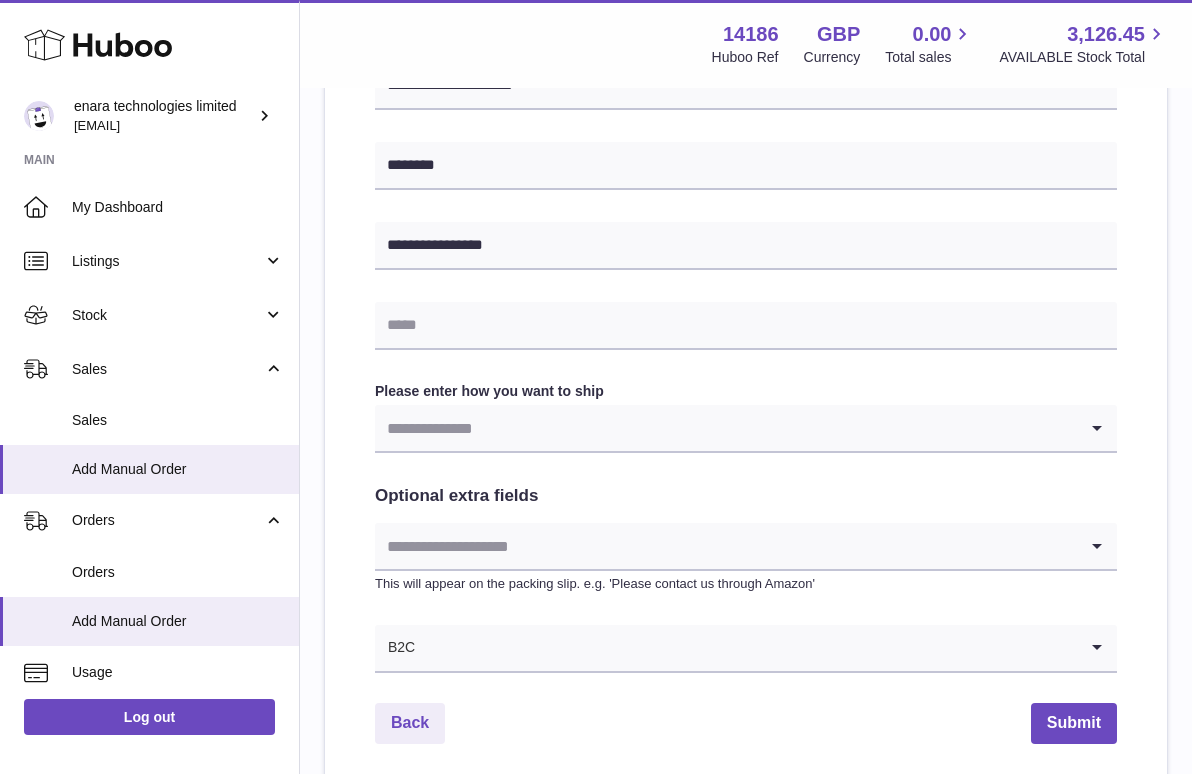 click at bounding box center (726, 428) 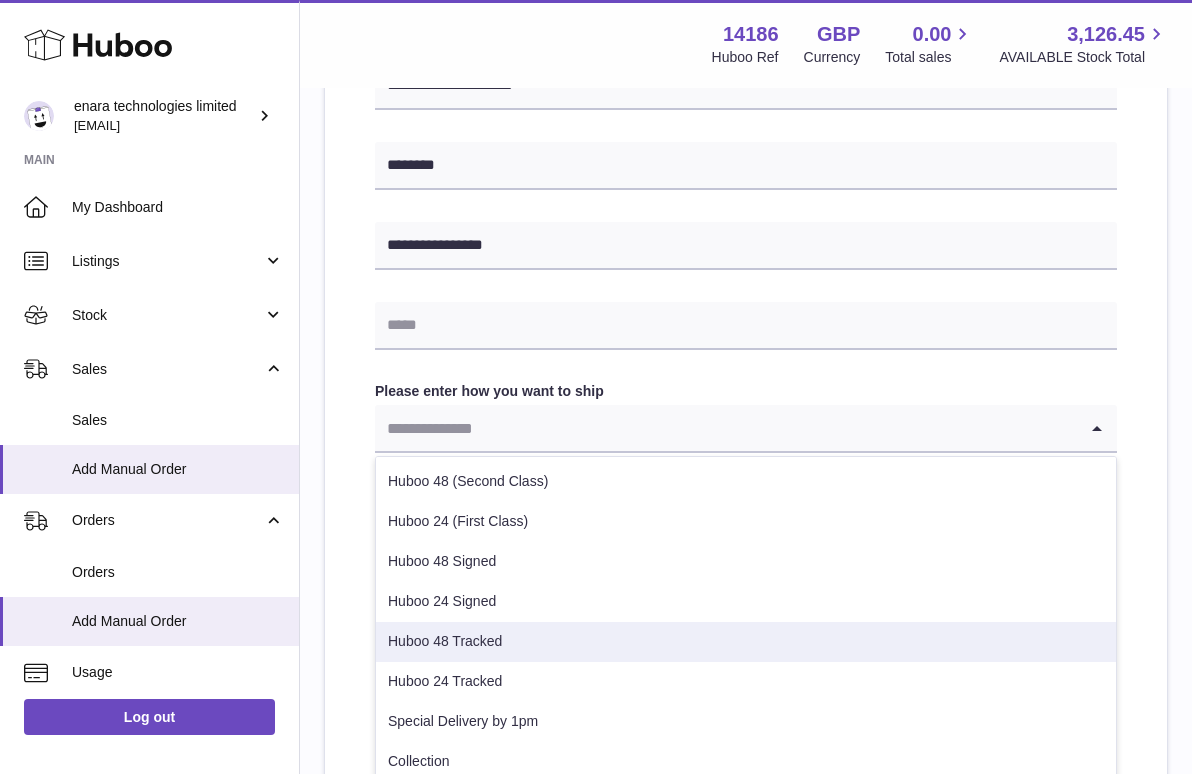 click on "Huboo 48 Tracked" at bounding box center (746, 642) 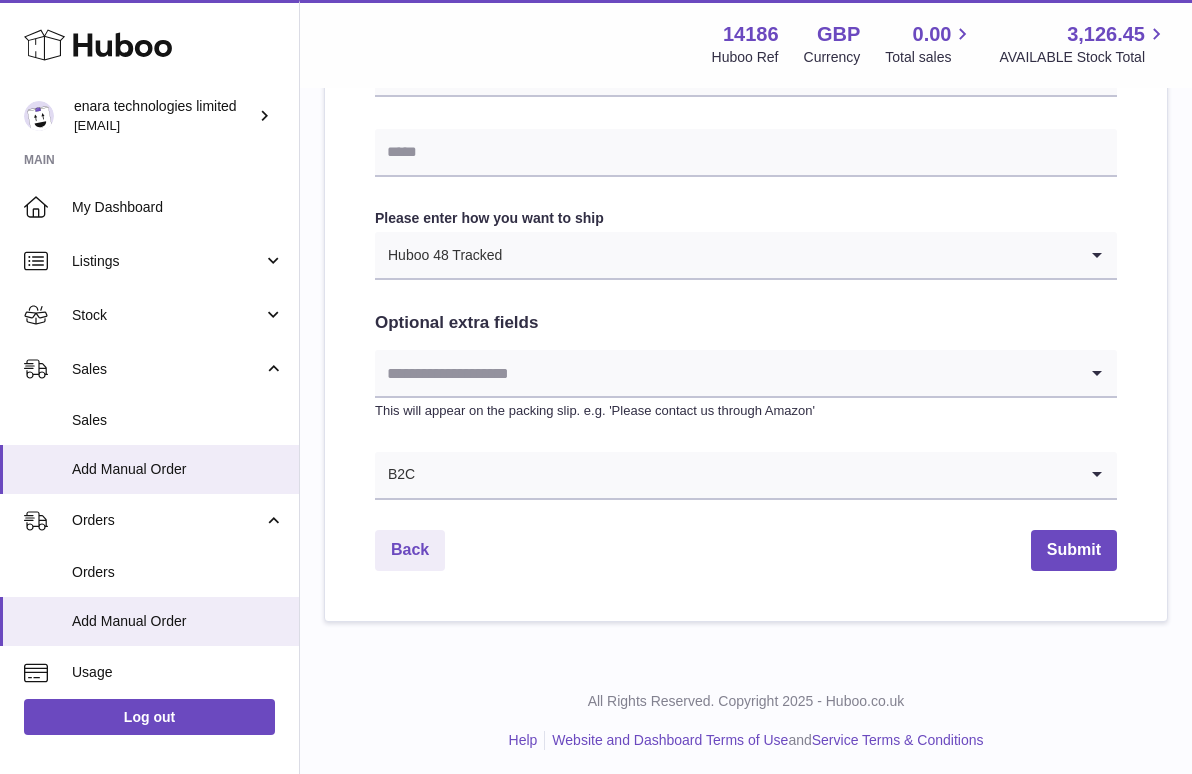 scroll, scrollTop: 967, scrollLeft: 0, axis: vertical 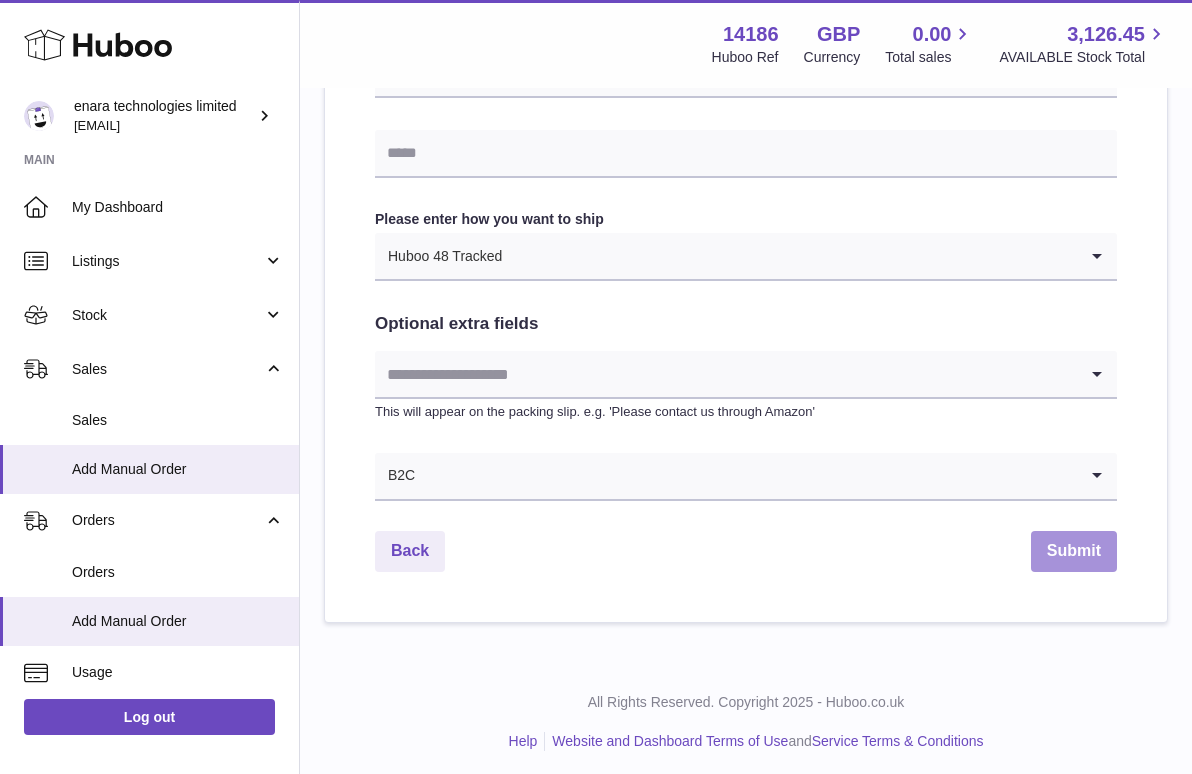 click on "Submit" at bounding box center (1074, 551) 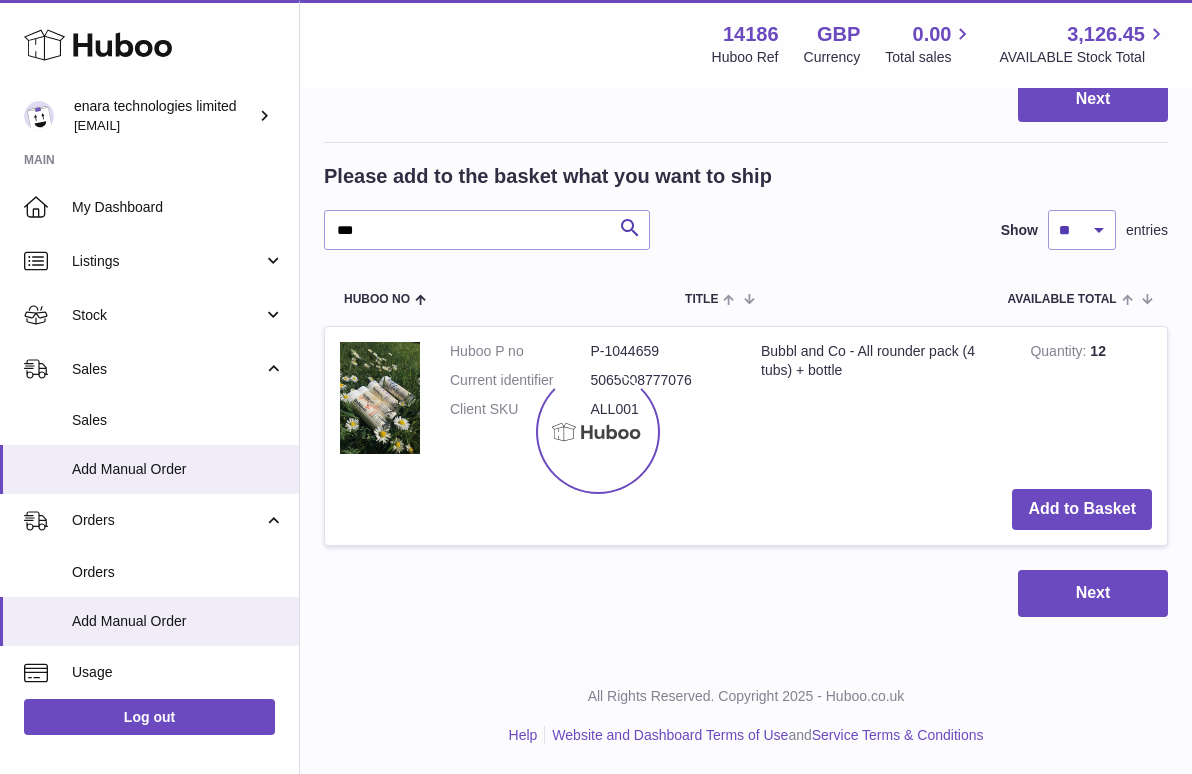 scroll, scrollTop: 0, scrollLeft: 0, axis: both 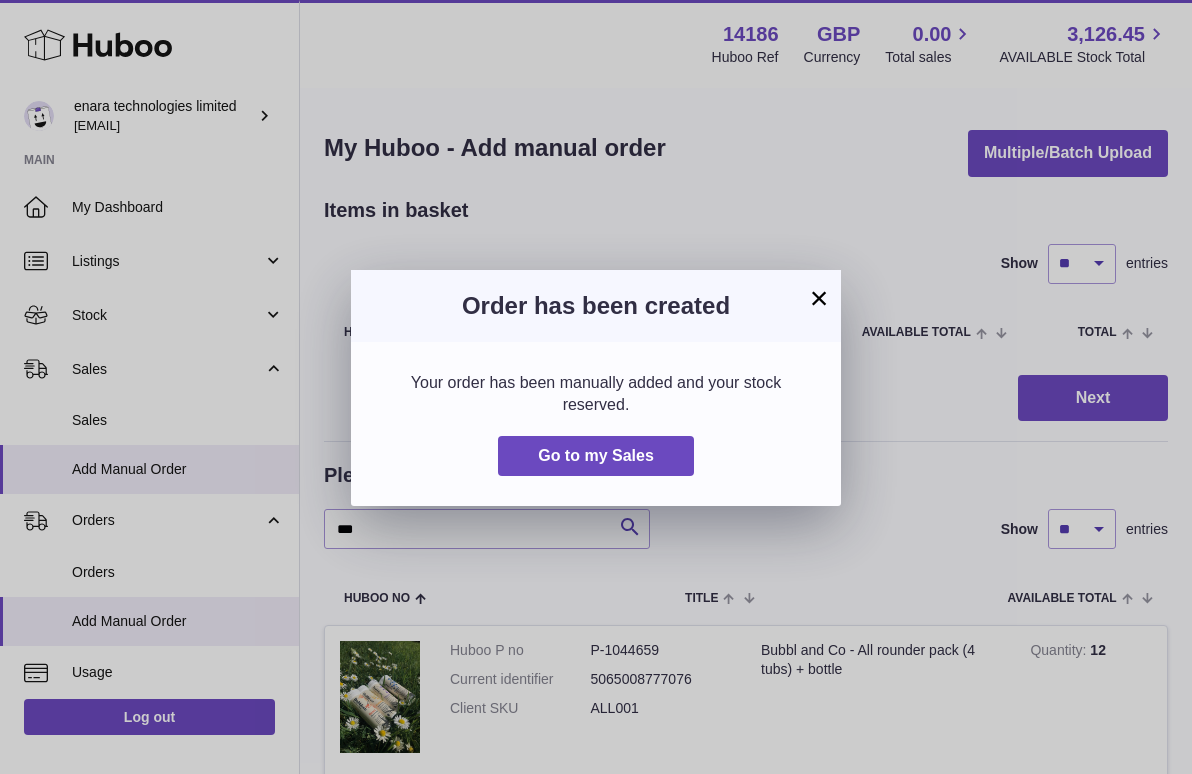click on "×" at bounding box center (819, 298) 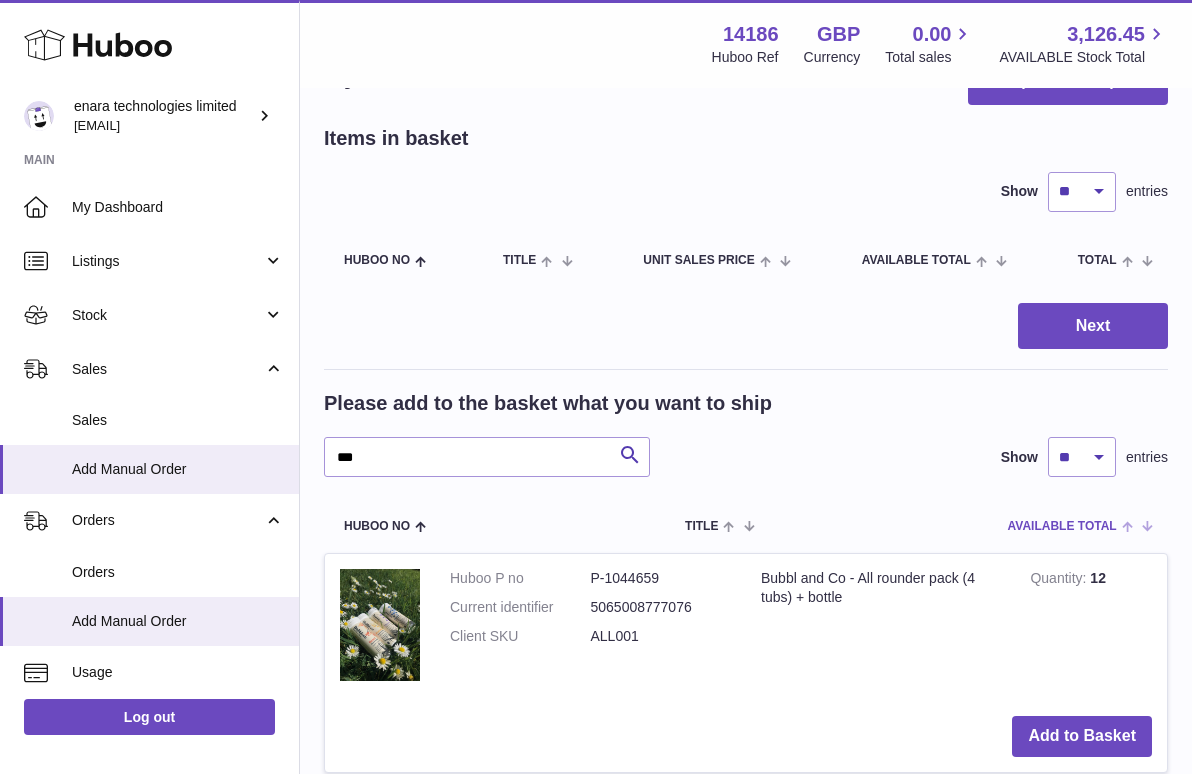 scroll, scrollTop: 131, scrollLeft: 0, axis: vertical 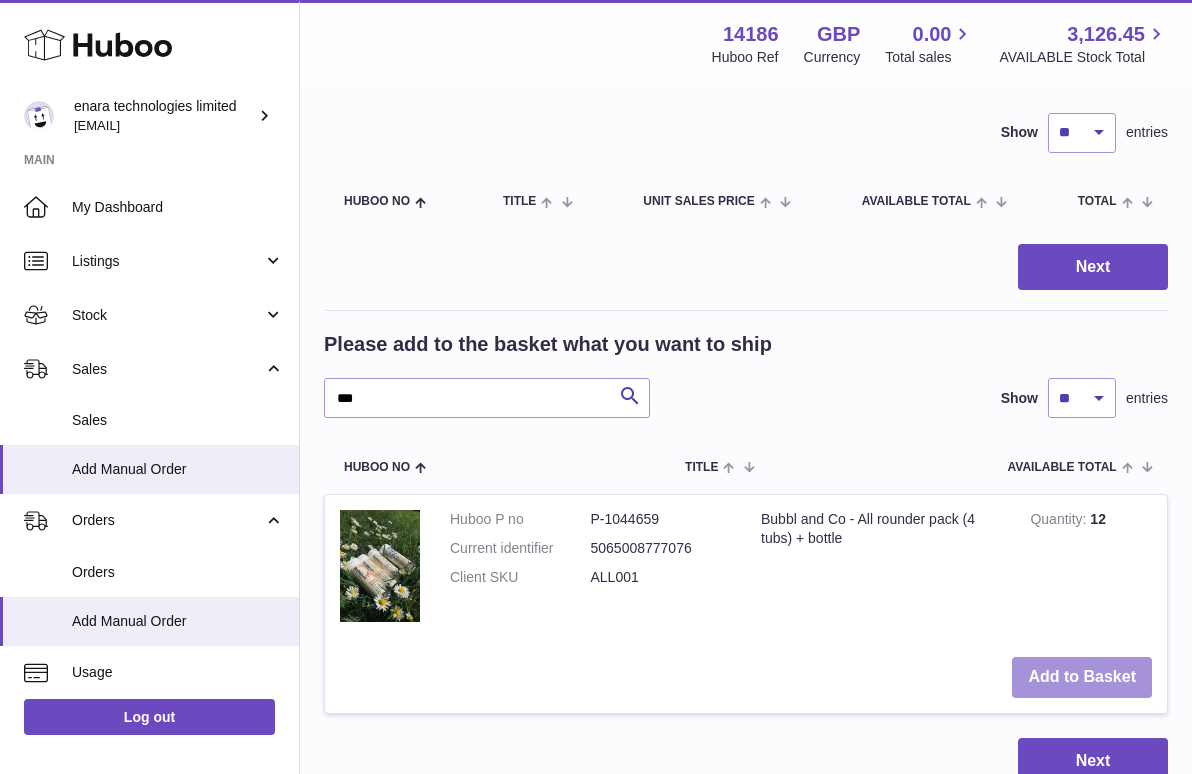 click on "Add to Basket" at bounding box center [1082, 677] 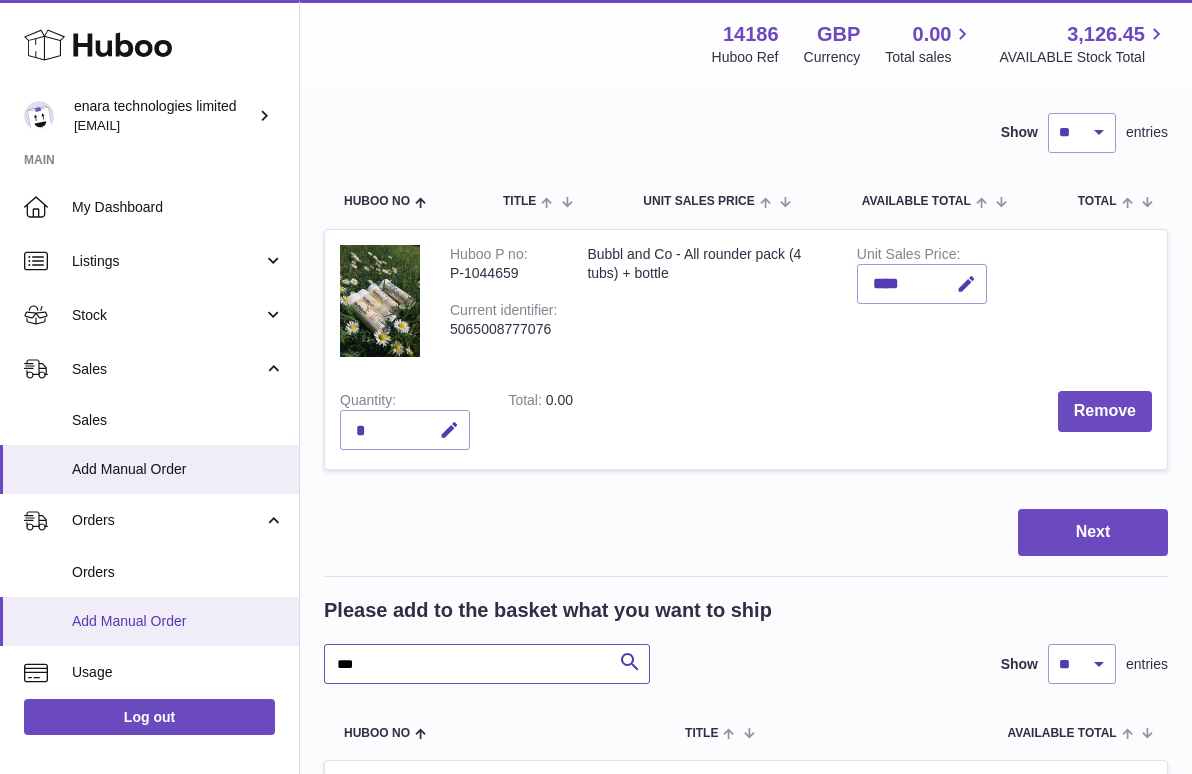 drag, startPoint x: 413, startPoint y: 664, endPoint x: 199, endPoint y: 629, distance: 216.84326 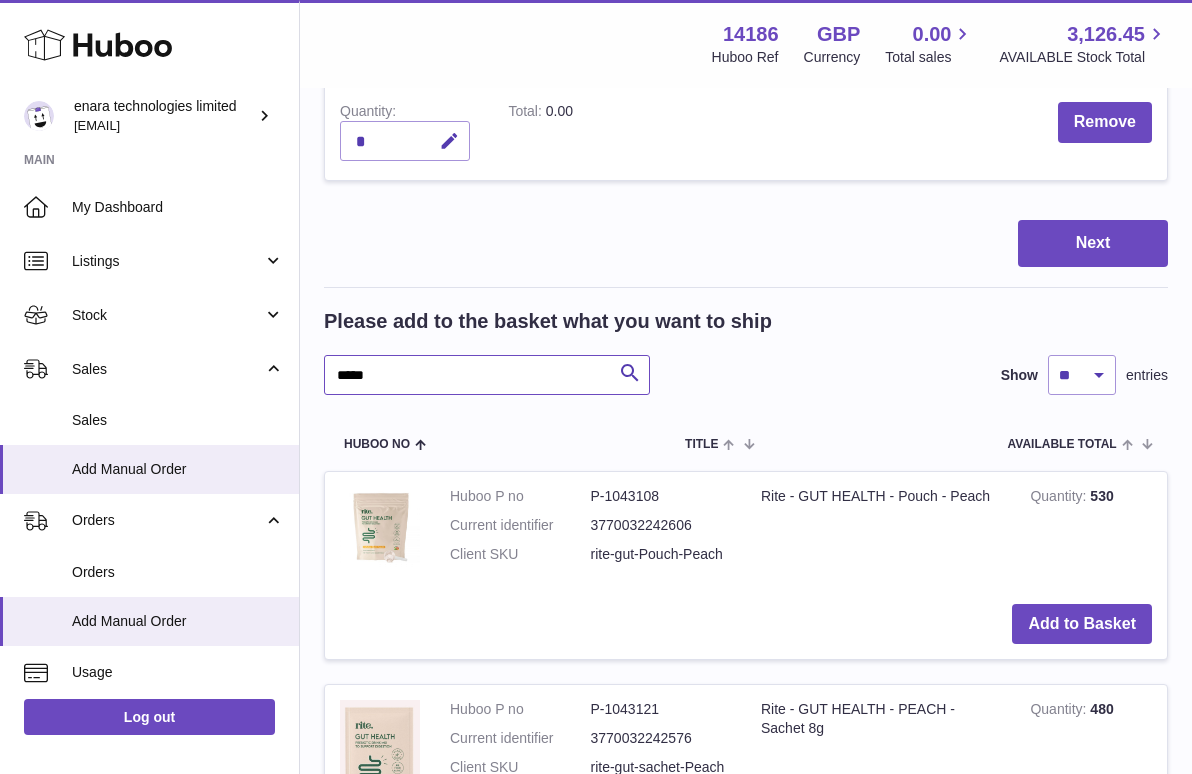 scroll, scrollTop: 444, scrollLeft: 0, axis: vertical 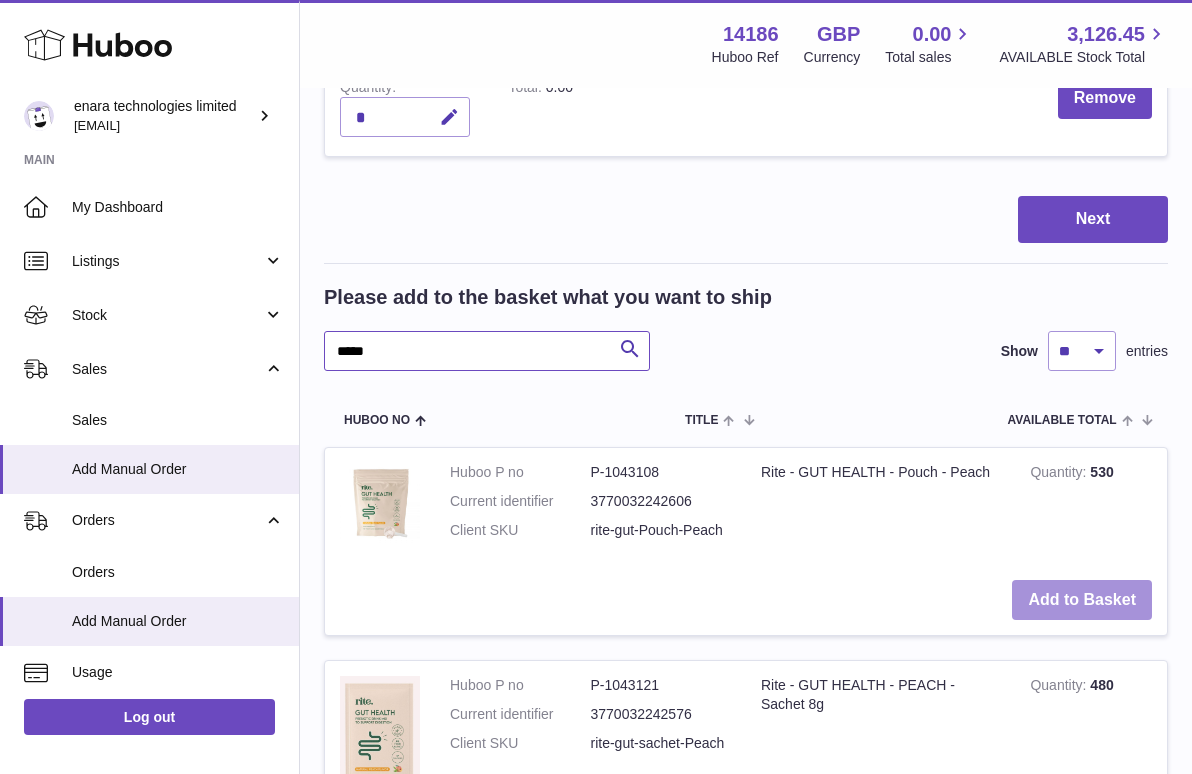 type on "*****" 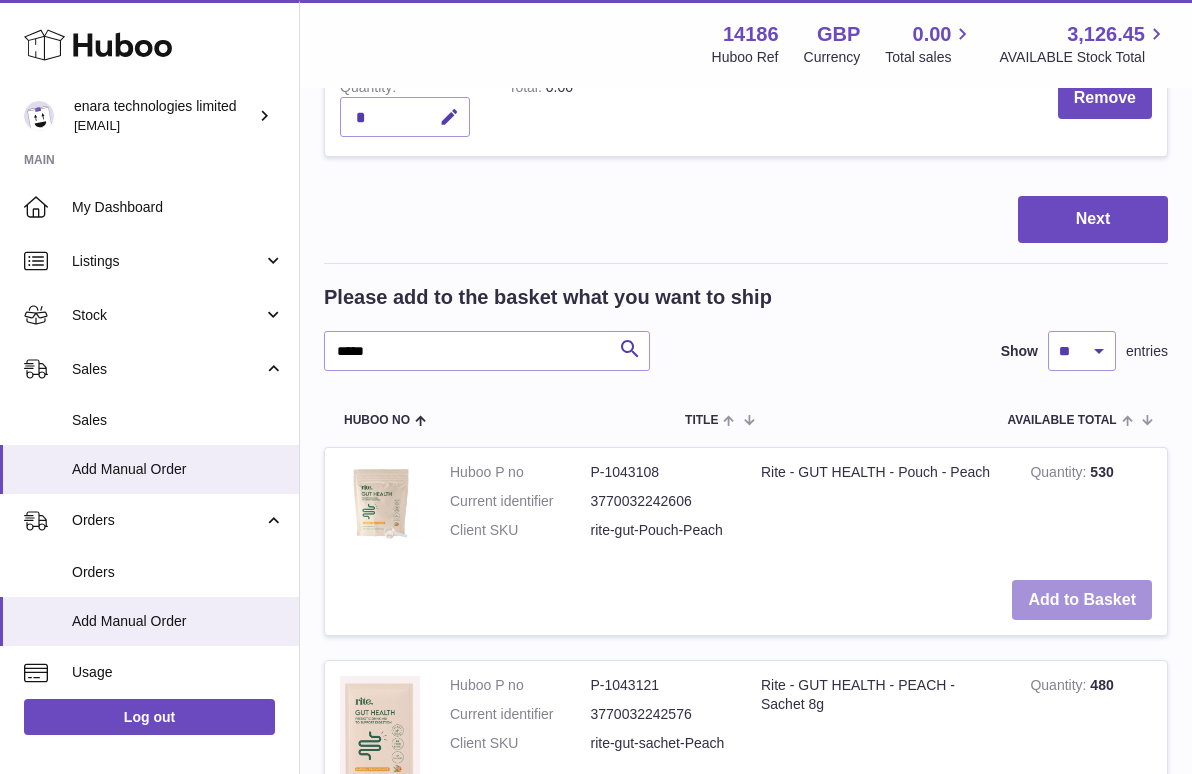 click on "Add to Basket" at bounding box center [1082, 600] 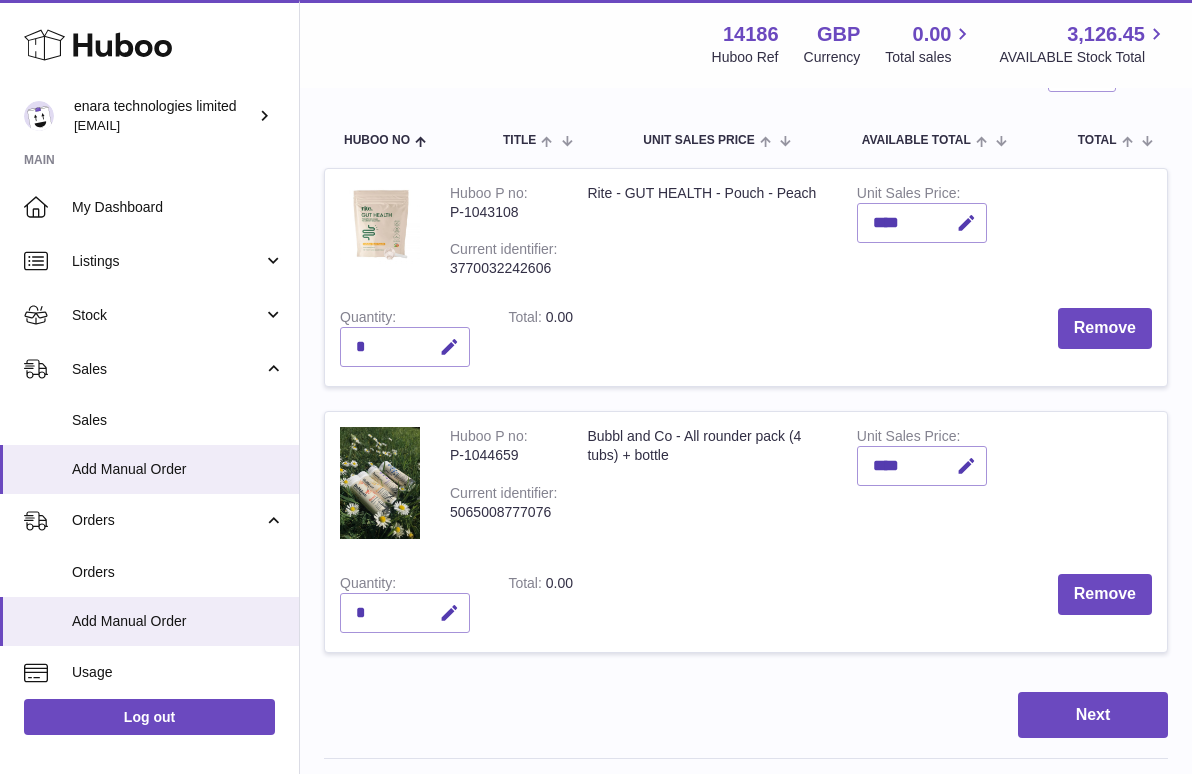 scroll, scrollTop: 295, scrollLeft: 0, axis: vertical 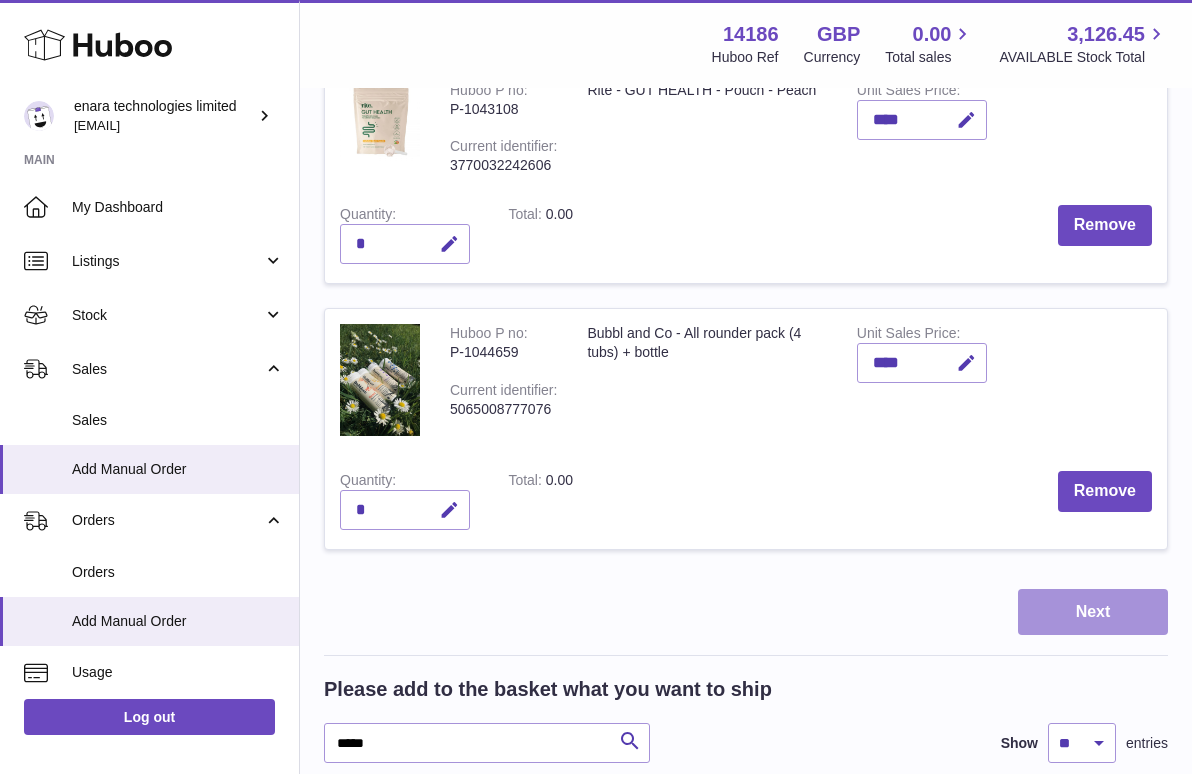 click on "Next" at bounding box center (1093, 612) 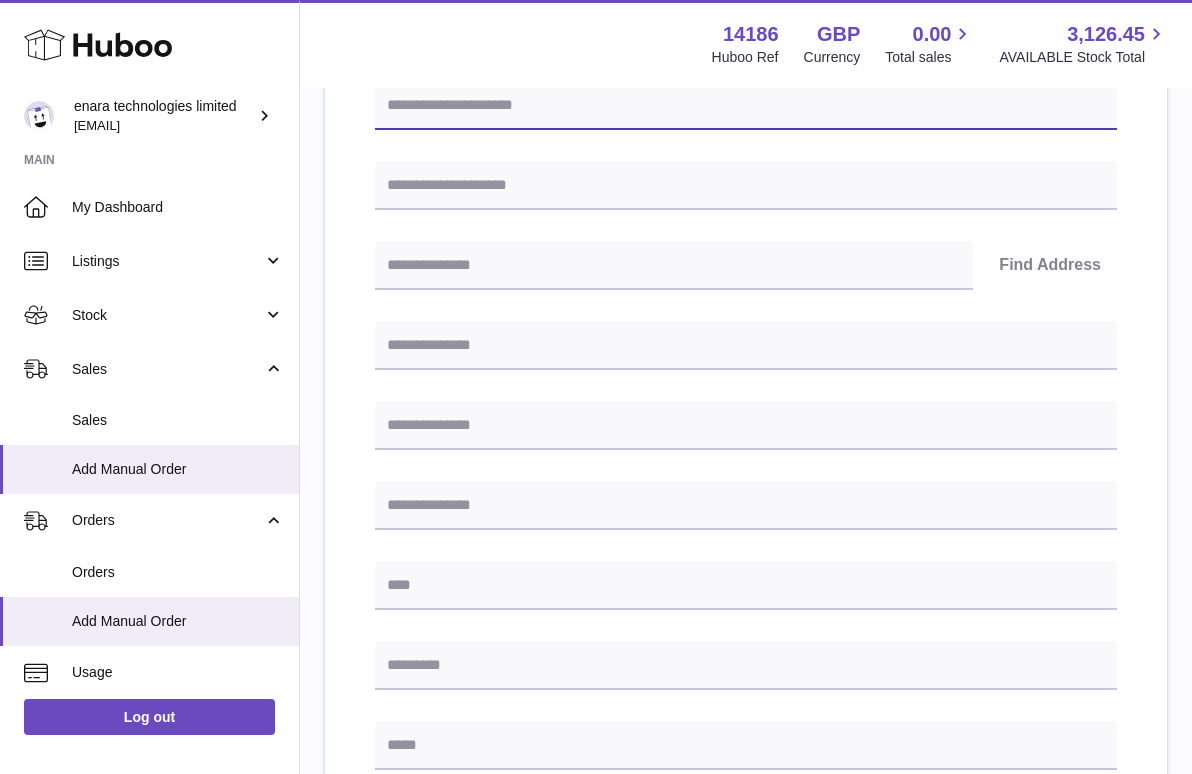 click at bounding box center (746, 106) 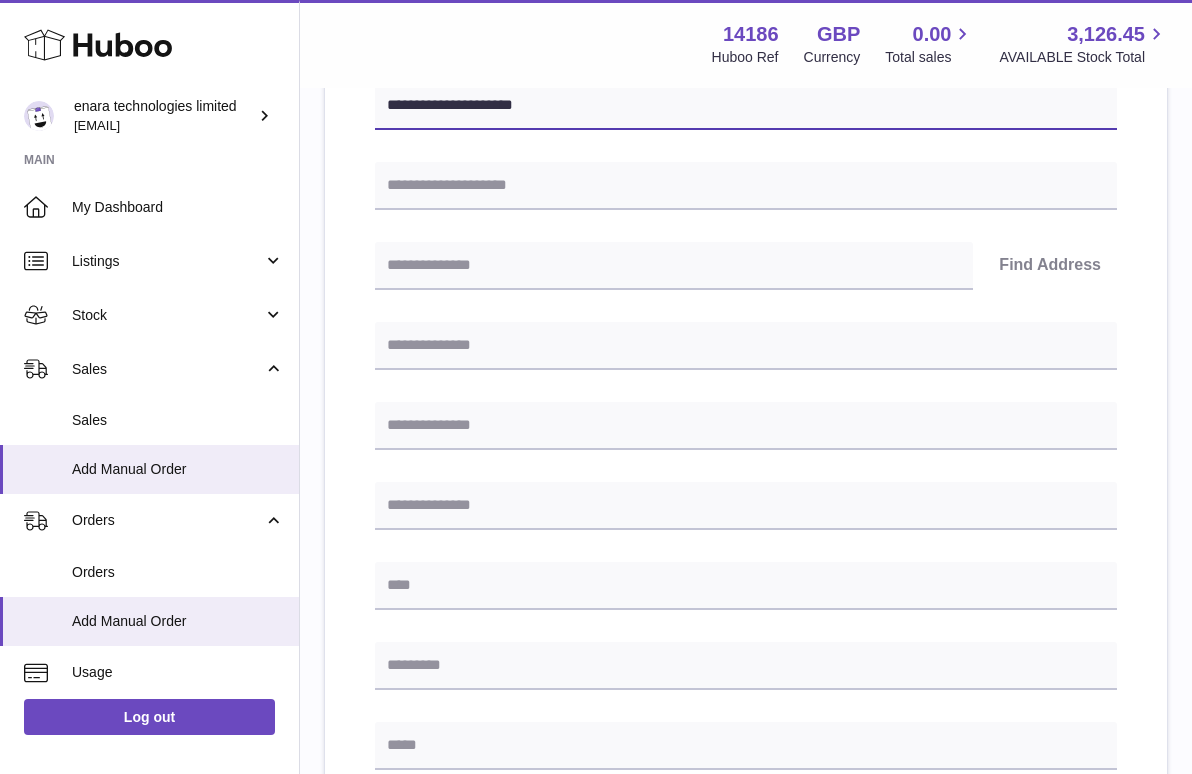 paste on "**********" 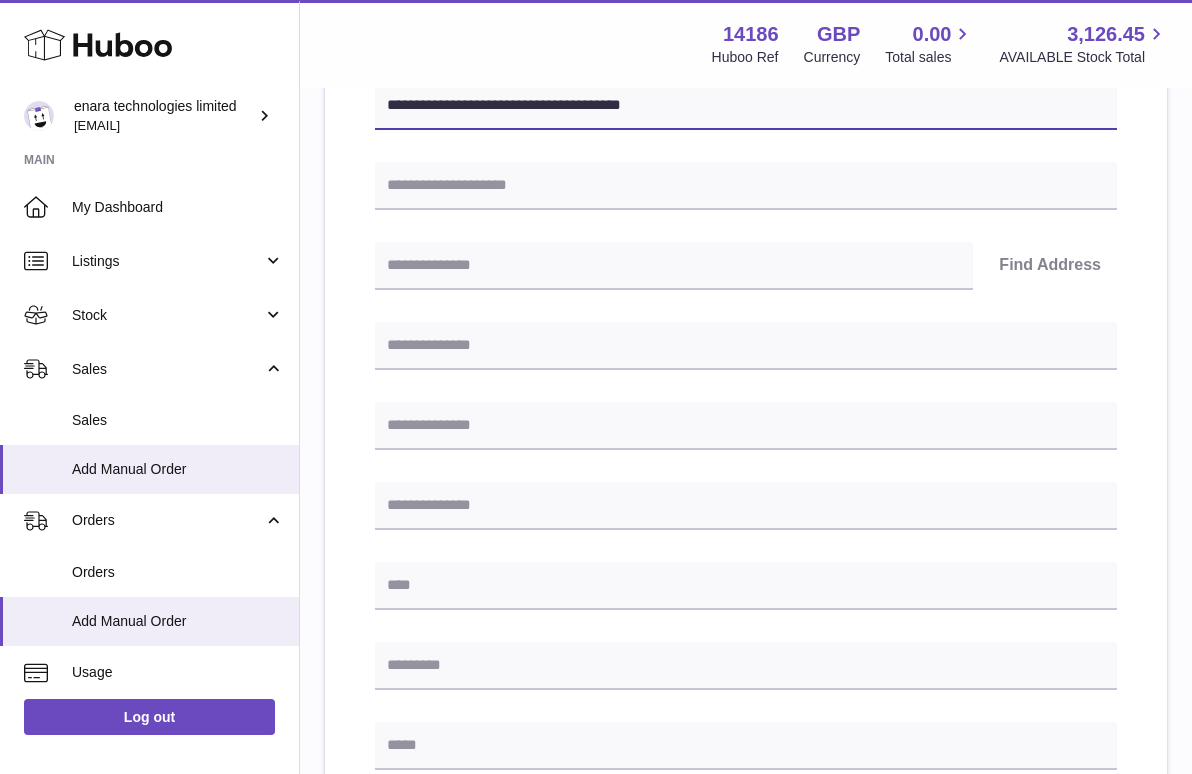 type on "**********" 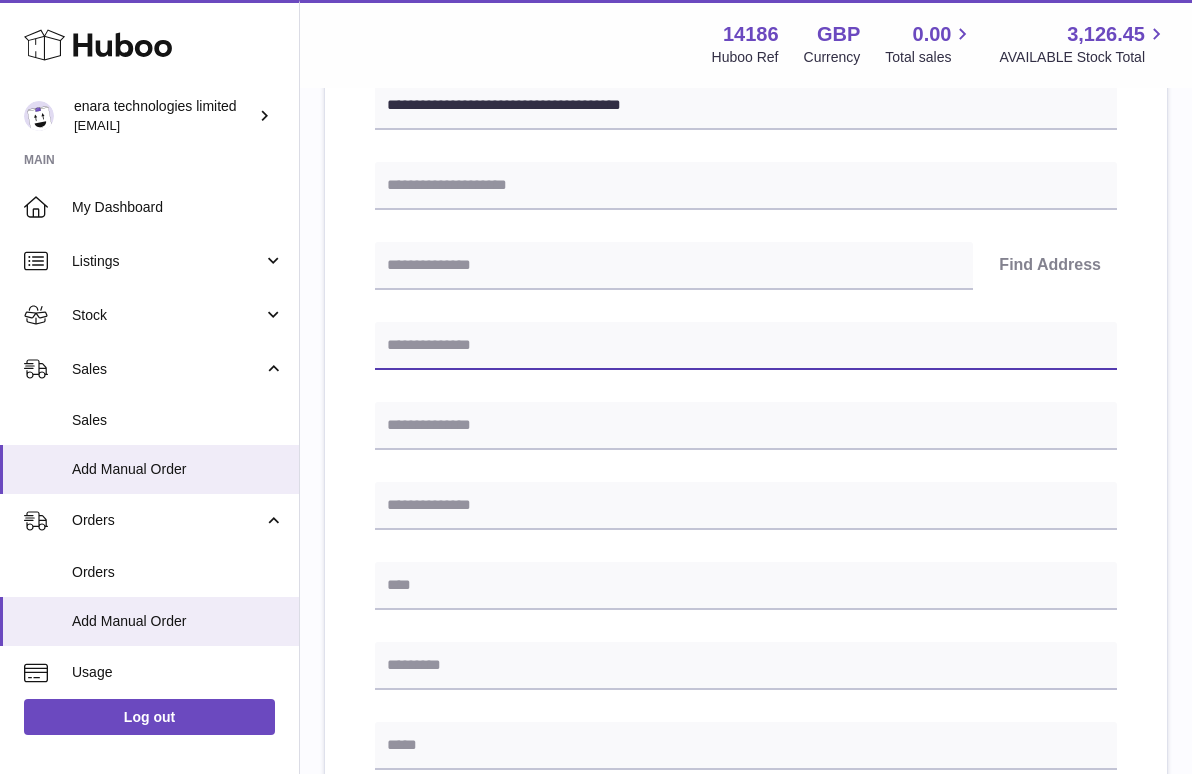 paste on "**********" 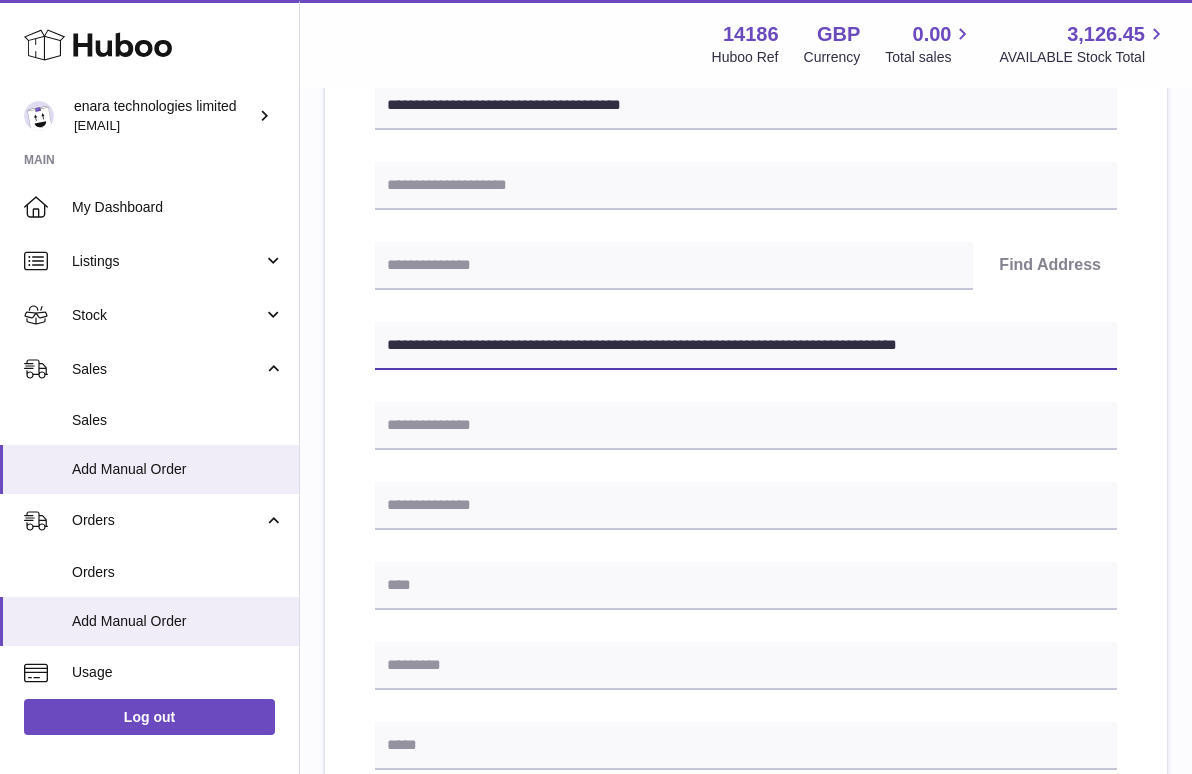 drag, startPoint x: 693, startPoint y: 341, endPoint x: 1136, endPoint y: 402, distance: 447.18005 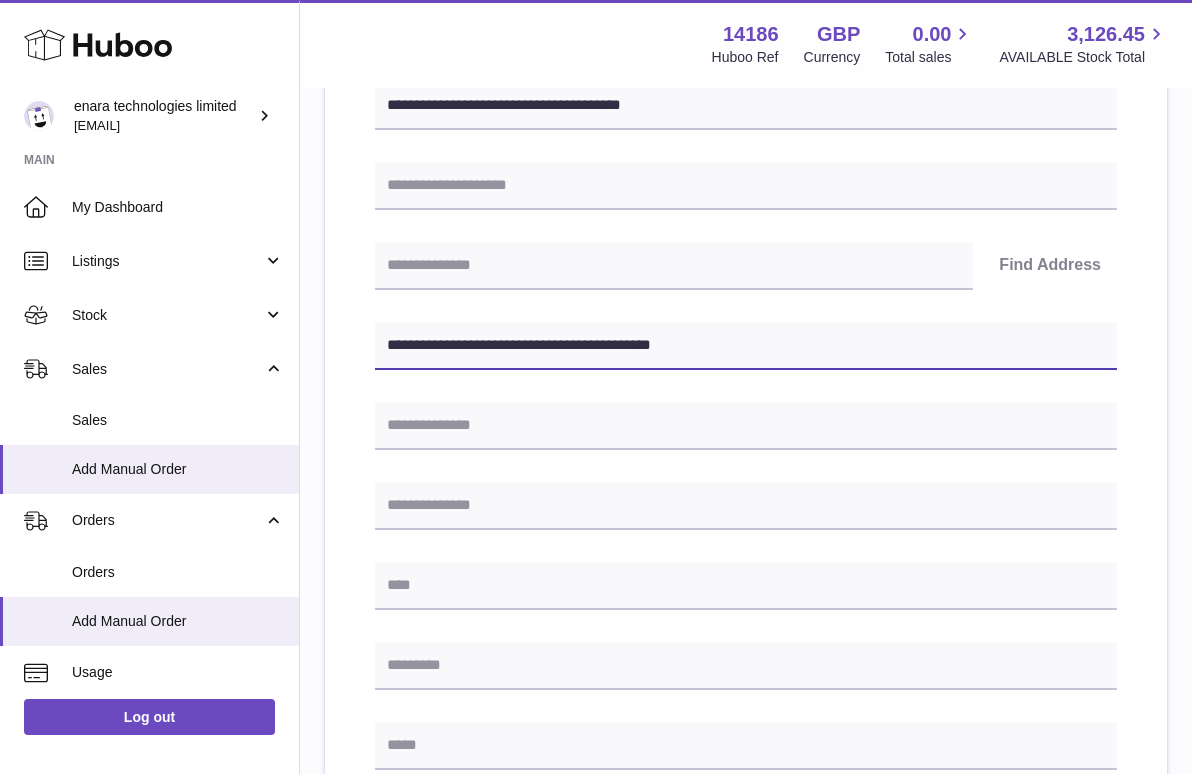 type on "**********" 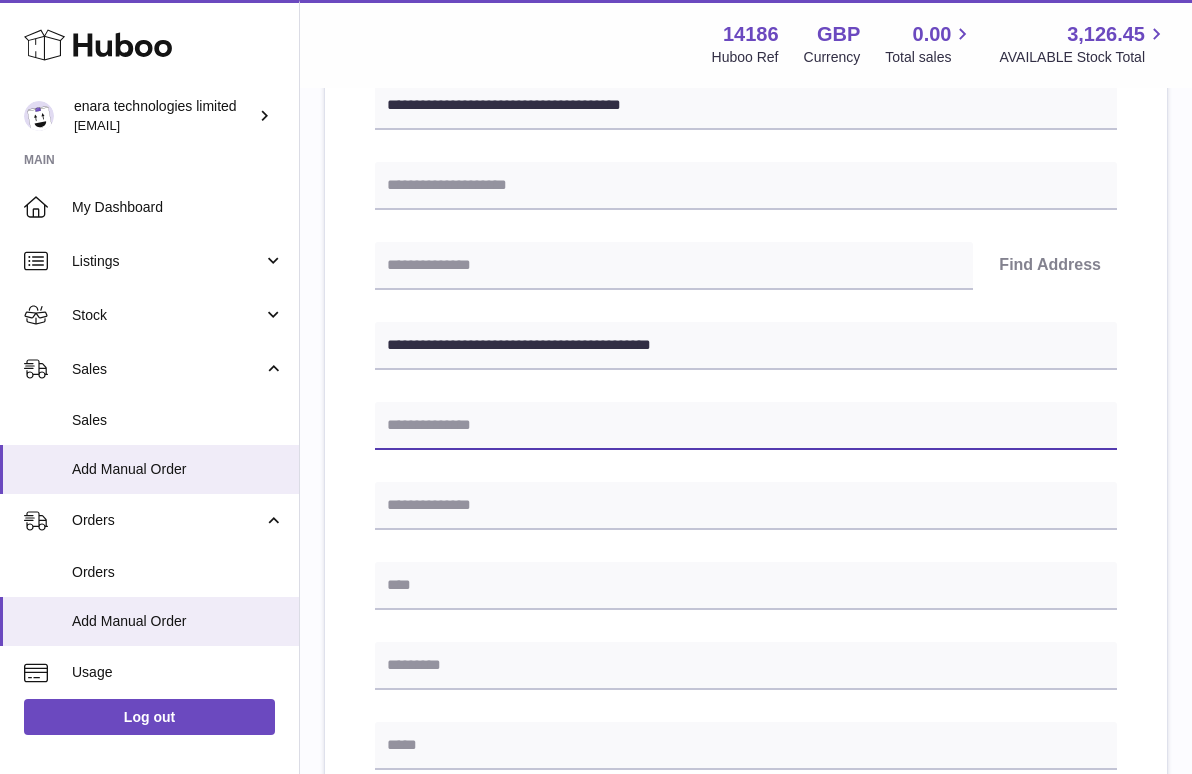 paste on "**********" 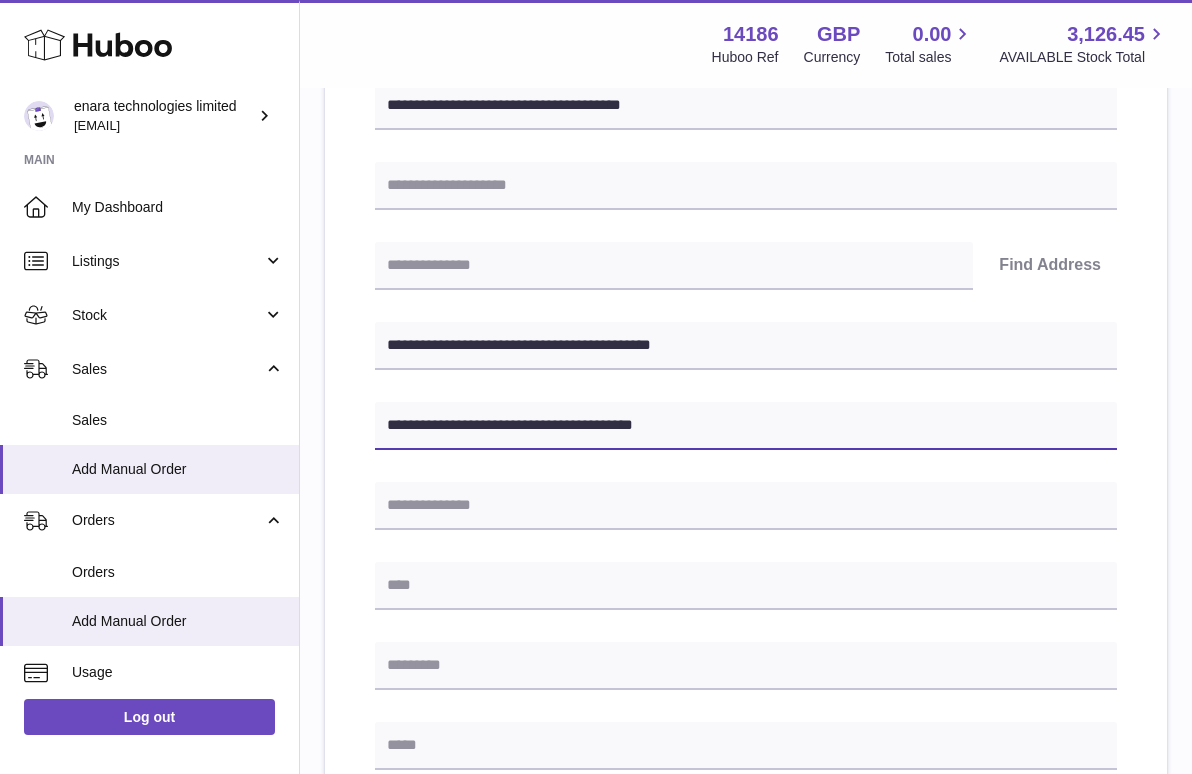 type on "**********" 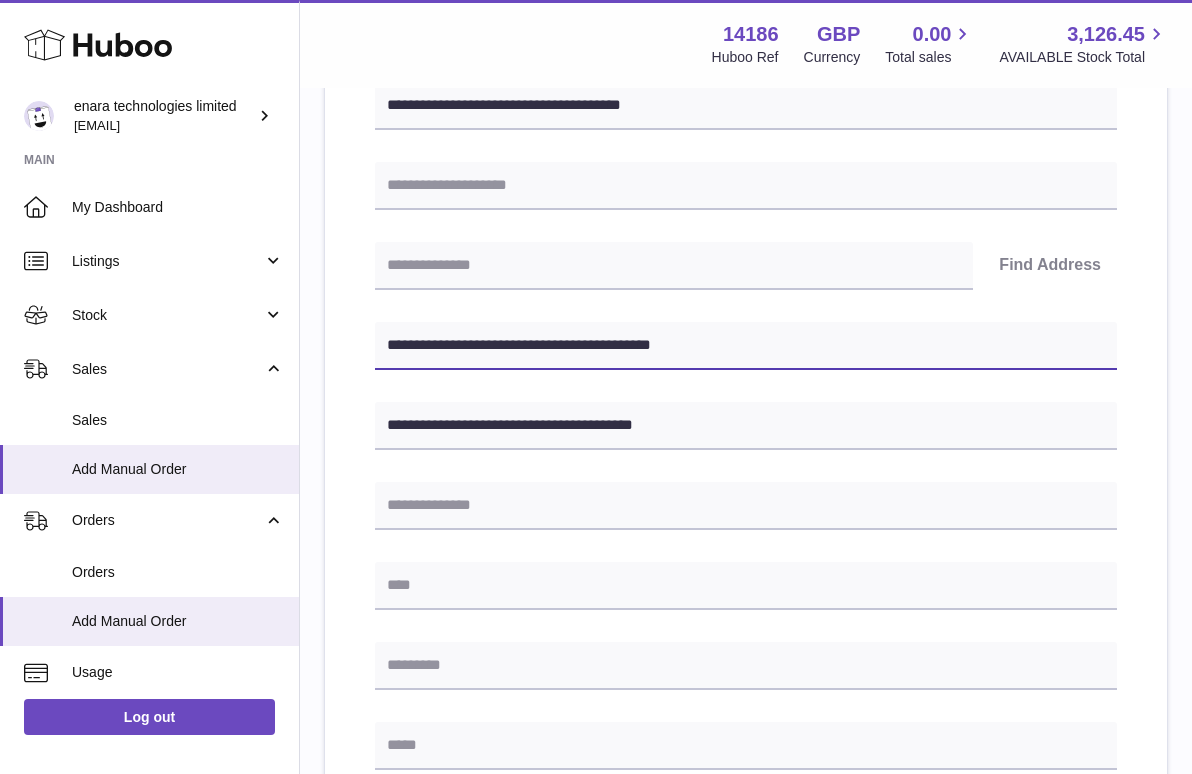 drag, startPoint x: 484, startPoint y: 342, endPoint x: 394, endPoint y: 342, distance: 90 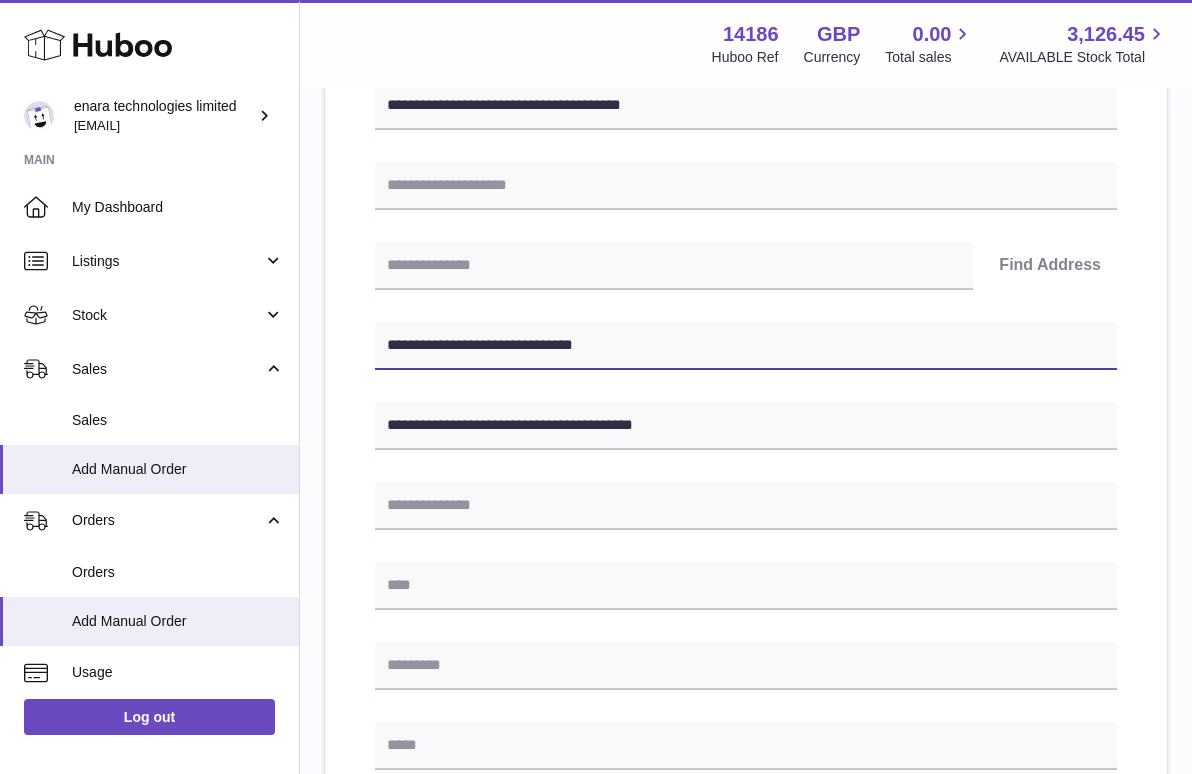 type on "**********" 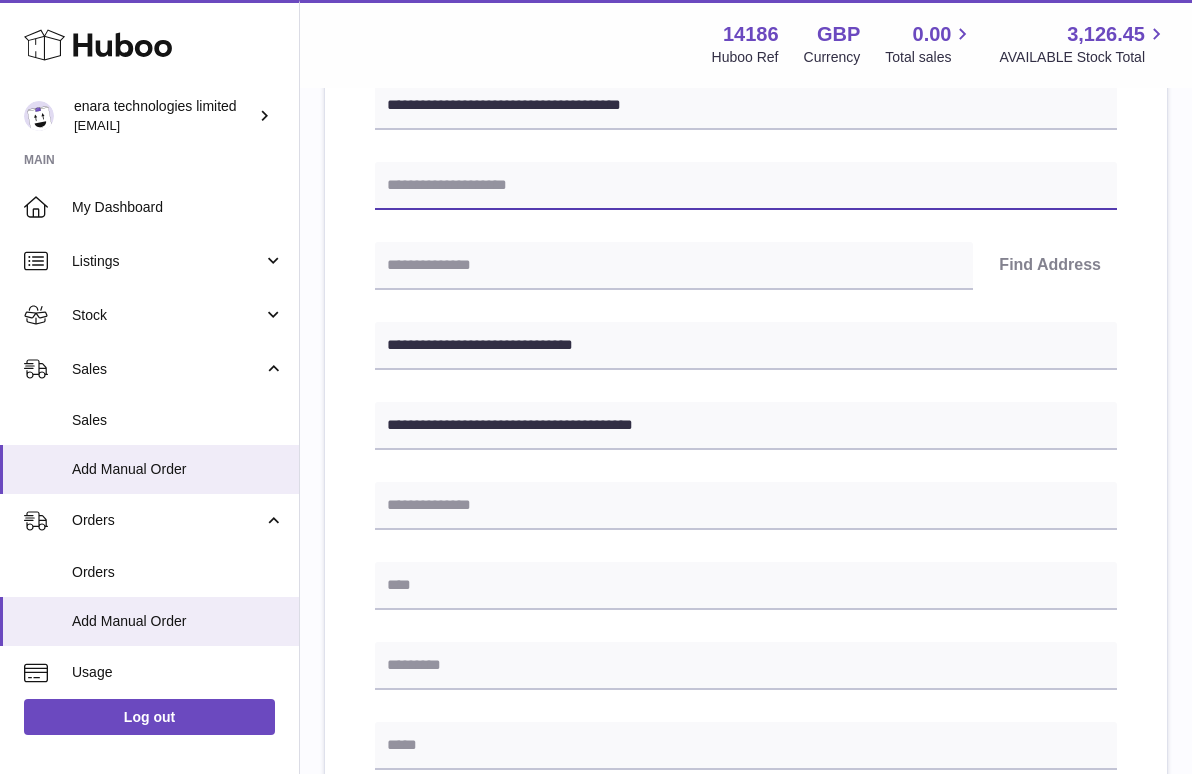 paste on "**********" 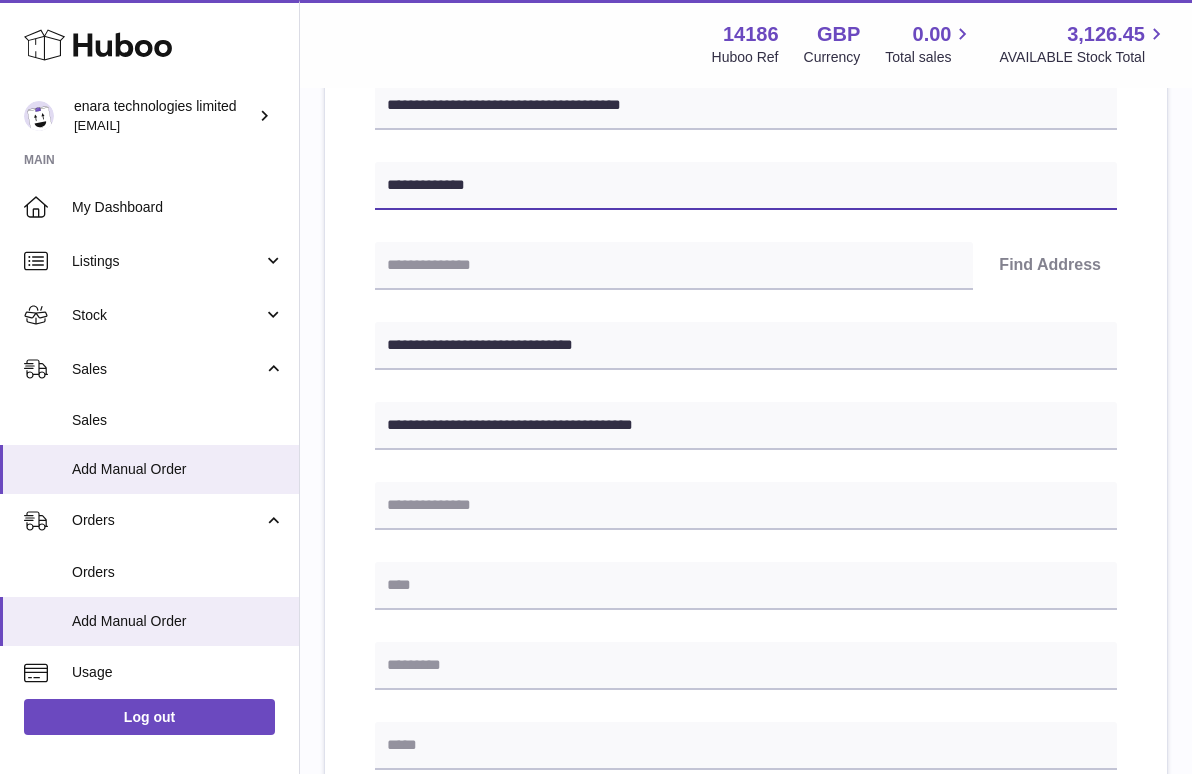 type on "**********" 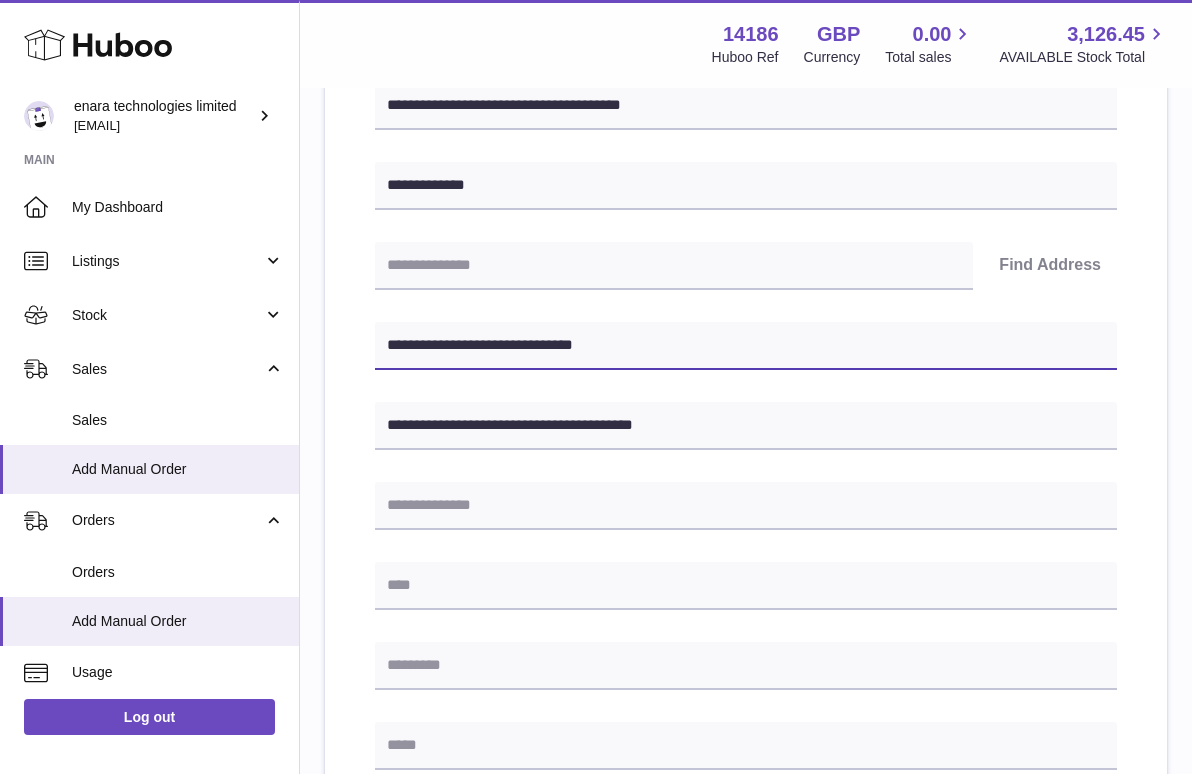 click on "**********" at bounding box center (746, 346) 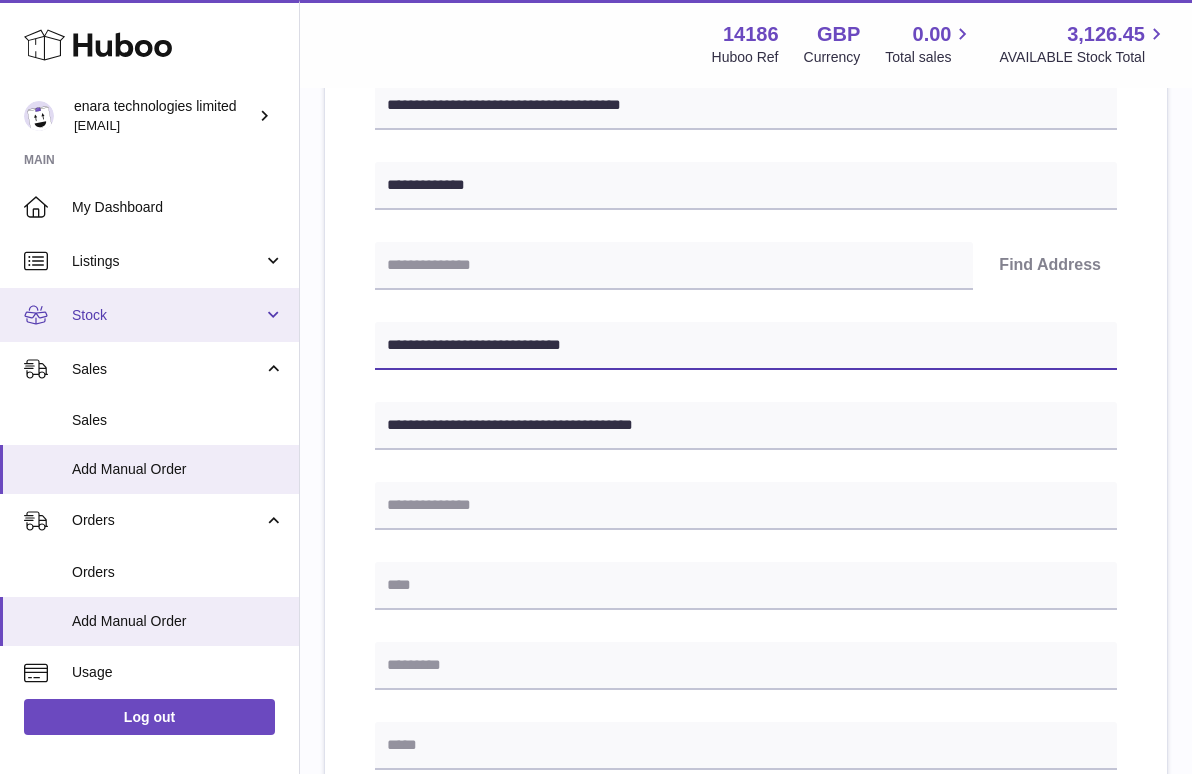 drag, startPoint x: 505, startPoint y: 340, endPoint x: 220, endPoint y: 299, distance: 287.93402 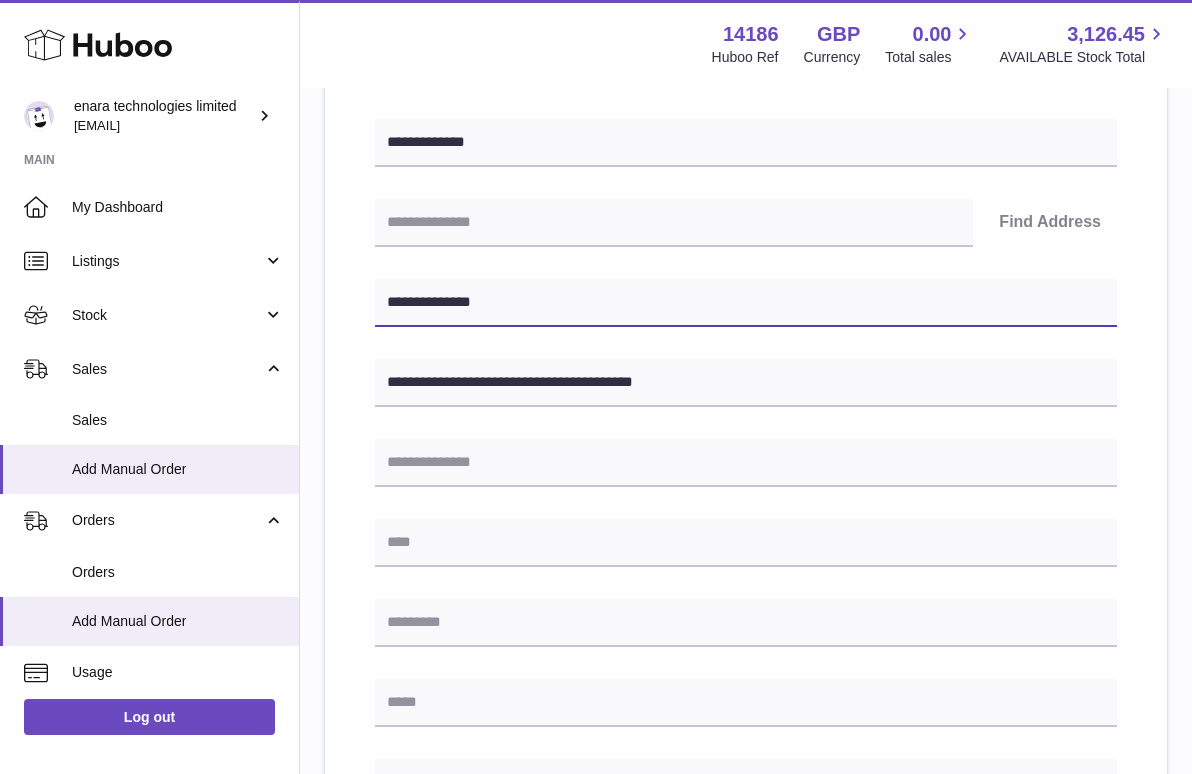 scroll, scrollTop: 361, scrollLeft: 0, axis: vertical 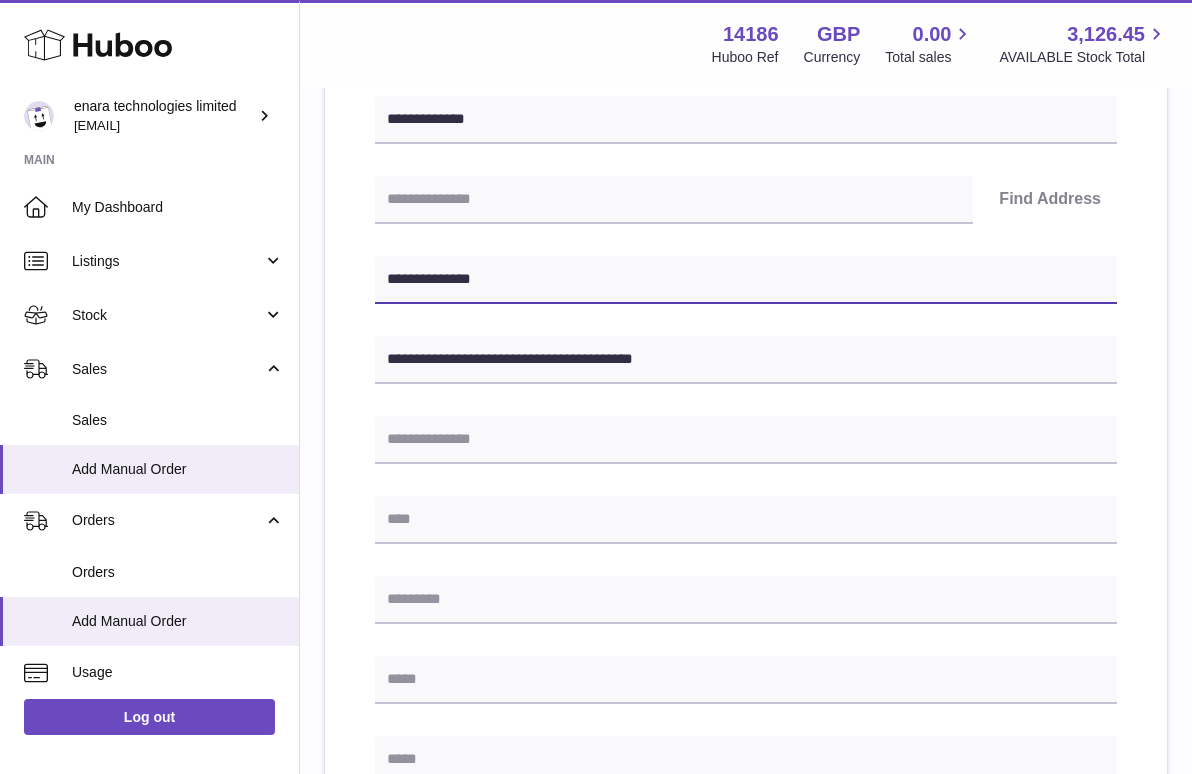 type on "**********" 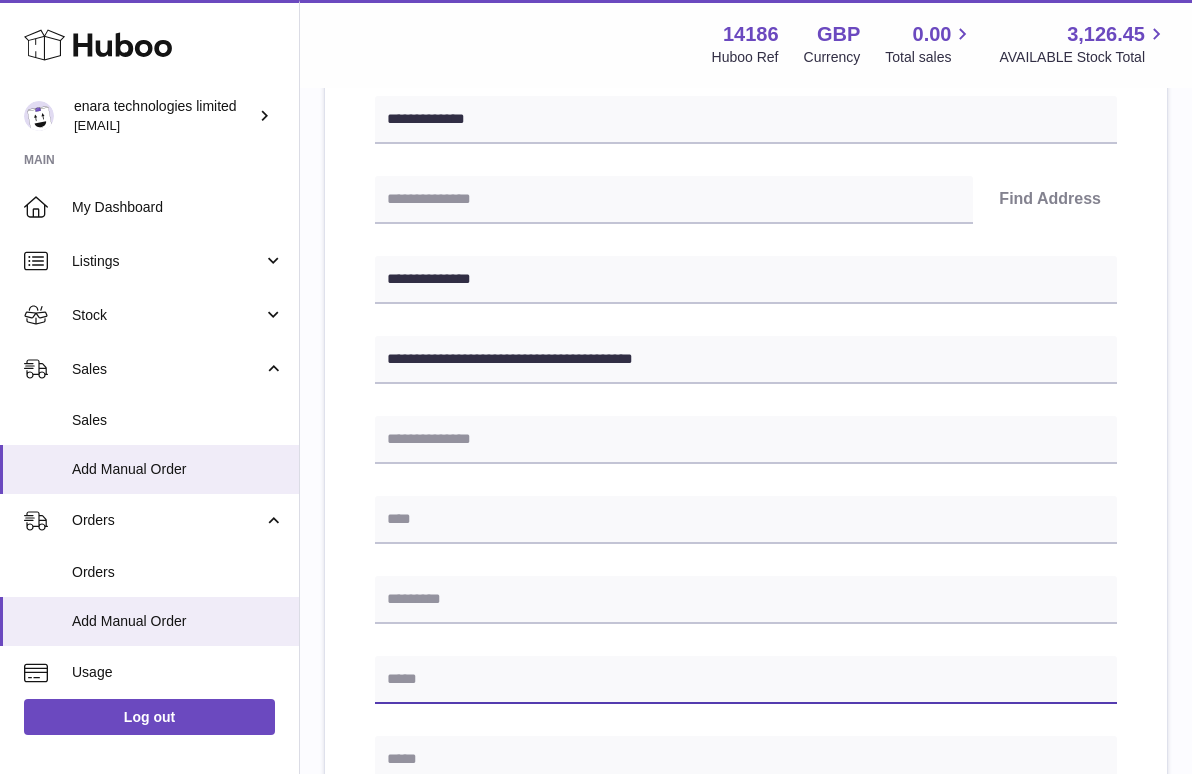 paste on "**********" 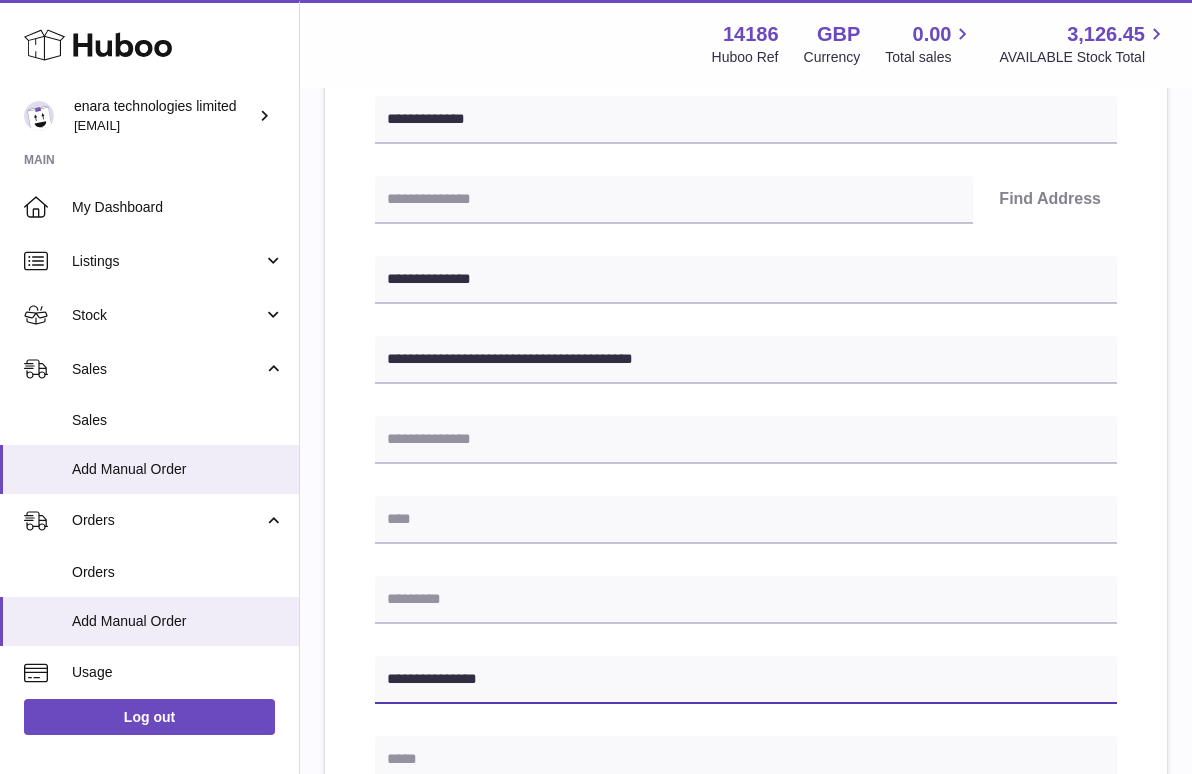 type on "**********" 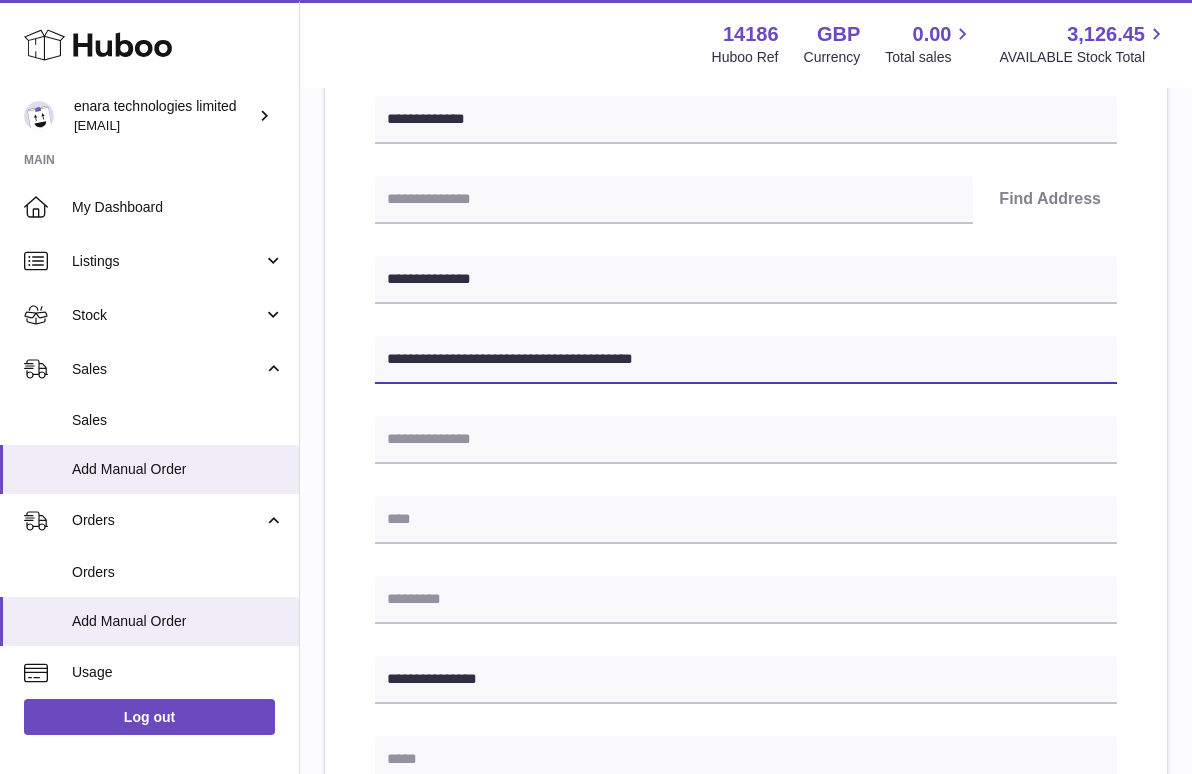 drag, startPoint x: 509, startPoint y: 358, endPoint x: 573, endPoint y: 362, distance: 64.12488 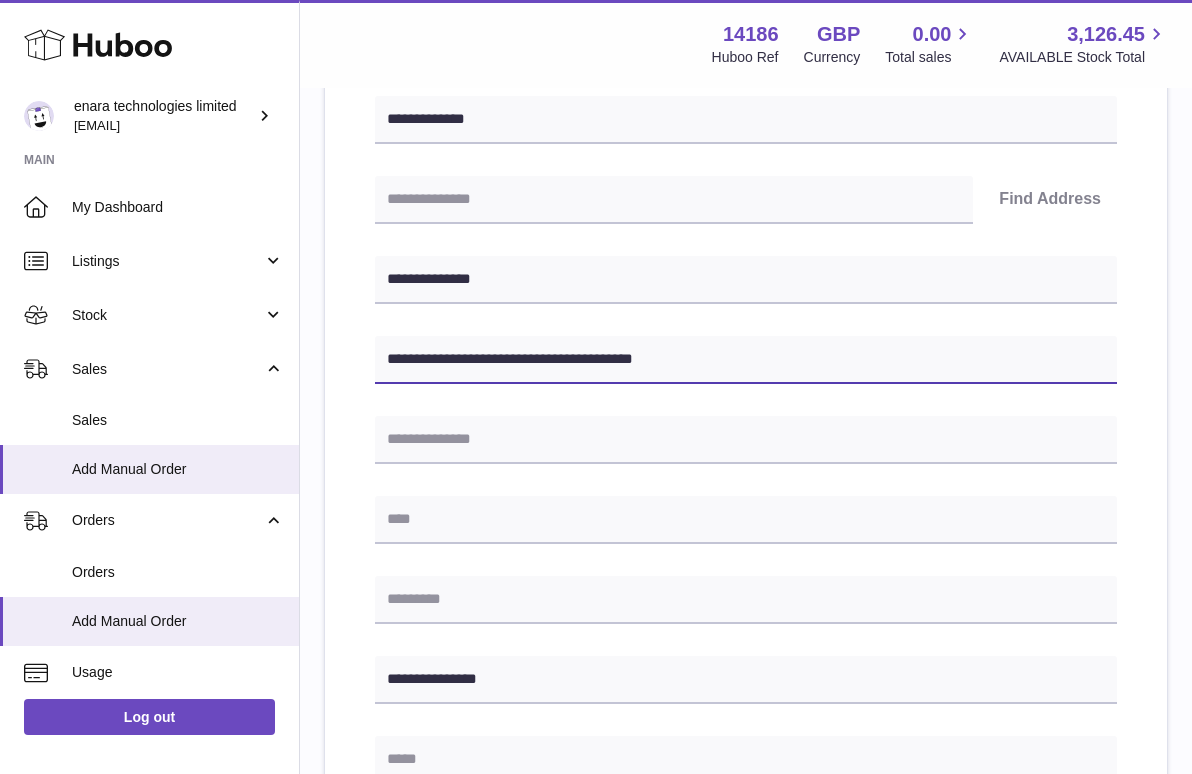 click on "**********" at bounding box center (746, 360) 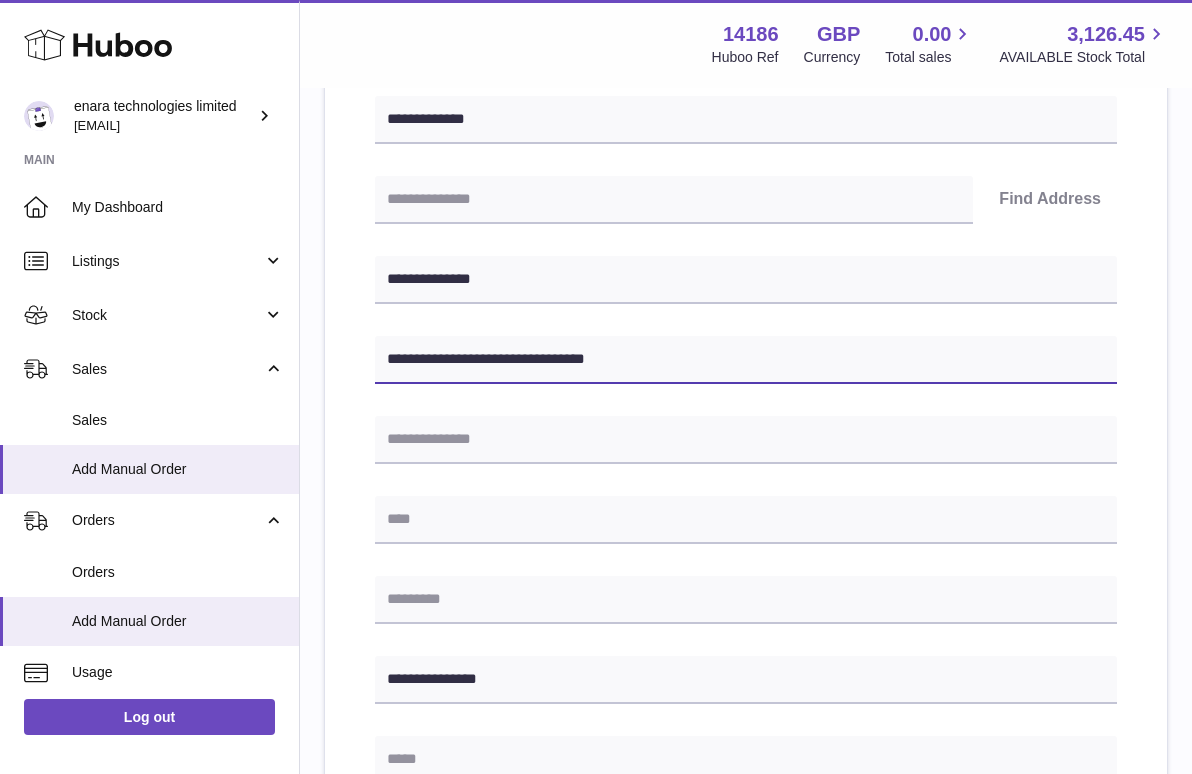 type on "**********" 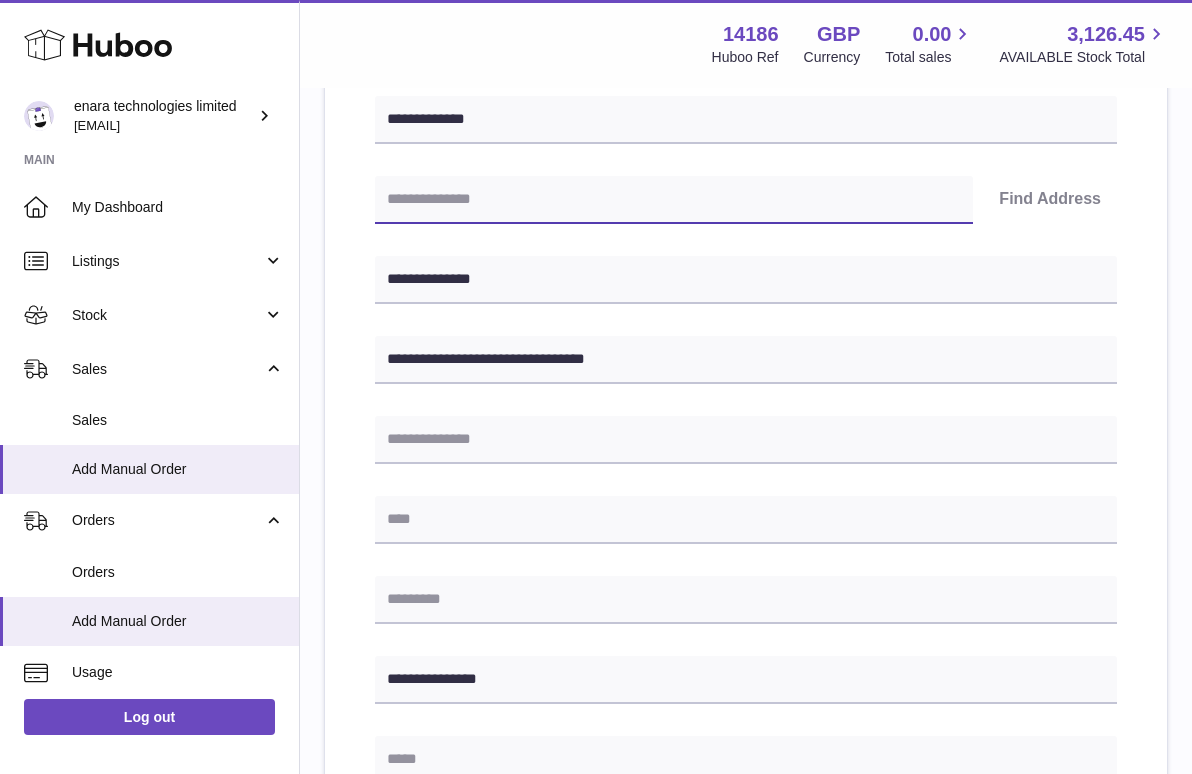 paste on "********" 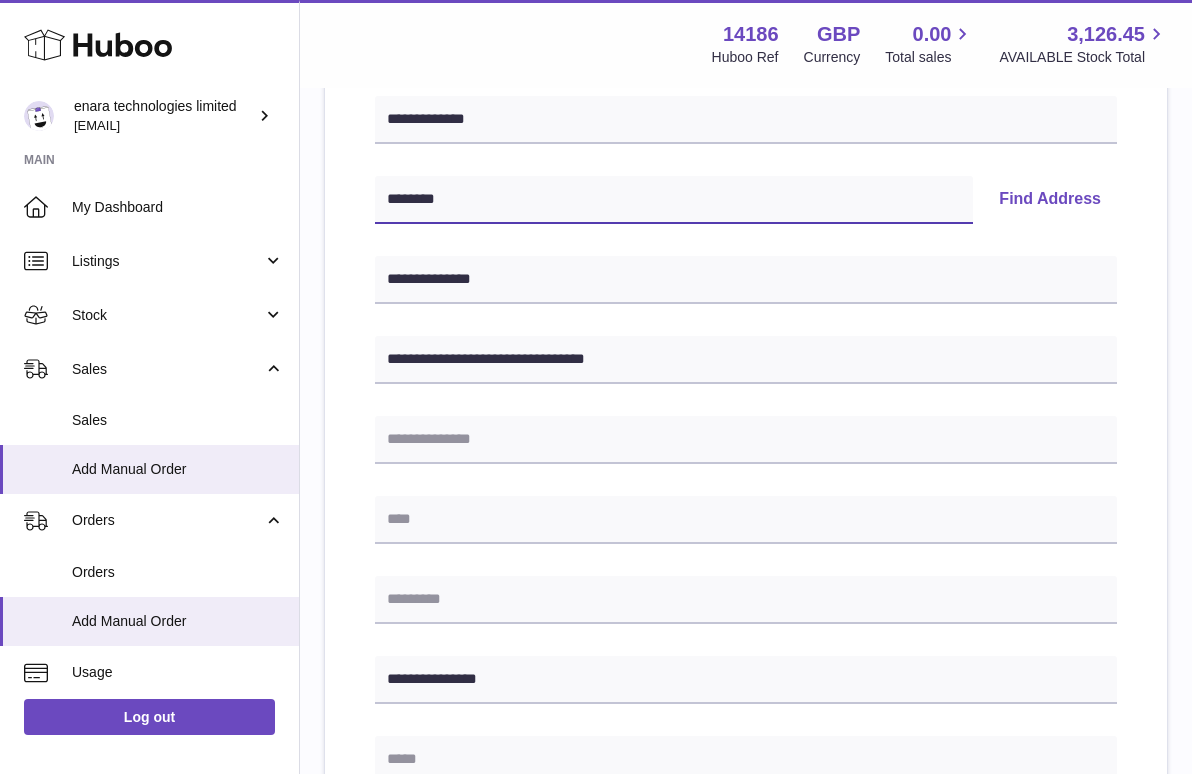 type on "********" 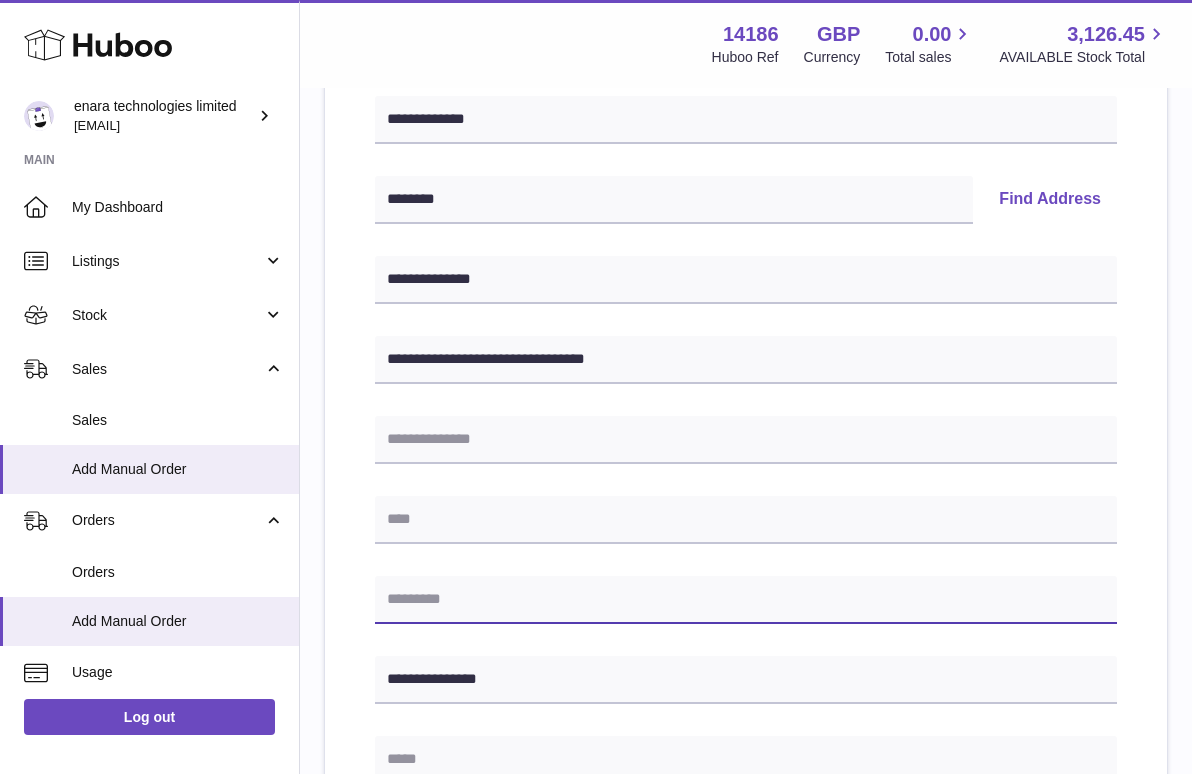 paste on "********" 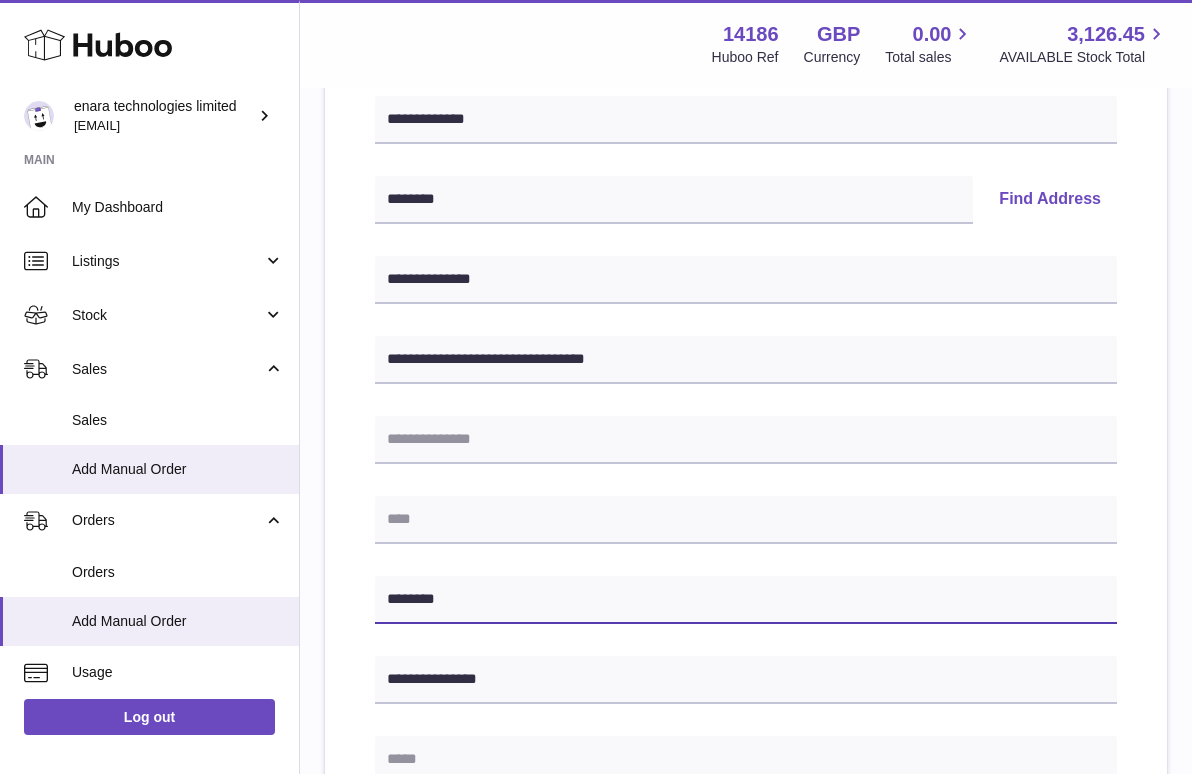 type on "********" 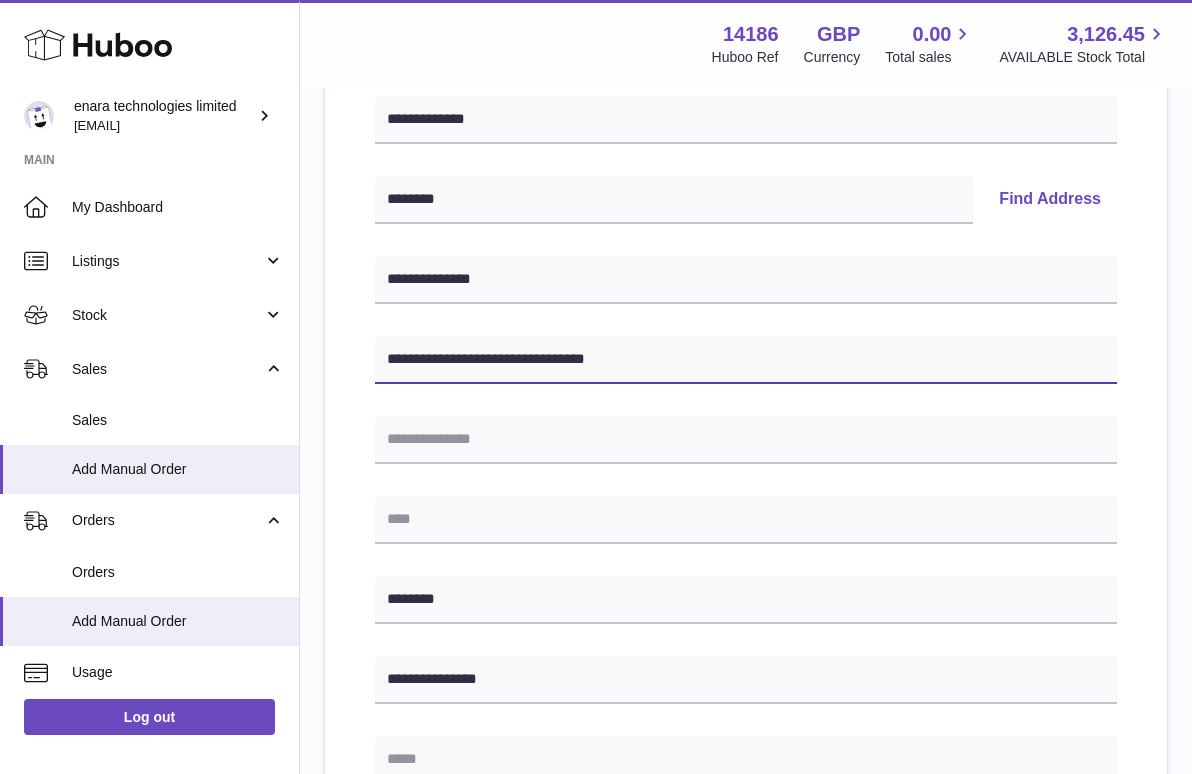 drag, startPoint x: 513, startPoint y: 355, endPoint x: 856, endPoint y: 367, distance: 343.20984 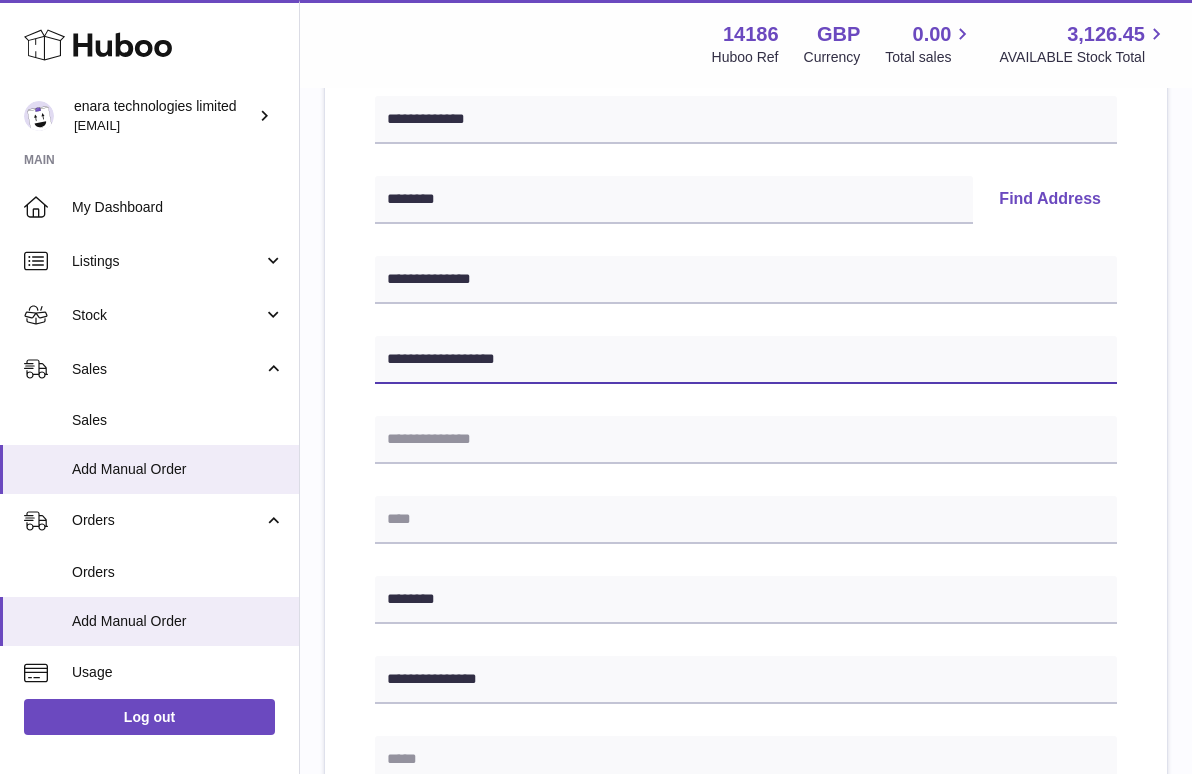 type on "**********" 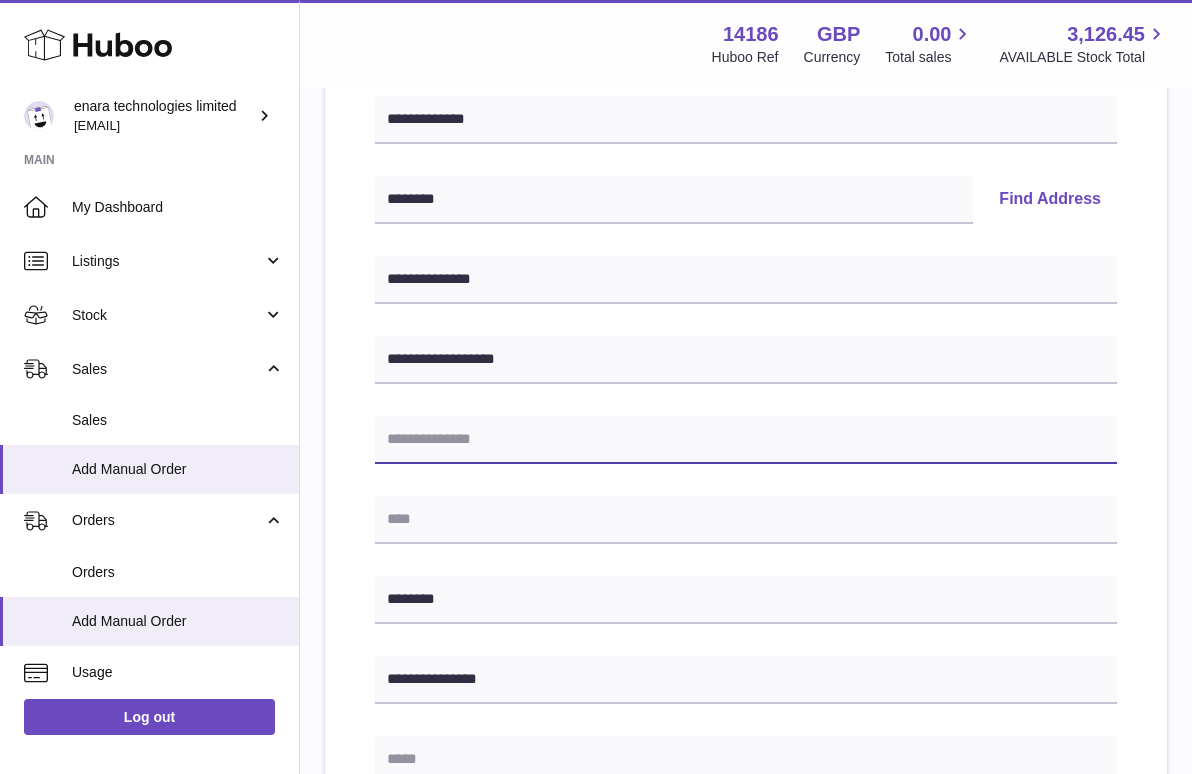 paste on "**********" 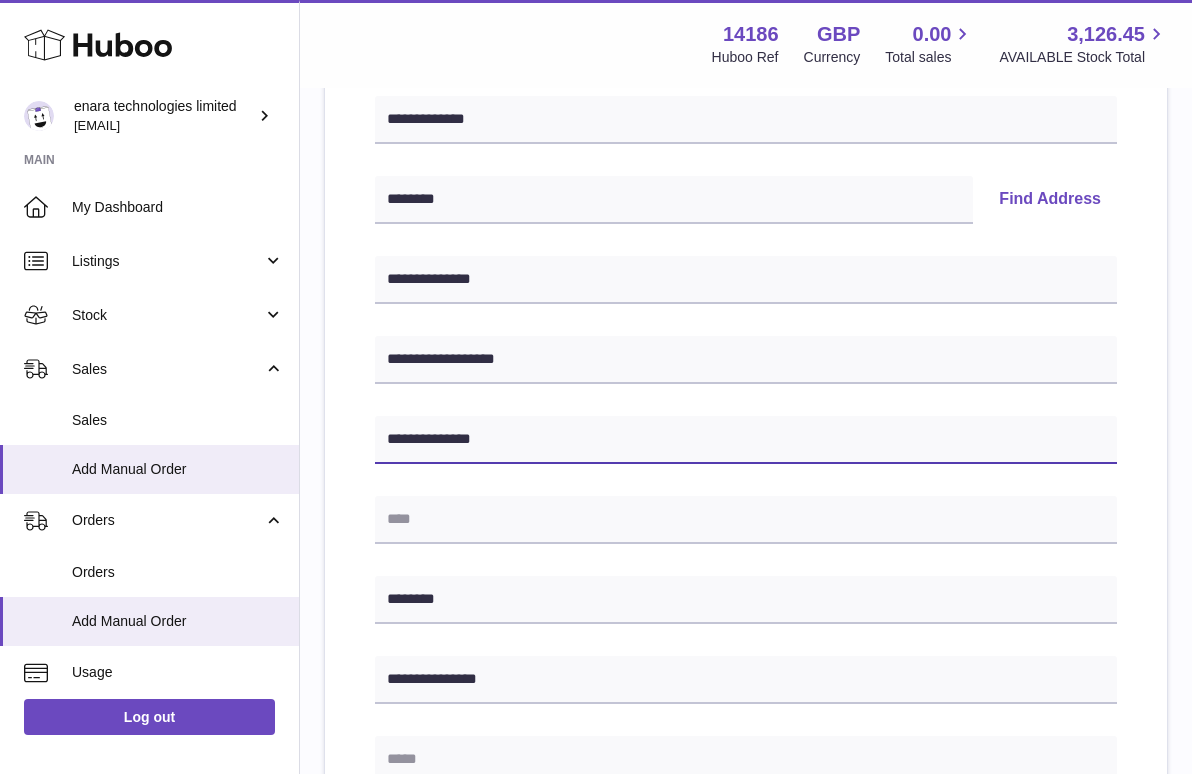 type on "**********" 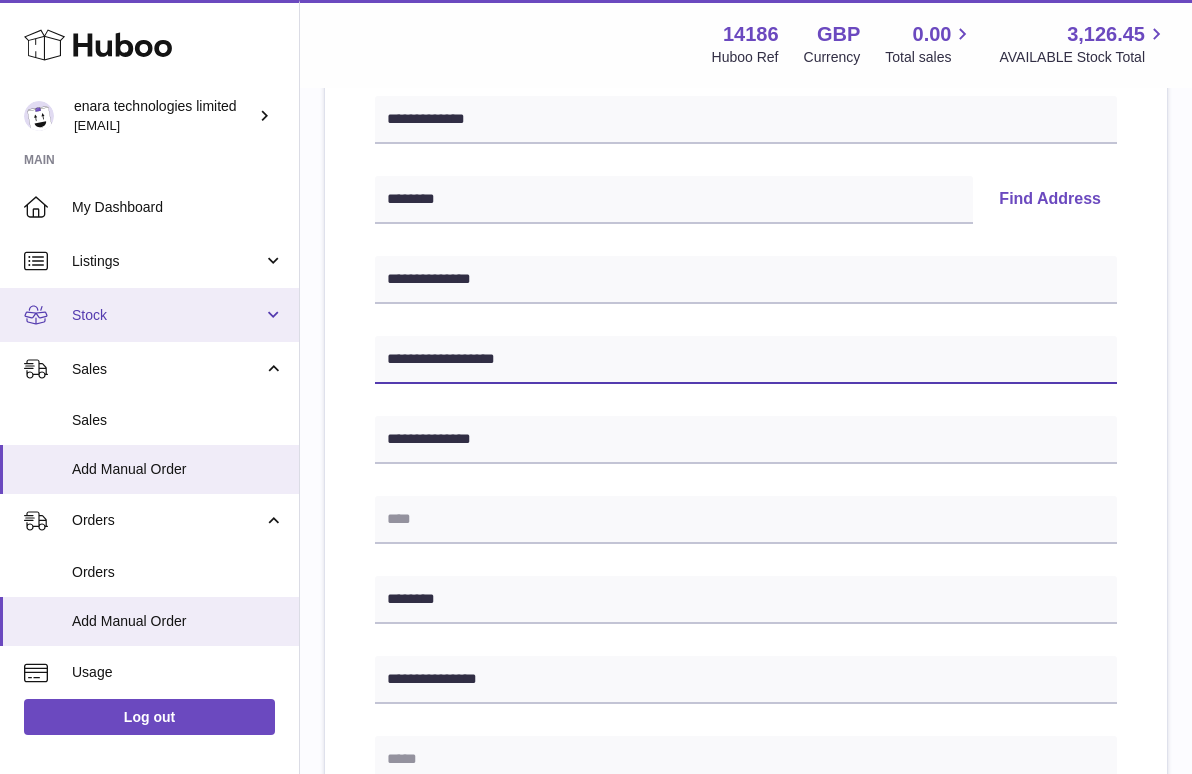drag, startPoint x: 558, startPoint y: 361, endPoint x: 256, endPoint y: 338, distance: 302.87457 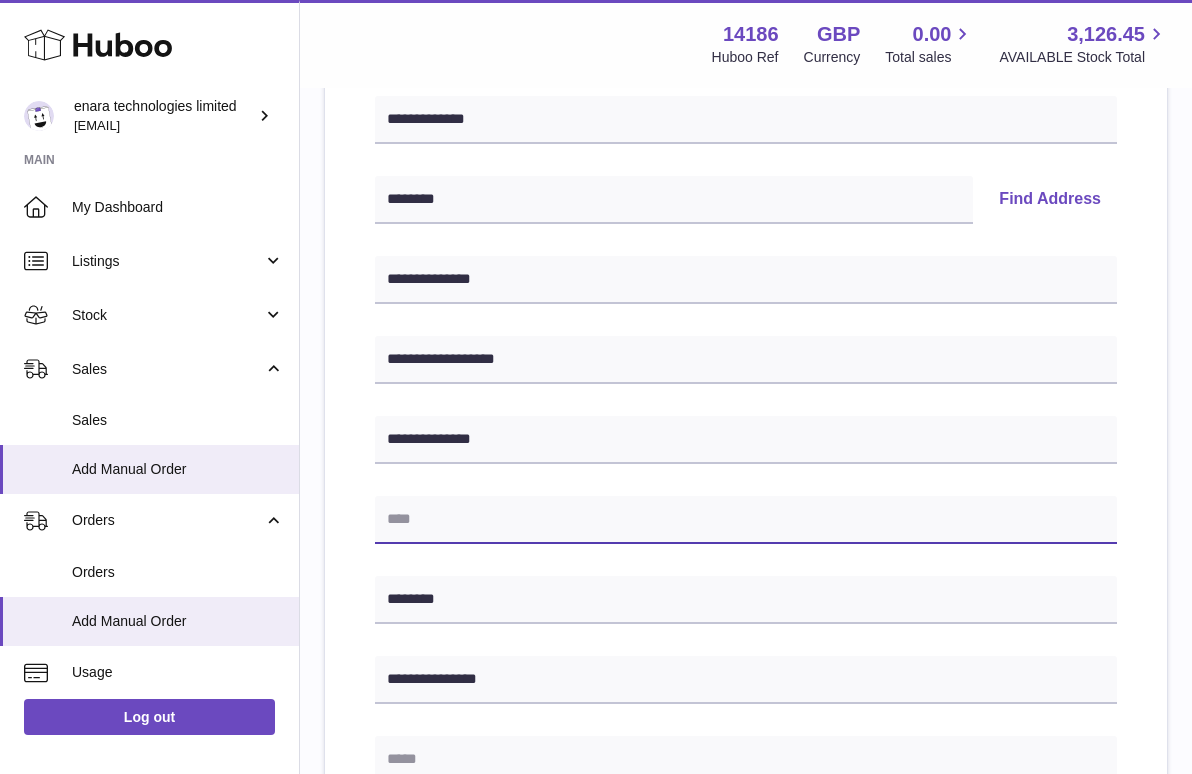 click at bounding box center (746, 520) 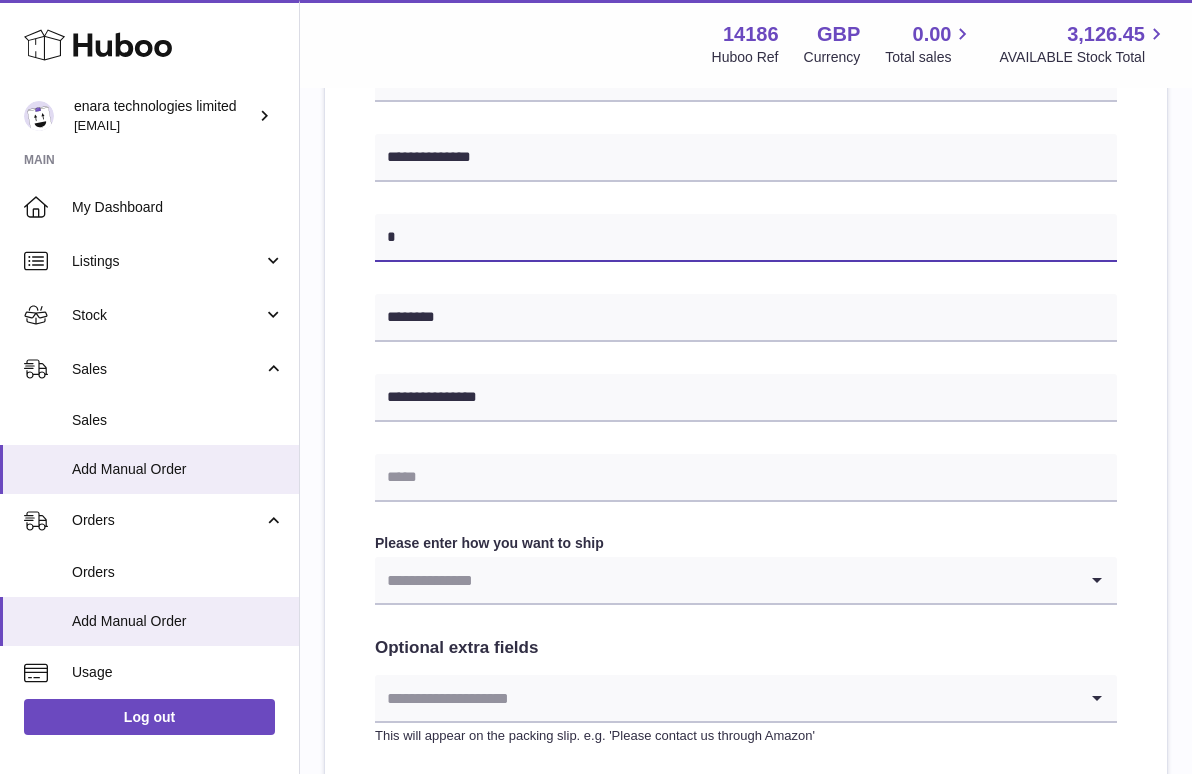 scroll, scrollTop: 650, scrollLeft: 0, axis: vertical 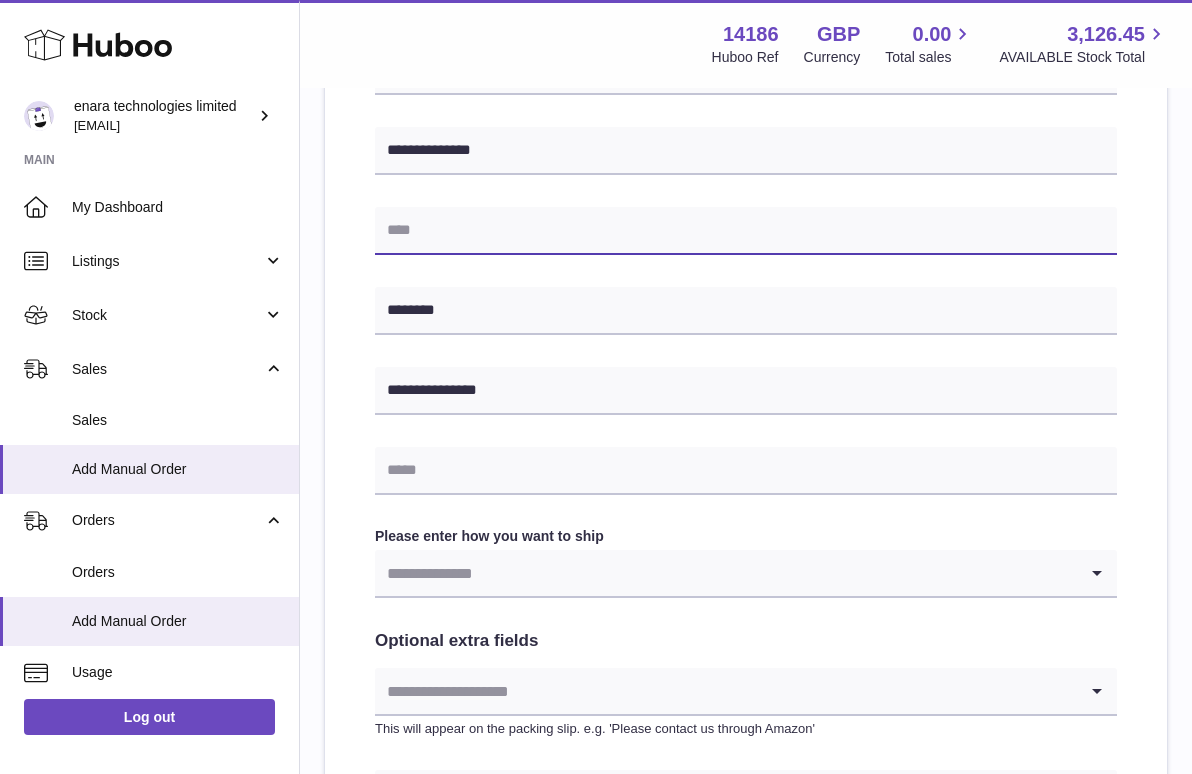 paste on "**********" 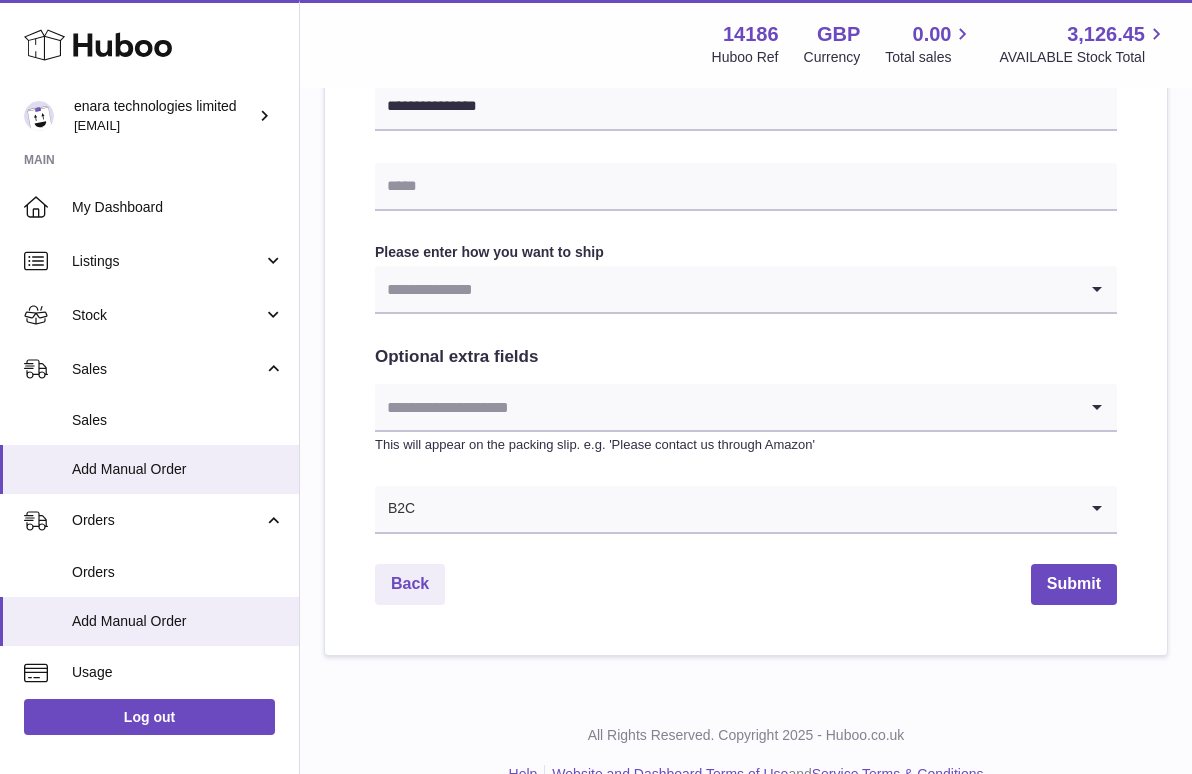 scroll, scrollTop: 940, scrollLeft: 0, axis: vertical 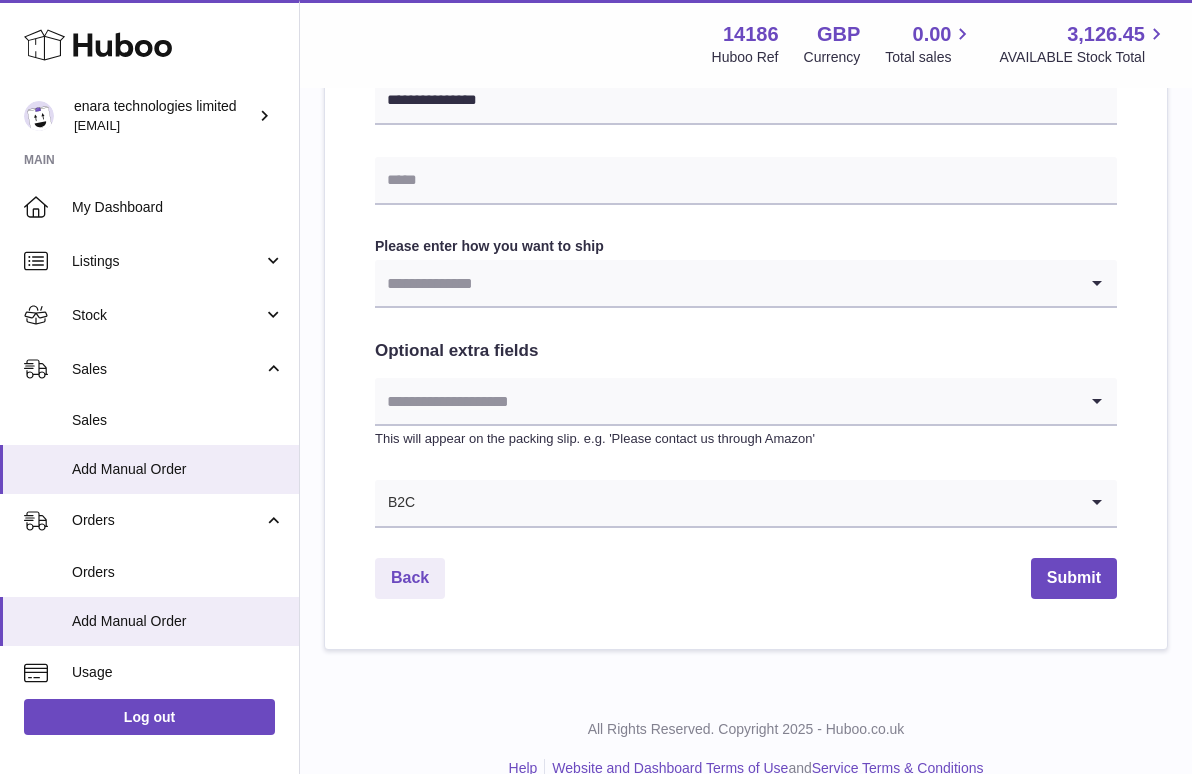 type on "**********" 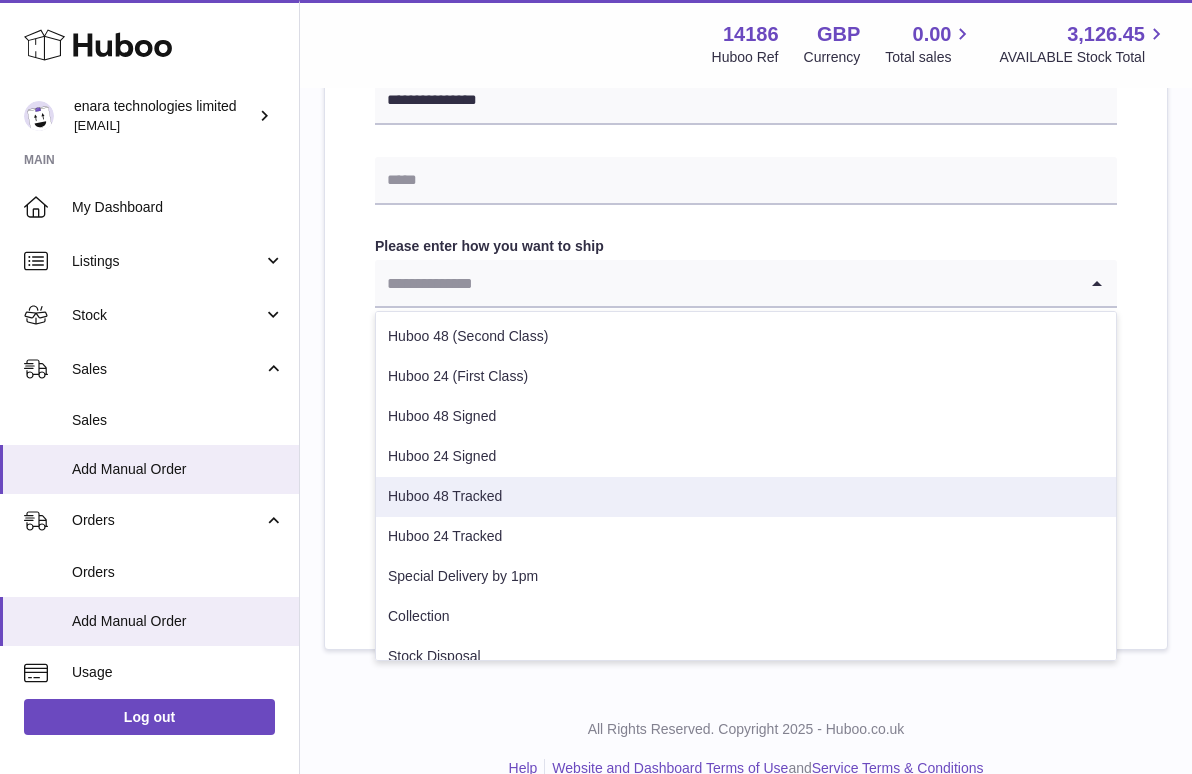 click on "Huboo 48 Tracked" at bounding box center [746, 497] 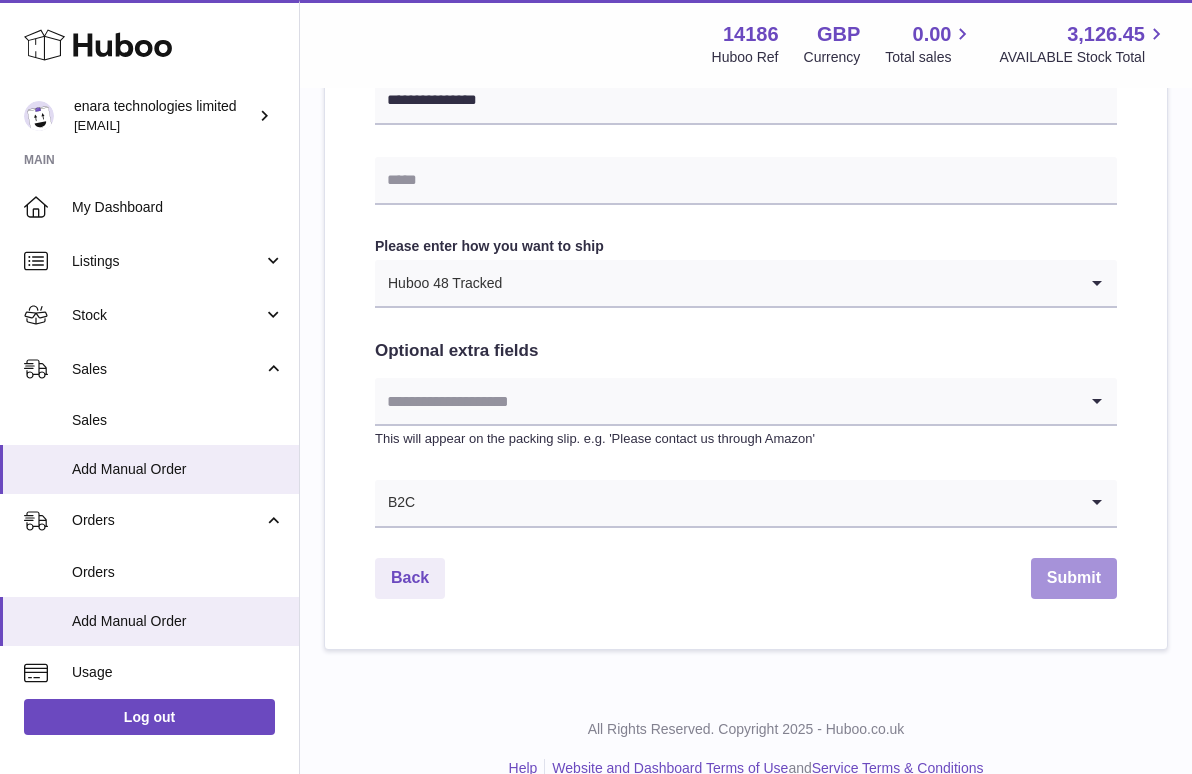click on "Submit" at bounding box center (1074, 578) 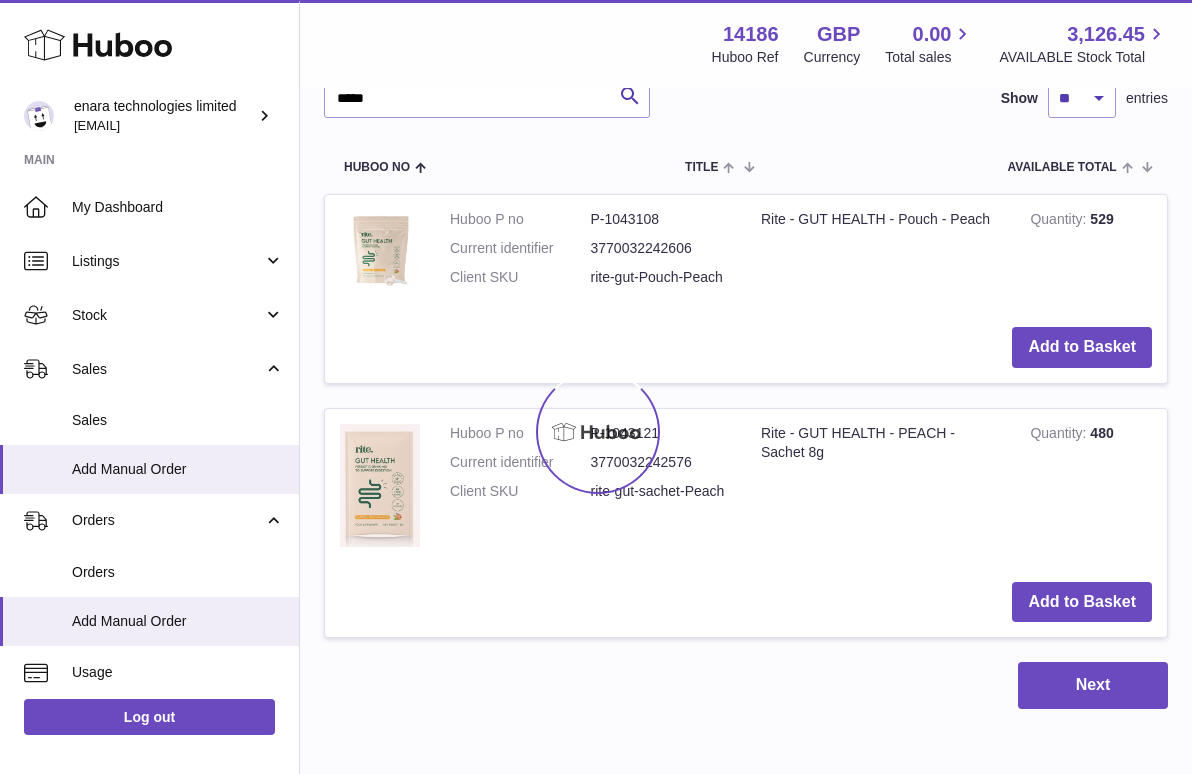 scroll, scrollTop: 0, scrollLeft: 0, axis: both 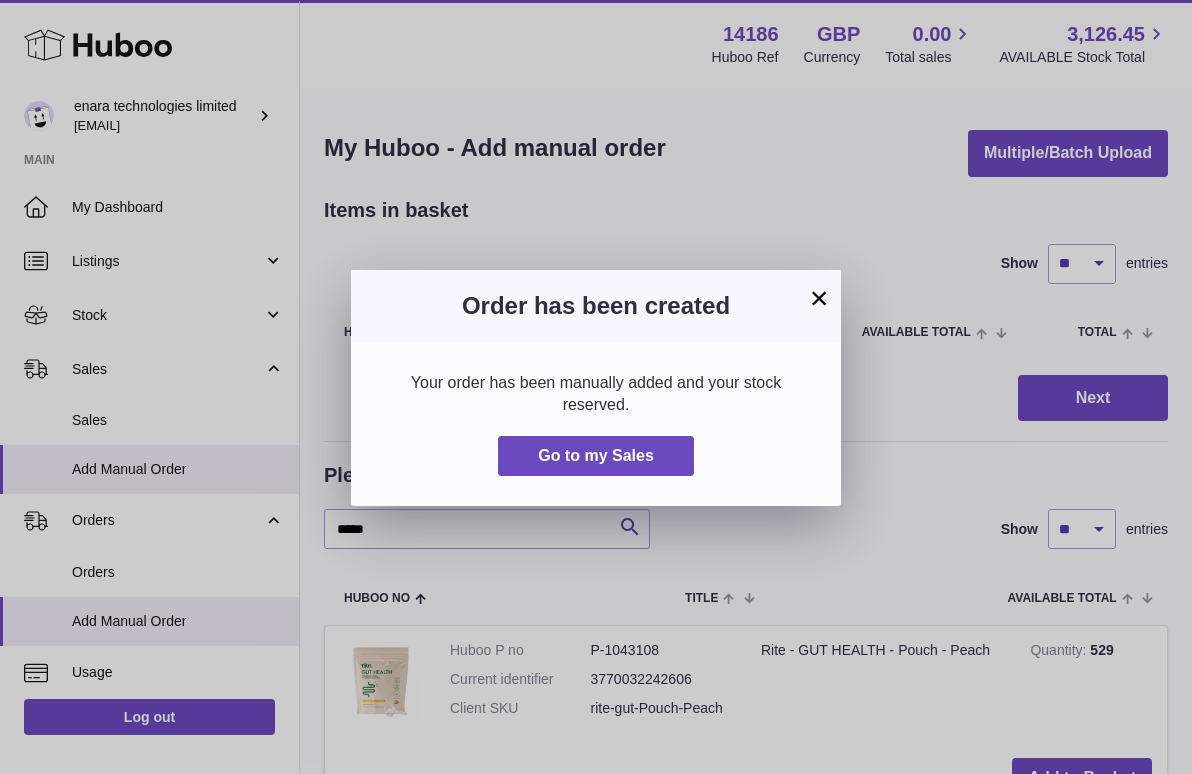 click on "×" at bounding box center (819, 298) 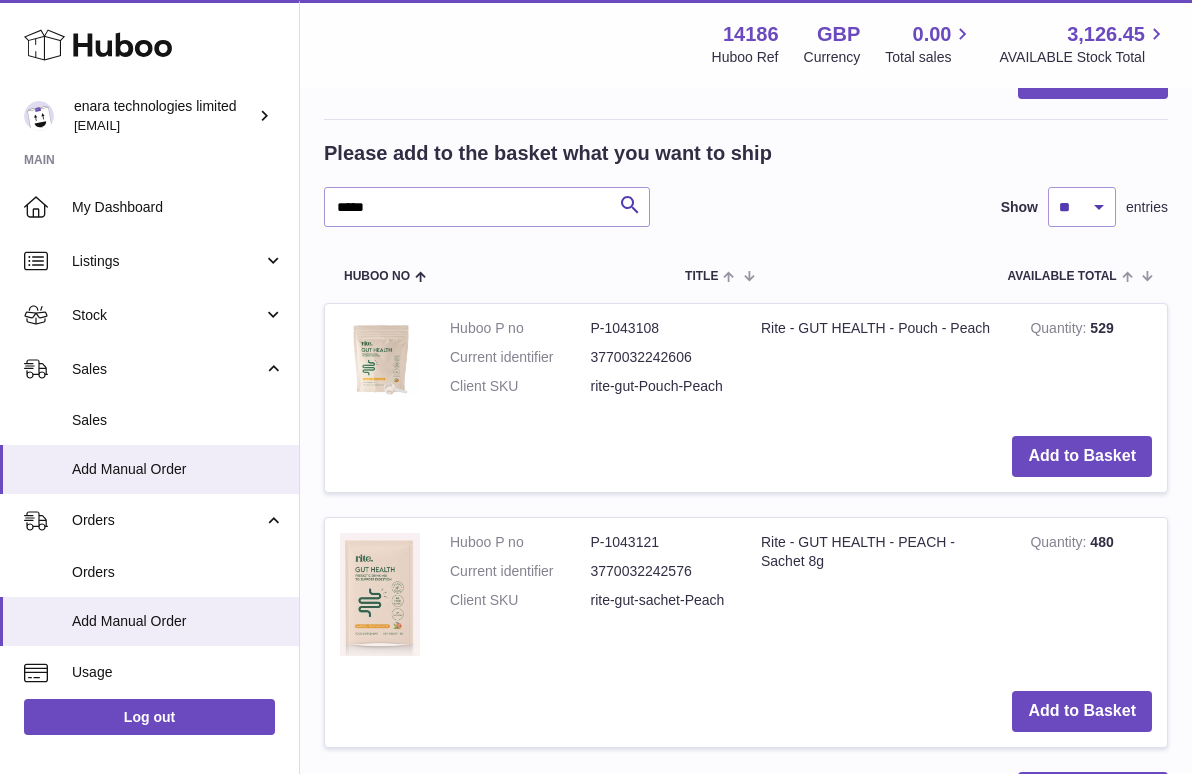 scroll, scrollTop: 321, scrollLeft: 0, axis: vertical 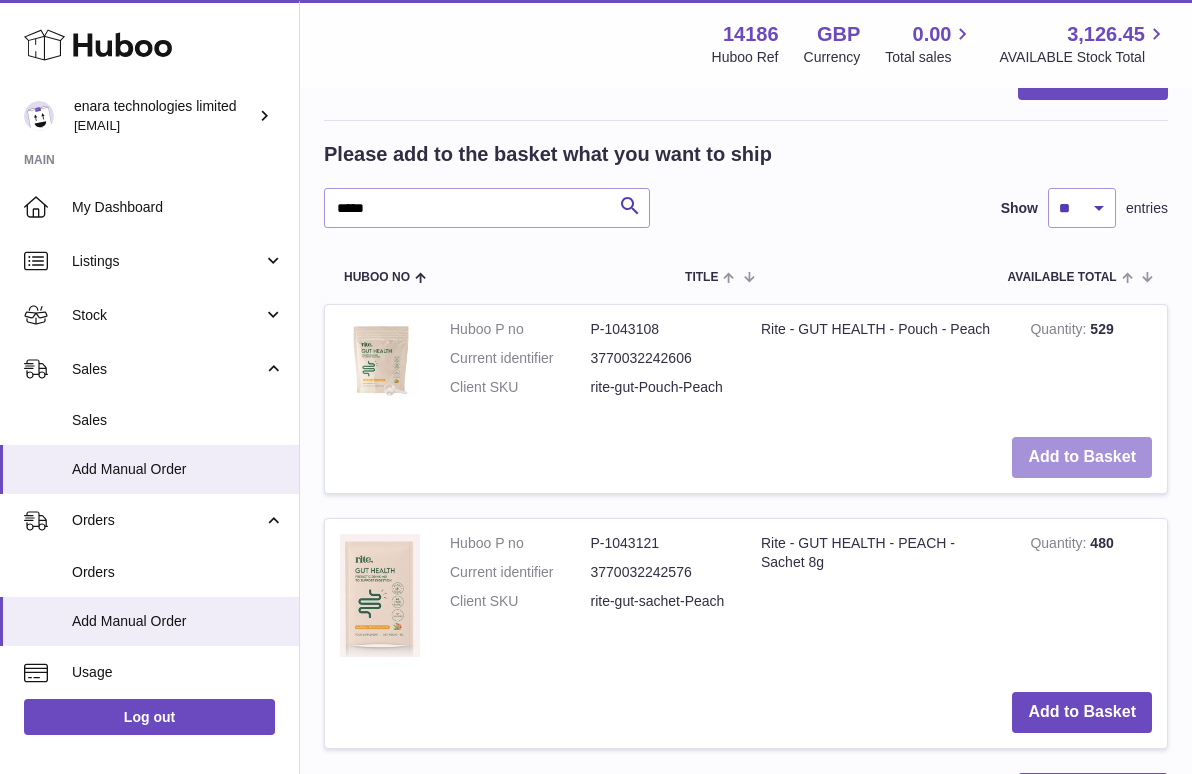 click on "Add to Basket" at bounding box center [1082, 457] 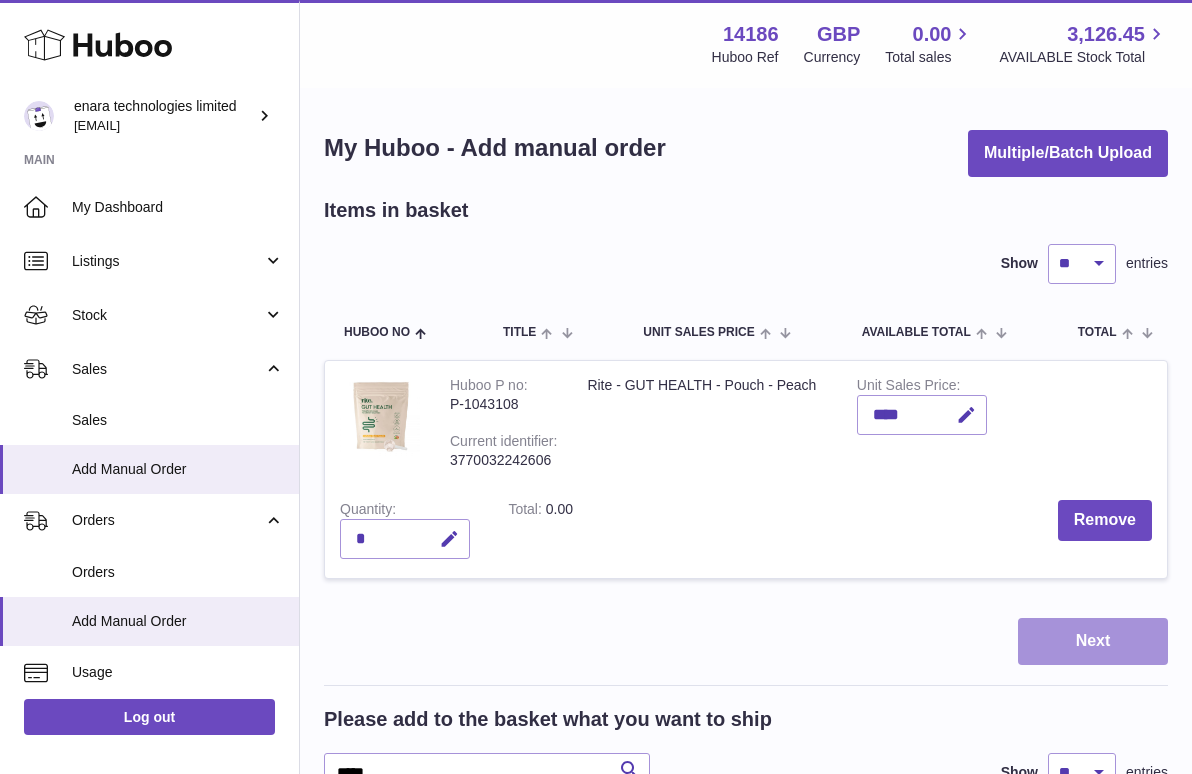 scroll, scrollTop: 0, scrollLeft: 0, axis: both 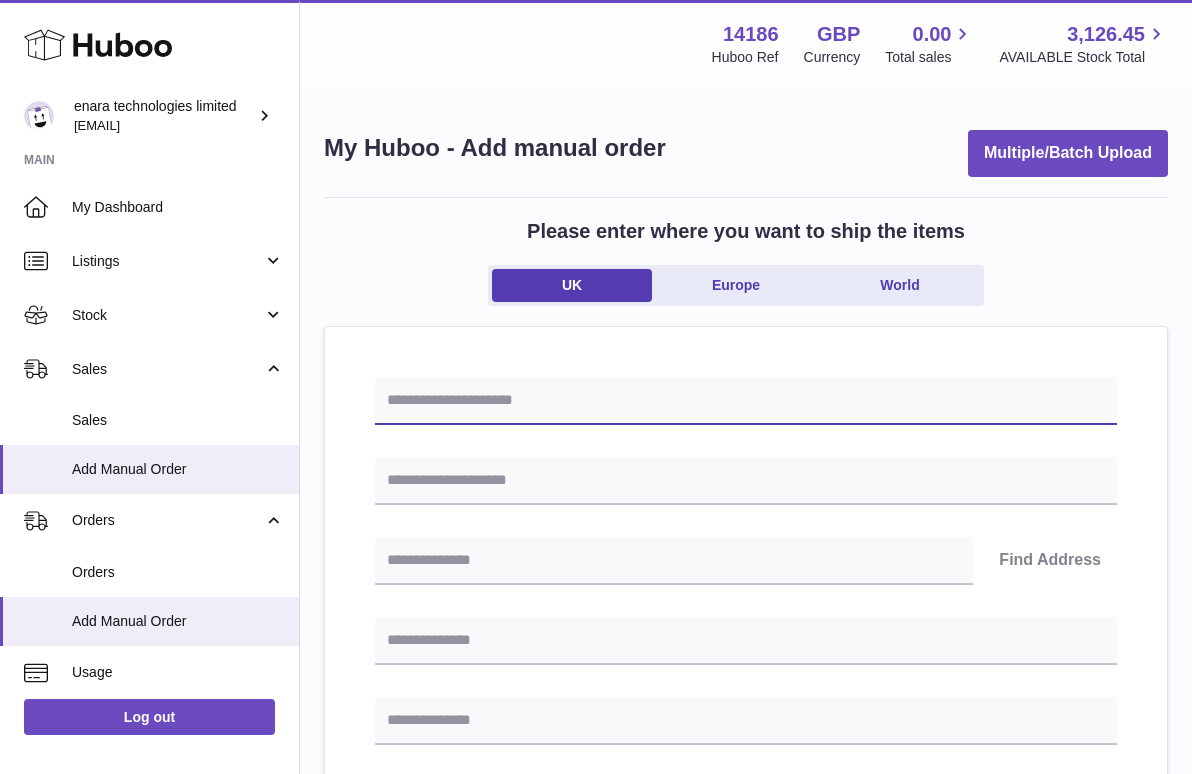 click at bounding box center (746, 401) 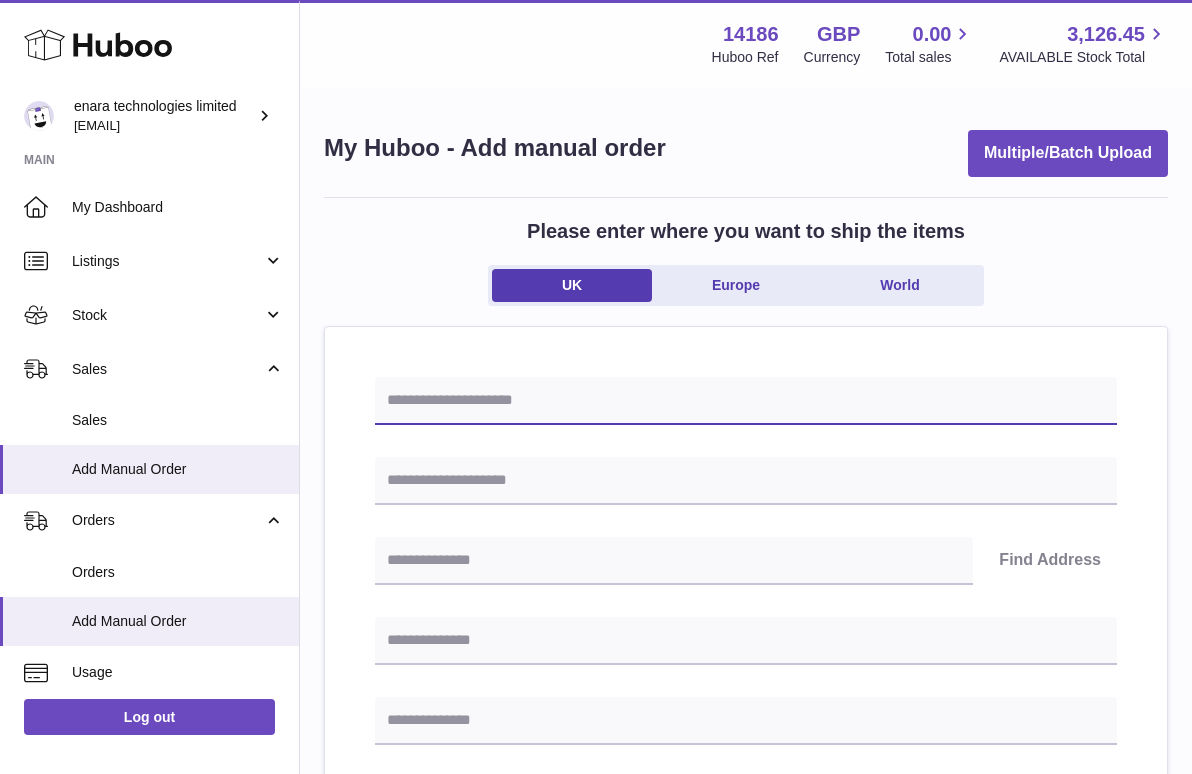 paste on "**********" 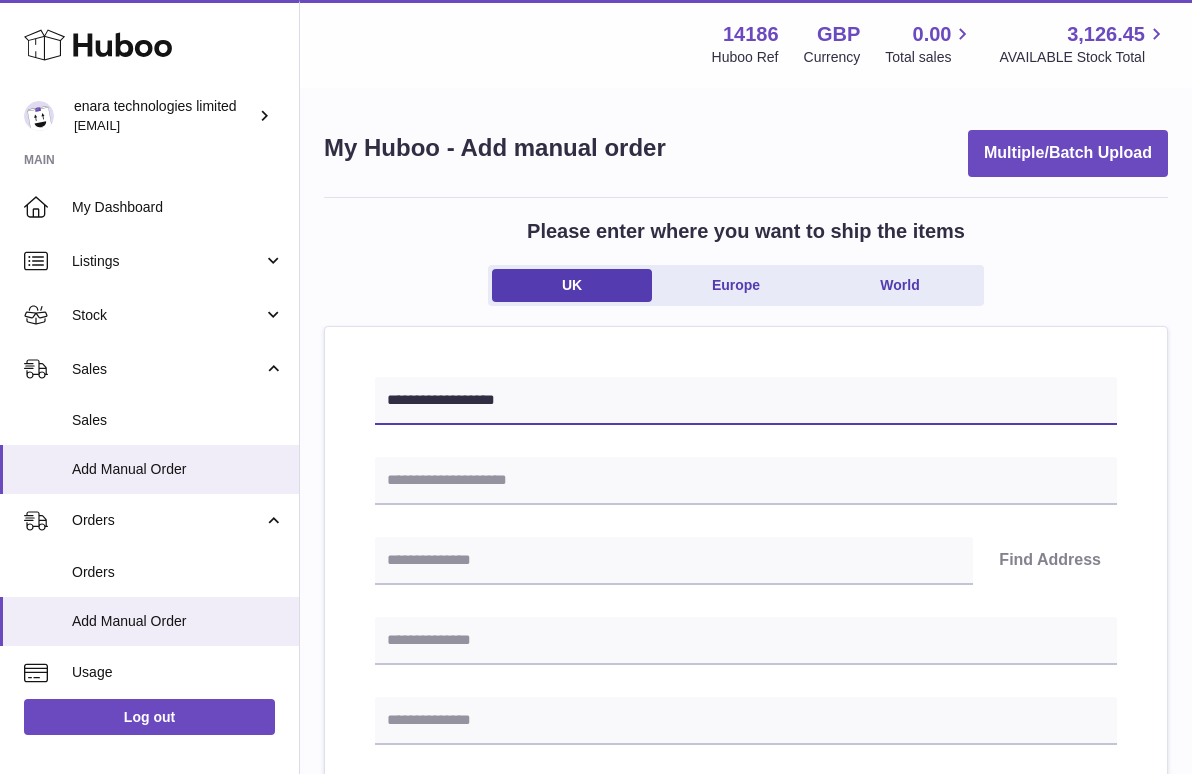 type on "**********" 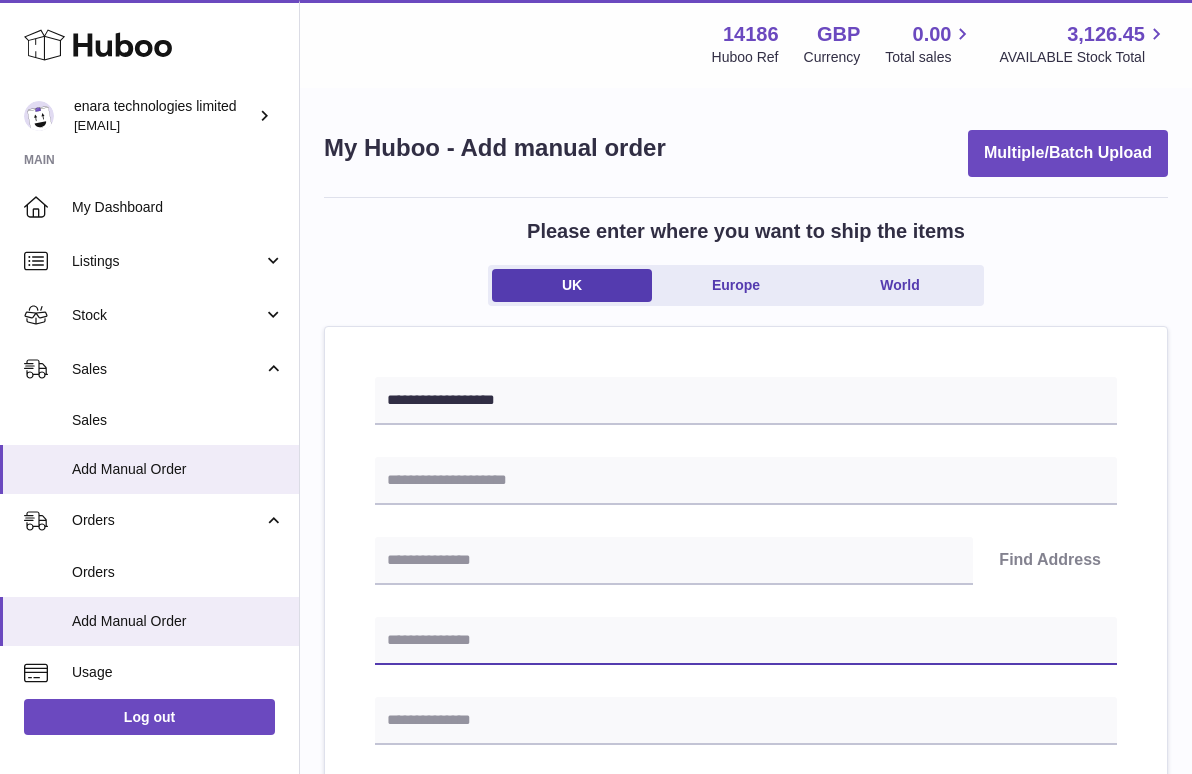 paste on "**********" 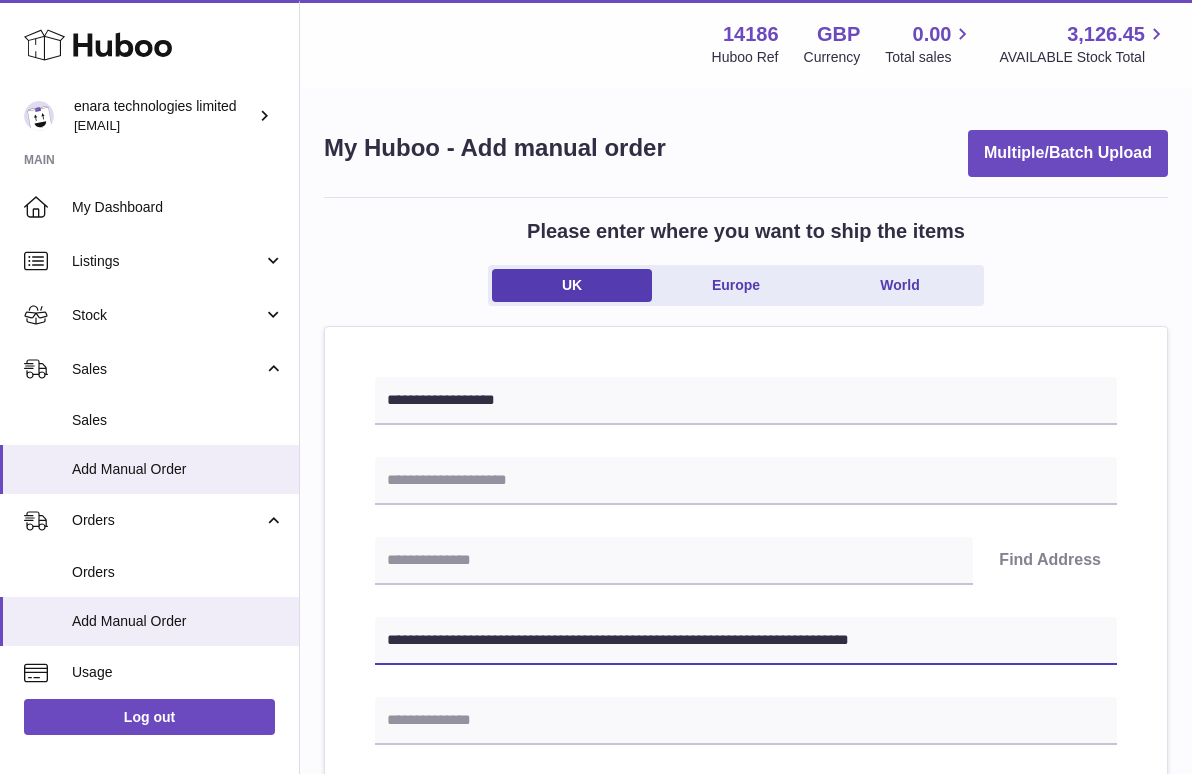 drag, startPoint x: 499, startPoint y: 635, endPoint x: 394, endPoint y: 635, distance: 105 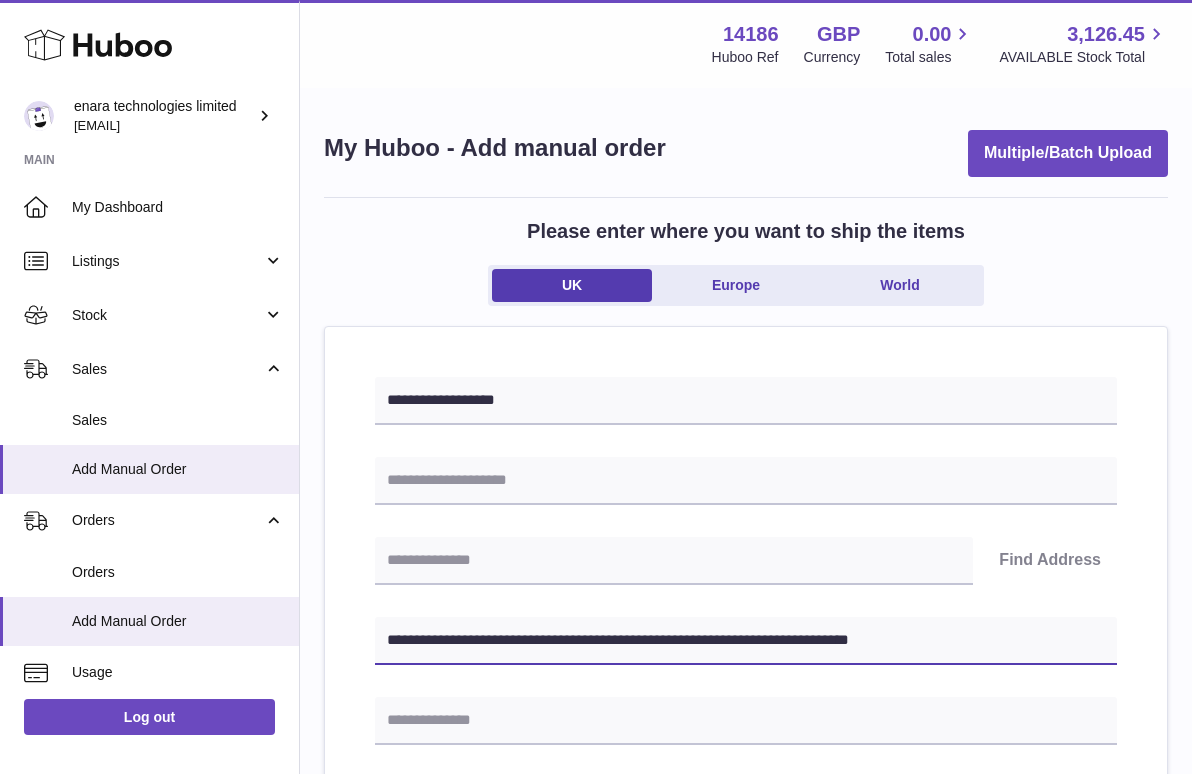 click on "**********" at bounding box center (746, 641) 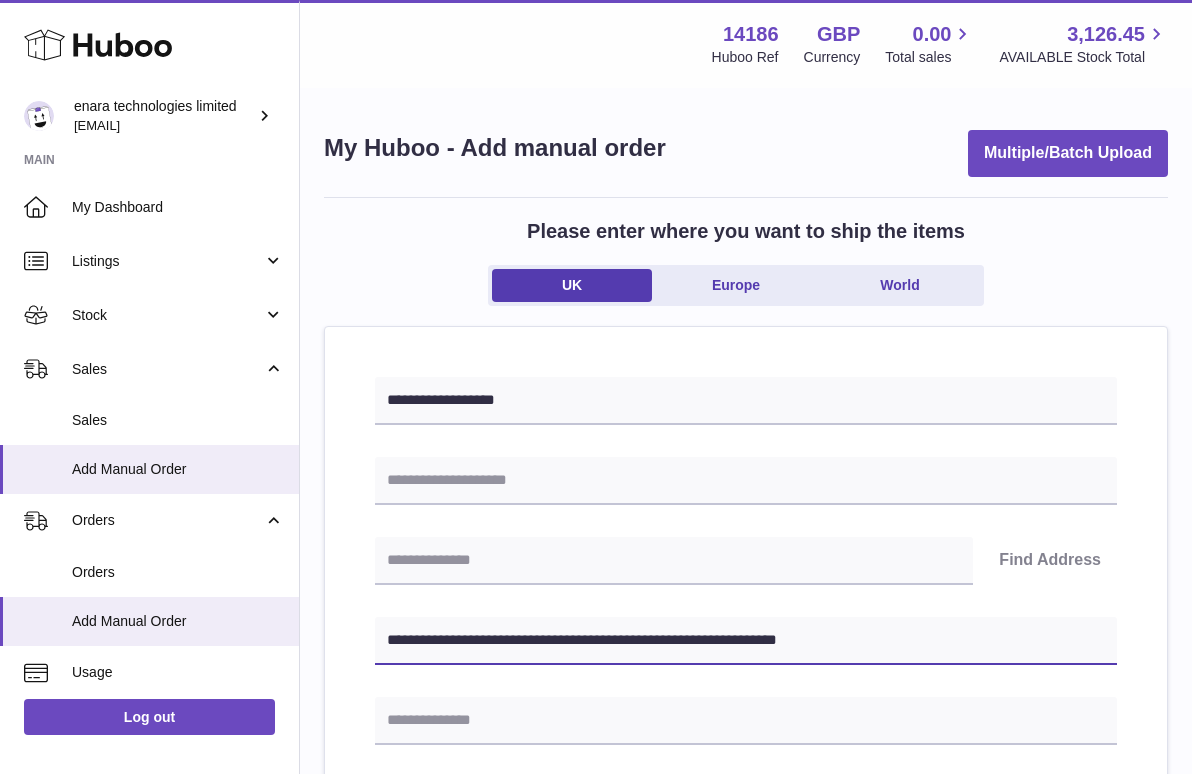 type on "**********" 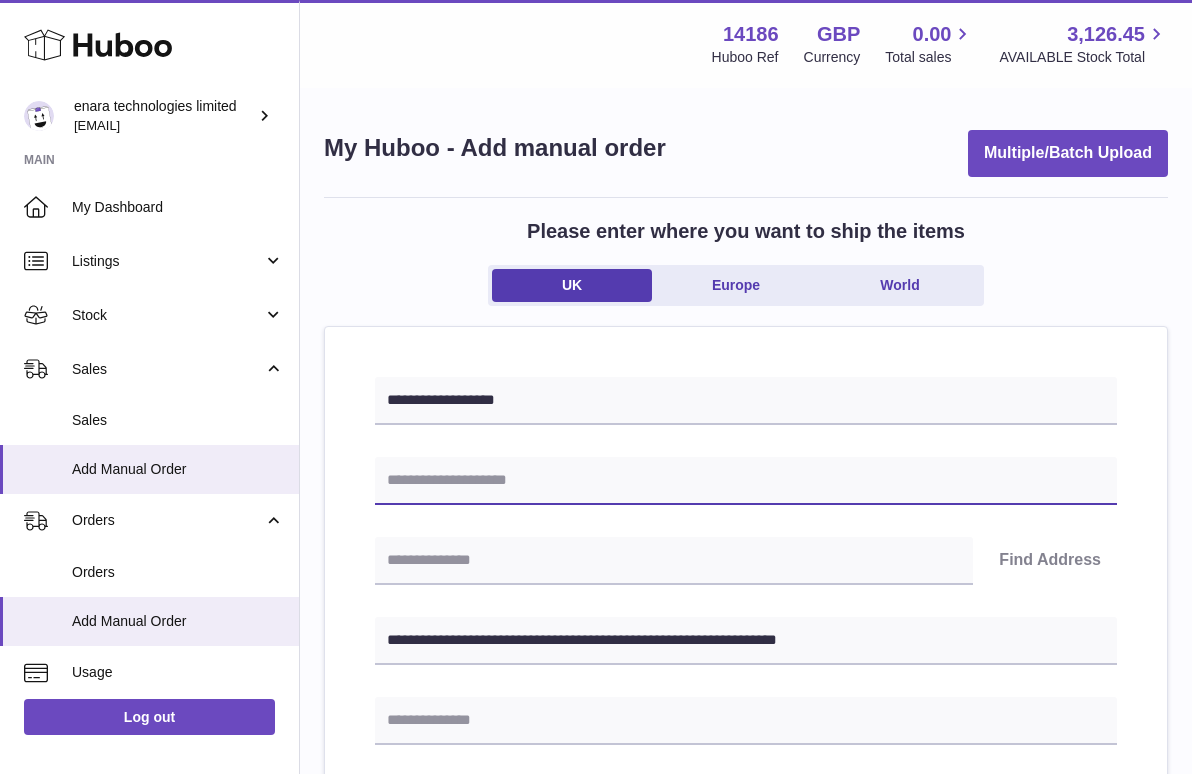 paste on "**********" 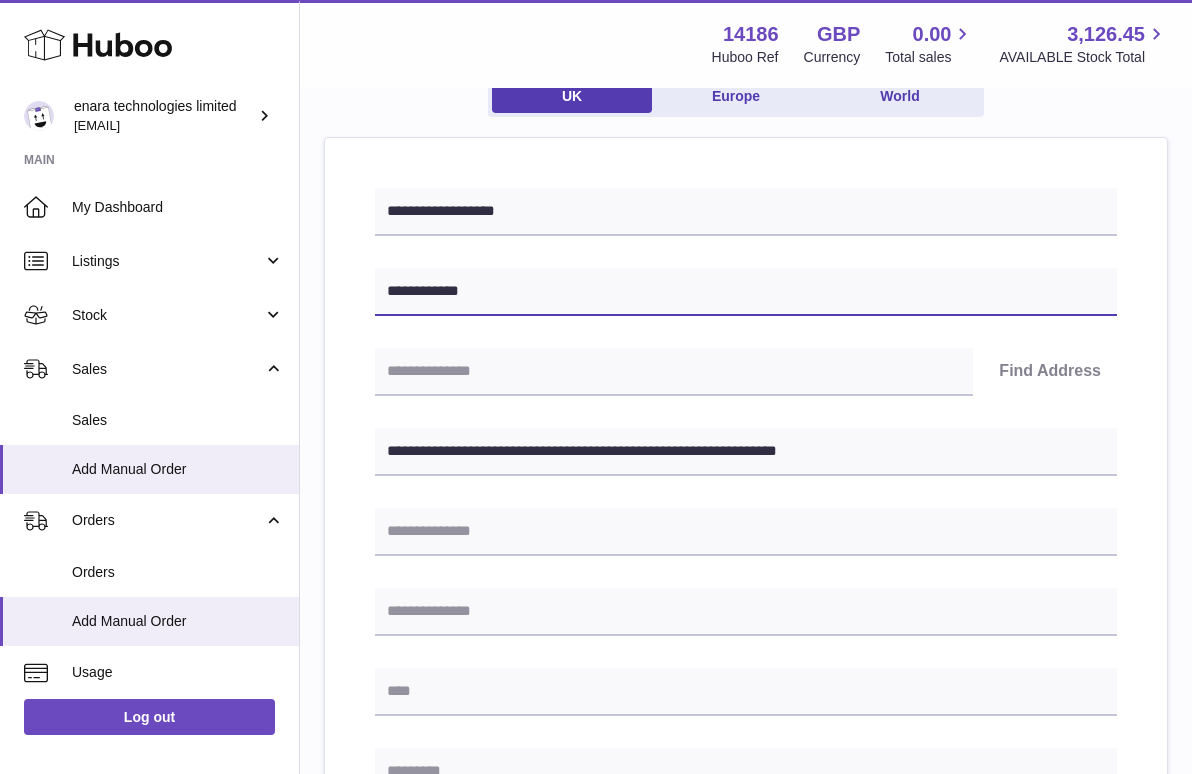 scroll, scrollTop: 194, scrollLeft: 0, axis: vertical 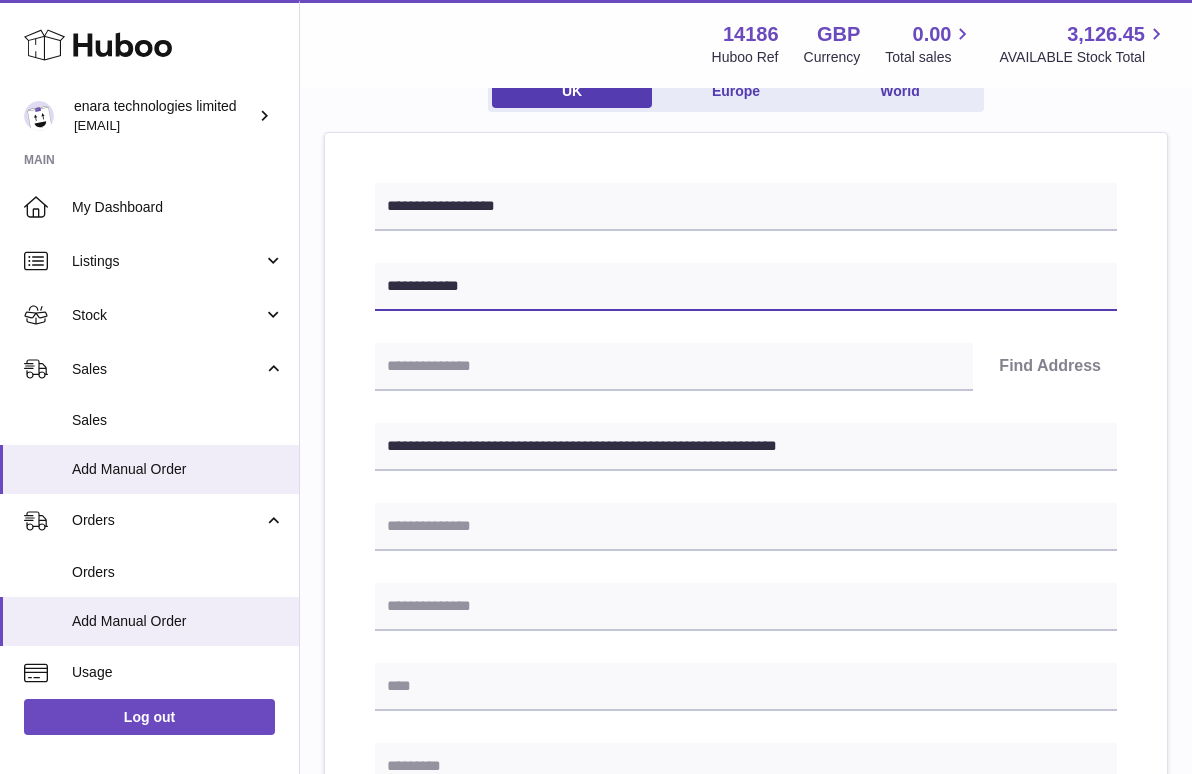 type on "**********" 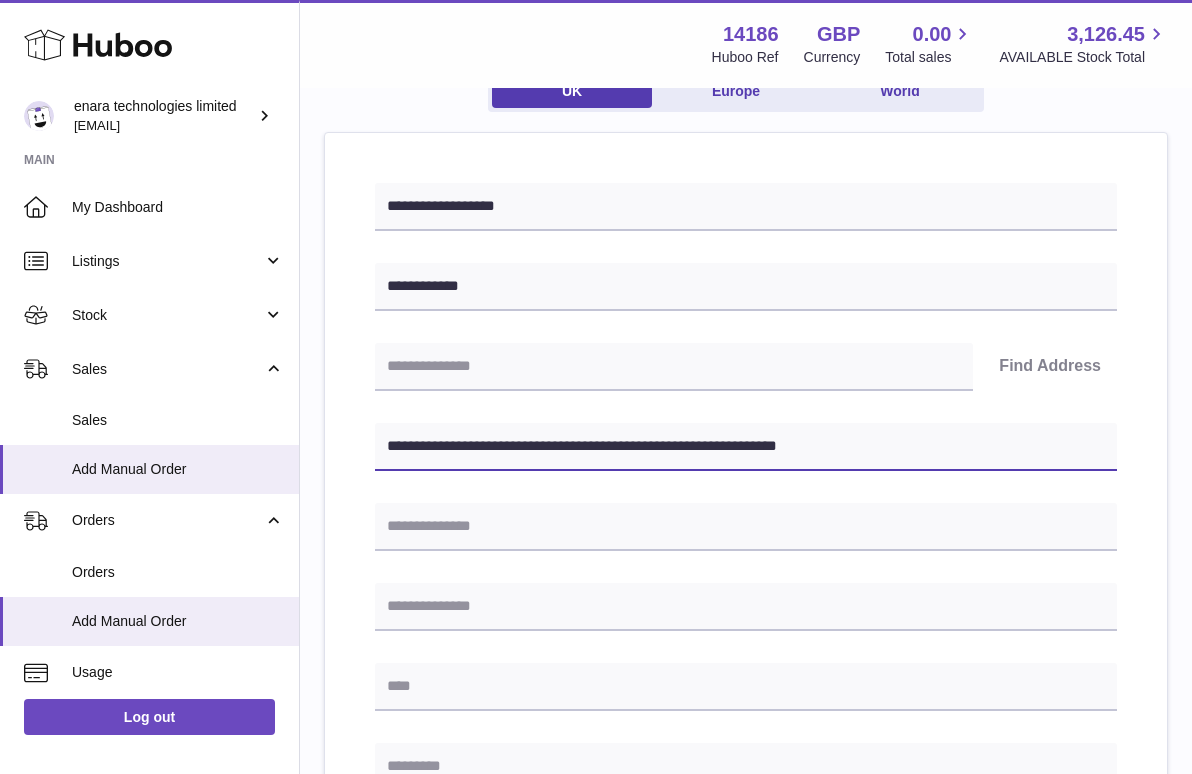 drag, startPoint x: 745, startPoint y: 446, endPoint x: 689, endPoint y: 445, distance: 56.008926 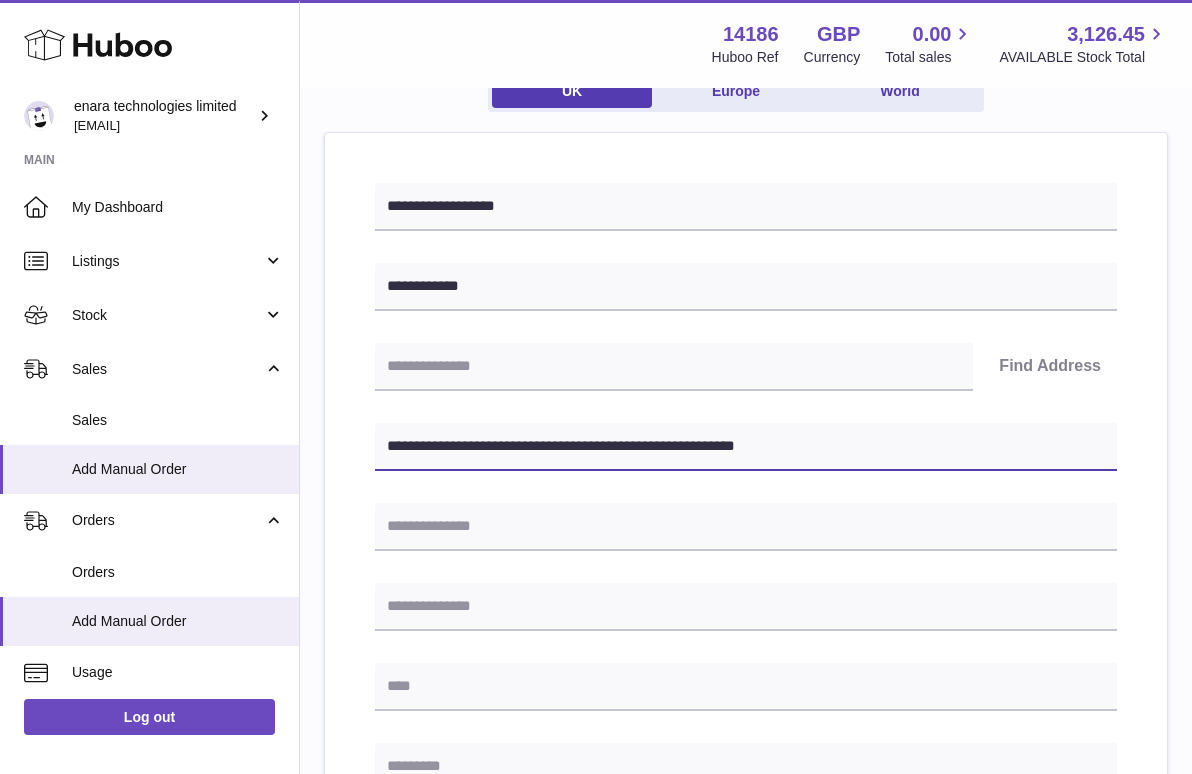 type on "**********" 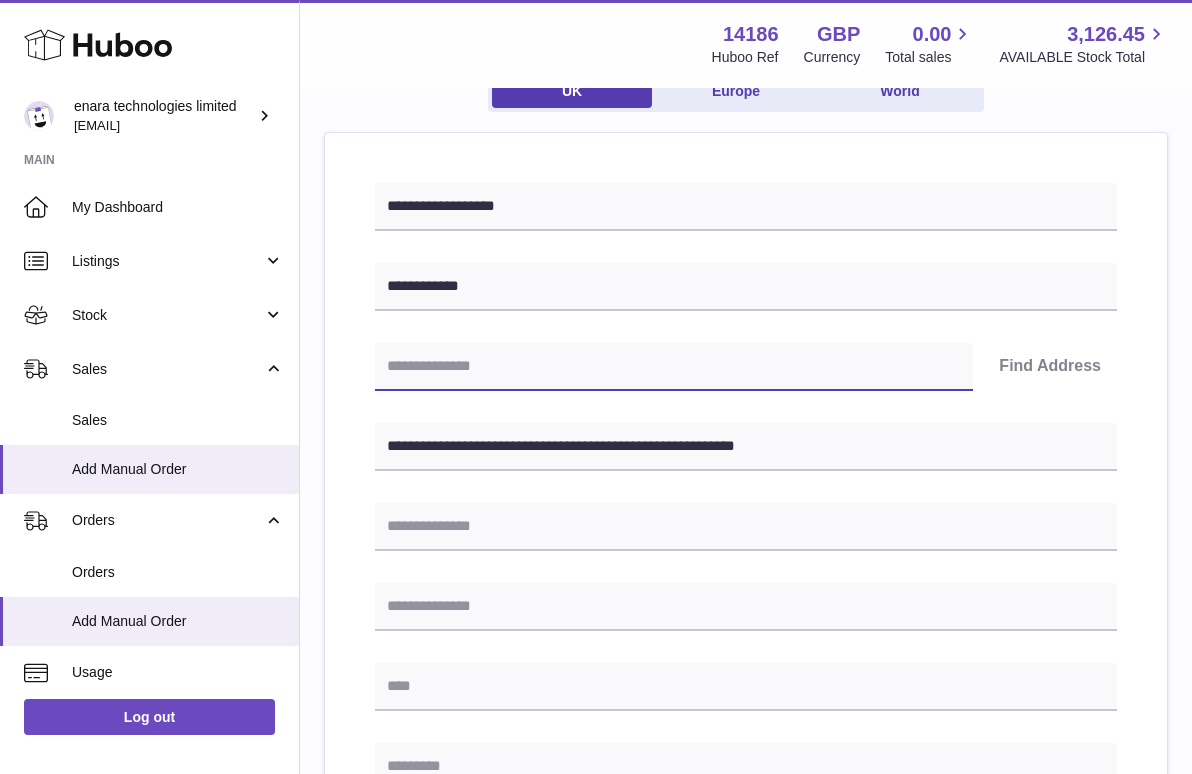 paste on "*******" 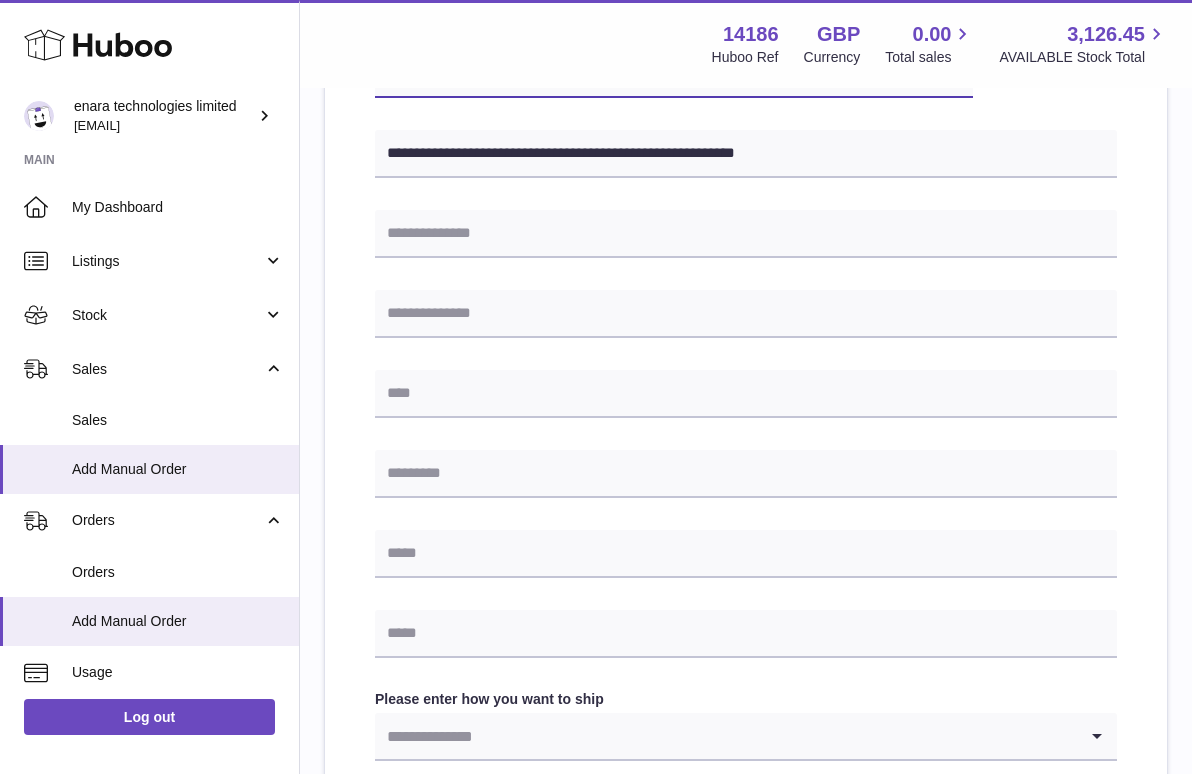 scroll, scrollTop: 509, scrollLeft: 0, axis: vertical 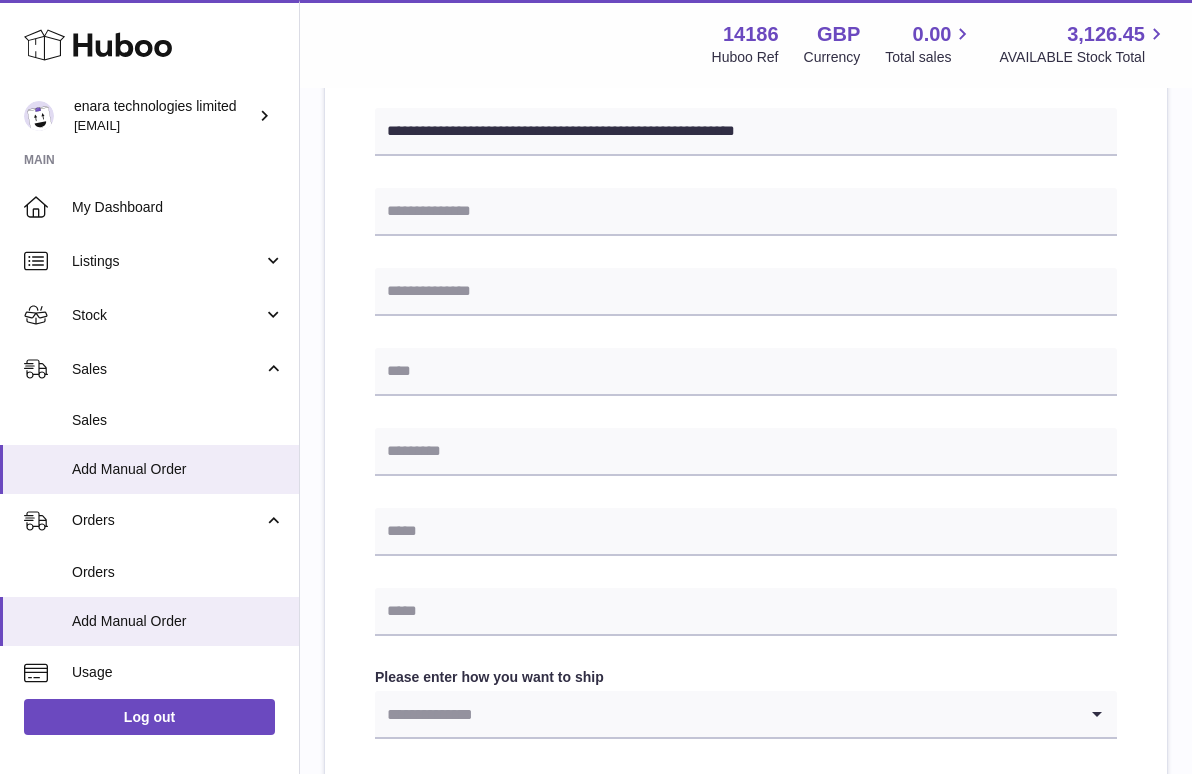type on "*******" 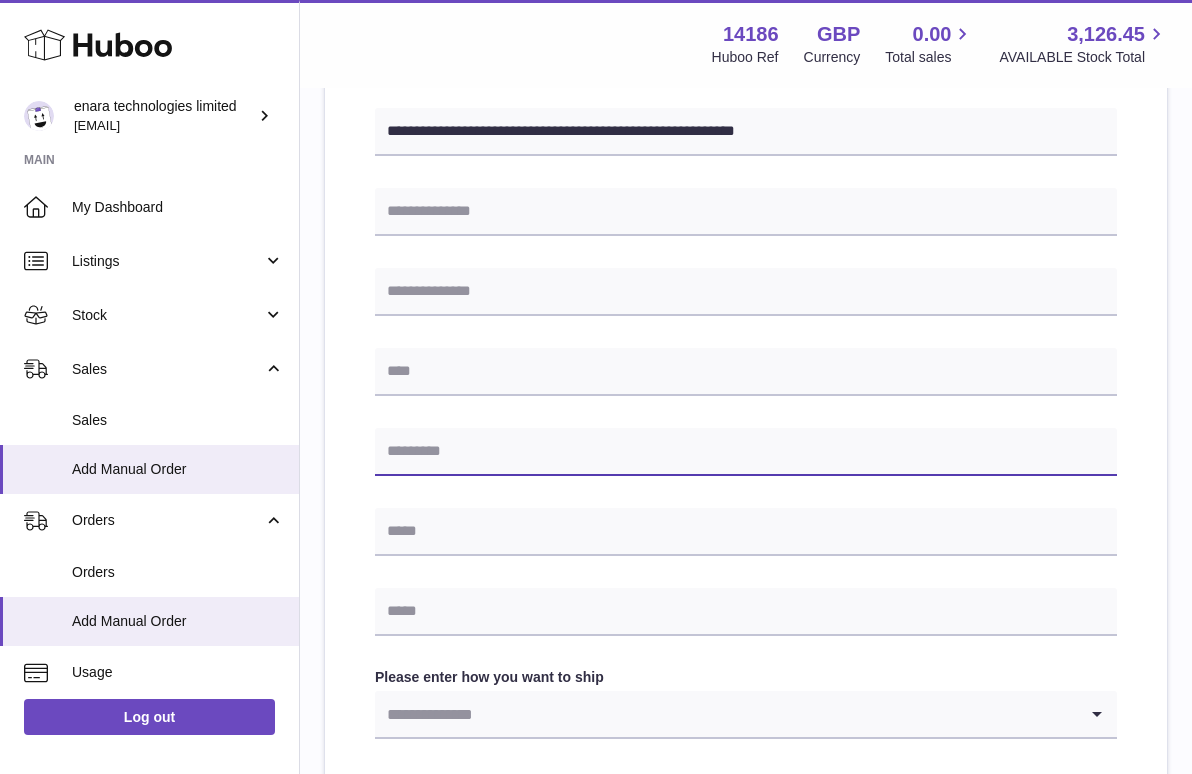 paste on "*******" 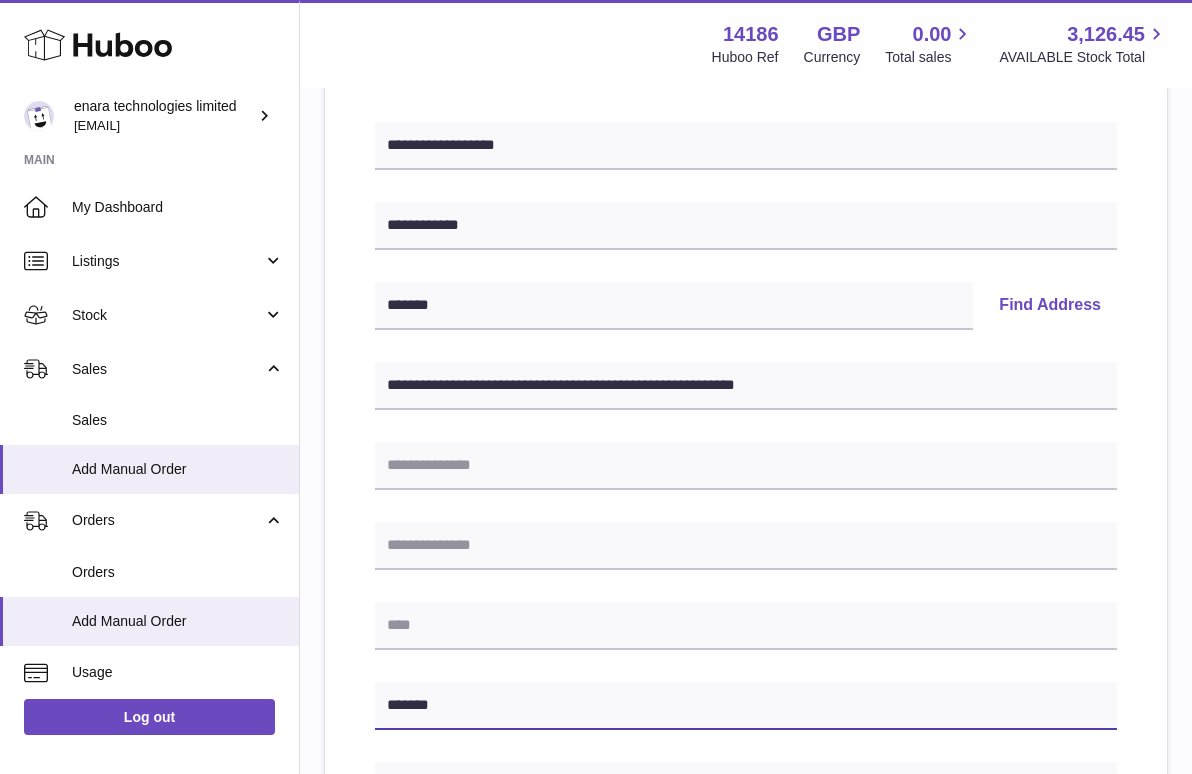 scroll, scrollTop: 245, scrollLeft: 0, axis: vertical 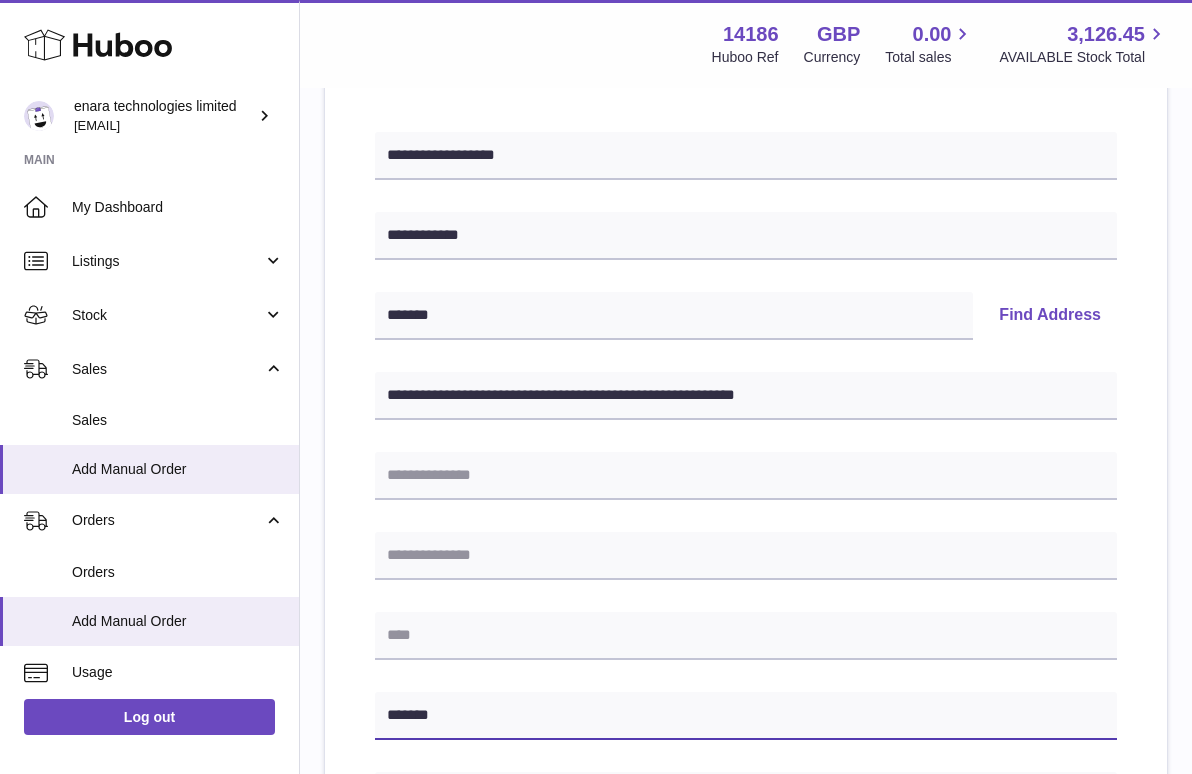 type on "*******" 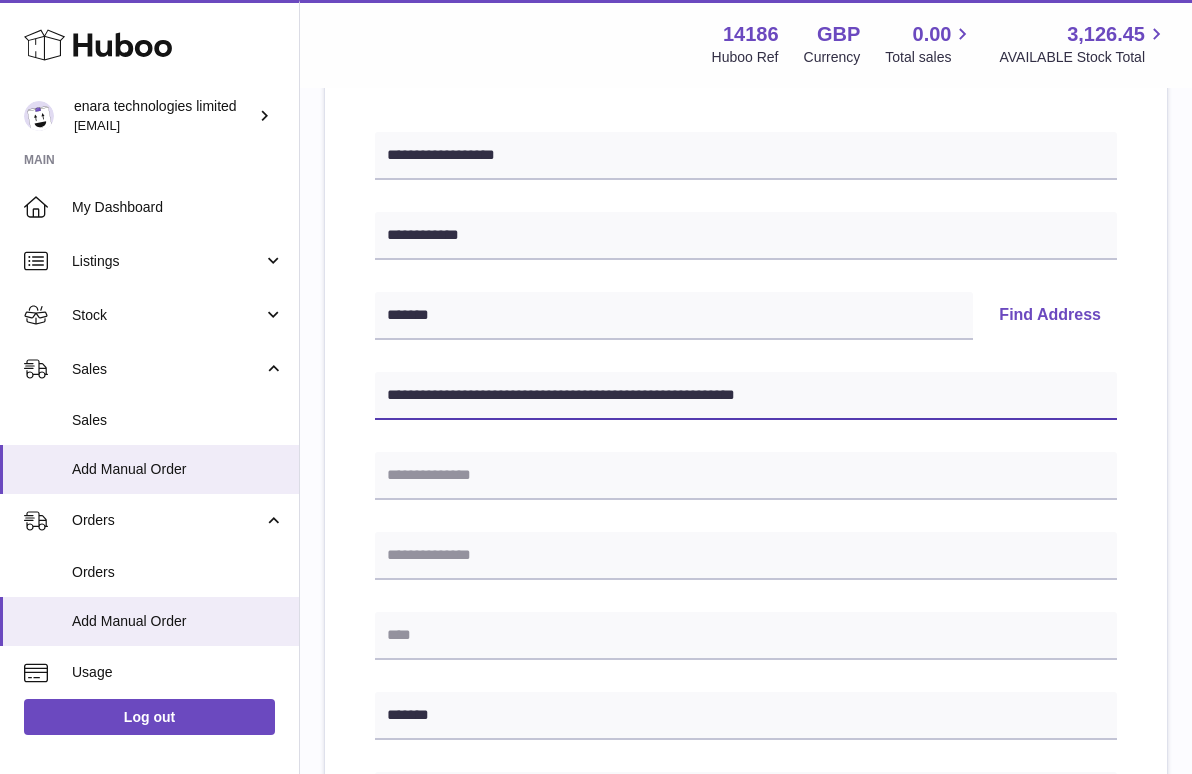 drag, startPoint x: 515, startPoint y: 391, endPoint x: 397, endPoint y: 391, distance: 118 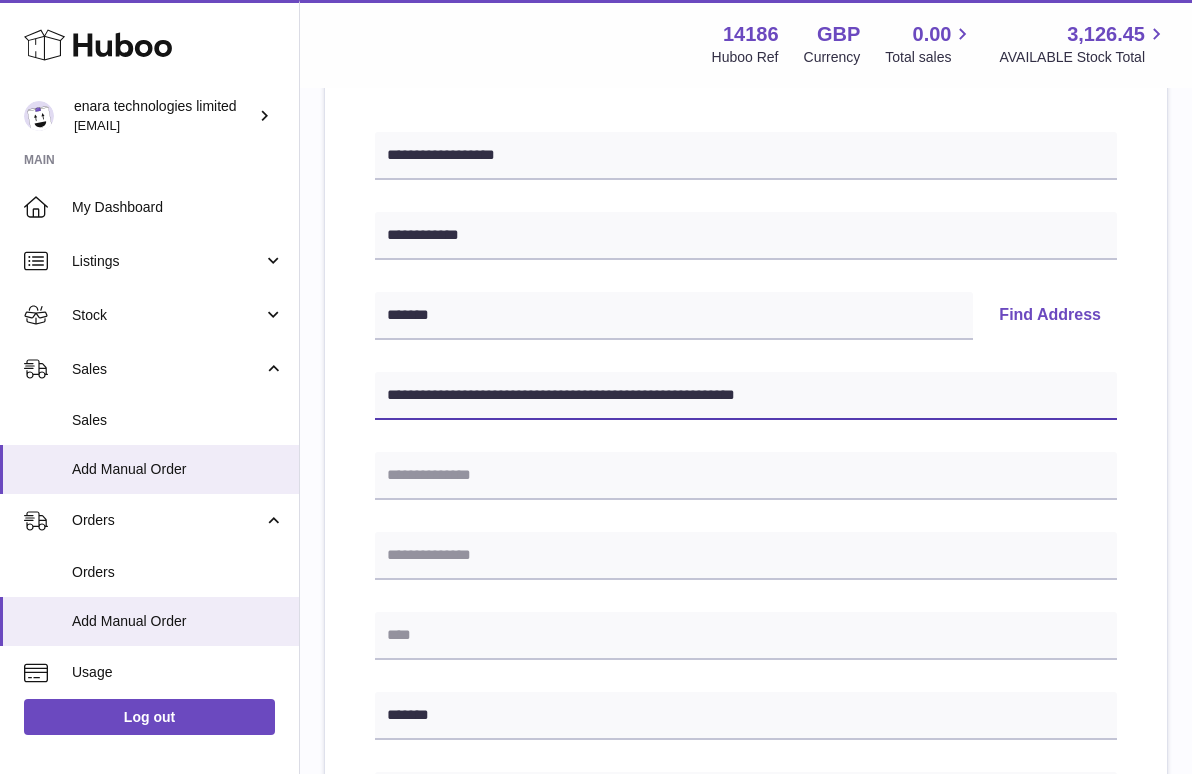 click on "**********" at bounding box center [746, 396] 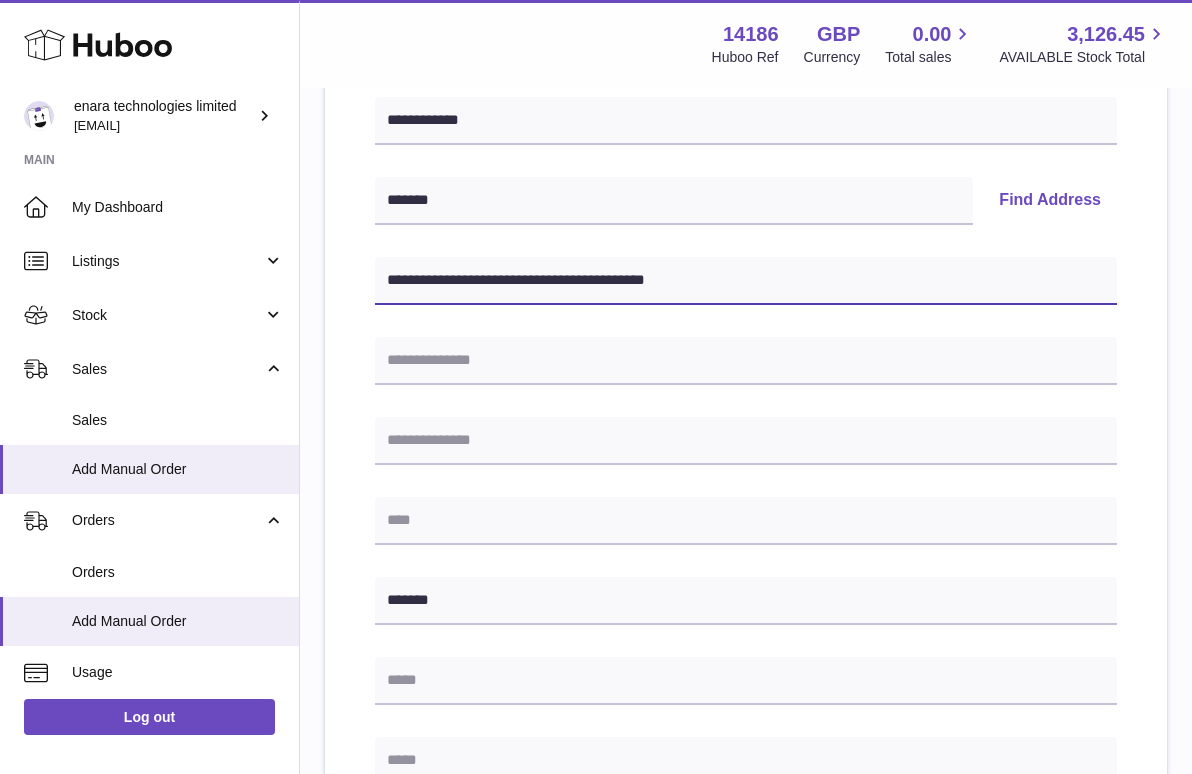 scroll, scrollTop: 368, scrollLeft: 0, axis: vertical 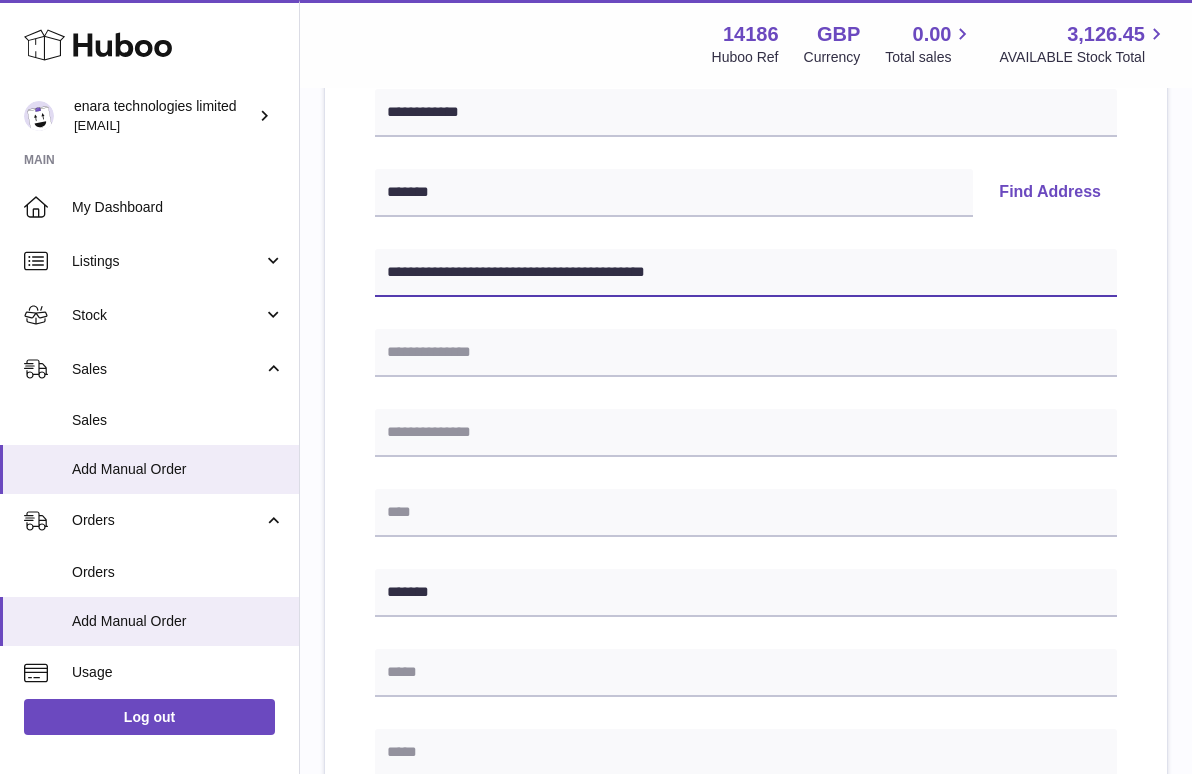 type on "**********" 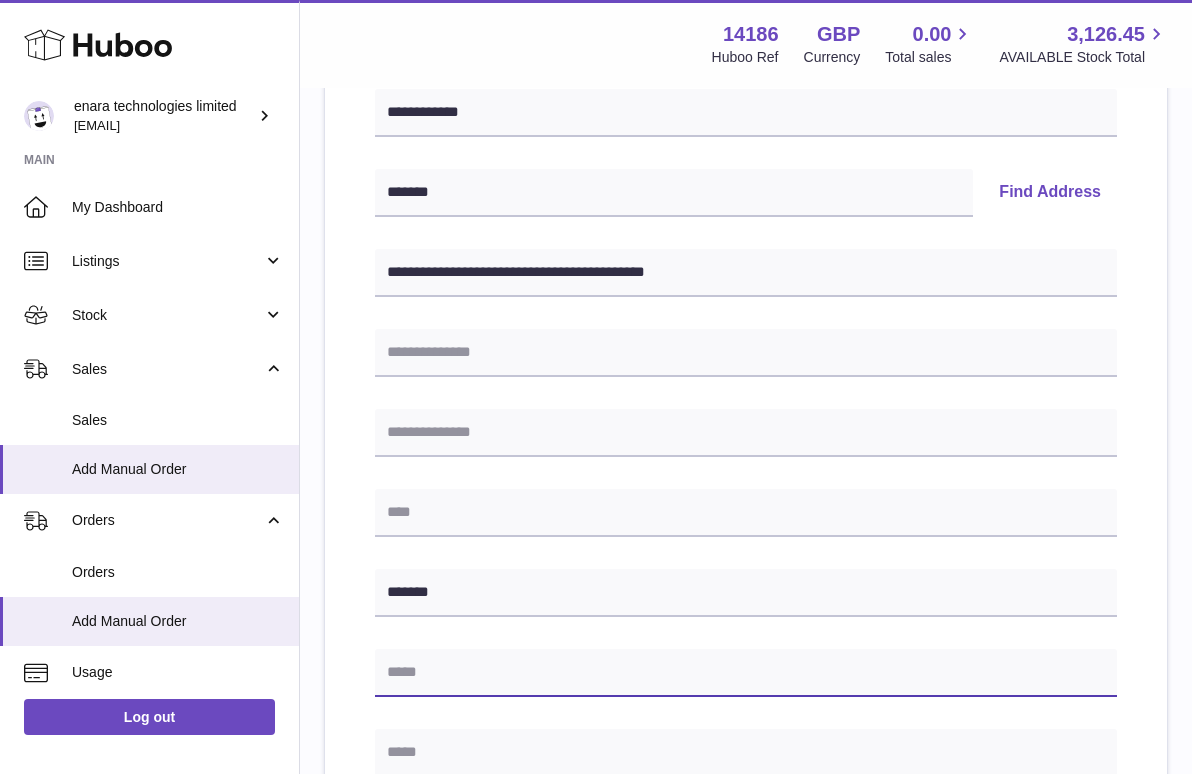 paste on "**********" 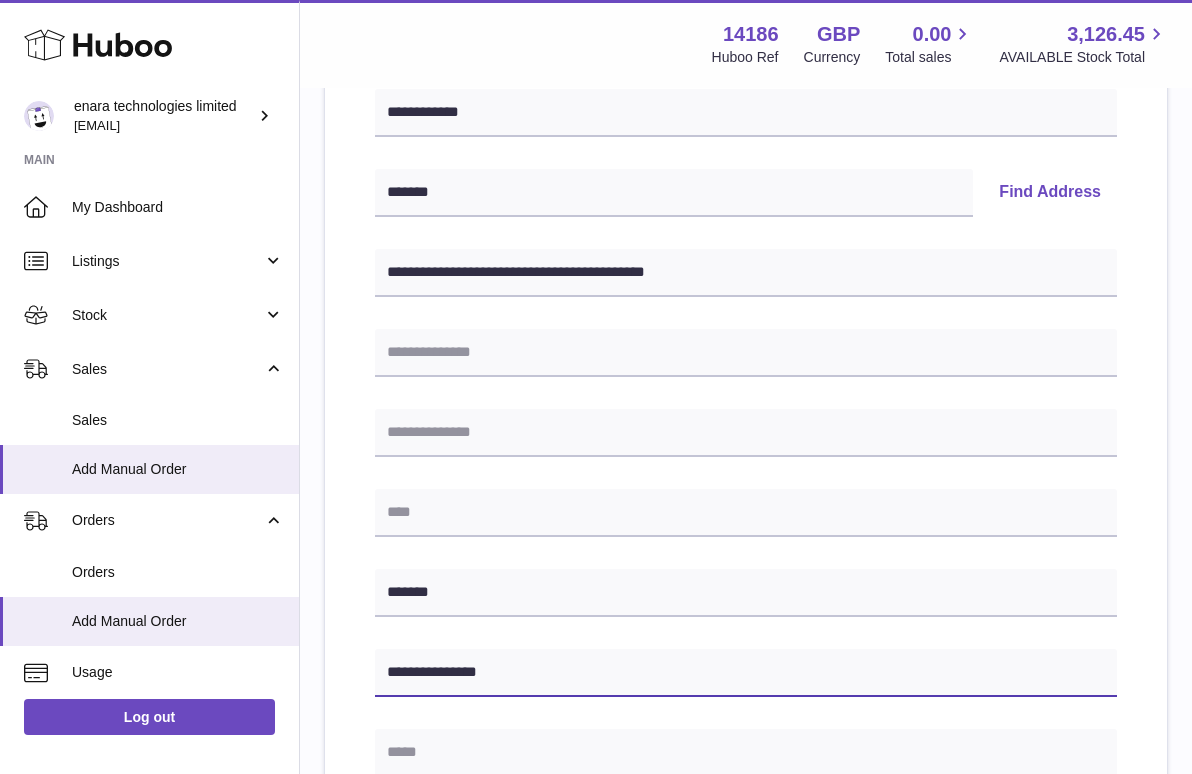 type on "**********" 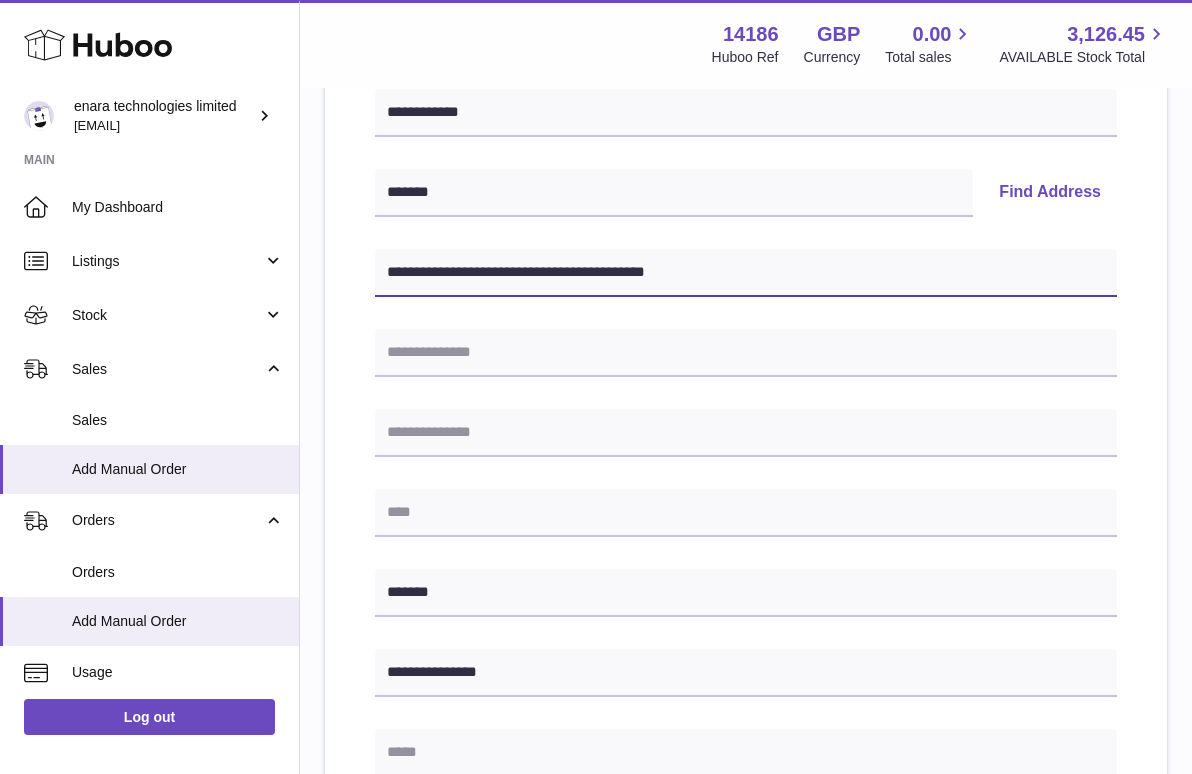 click on "**********" at bounding box center (746, 273) 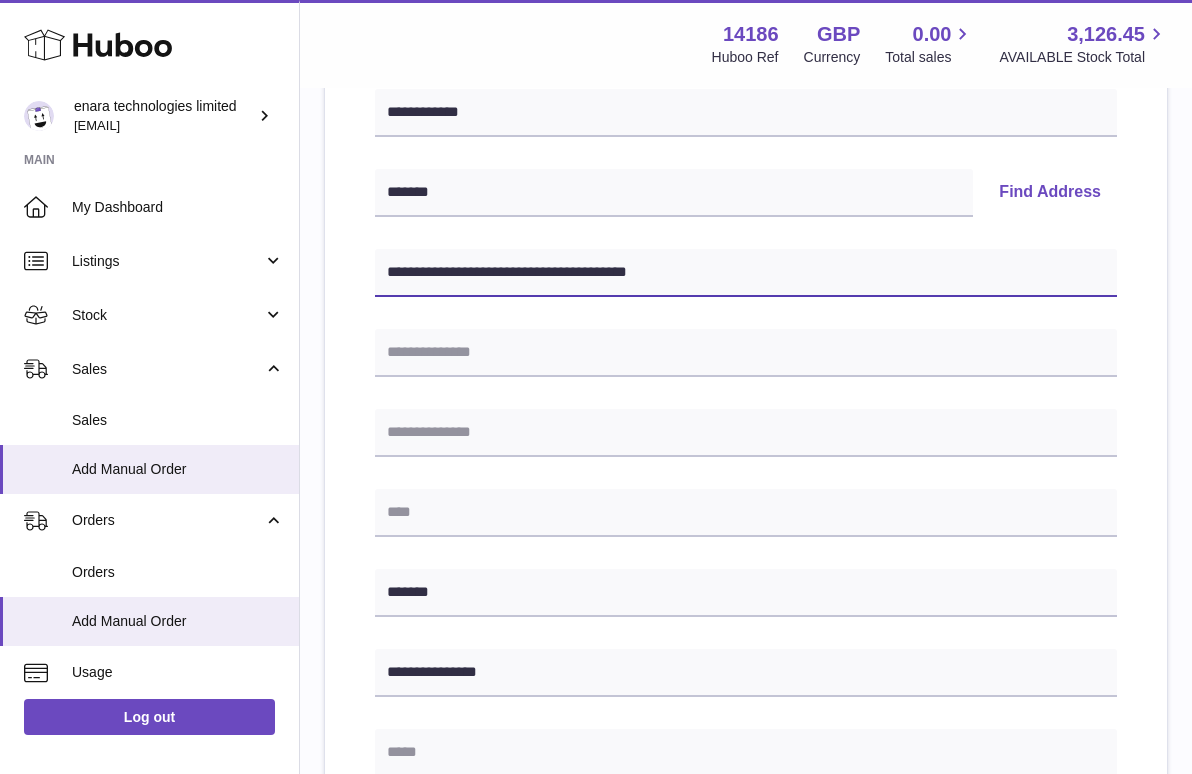 drag, startPoint x: 501, startPoint y: 270, endPoint x: 890, endPoint y: 265, distance: 389.03214 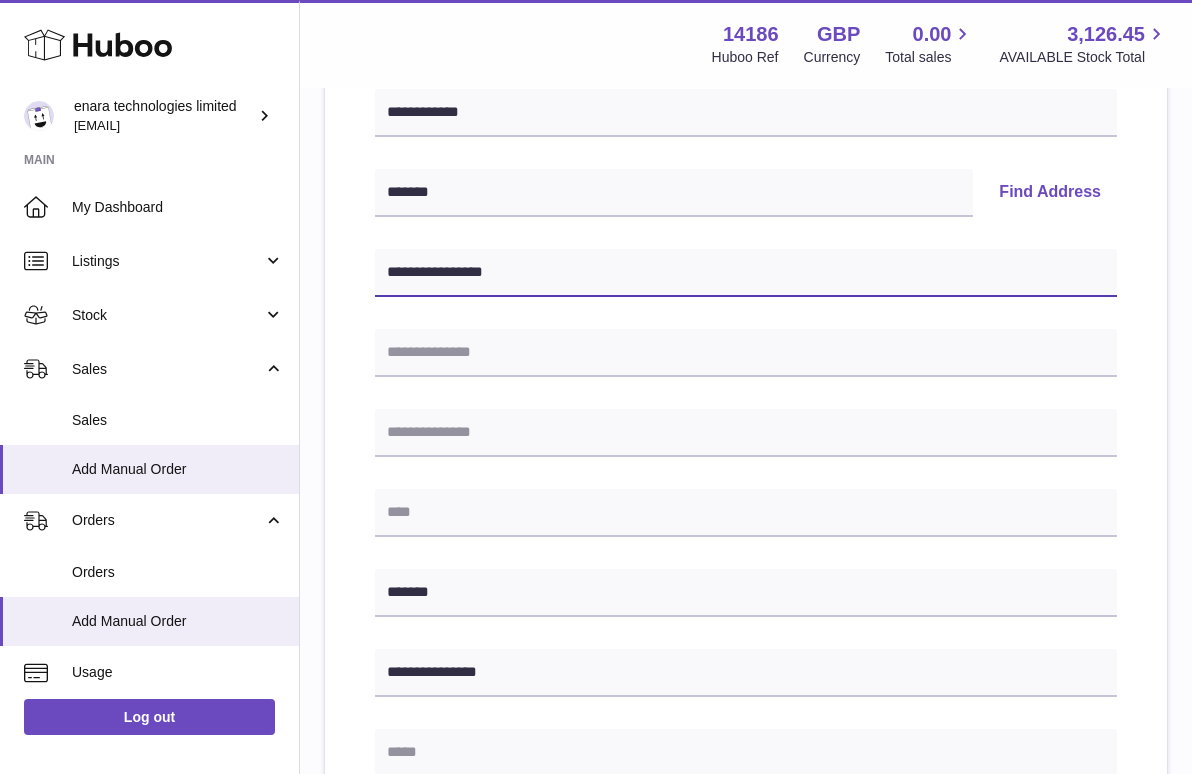 type on "**********" 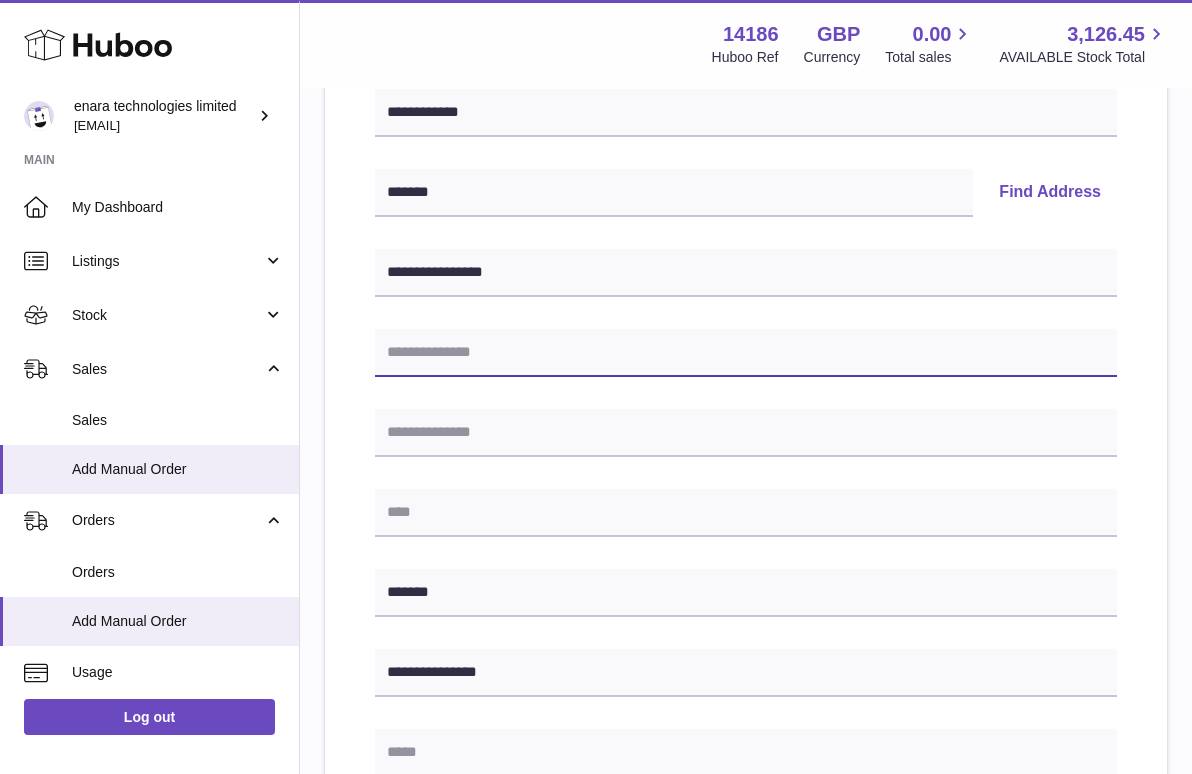 paste on "**********" 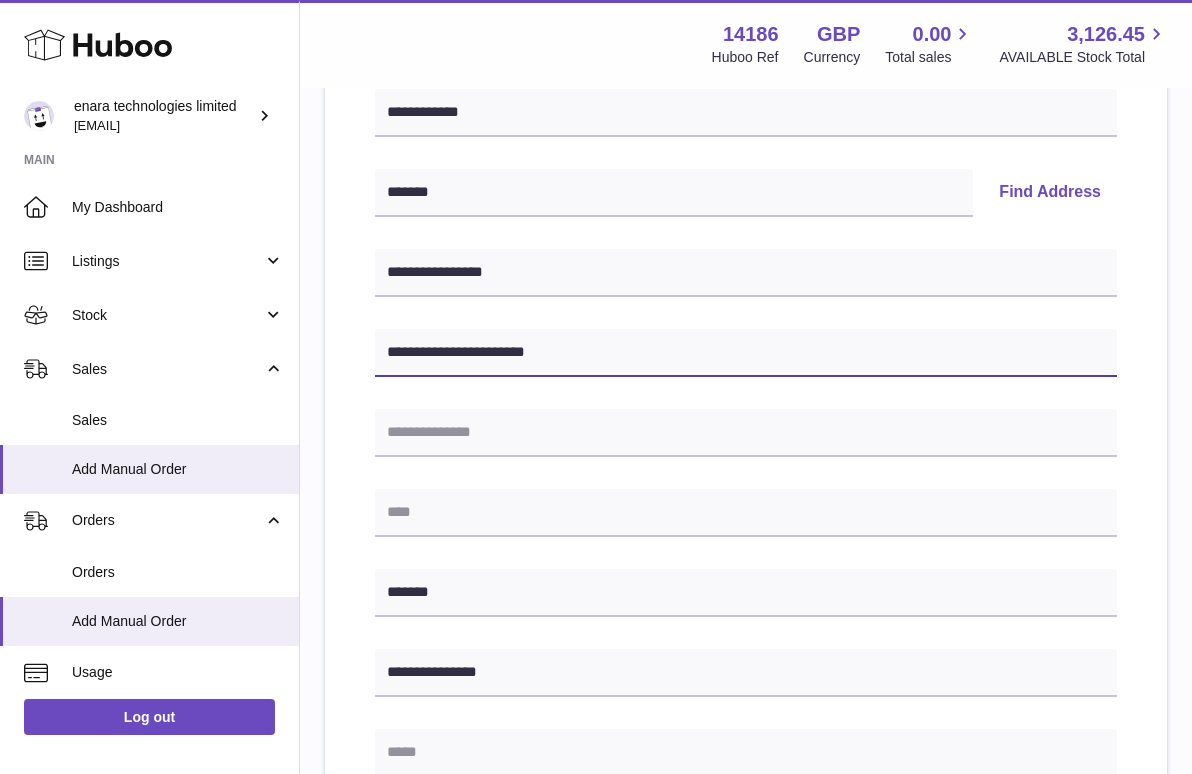 click on "**********" at bounding box center [746, 353] 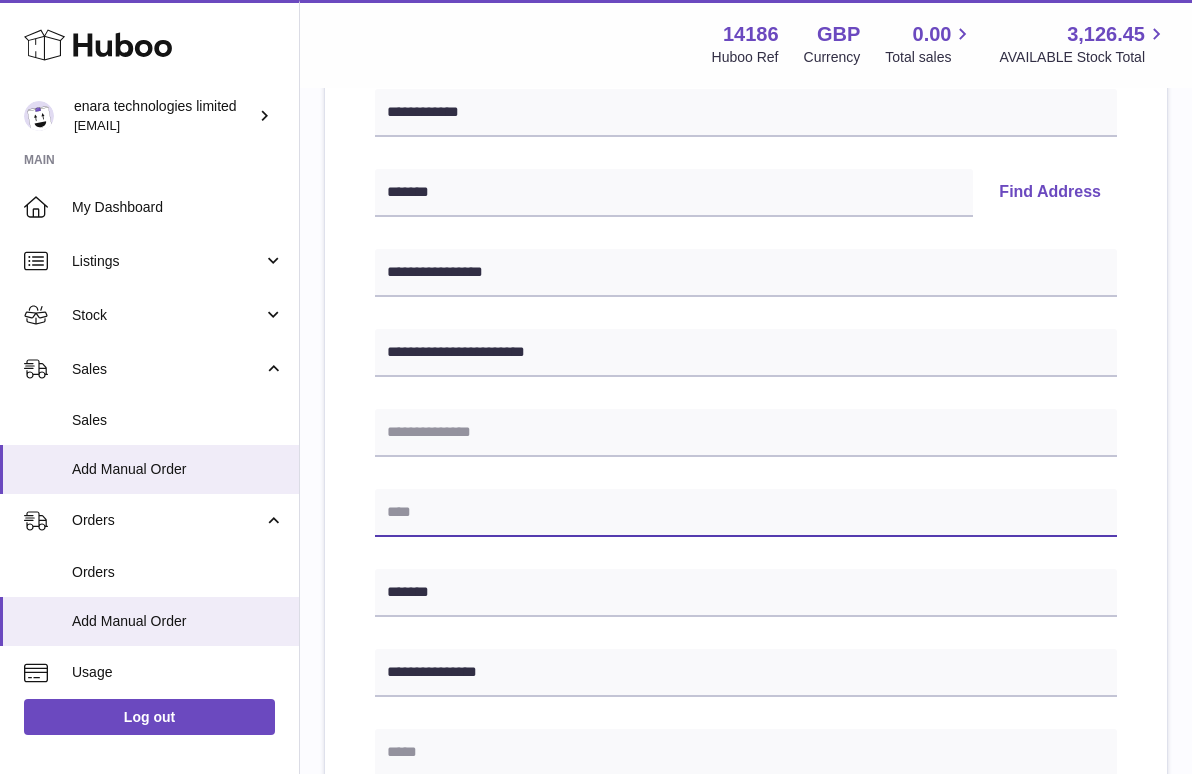 click at bounding box center [746, 513] 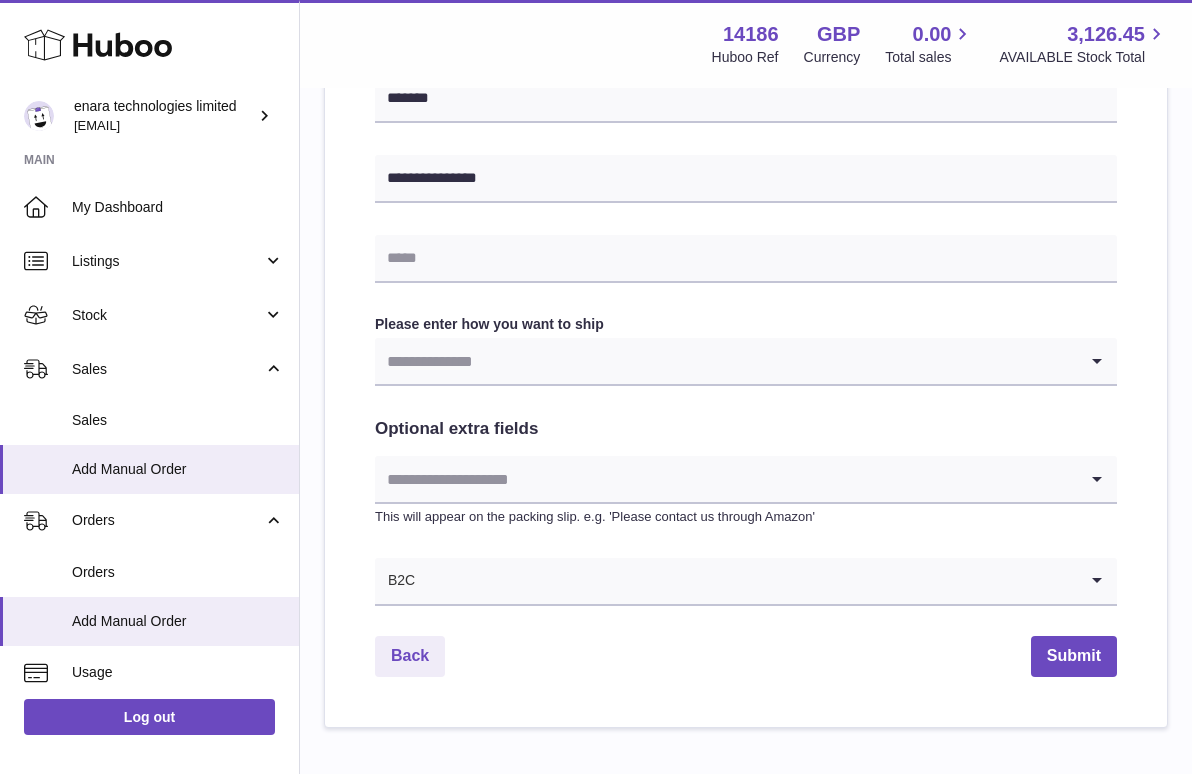 scroll, scrollTop: 902, scrollLeft: 0, axis: vertical 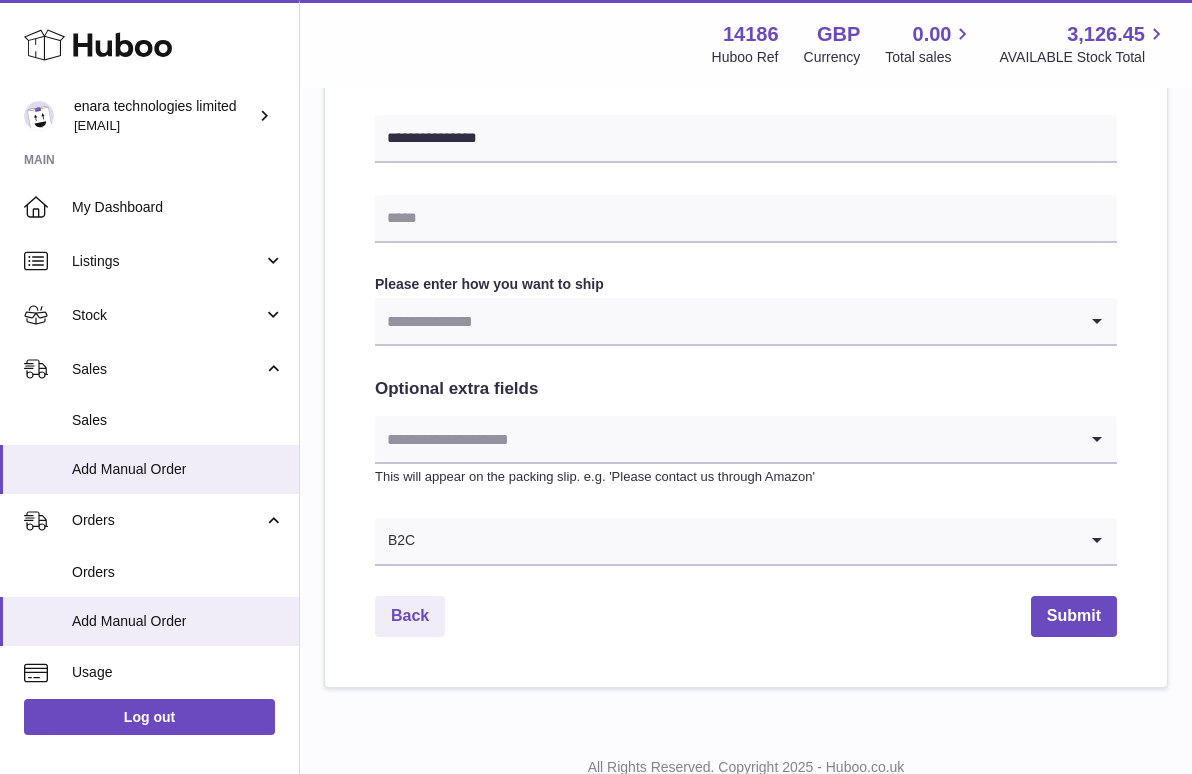 type on "*******" 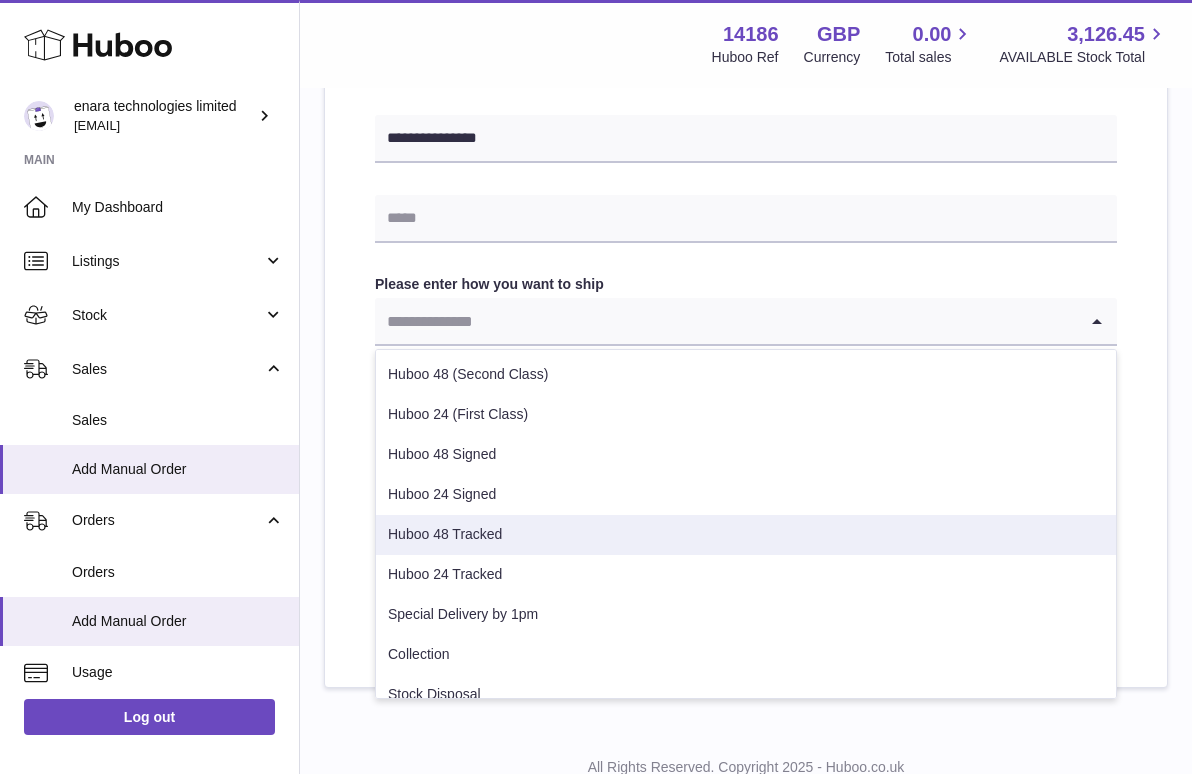 click on "Huboo 48 Tracked" at bounding box center (746, 535) 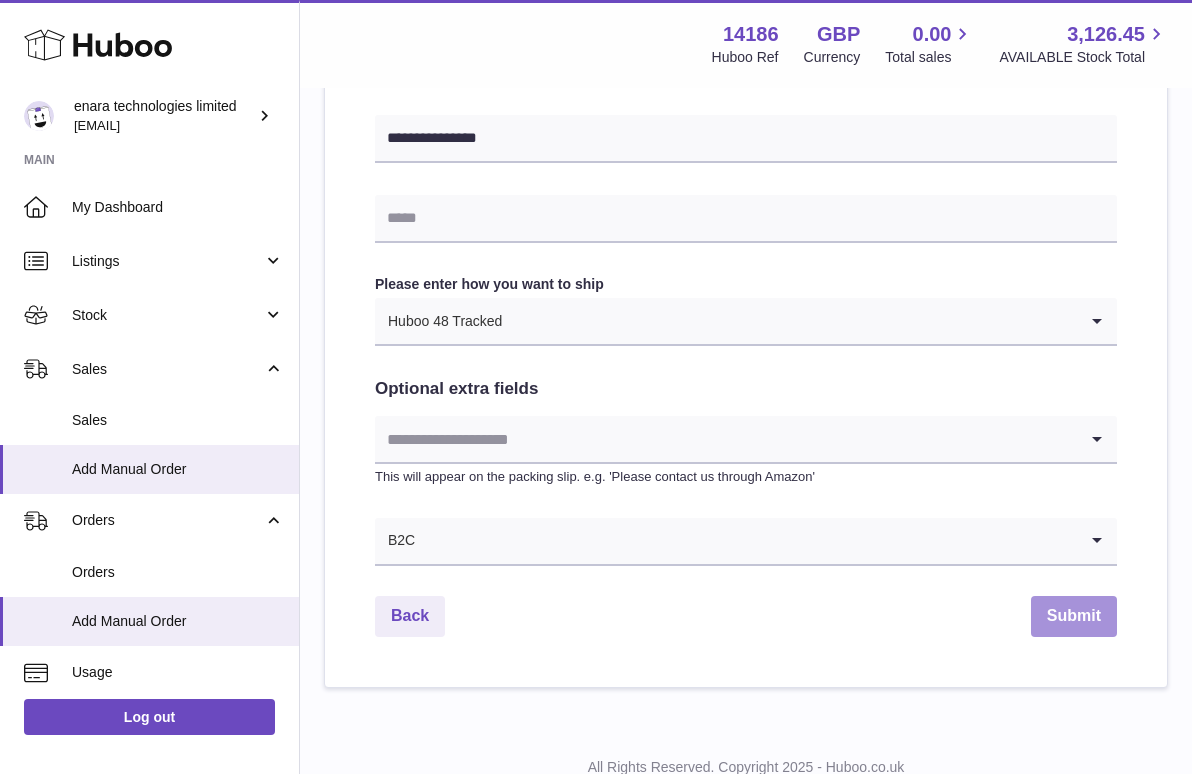 click on "Submit" at bounding box center [1074, 616] 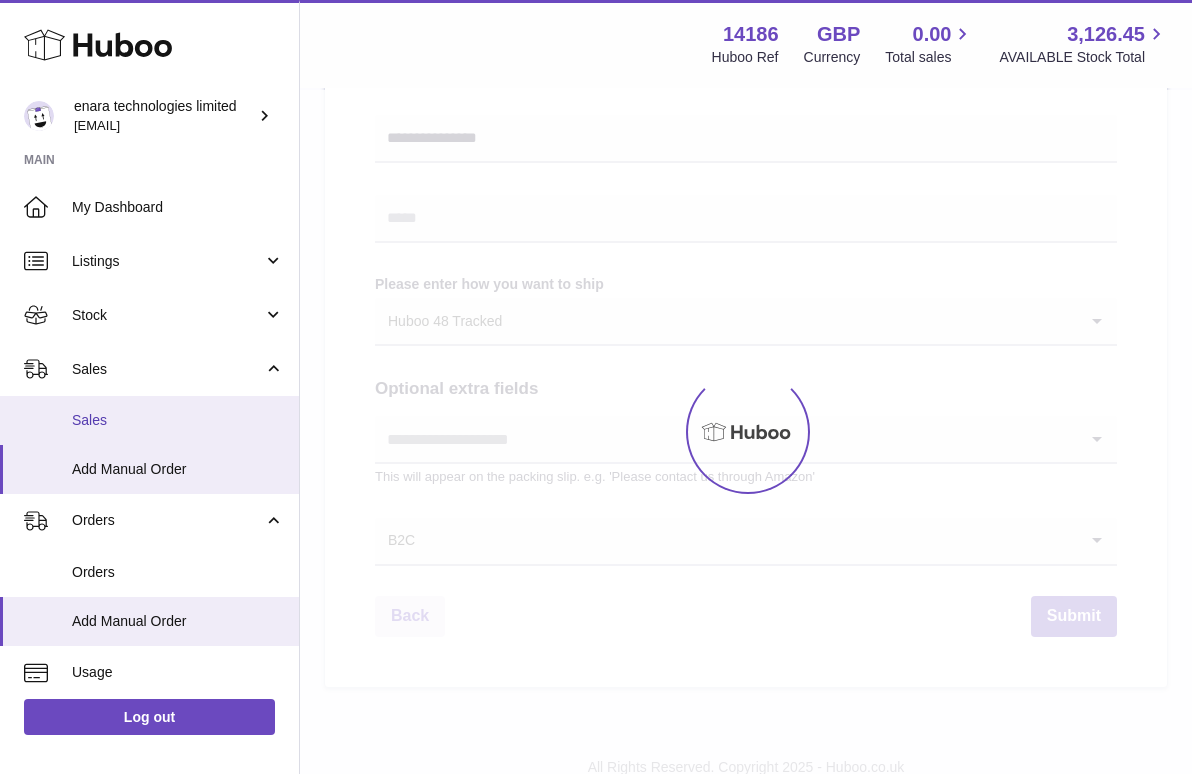 scroll, scrollTop: 0, scrollLeft: 0, axis: both 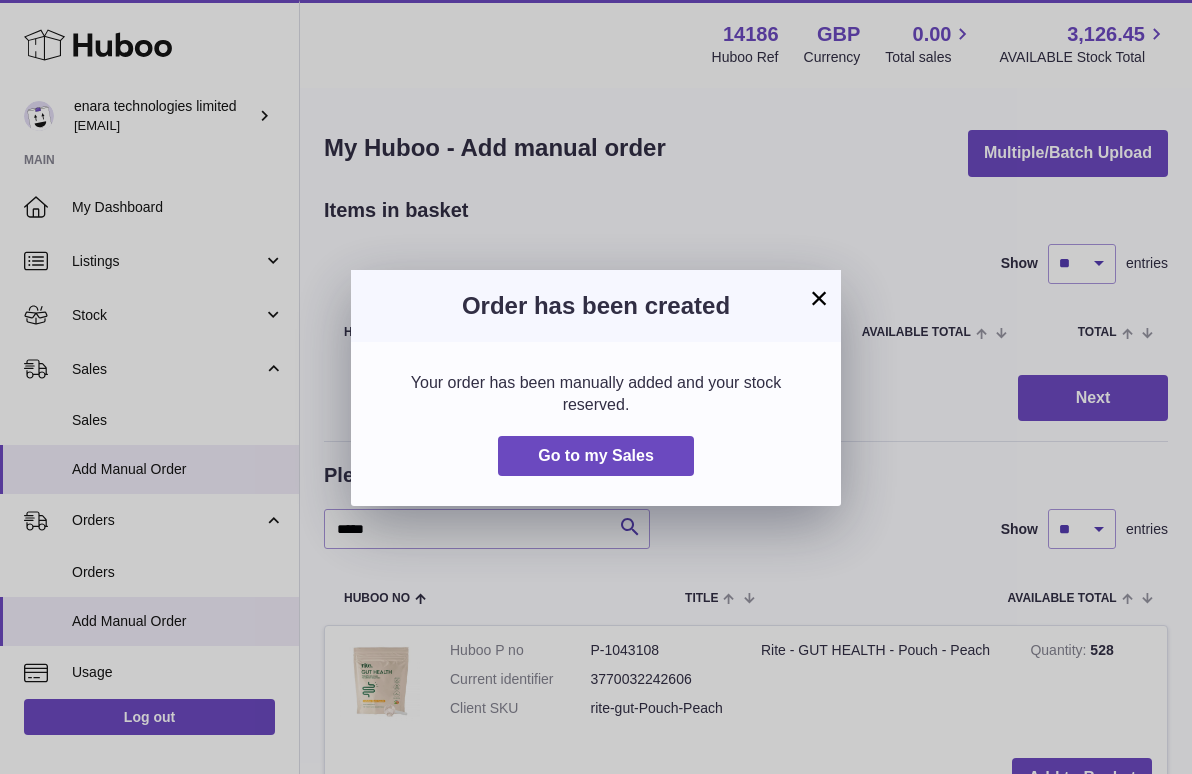 click on "×" at bounding box center [819, 298] 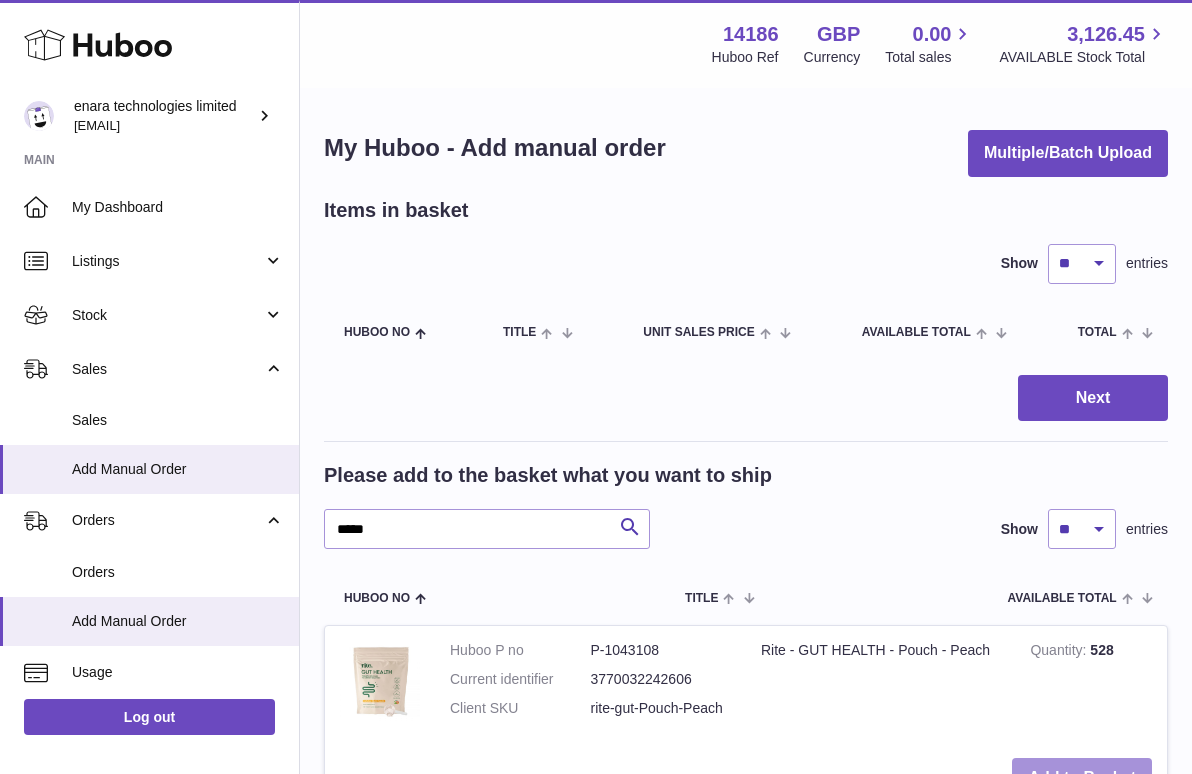 click on "Add to Basket" at bounding box center [1082, 778] 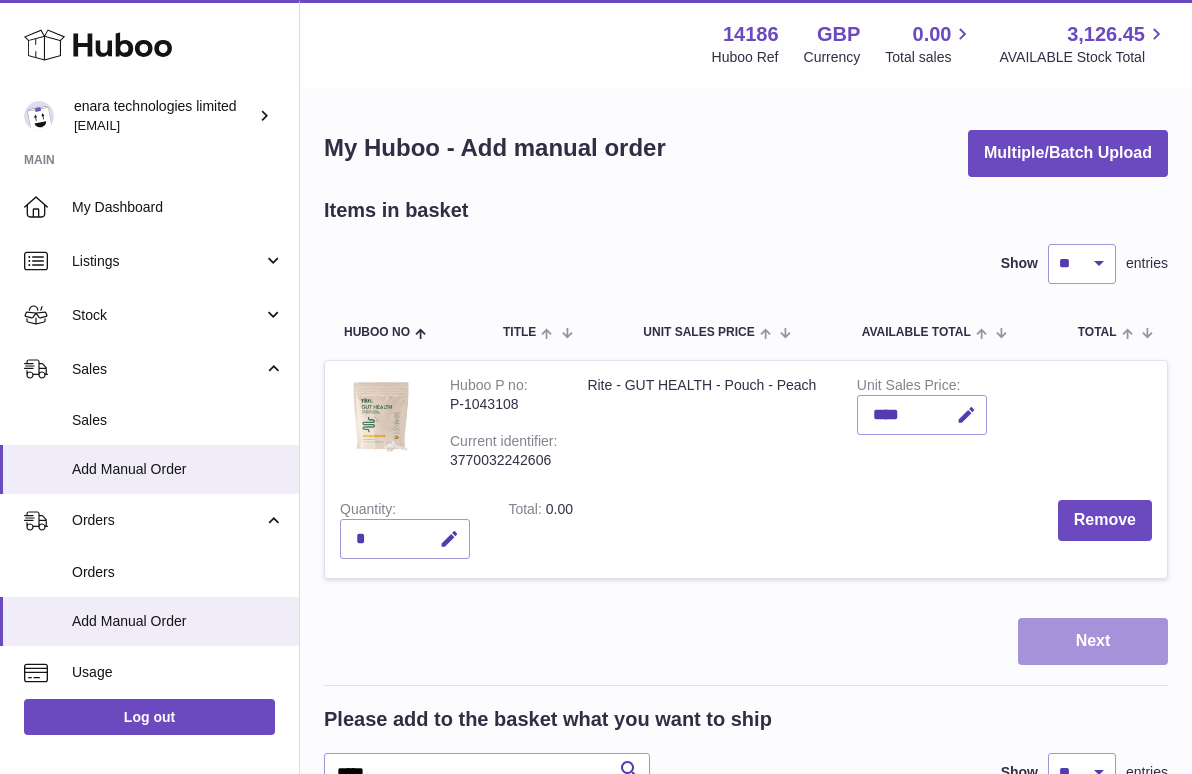 click on "Next" at bounding box center (1093, 641) 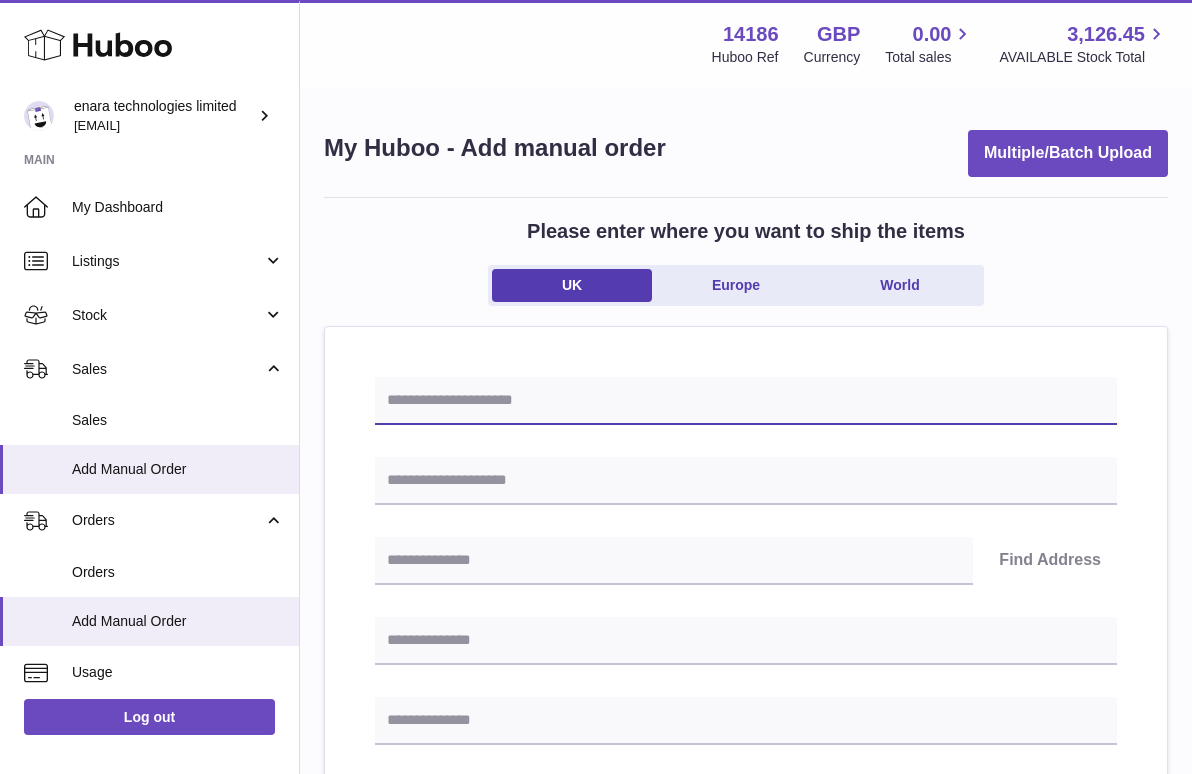 click at bounding box center (746, 401) 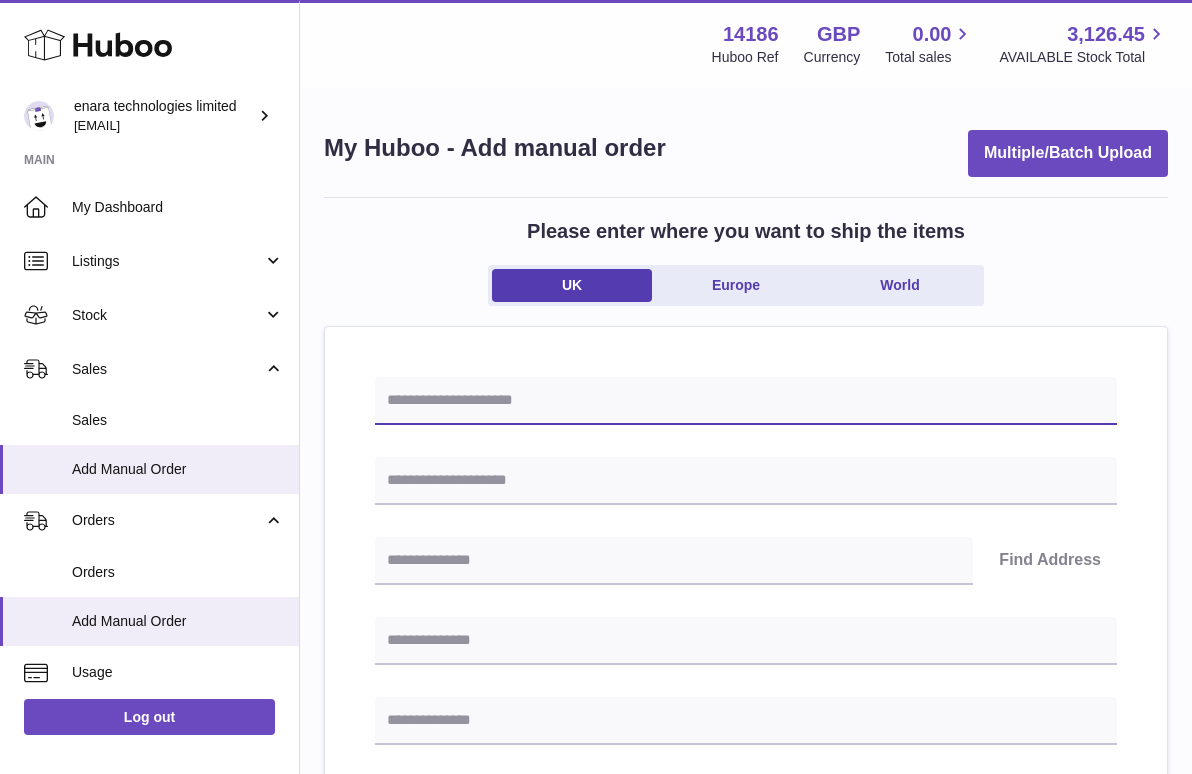 paste on "**********" 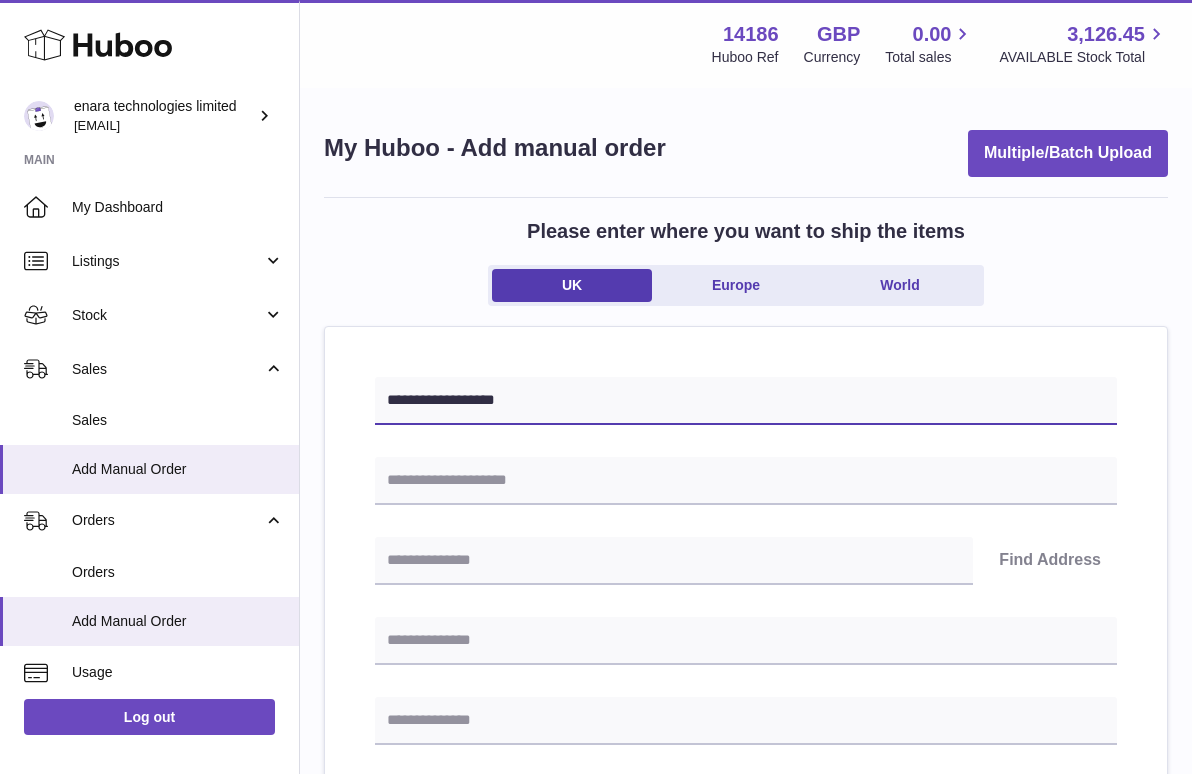 type on "**********" 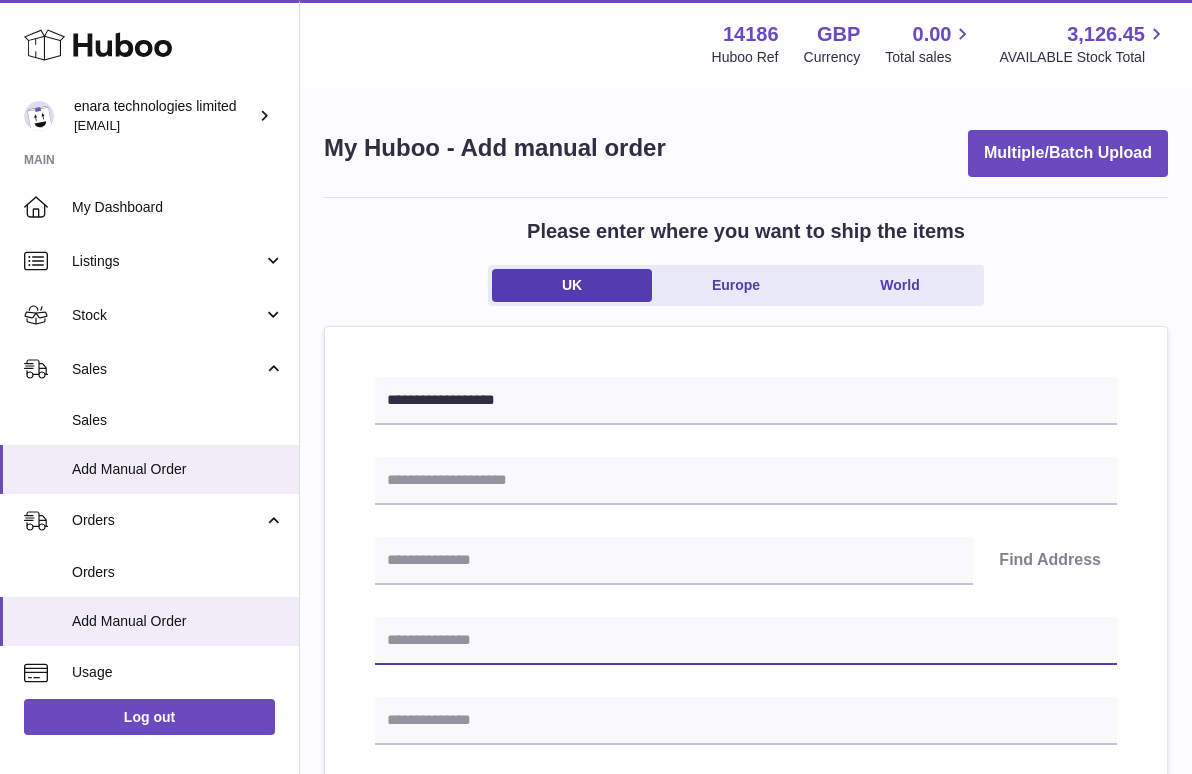 paste on "**********" 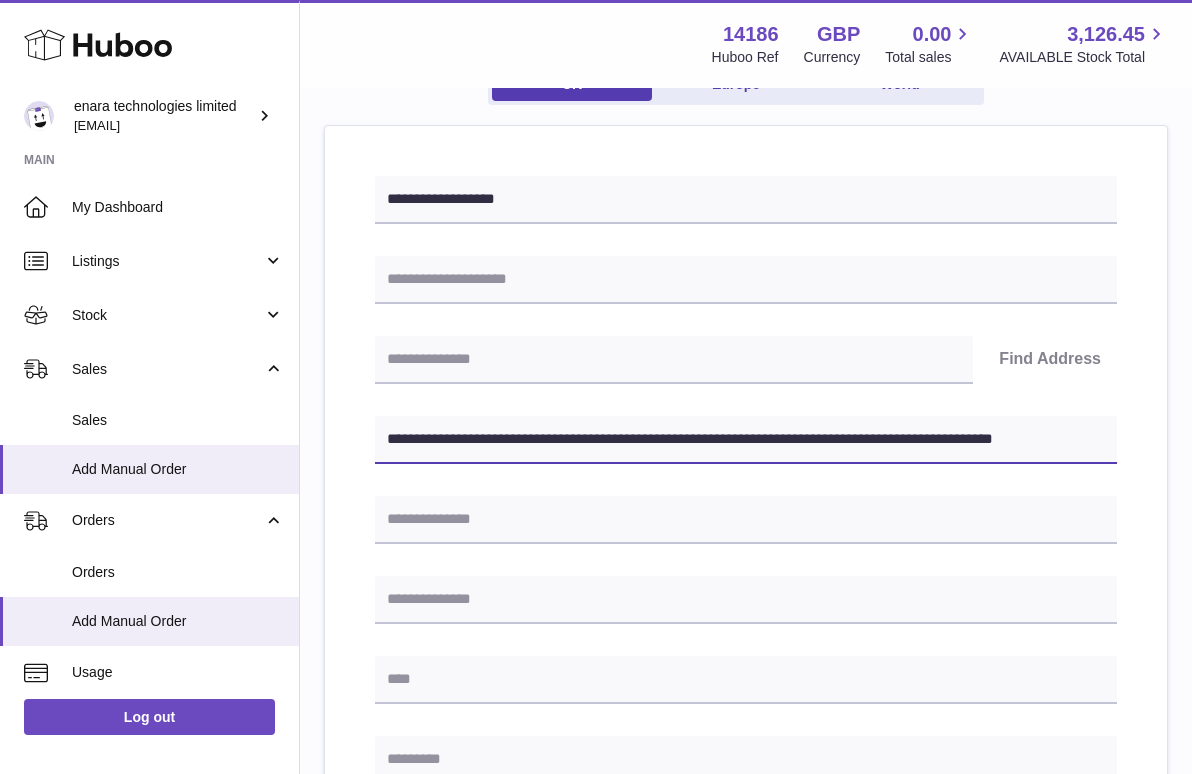 scroll, scrollTop: 213, scrollLeft: 0, axis: vertical 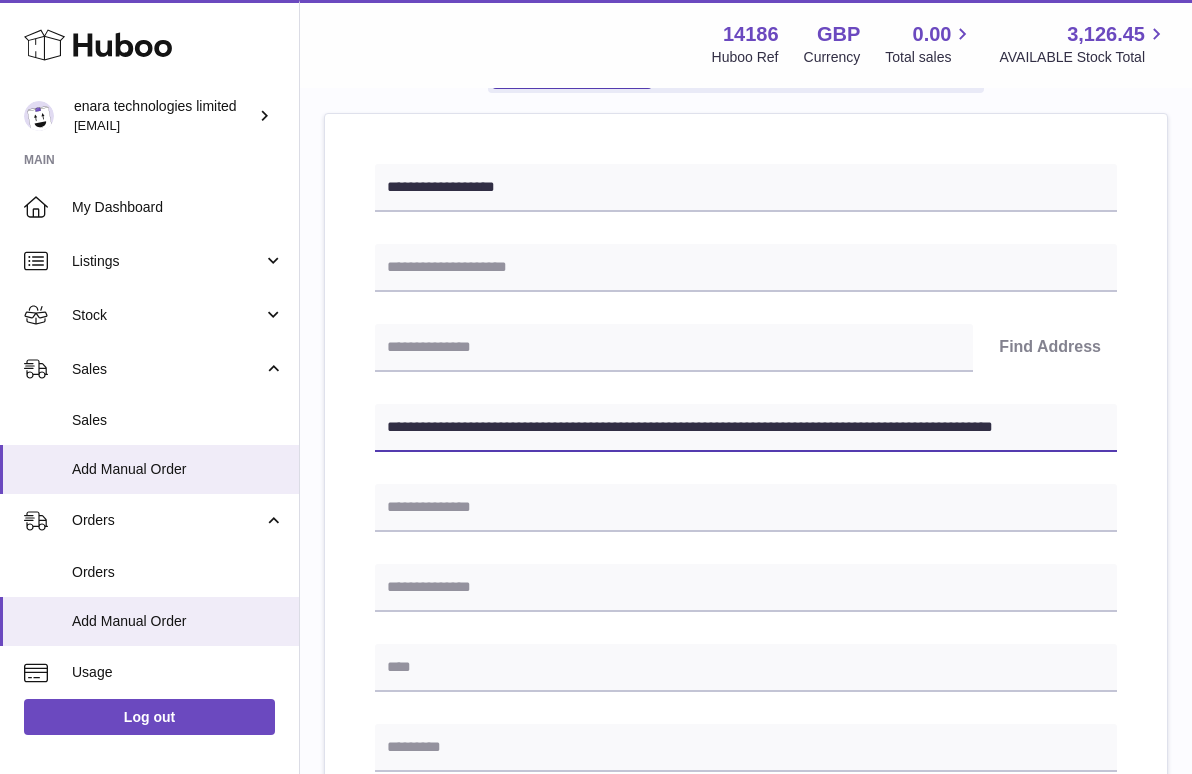 drag, startPoint x: 725, startPoint y: 423, endPoint x: 1265, endPoint y: 502, distance: 545.7481 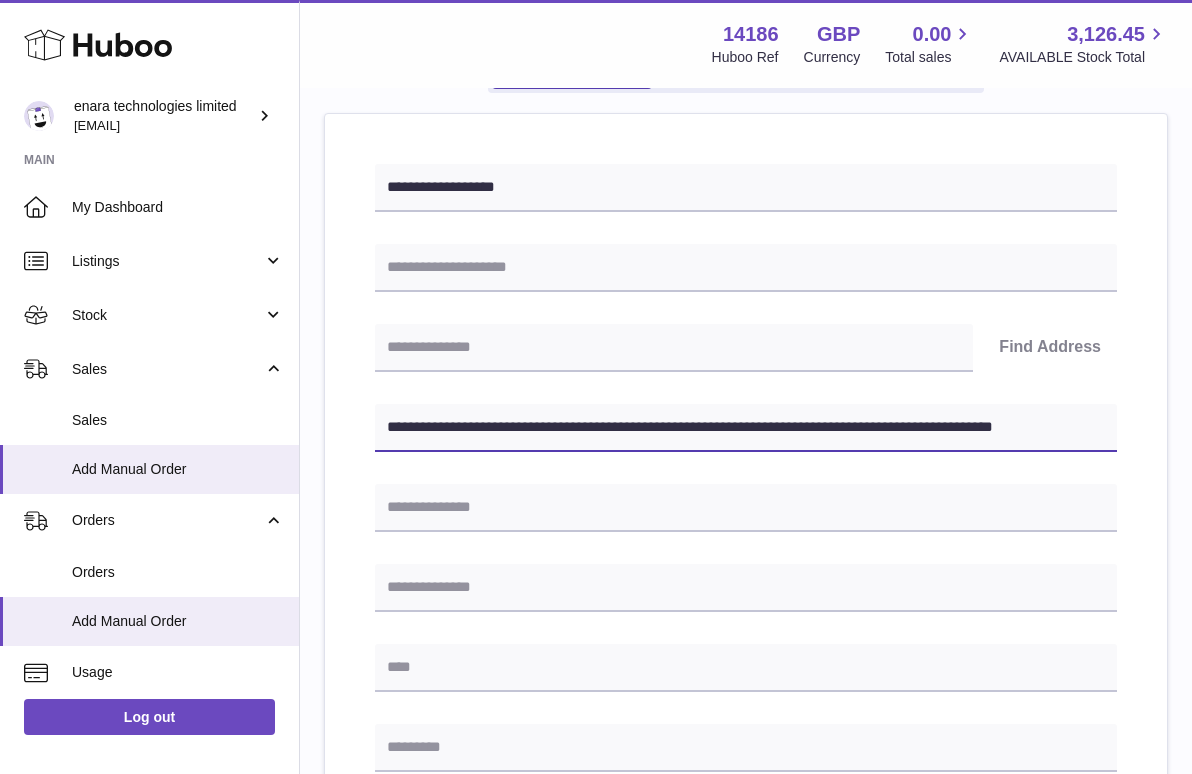 click on ".st0{fill:#141414;}" at bounding box center [596, 174] 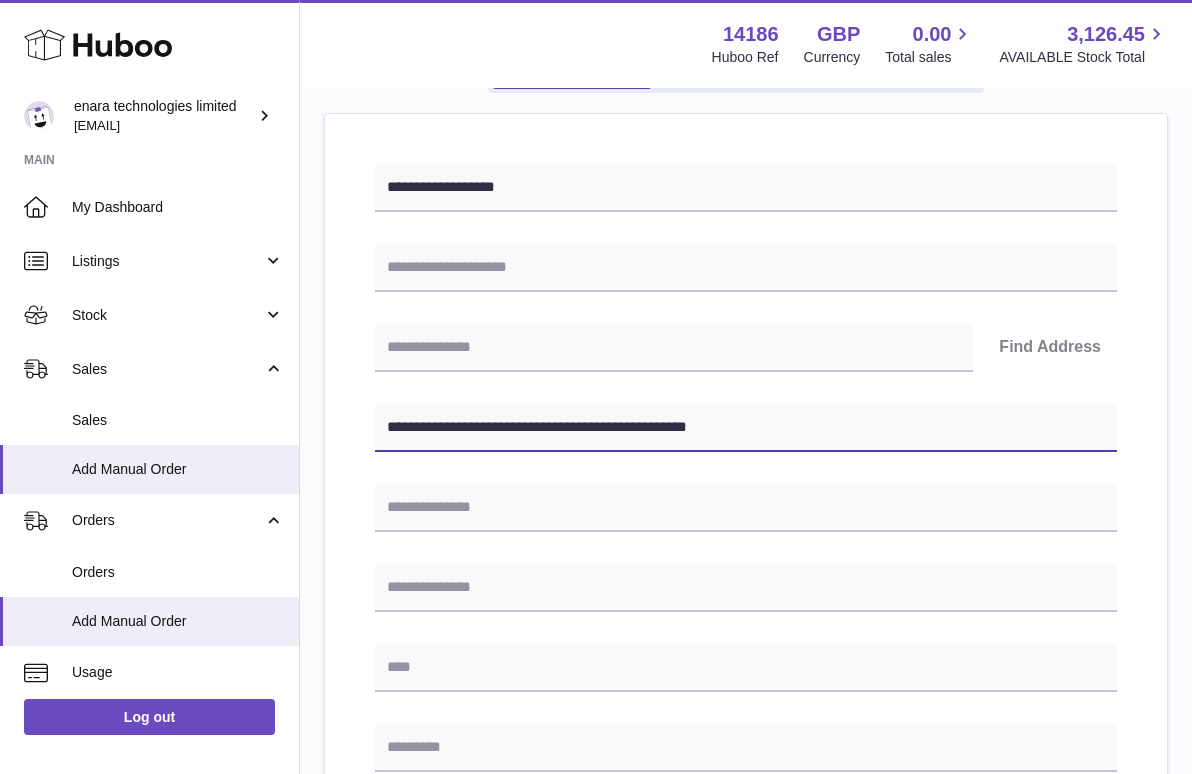 type on "**********" 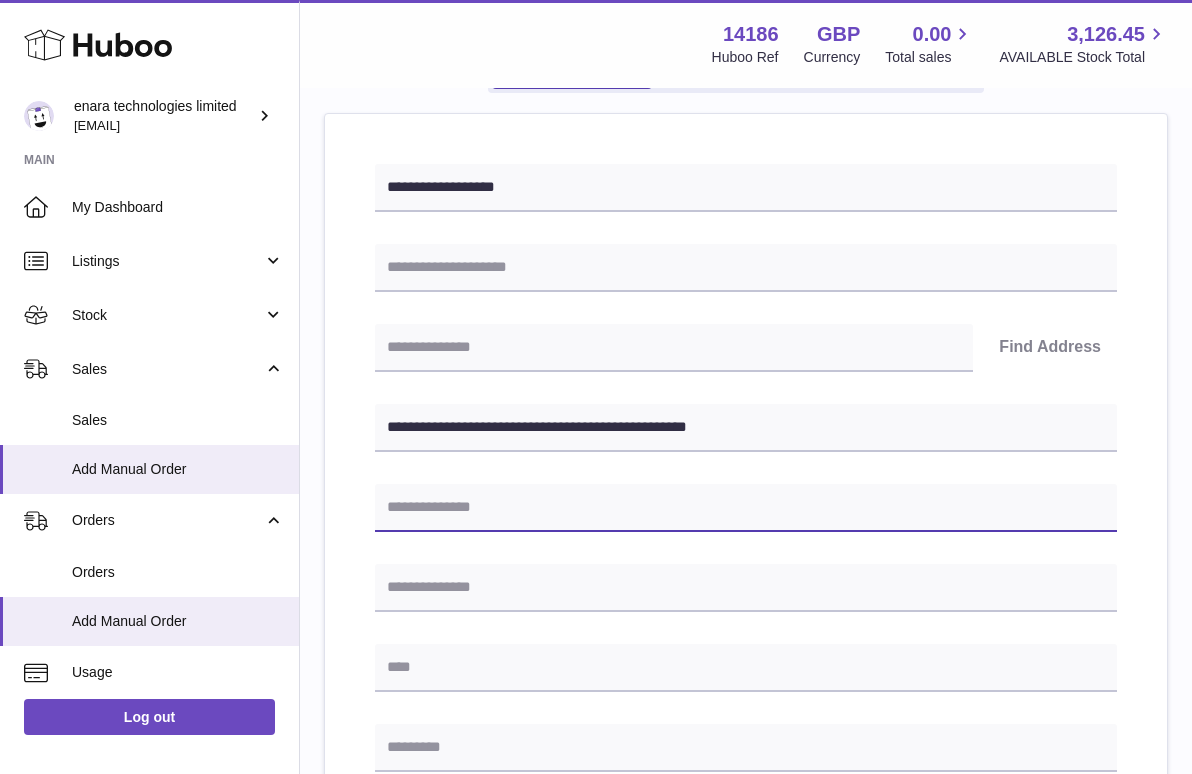 paste on "**********" 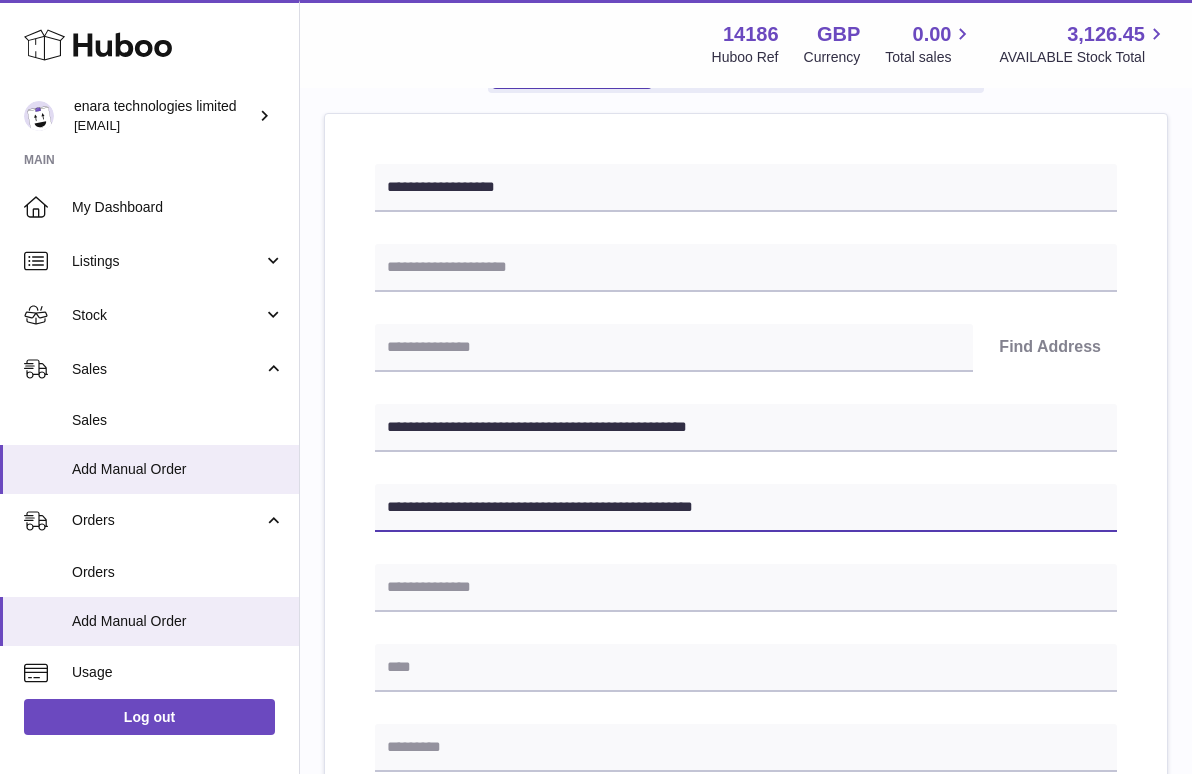 type on "**********" 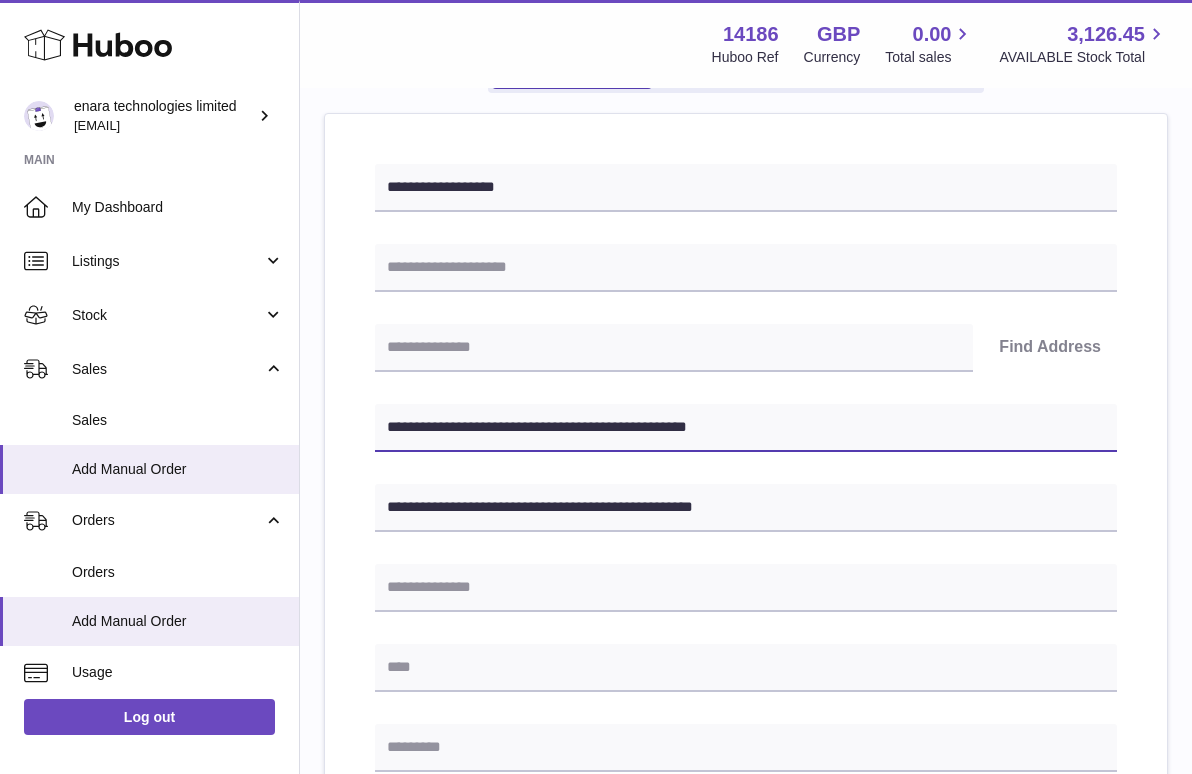 drag, startPoint x: 486, startPoint y: 423, endPoint x: 392, endPoint y: 425, distance: 94.02127 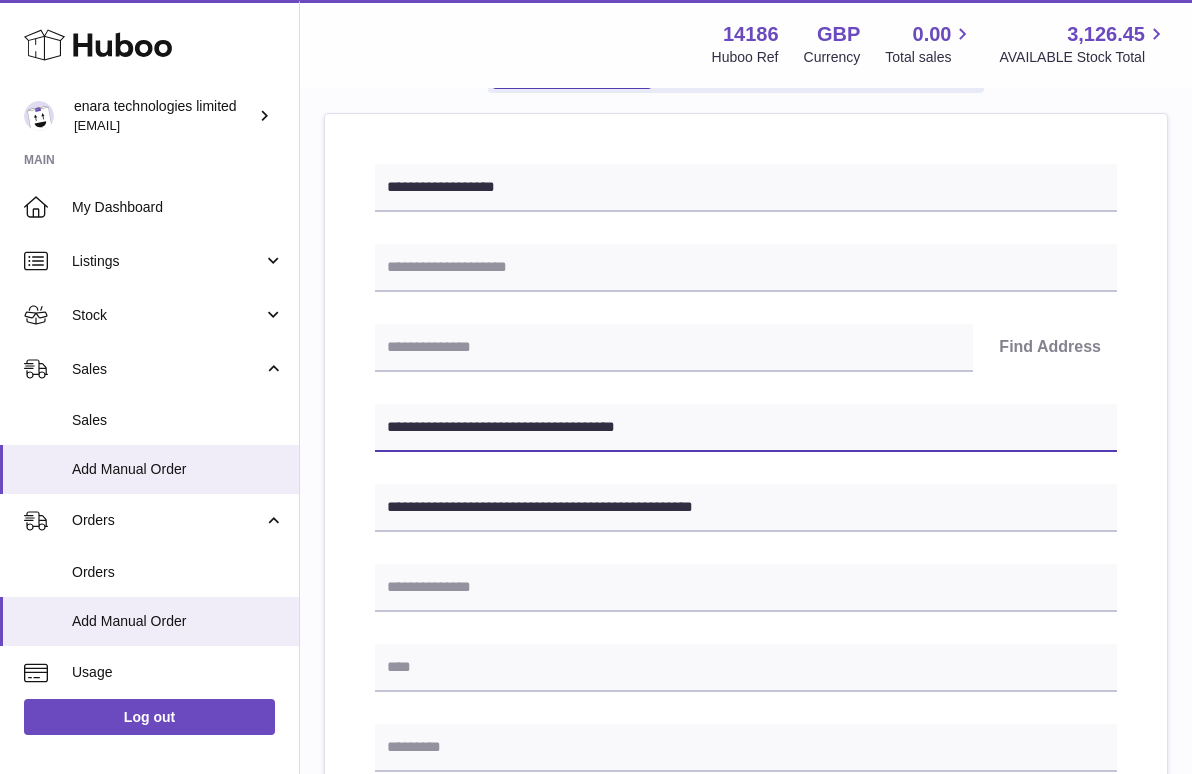 type on "**********" 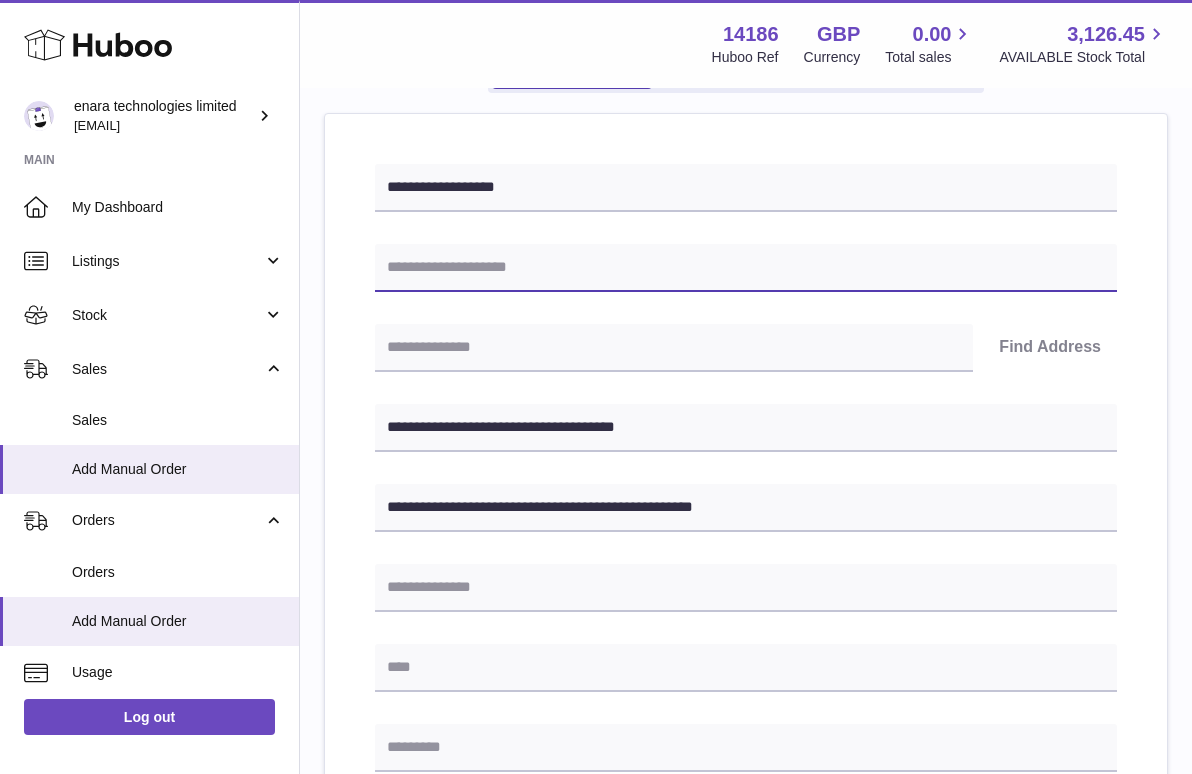 paste on "**********" 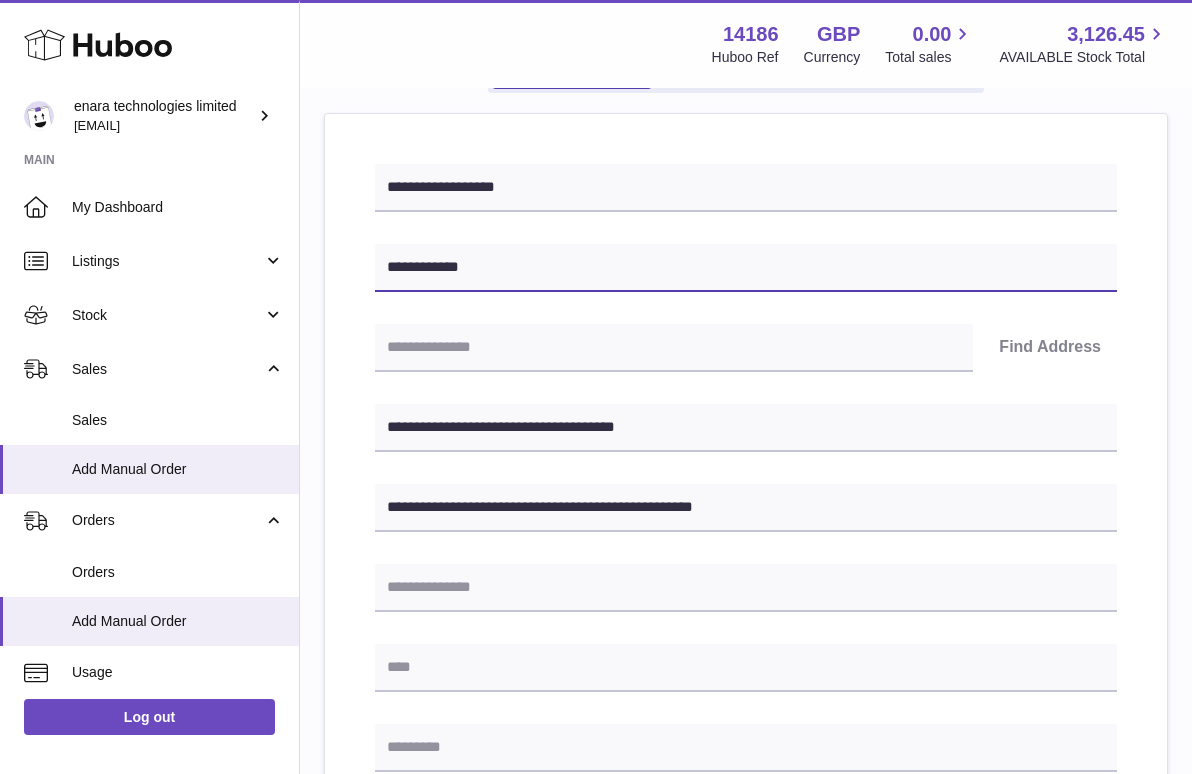 type on "**********" 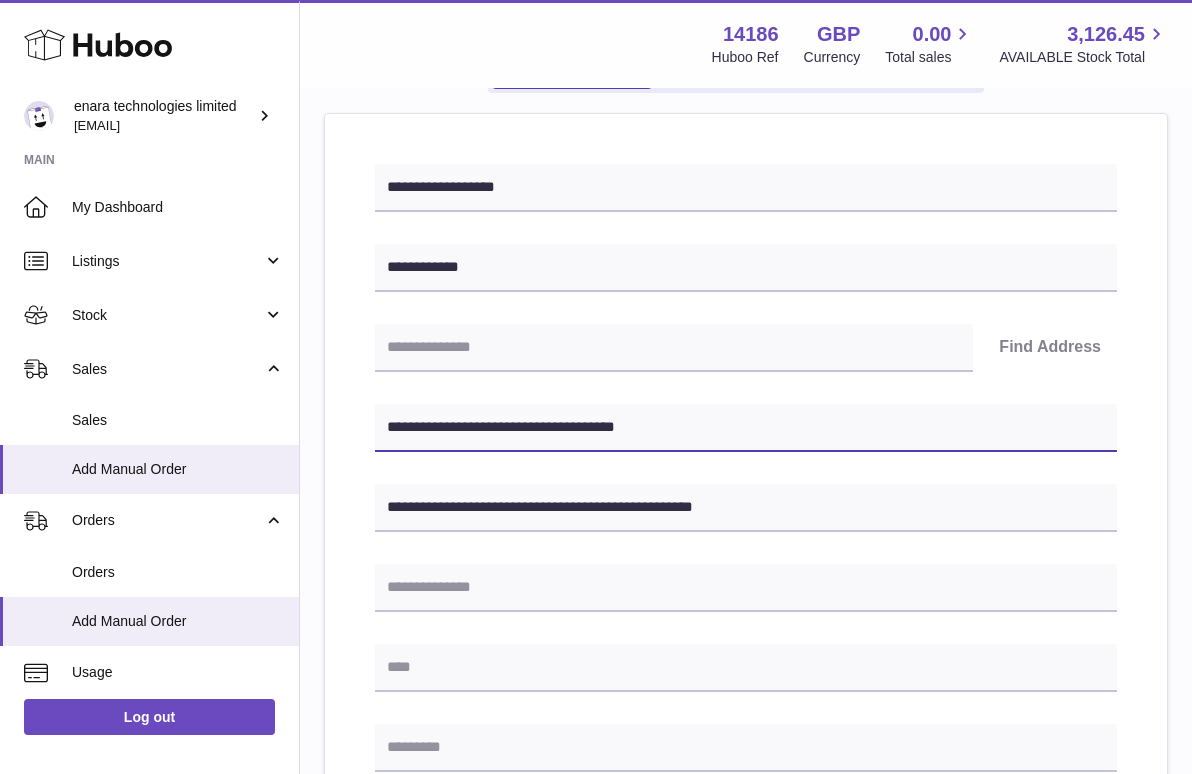 drag, startPoint x: 522, startPoint y: 425, endPoint x: 395, endPoint y: 420, distance: 127.09839 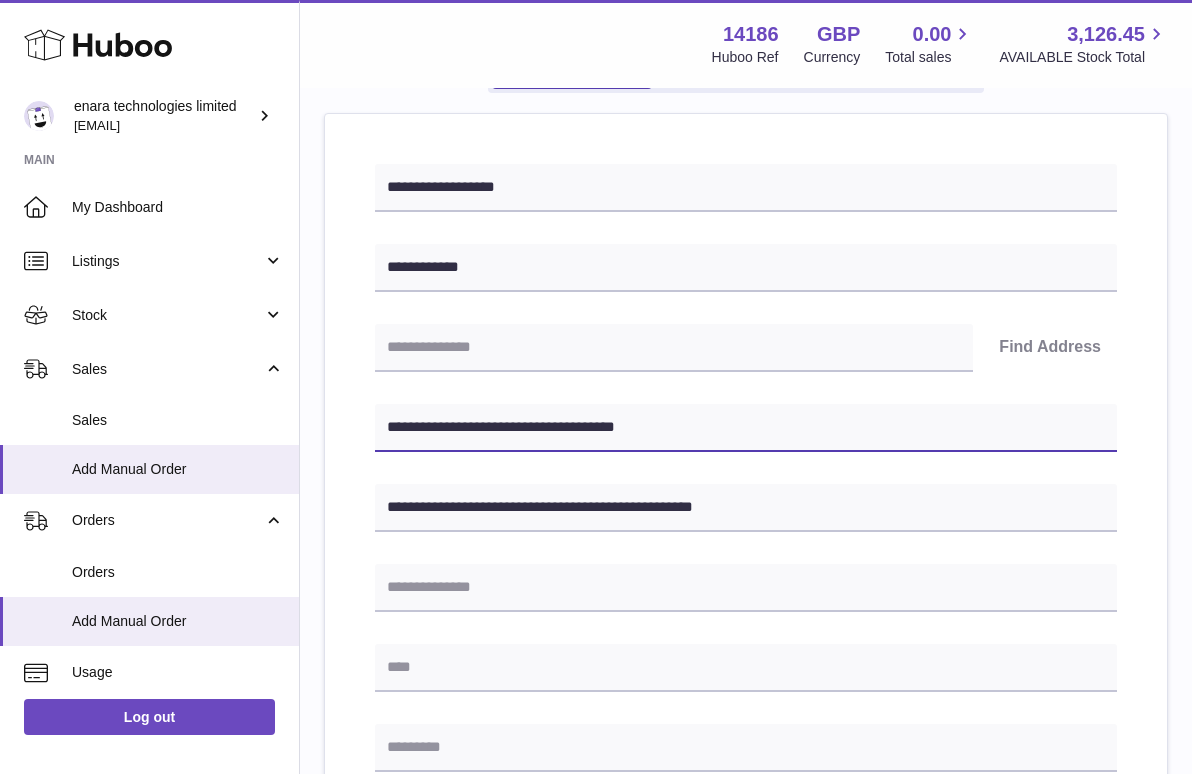 click on "**********" at bounding box center (746, 428) 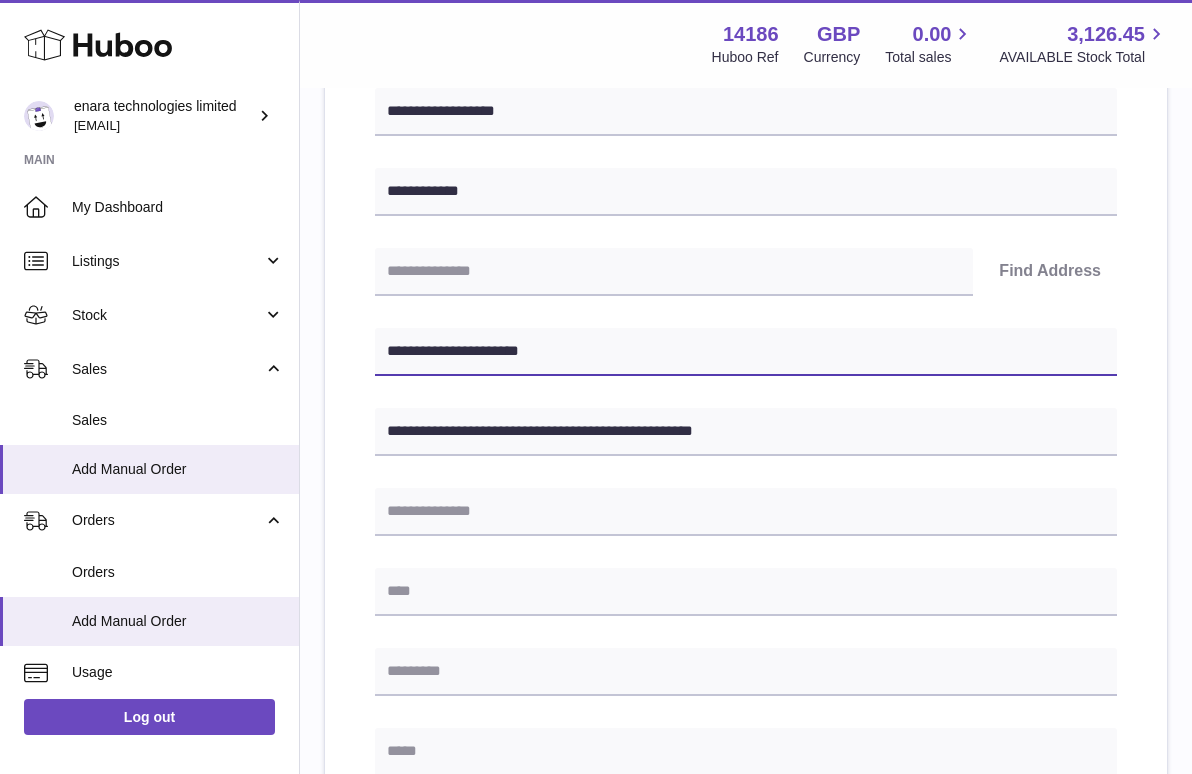 scroll, scrollTop: 321, scrollLeft: 0, axis: vertical 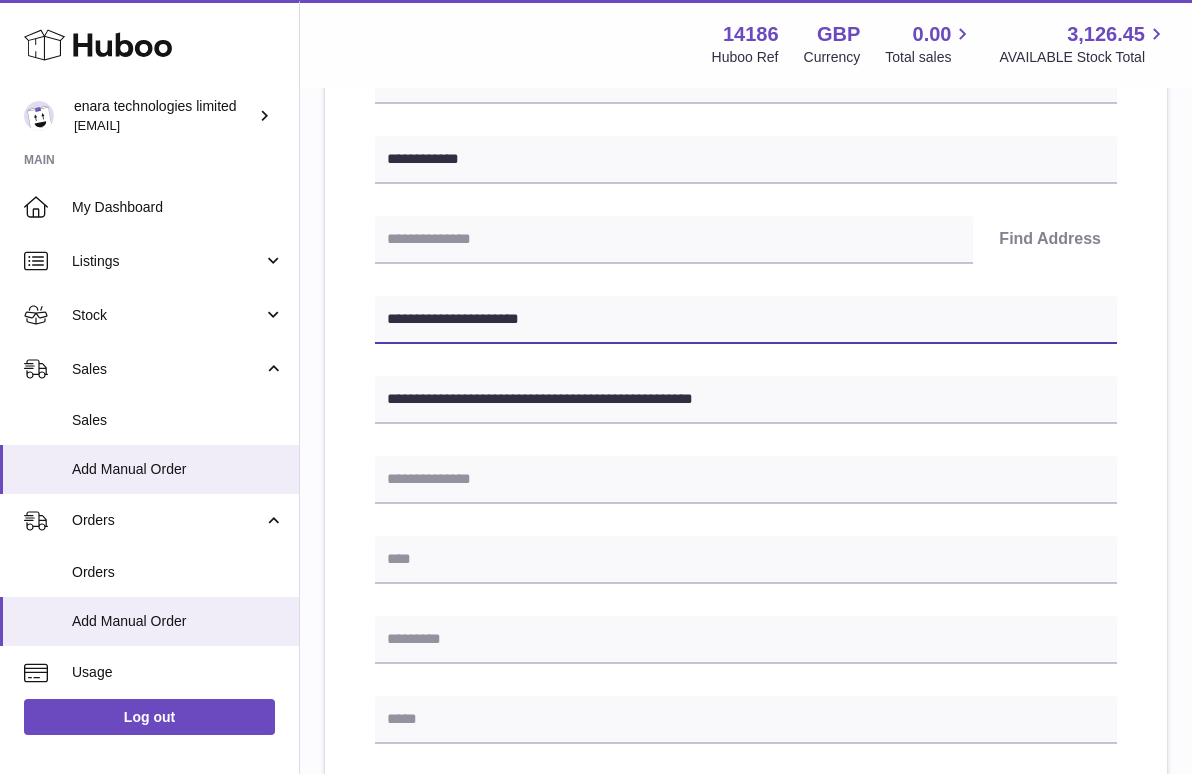 type on "**********" 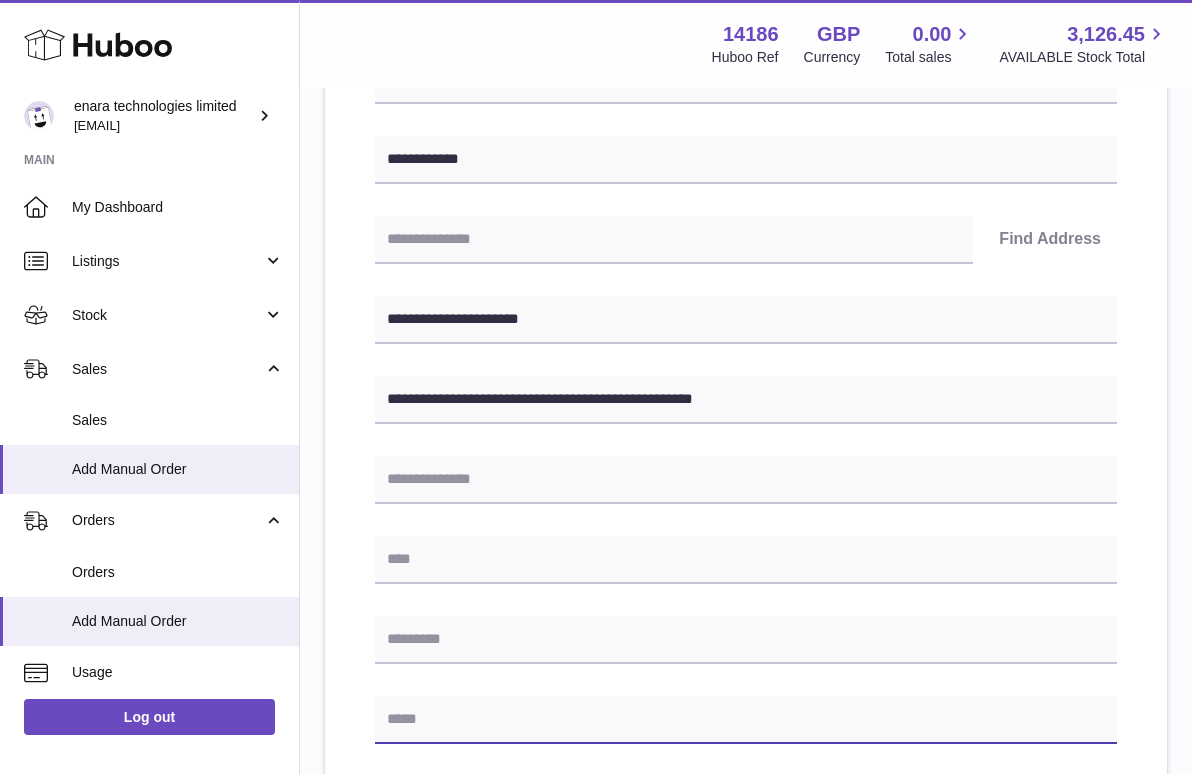 paste on "**********" 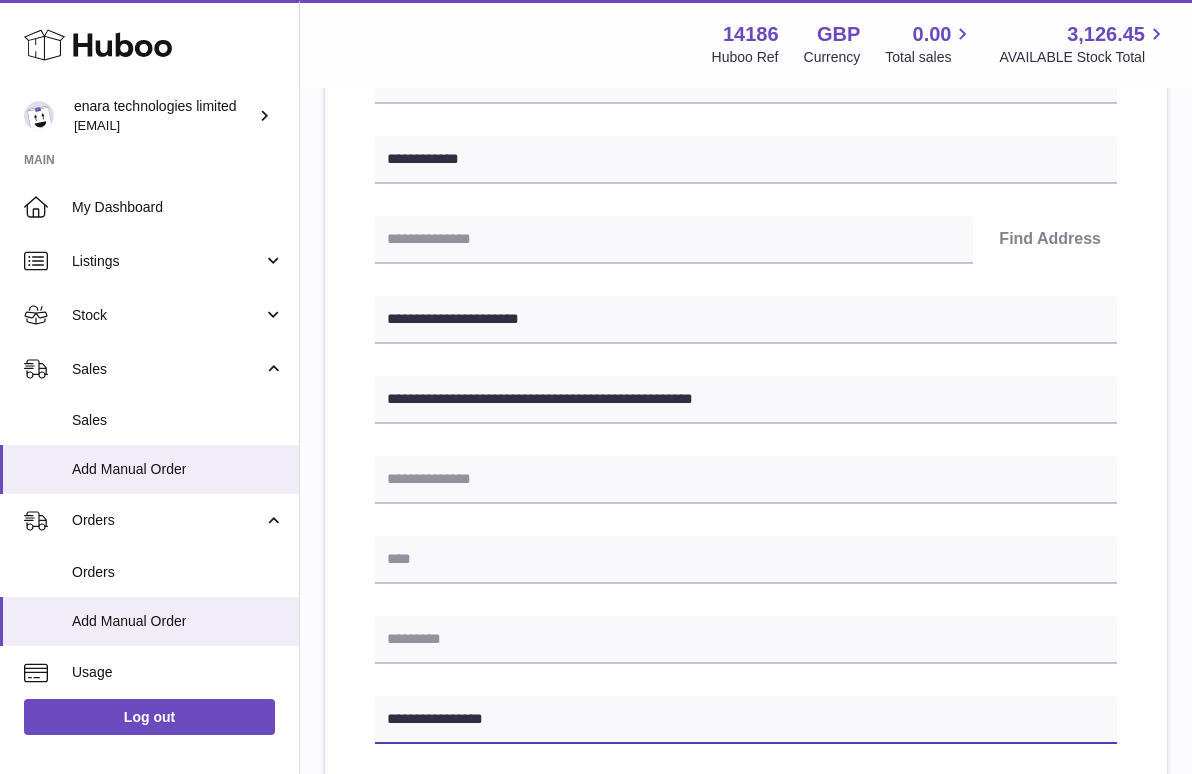 type on "**********" 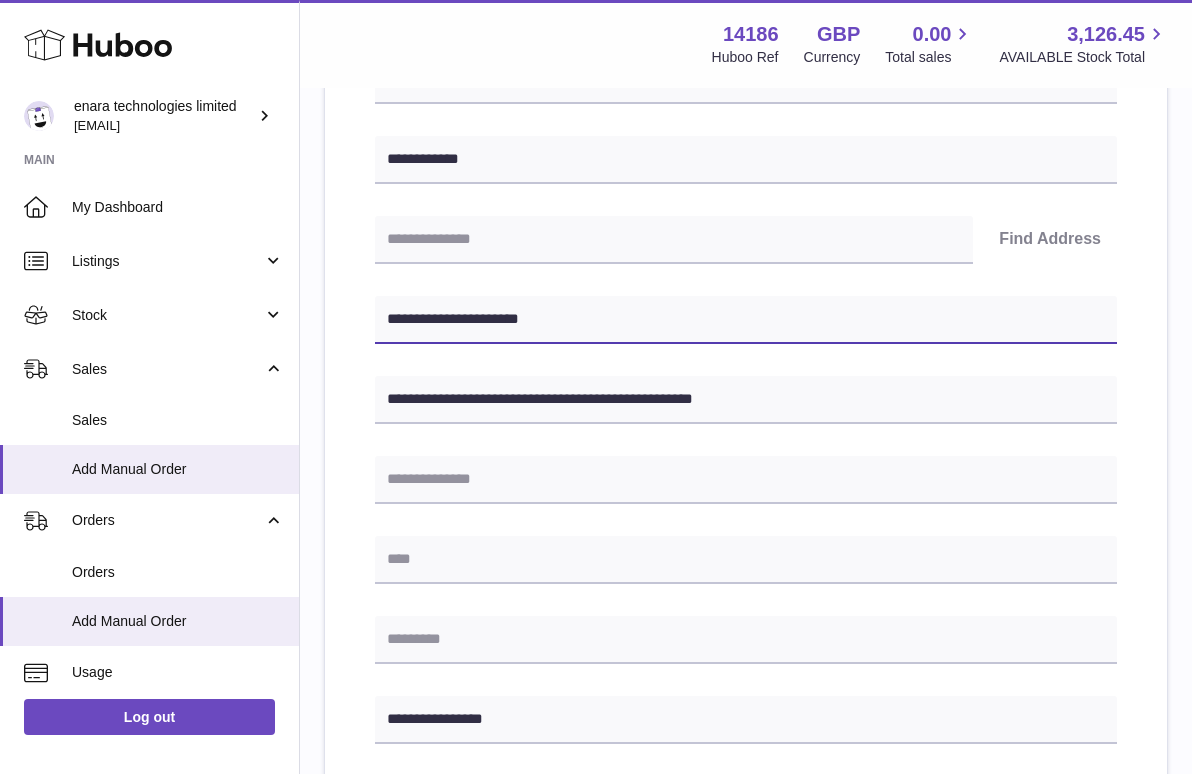 click on "**********" at bounding box center [746, 320] 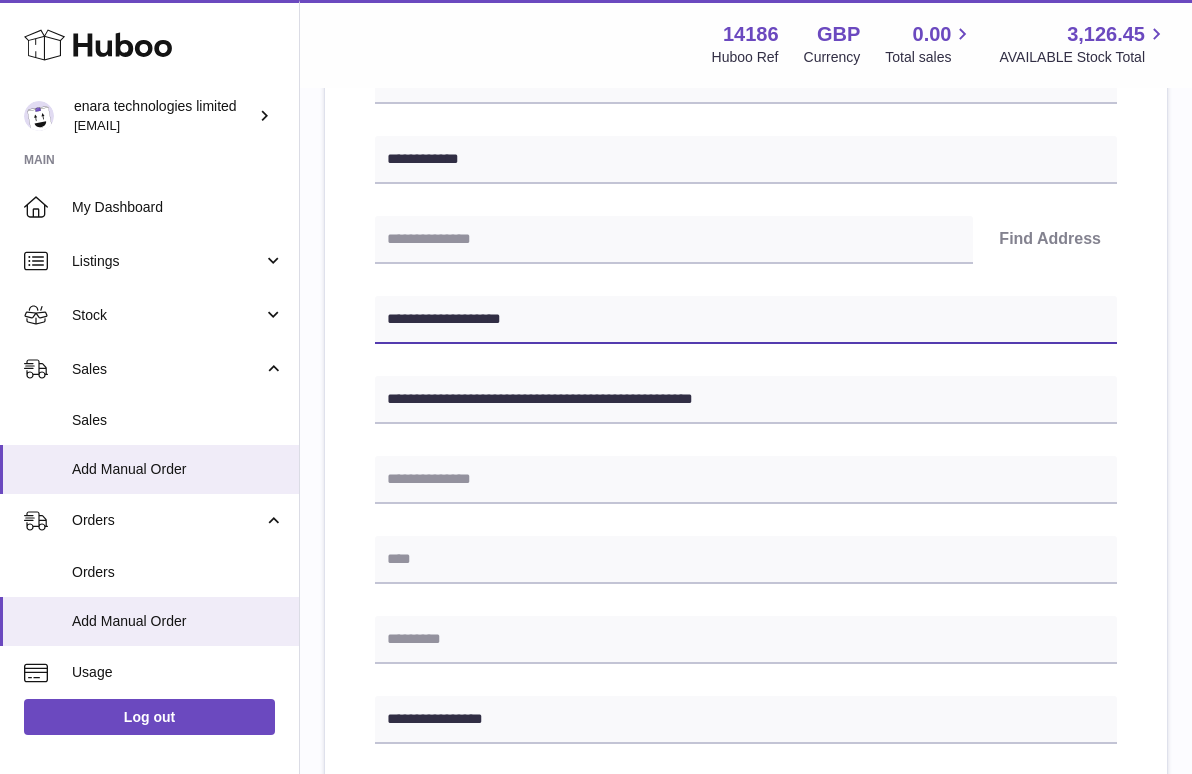 type on "**********" 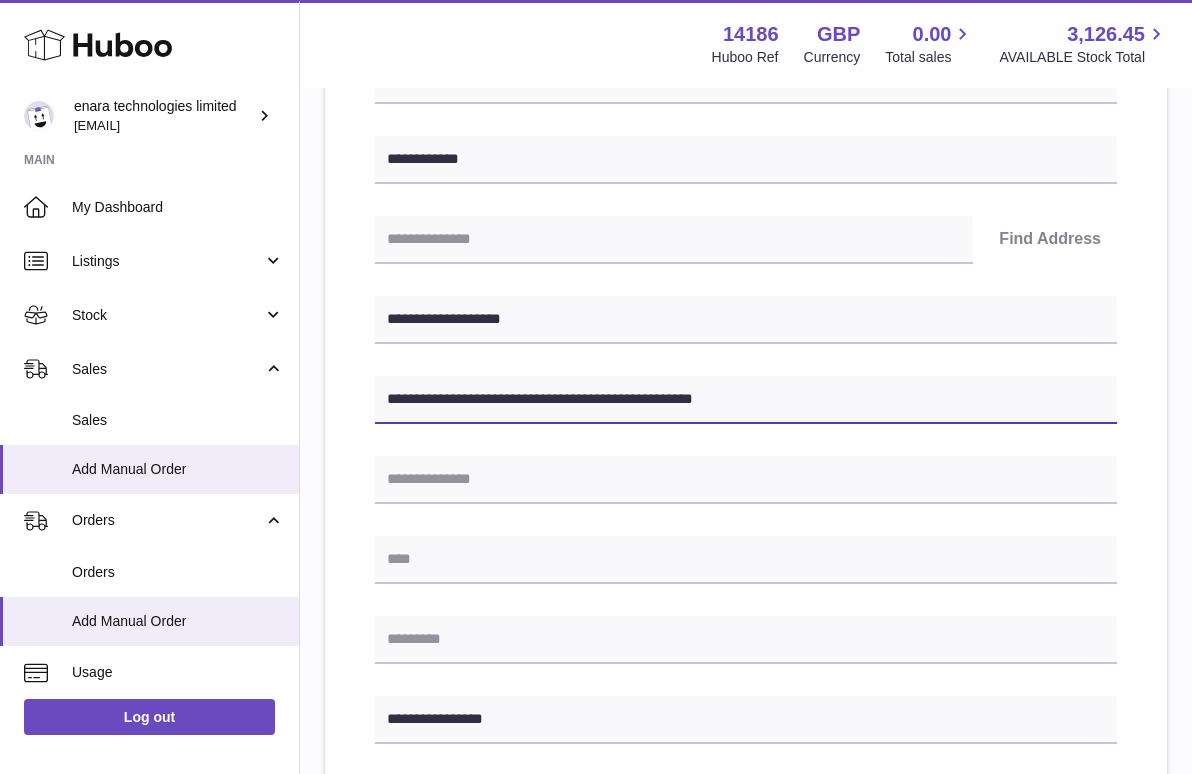 drag, startPoint x: 565, startPoint y: 397, endPoint x: 624, endPoint y: 399, distance: 59.03389 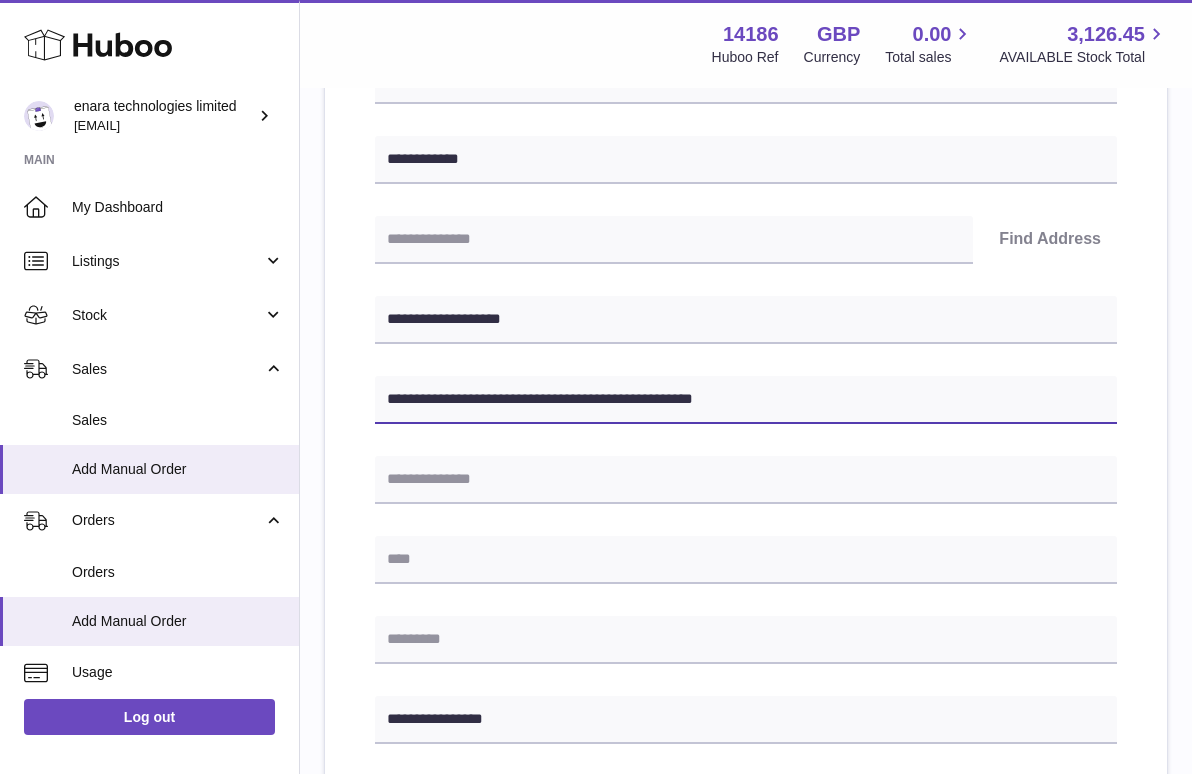 click on "**********" at bounding box center (746, 400) 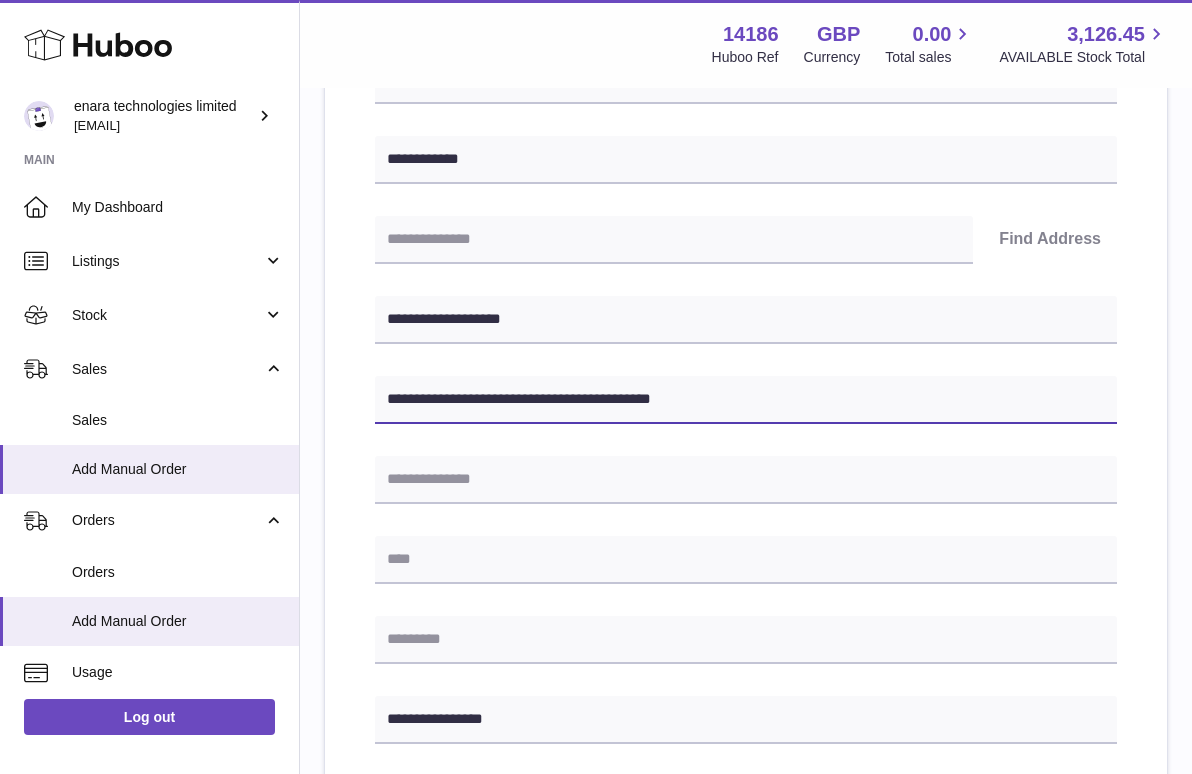 type on "**********" 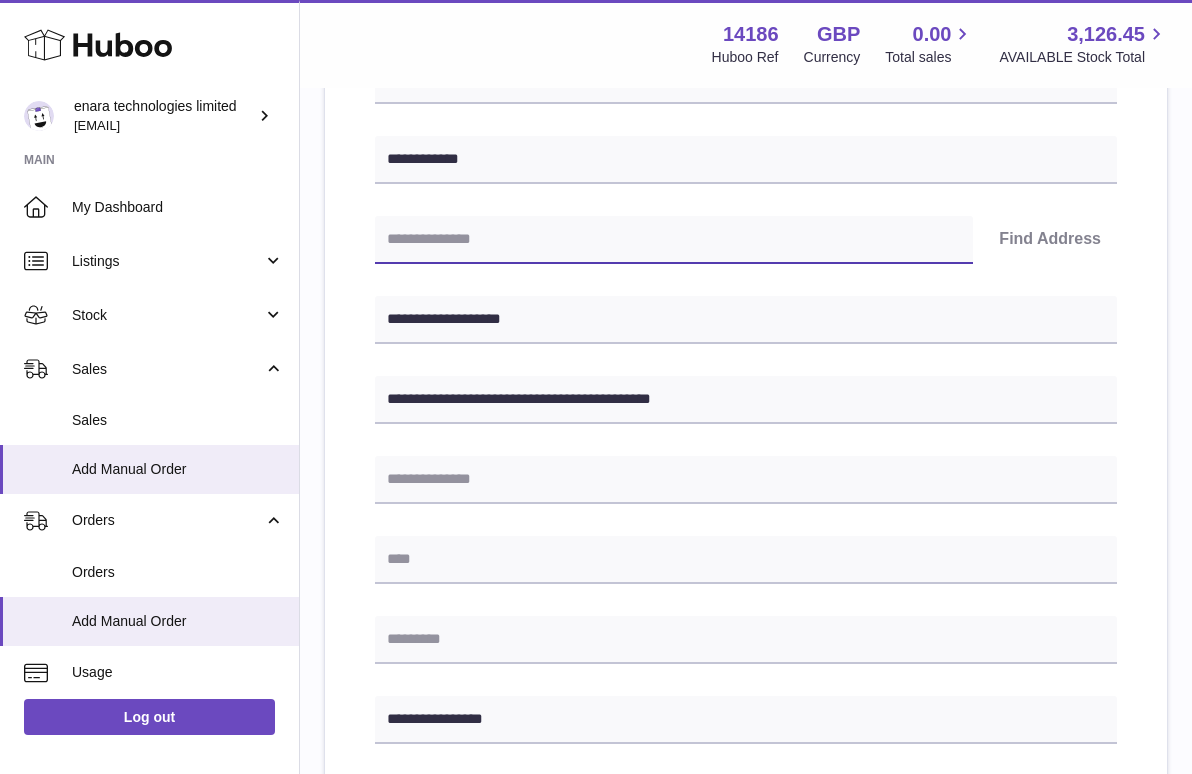 paste on "*******" 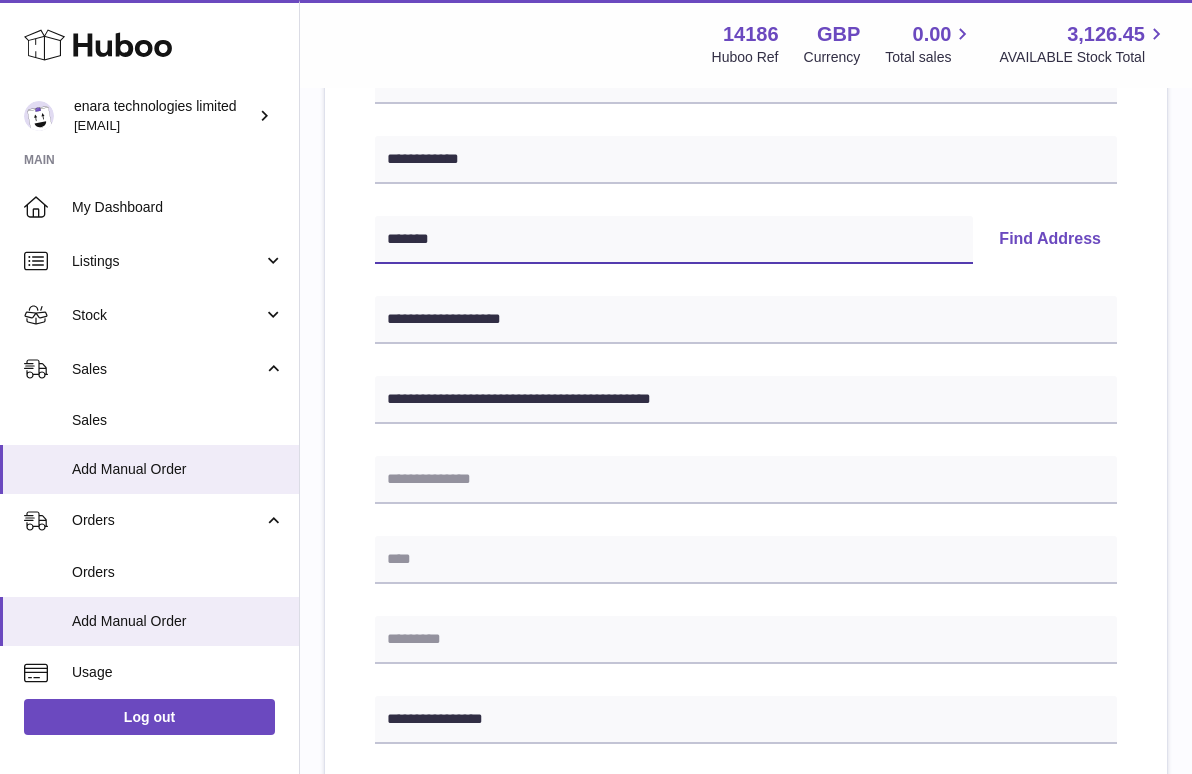 type on "*******" 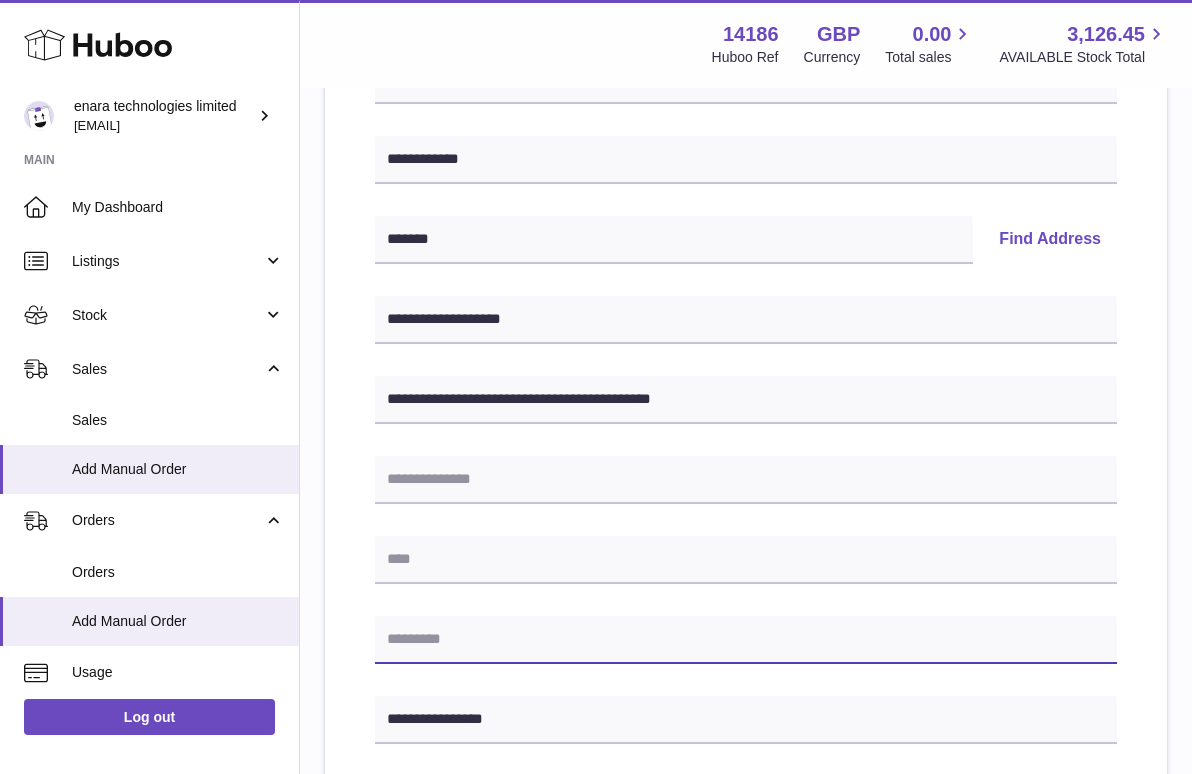 paste on "*******" 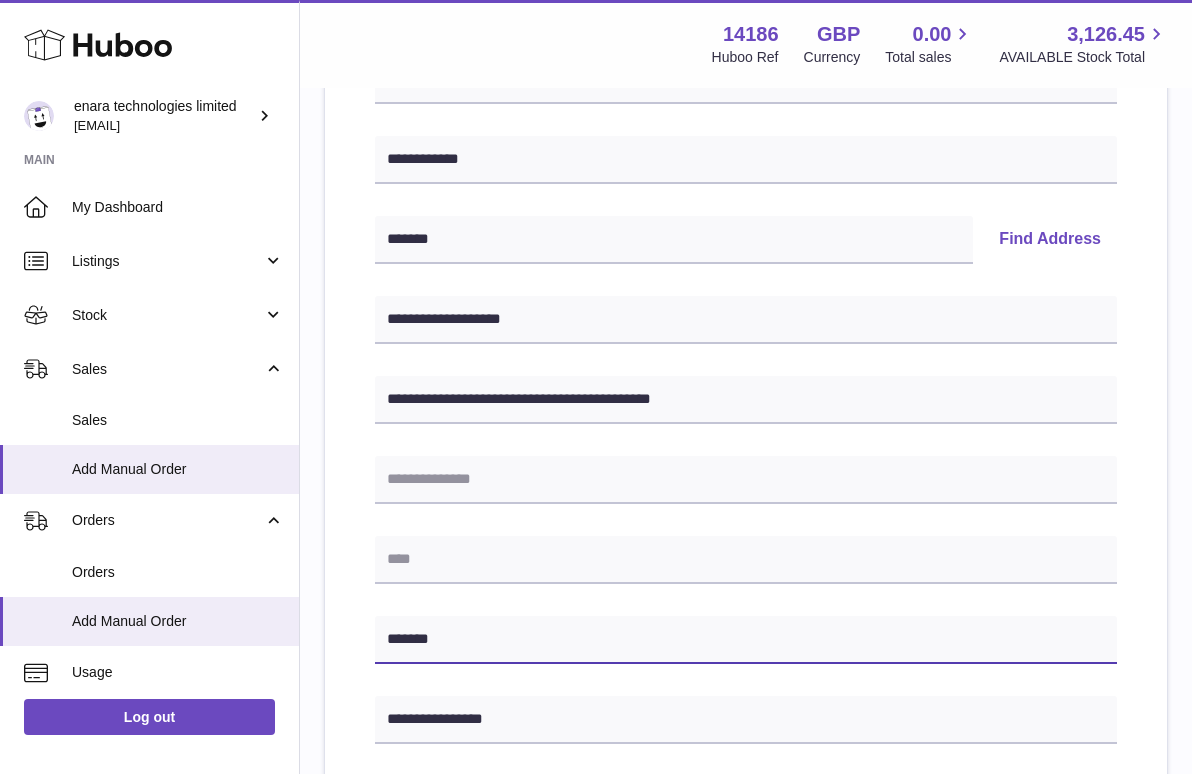 type on "*******" 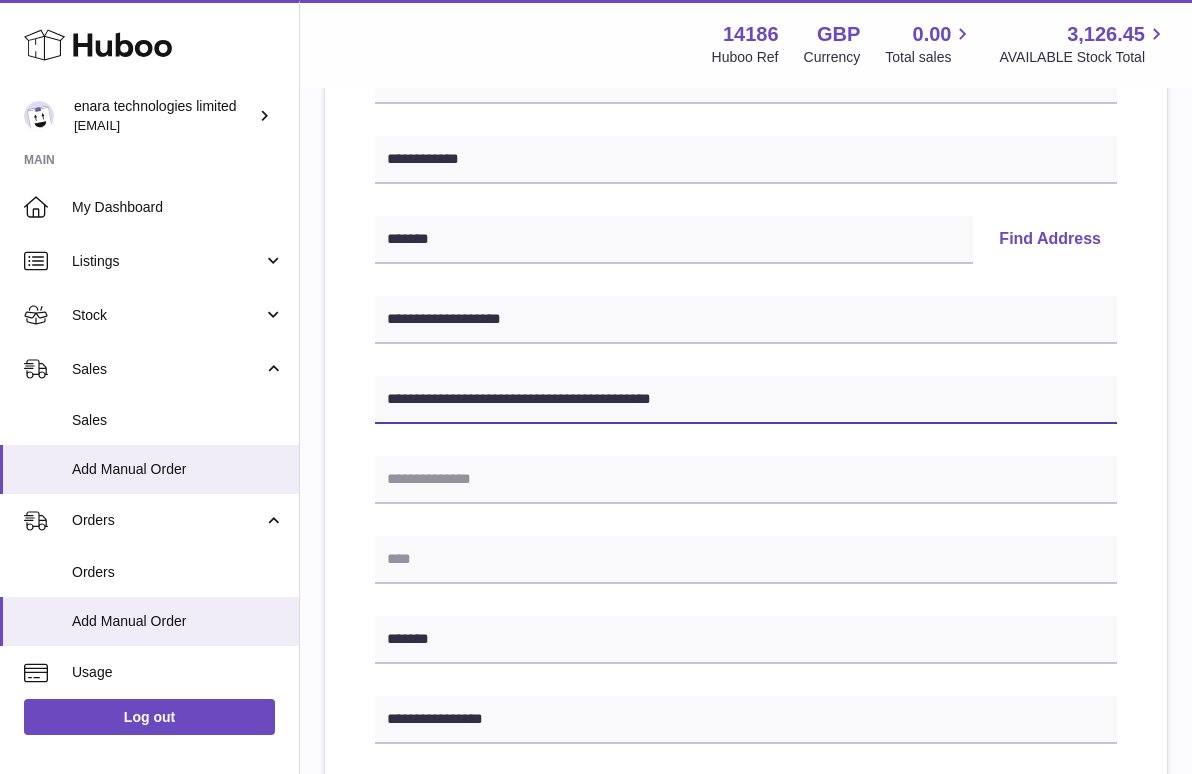 drag, startPoint x: 445, startPoint y: 393, endPoint x: 782, endPoint y: 406, distance: 337.25064 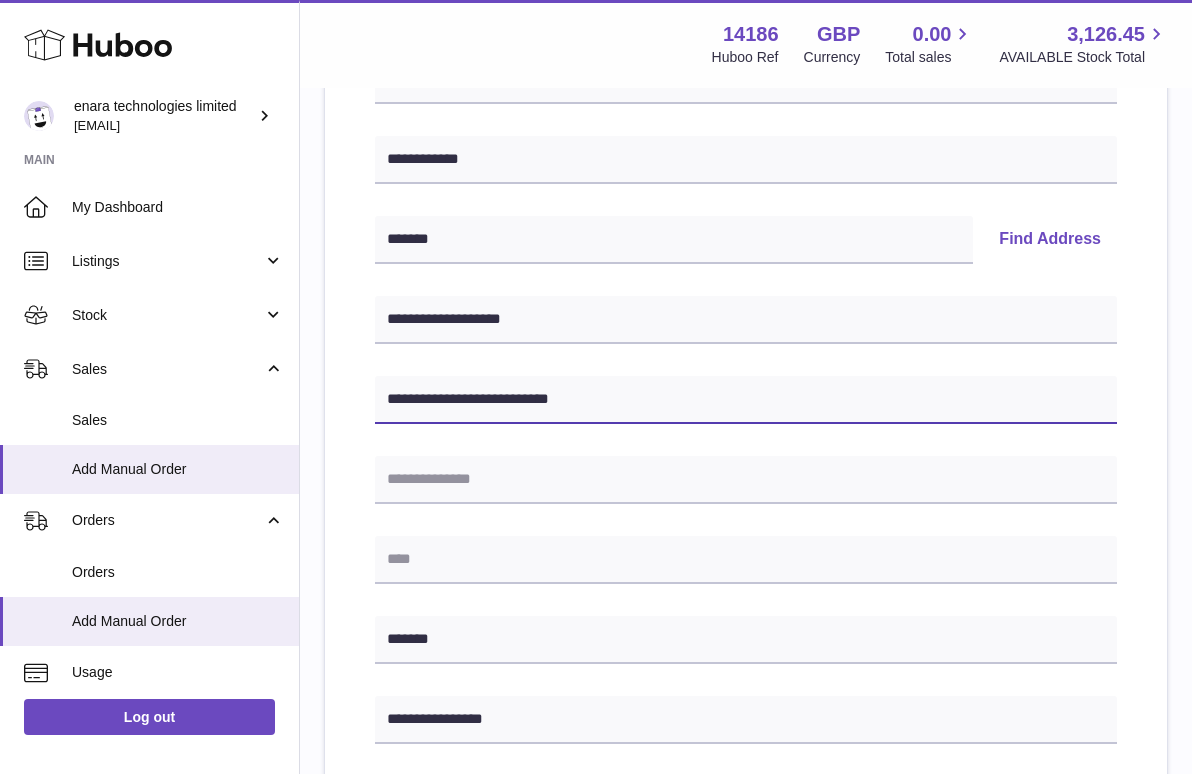 type on "**********" 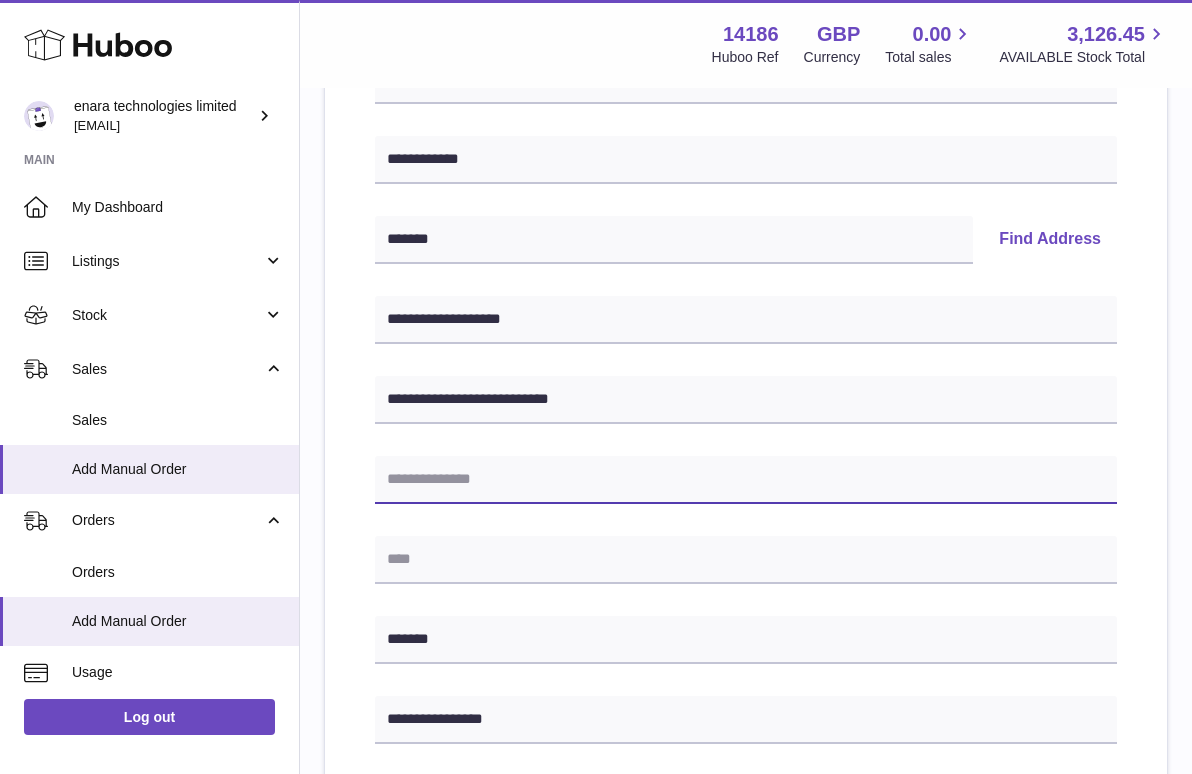 paste on "**********" 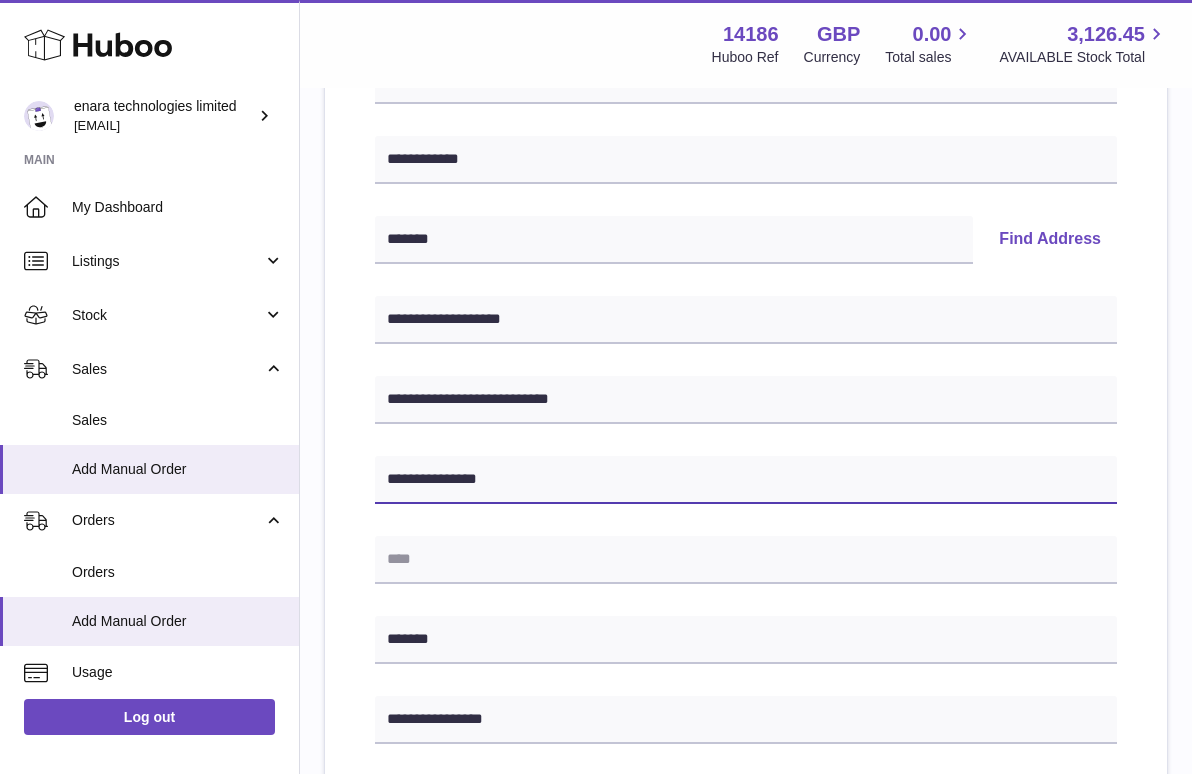 click on "**********" at bounding box center (746, 480) 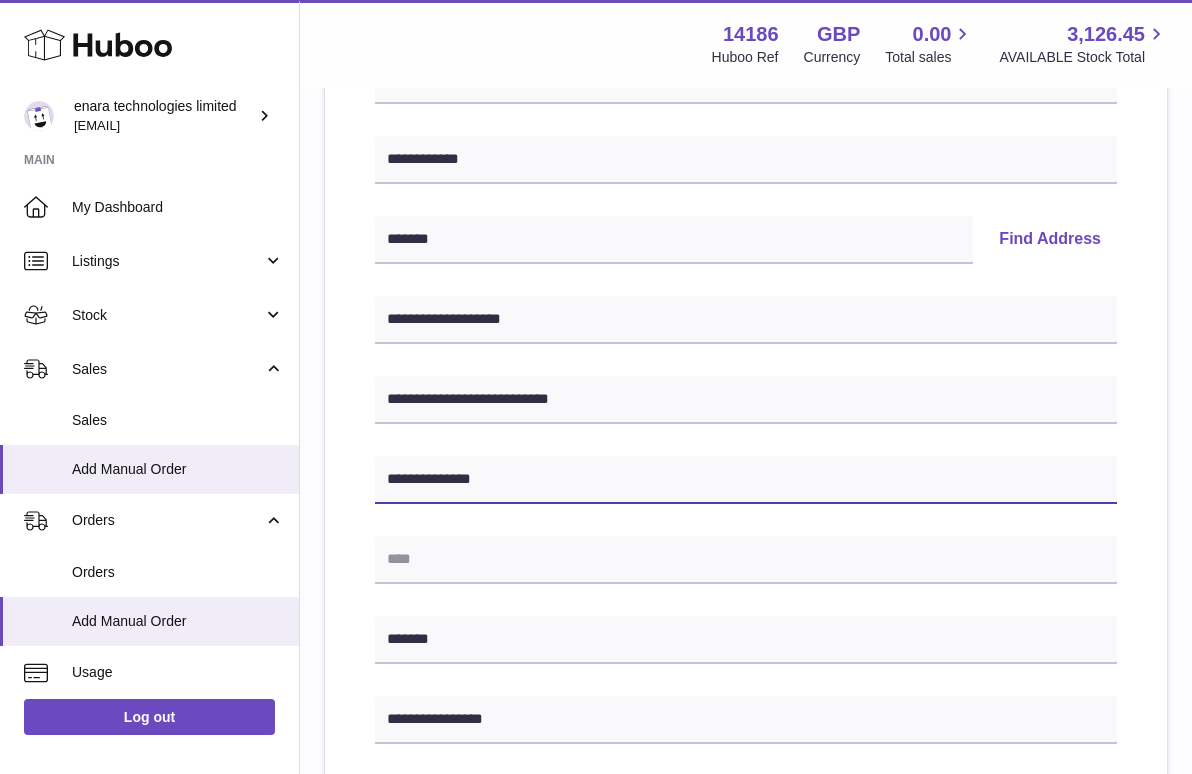 type on "**********" 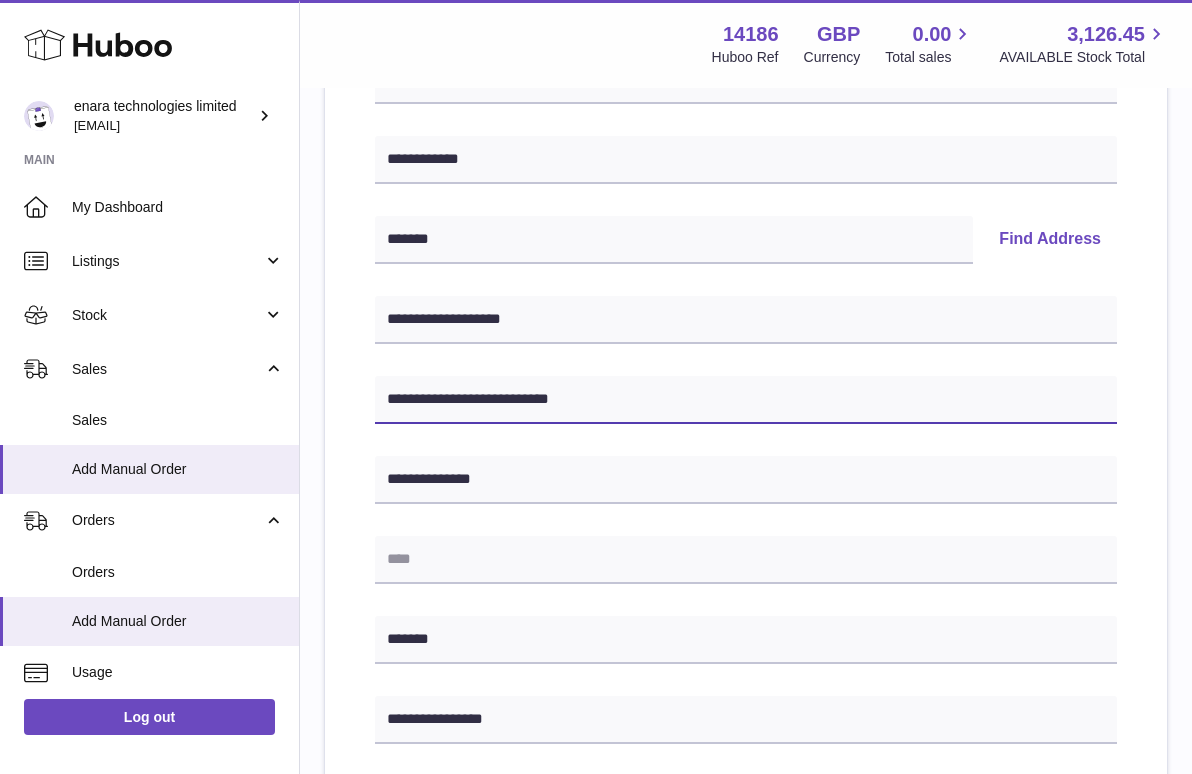 click on "**********" at bounding box center [746, 400] 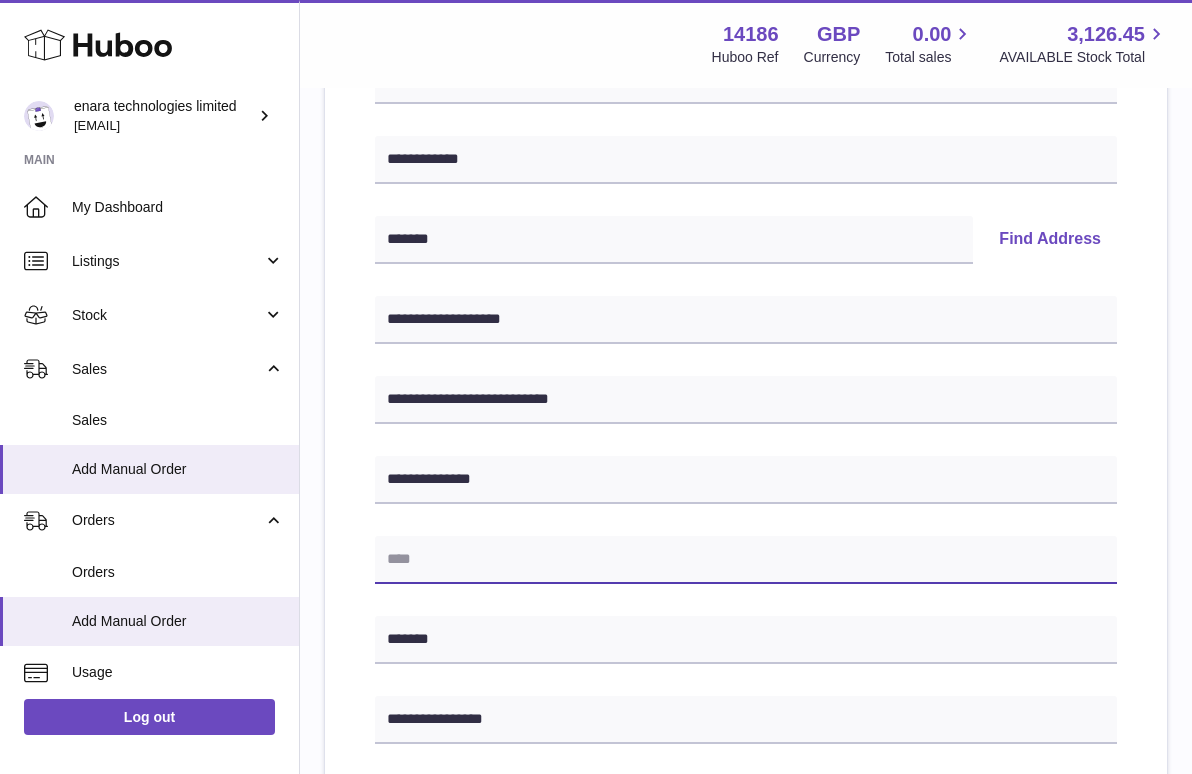 click at bounding box center [746, 560] 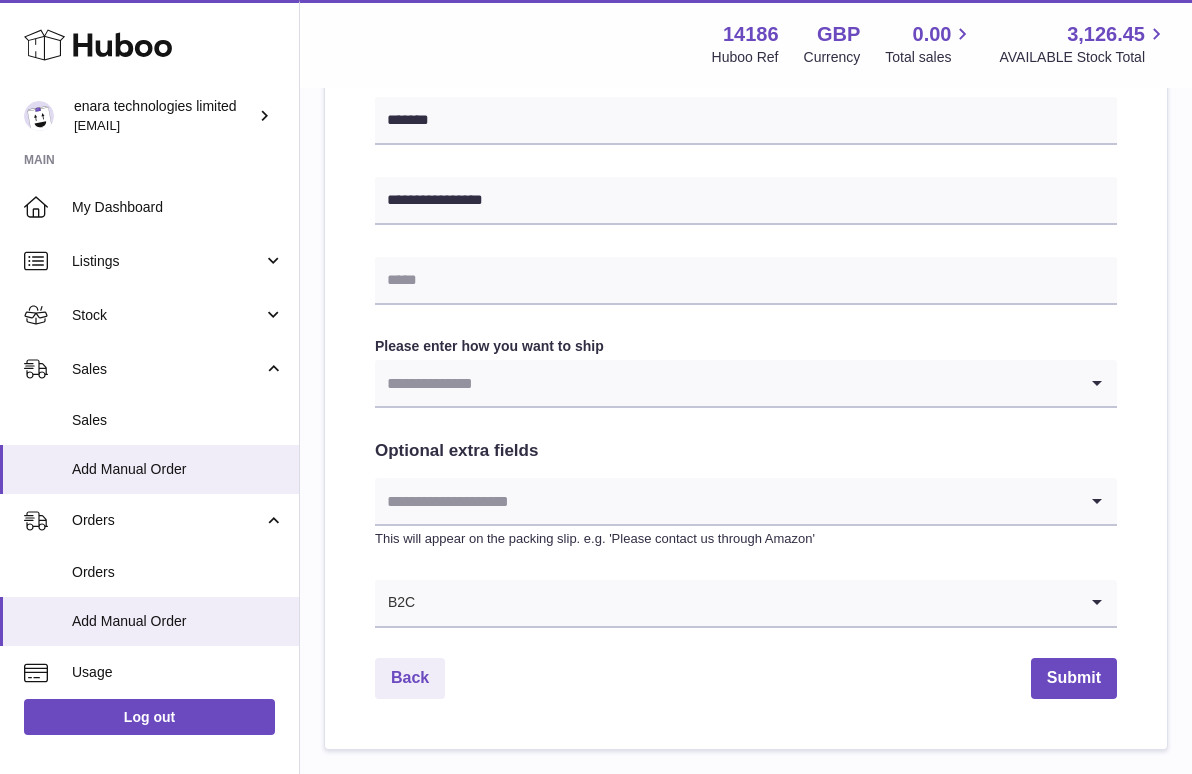 scroll, scrollTop: 851, scrollLeft: 0, axis: vertical 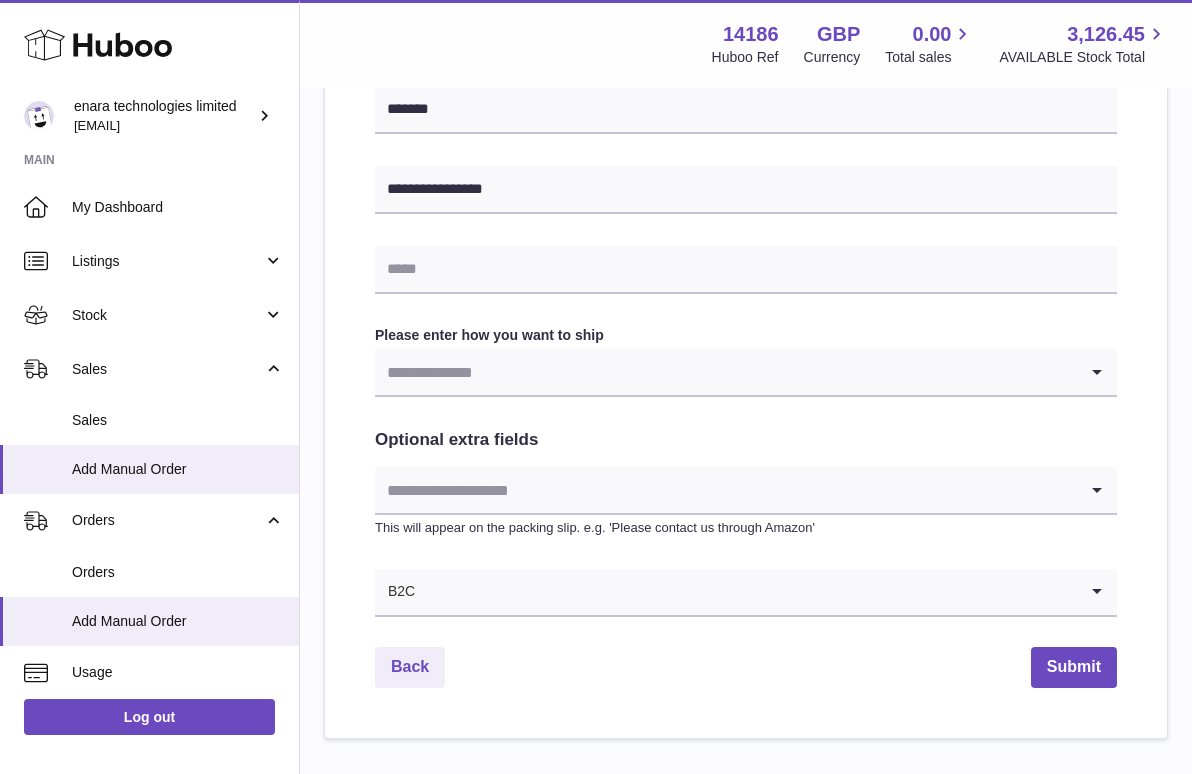 type on "*********" 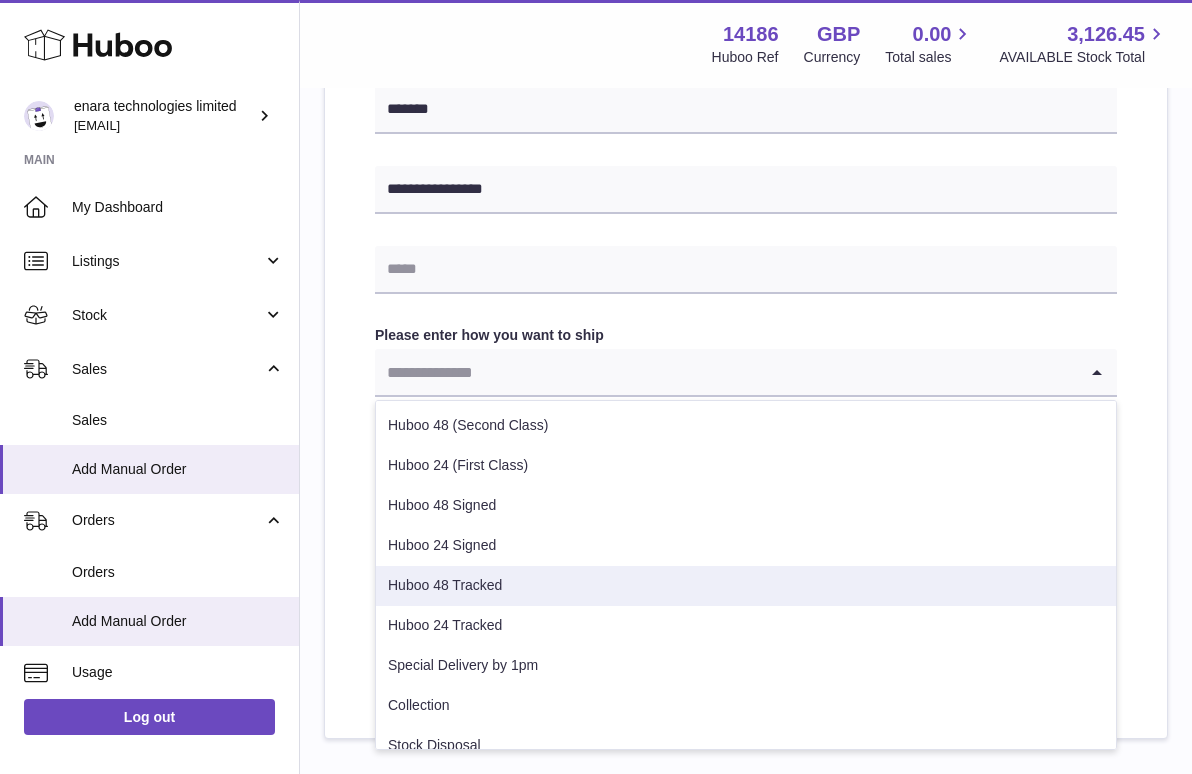 click on "Huboo 48 Tracked" at bounding box center (746, 586) 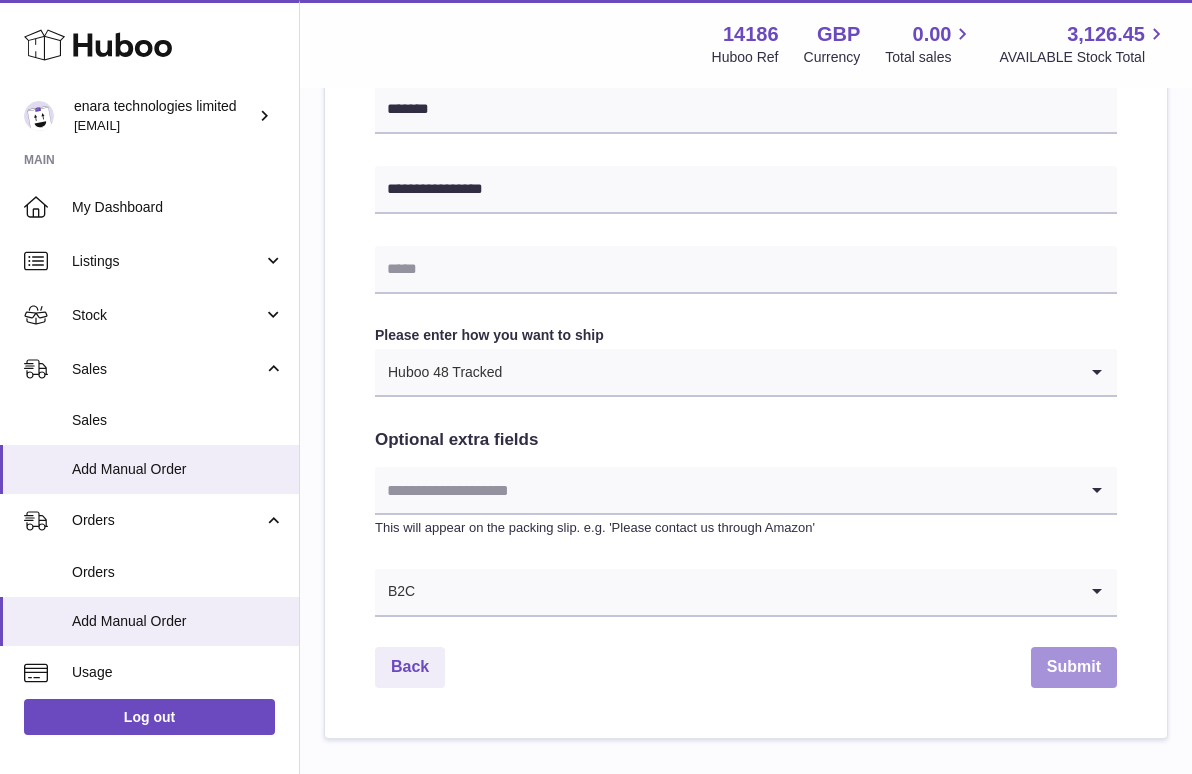 click on "Submit" at bounding box center [1074, 667] 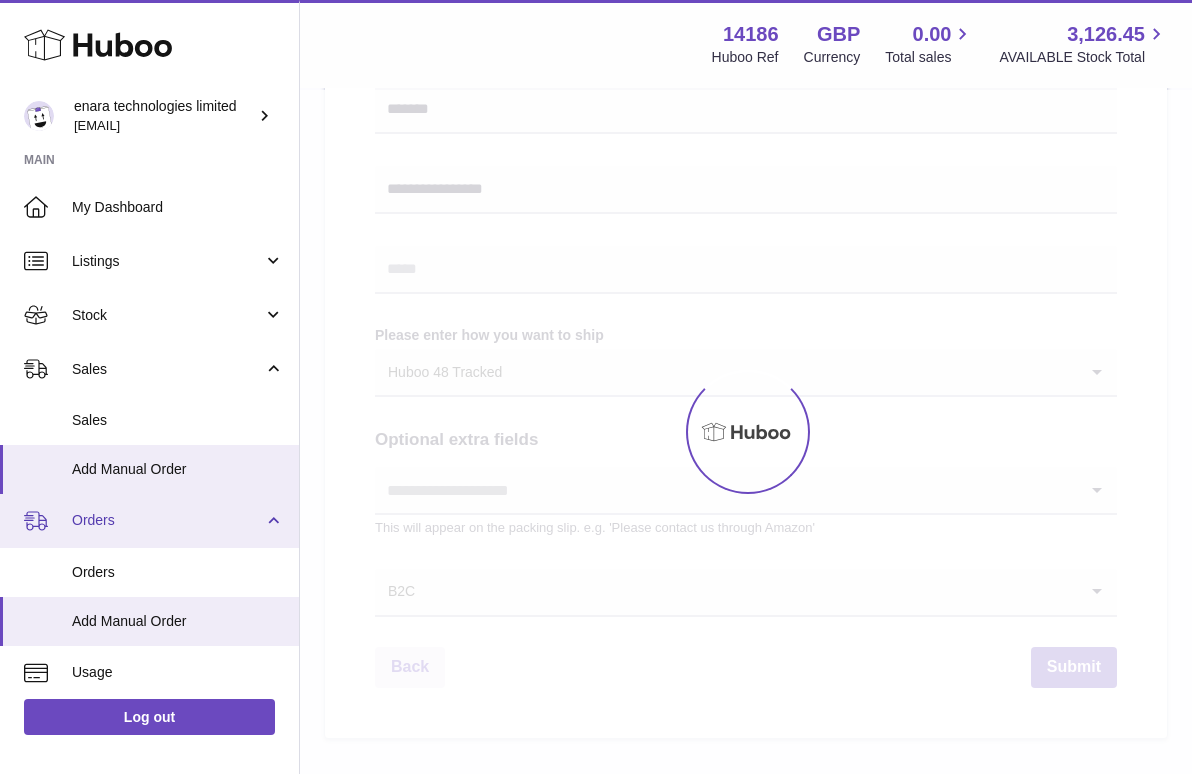 scroll, scrollTop: 0, scrollLeft: 0, axis: both 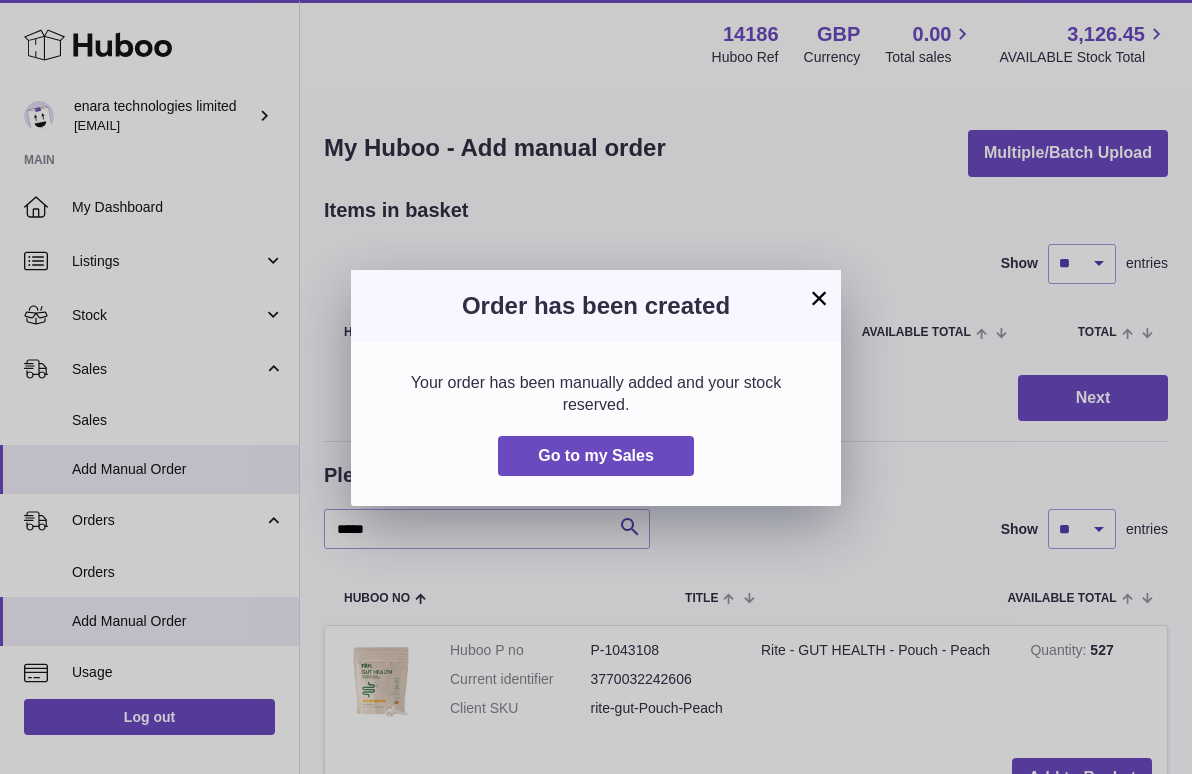 click on "×" at bounding box center [819, 298] 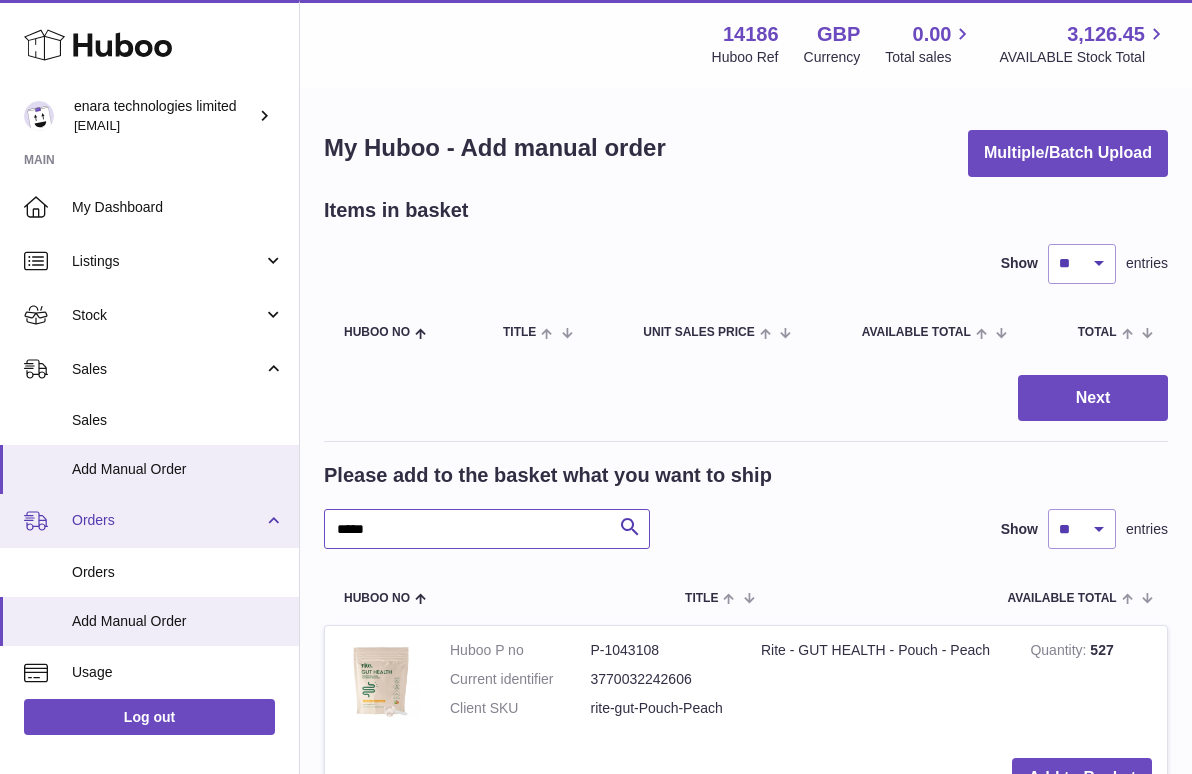drag, startPoint x: 414, startPoint y: 533, endPoint x: 275, endPoint y: 517, distance: 139.91783 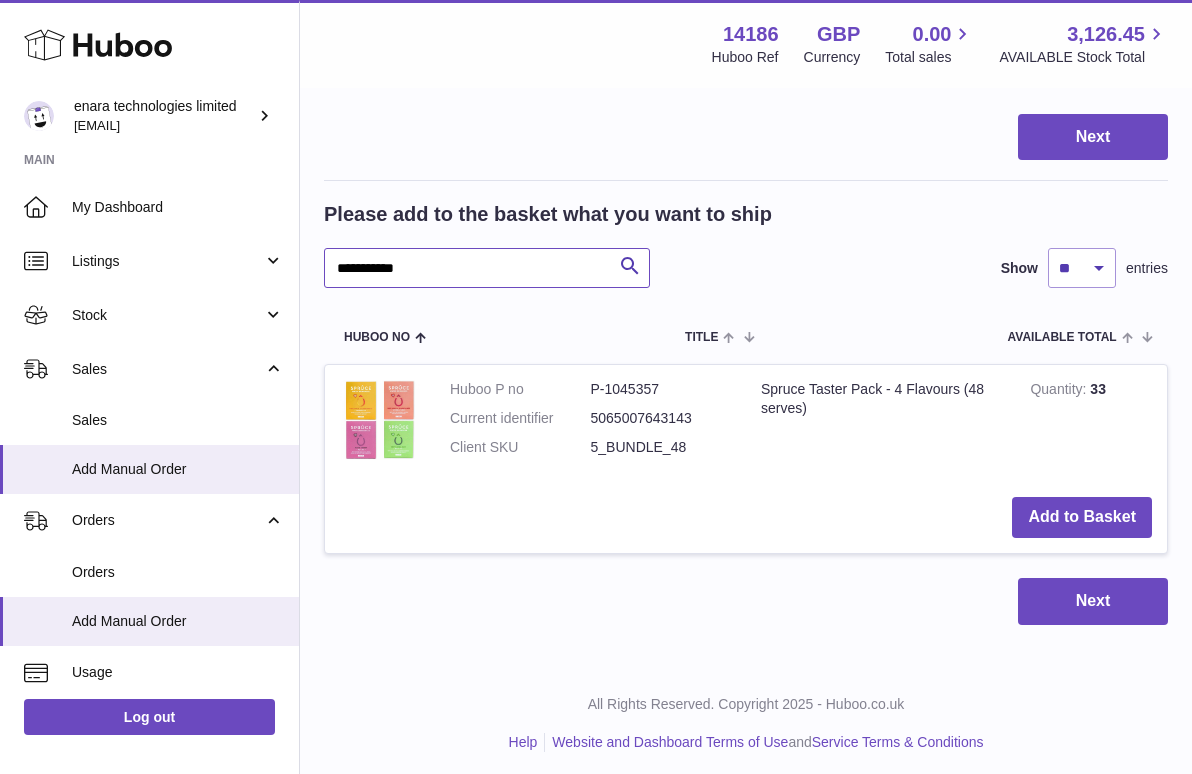 scroll, scrollTop: 260, scrollLeft: 0, axis: vertical 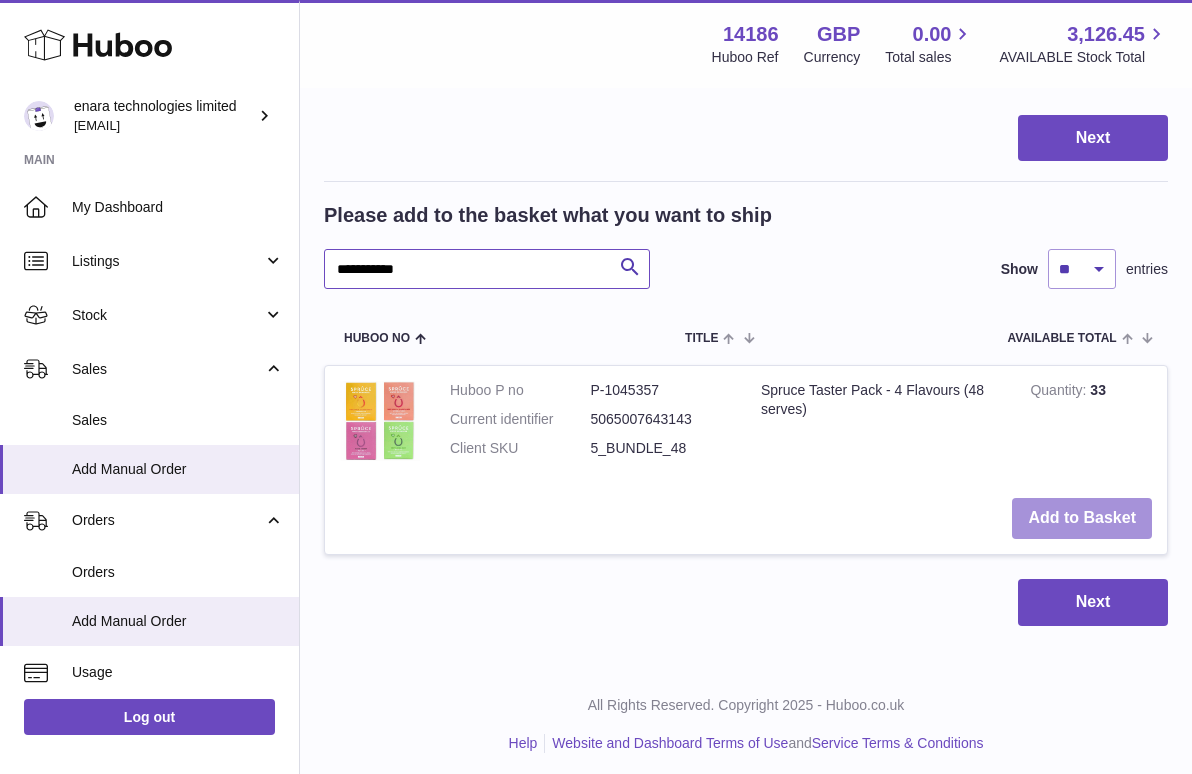 type on "**********" 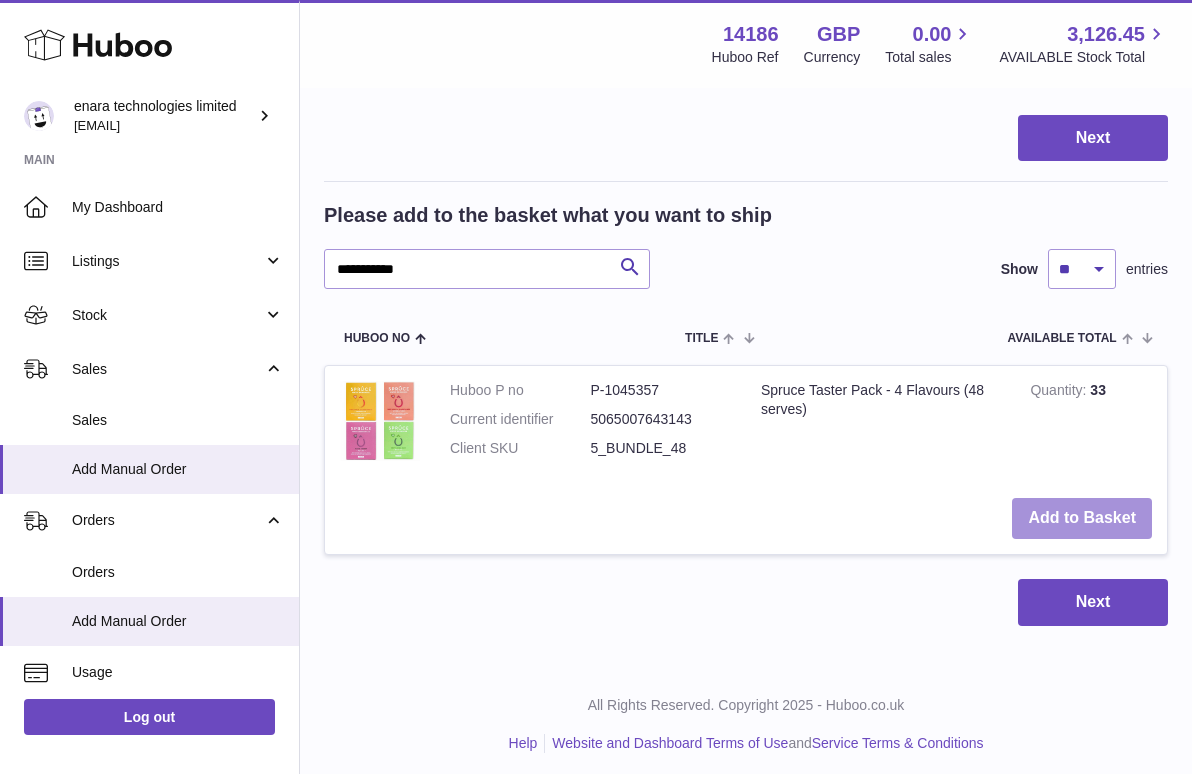 click on "Add to Basket" at bounding box center [1082, 518] 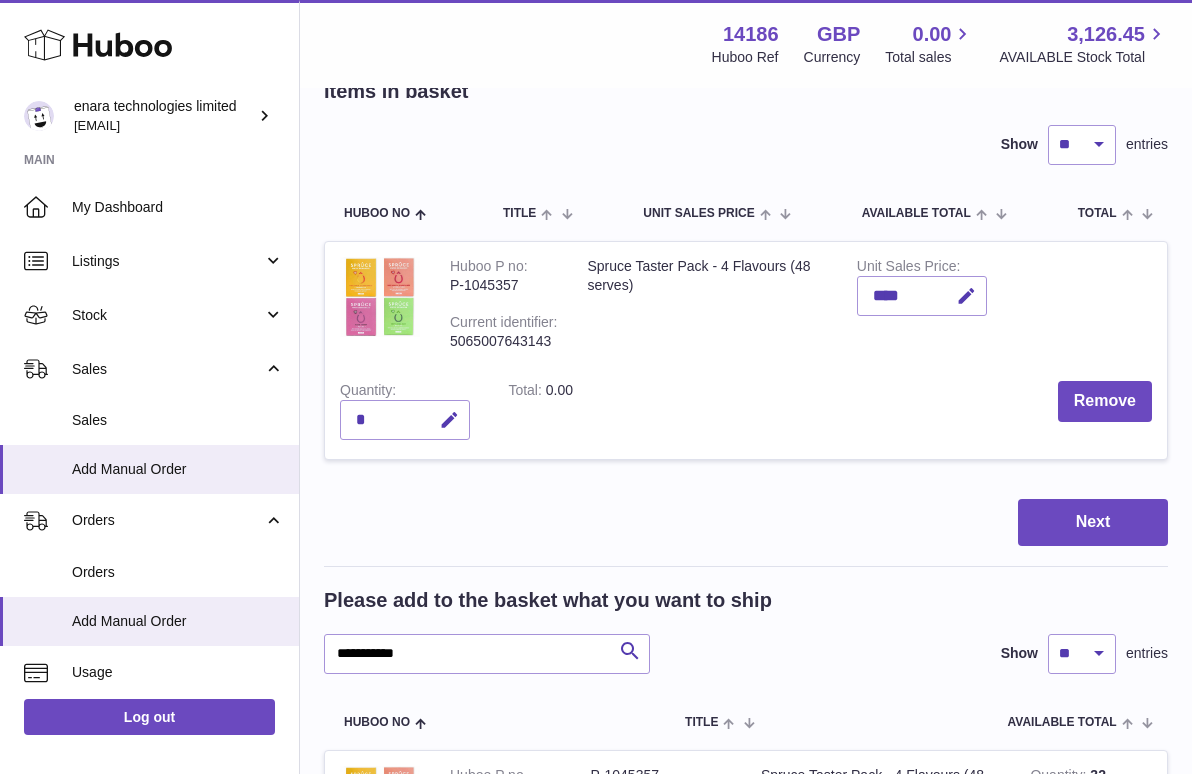 scroll, scrollTop: 0, scrollLeft: 0, axis: both 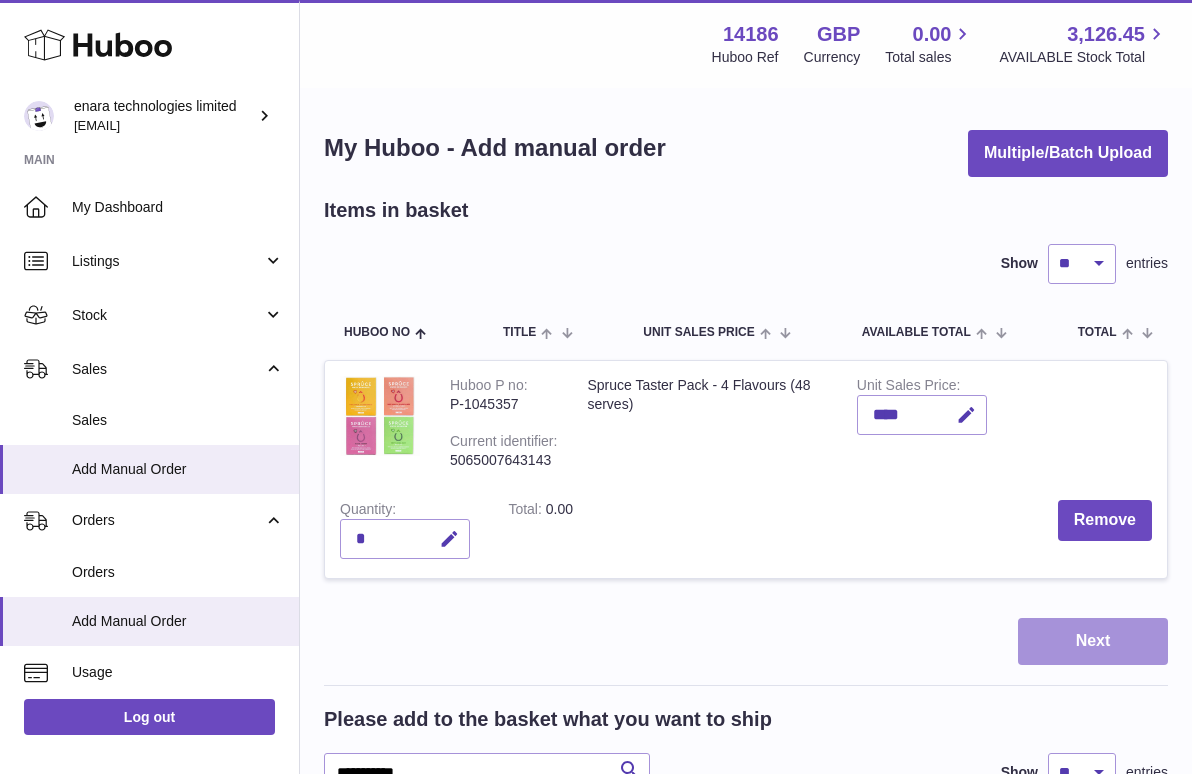 click on "Next" at bounding box center [1093, 641] 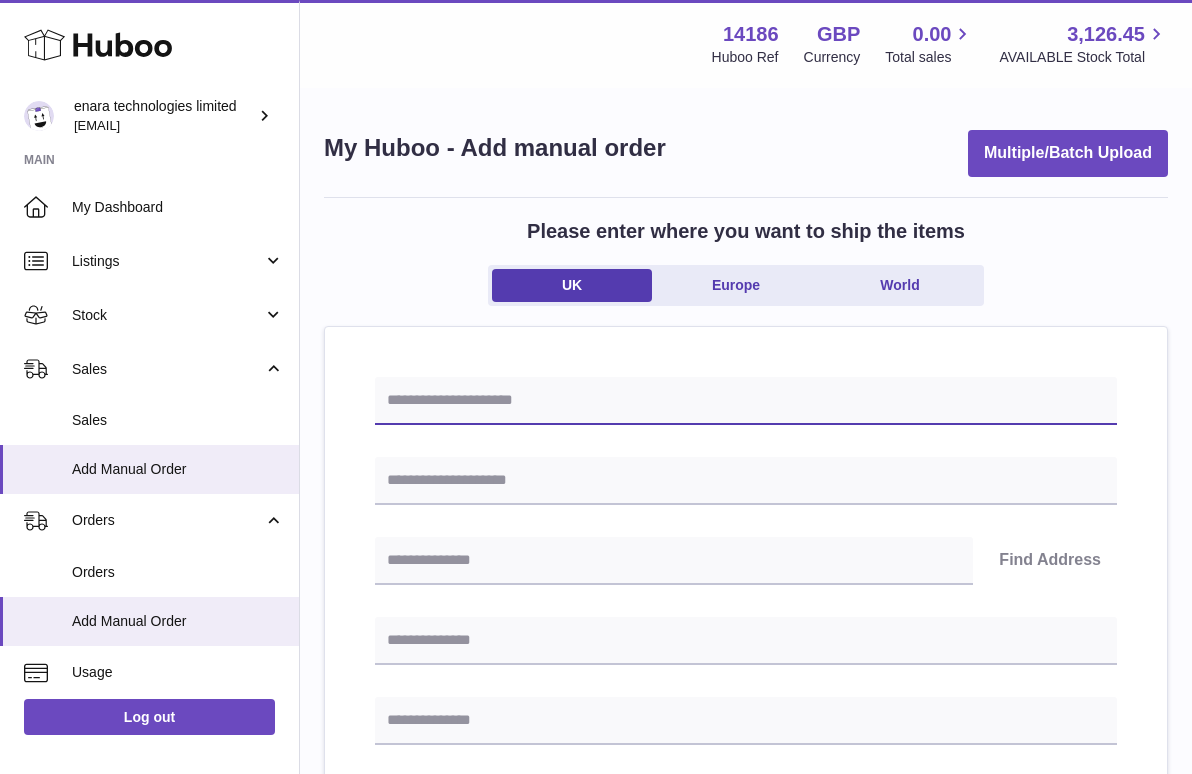 click at bounding box center [746, 401] 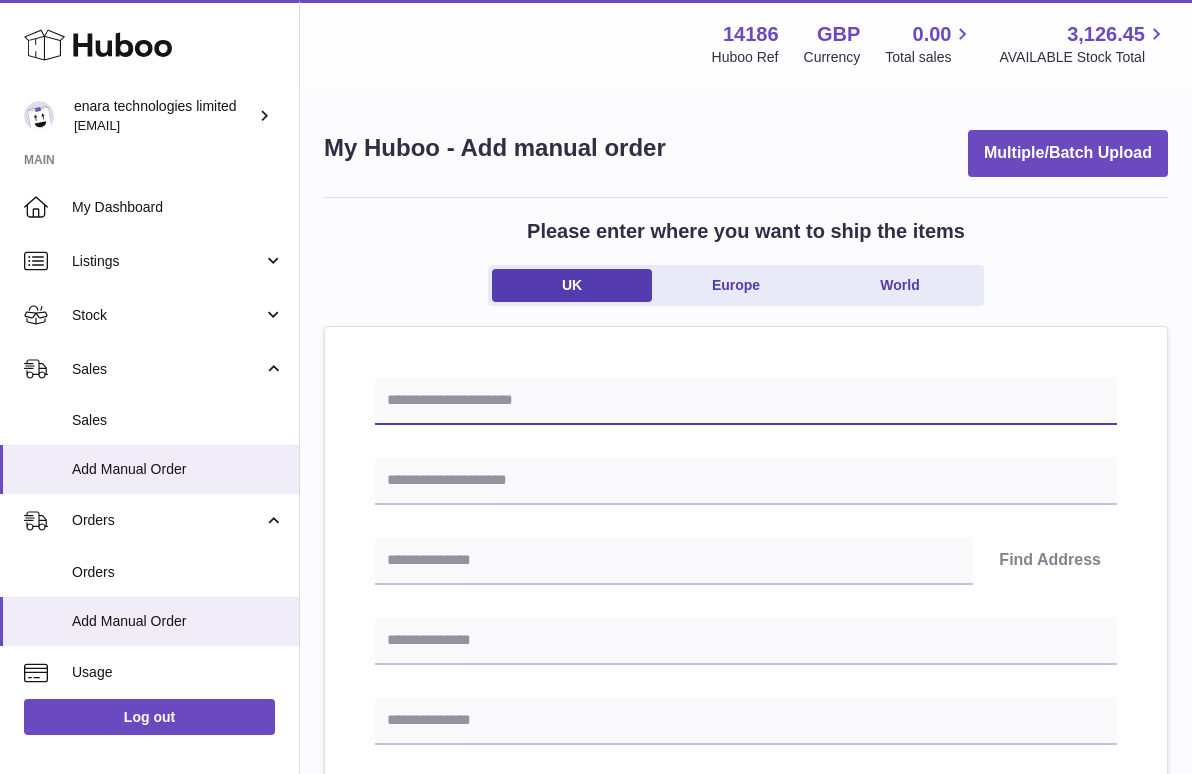 paste on "**********" 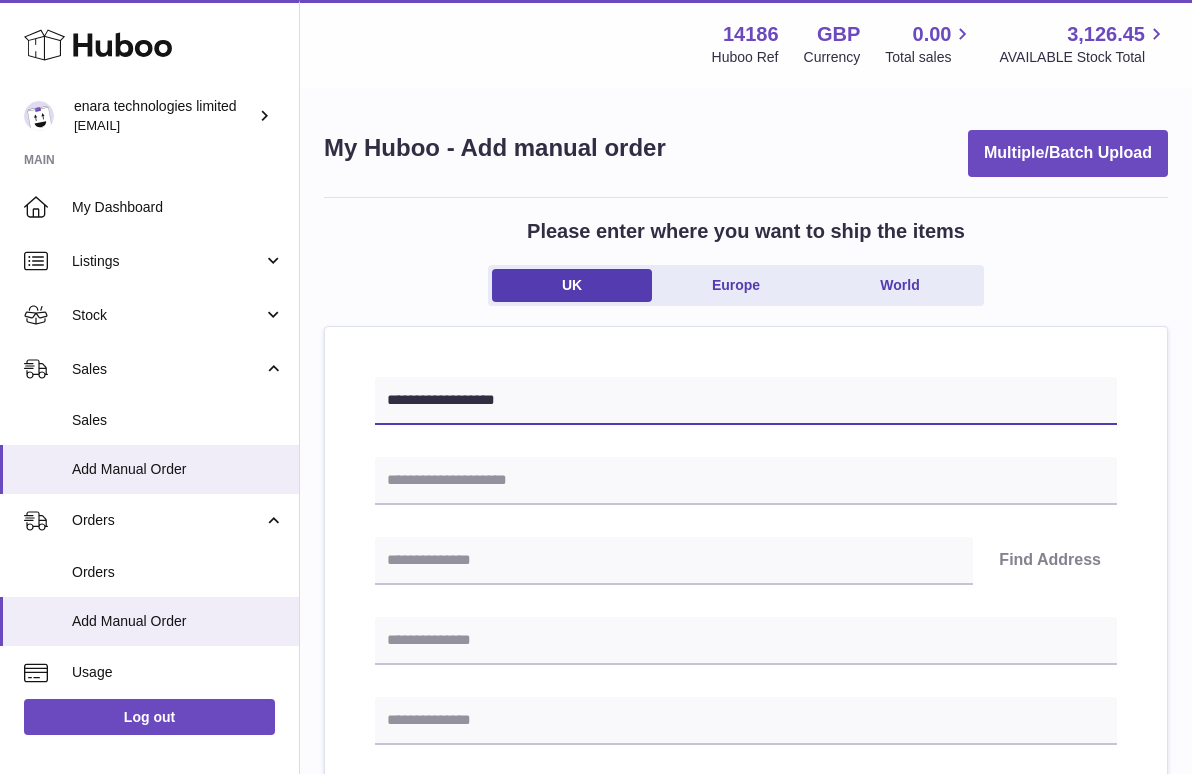 type on "**********" 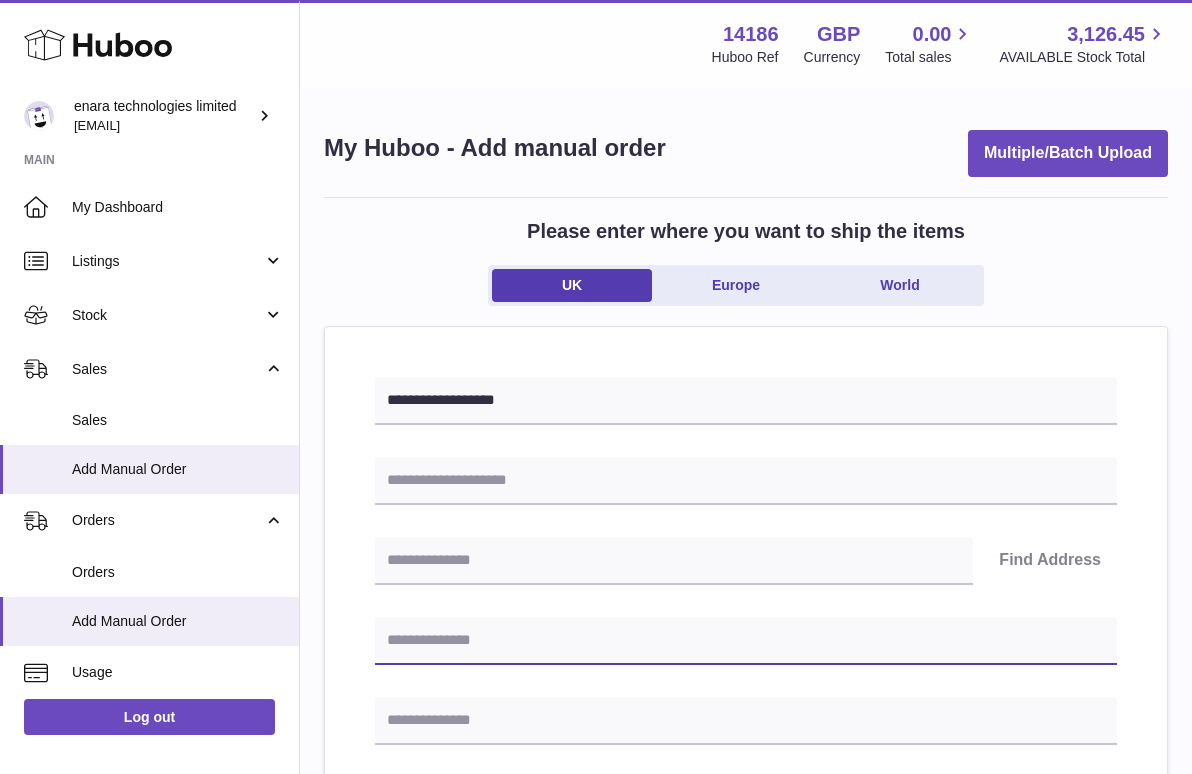 paste on "**********" 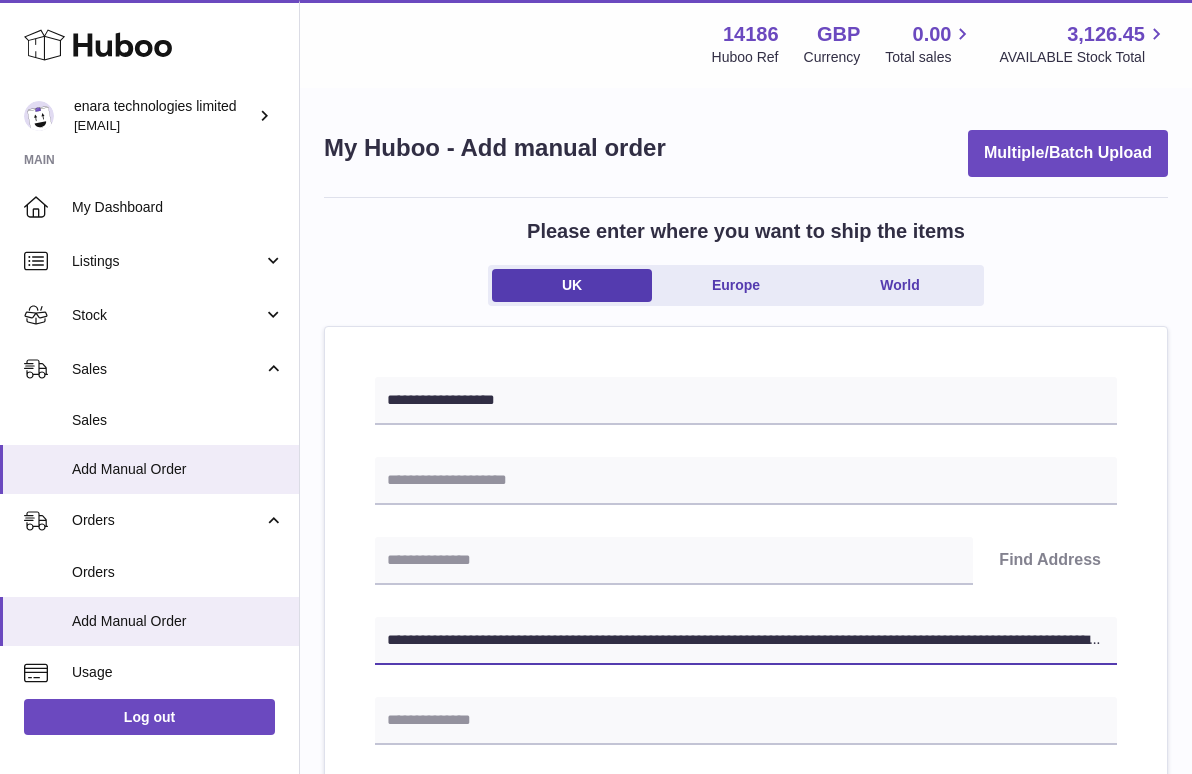 drag, startPoint x: 779, startPoint y: 636, endPoint x: 1265, endPoint y: 700, distance: 490.1959 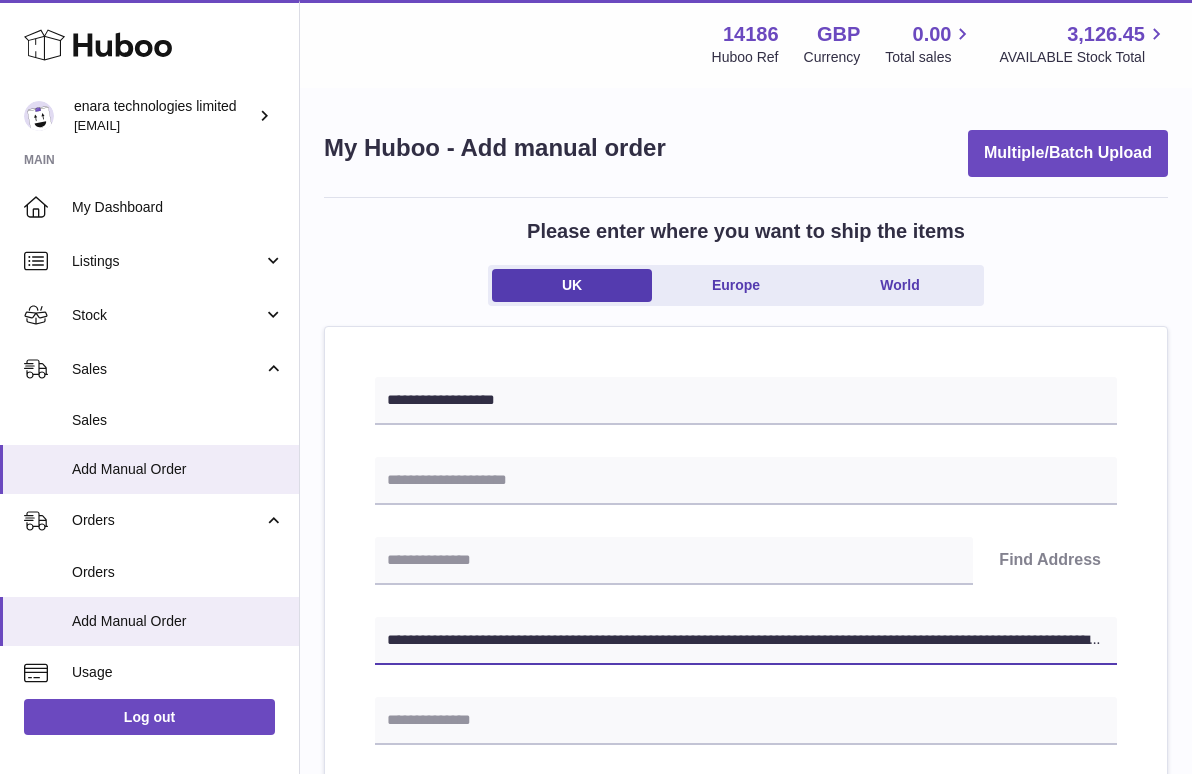 click on ".st0{fill:#141414;}" at bounding box center (596, 387) 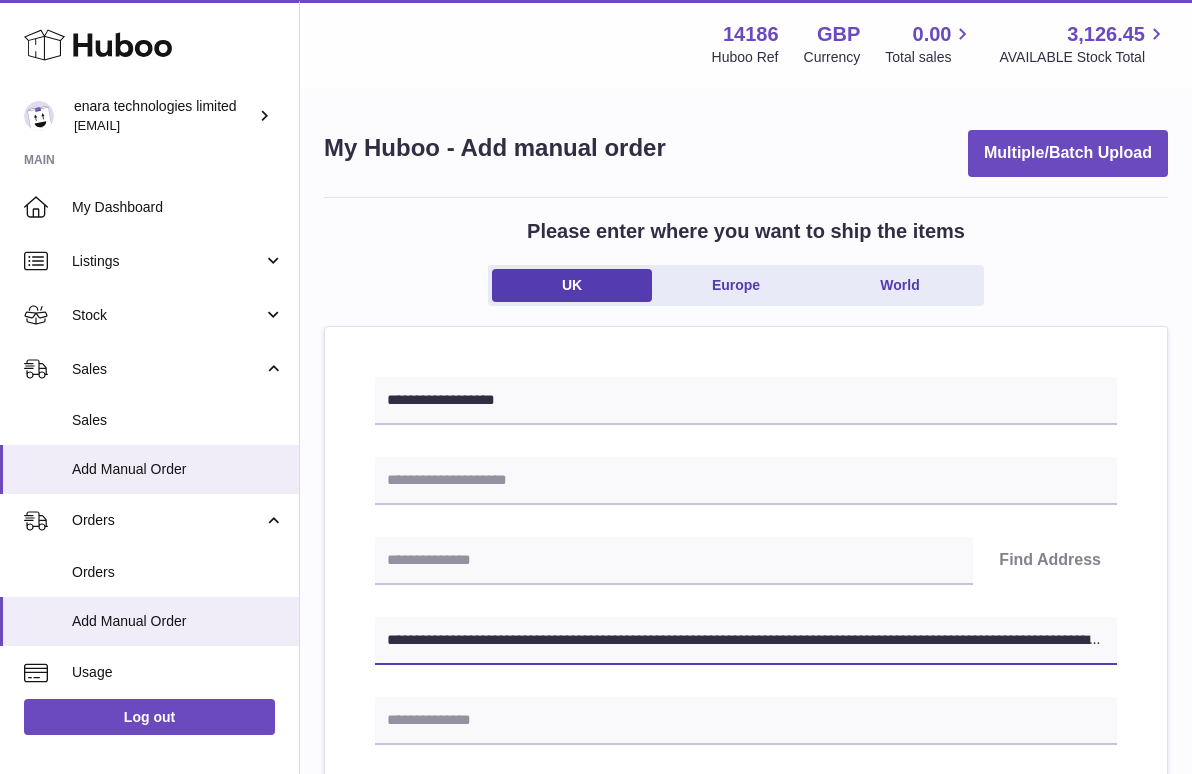 drag, startPoint x: 688, startPoint y: 637, endPoint x: 1265, endPoint y: 702, distance: 580.64966 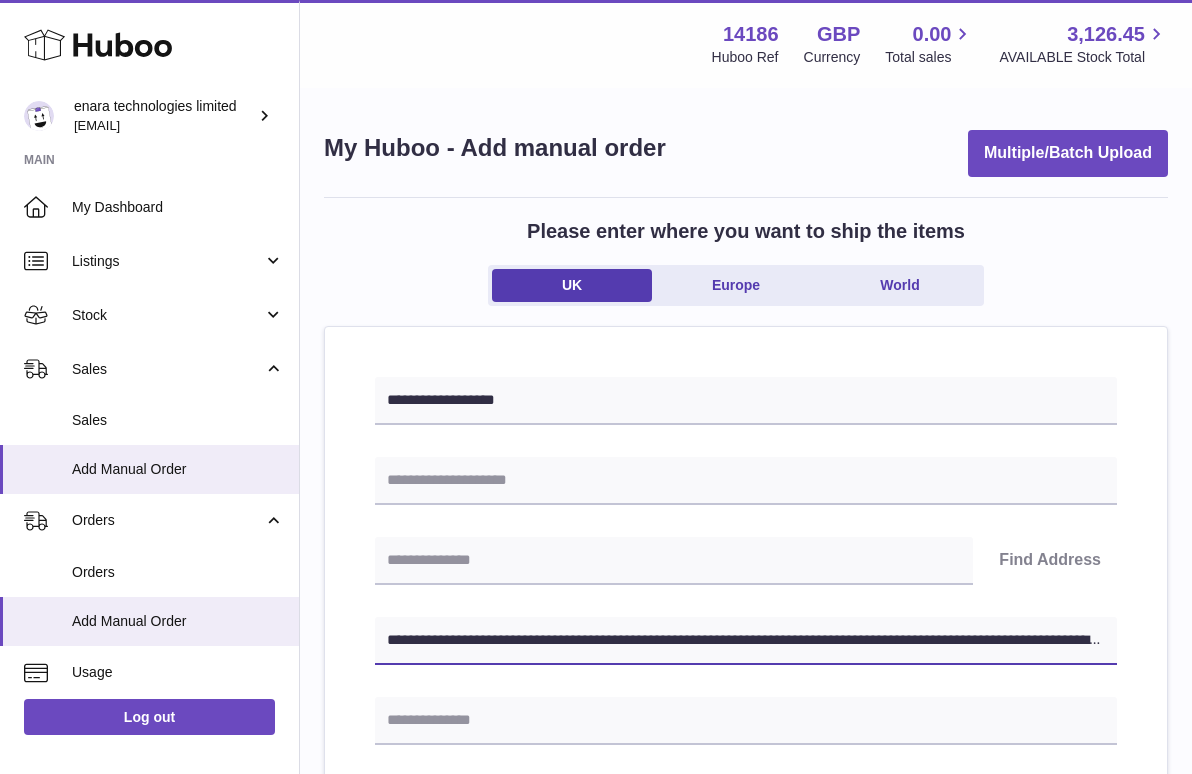 click on ".st0{fill:#141414;}" at bounding box center [596, 387] 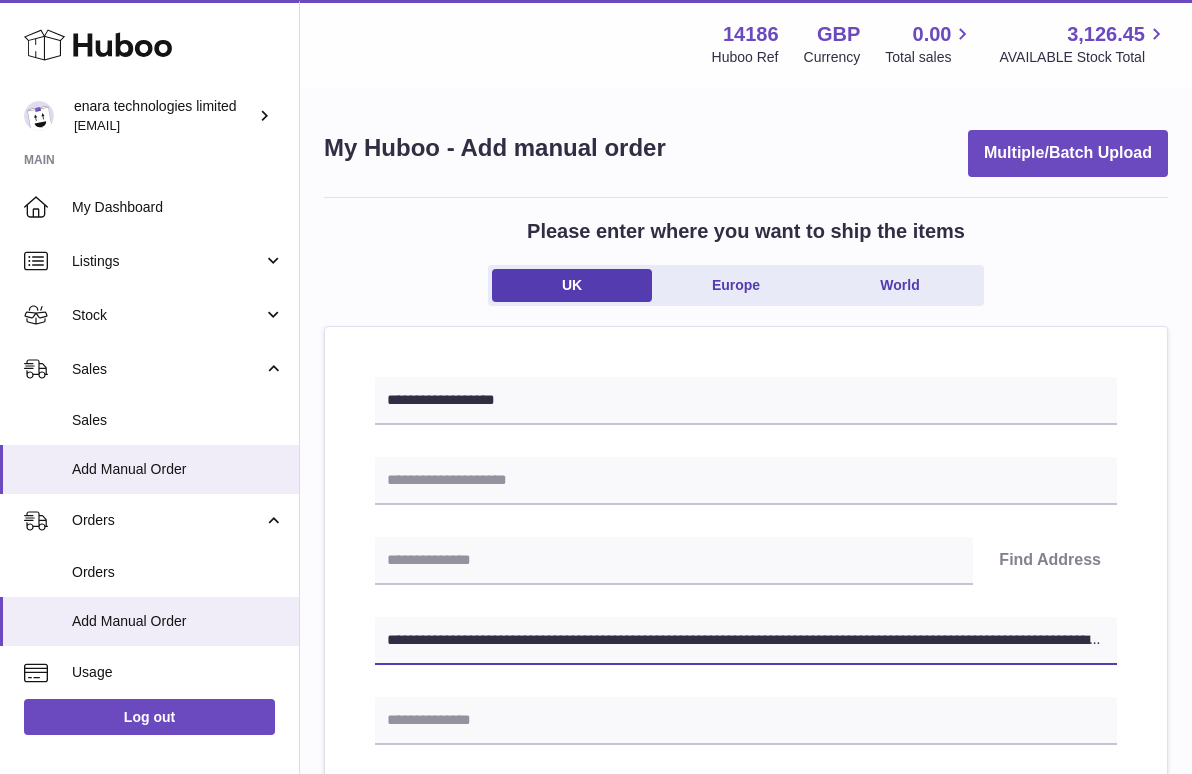 drag, startPoint x: 577, startPoint y: 637, endPoint x: 1265, endPoint y: 739, distance: 695.51996 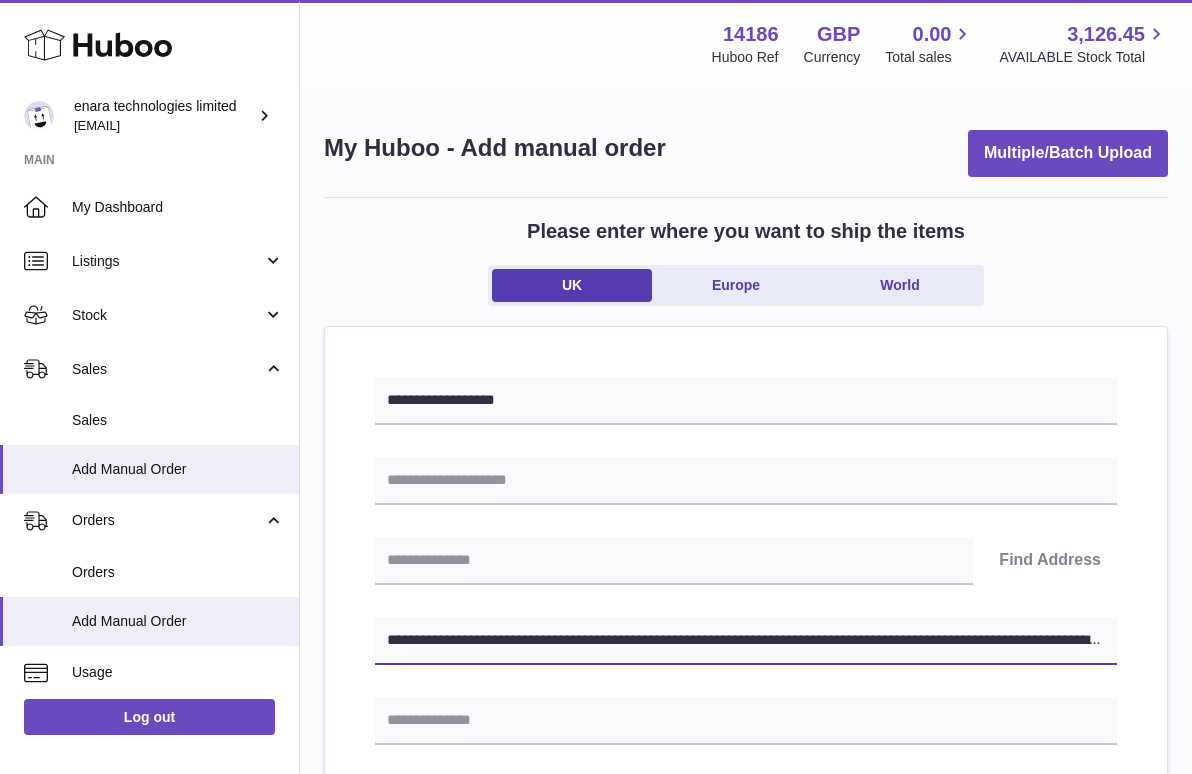 click on ".st0{fill:#141414;}" at bounding box center [596, 387] 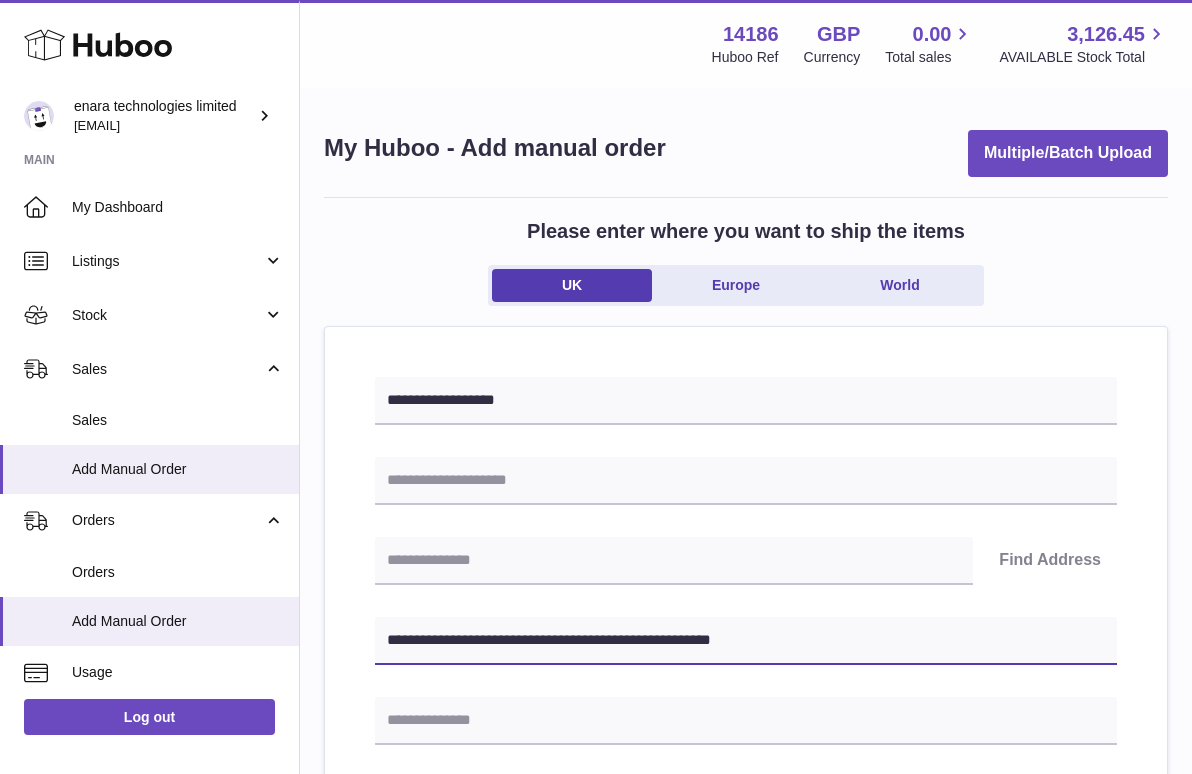 type on "**********" 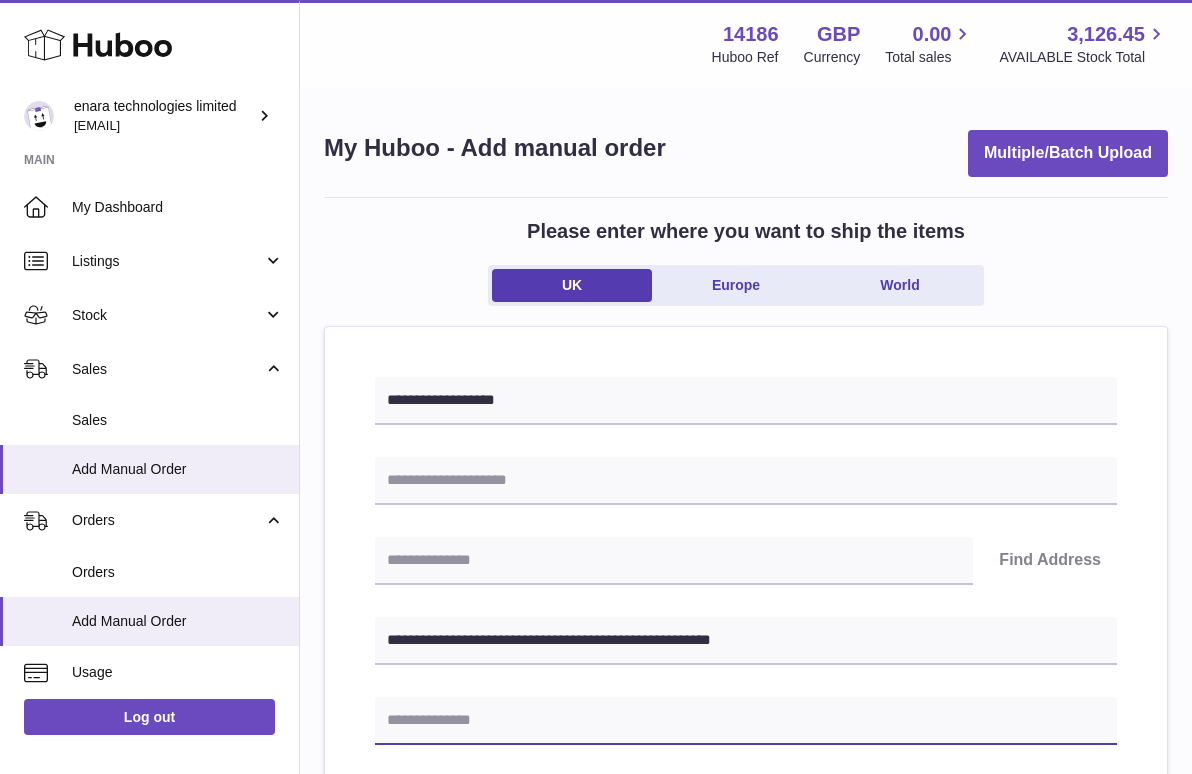 paste on "**********" 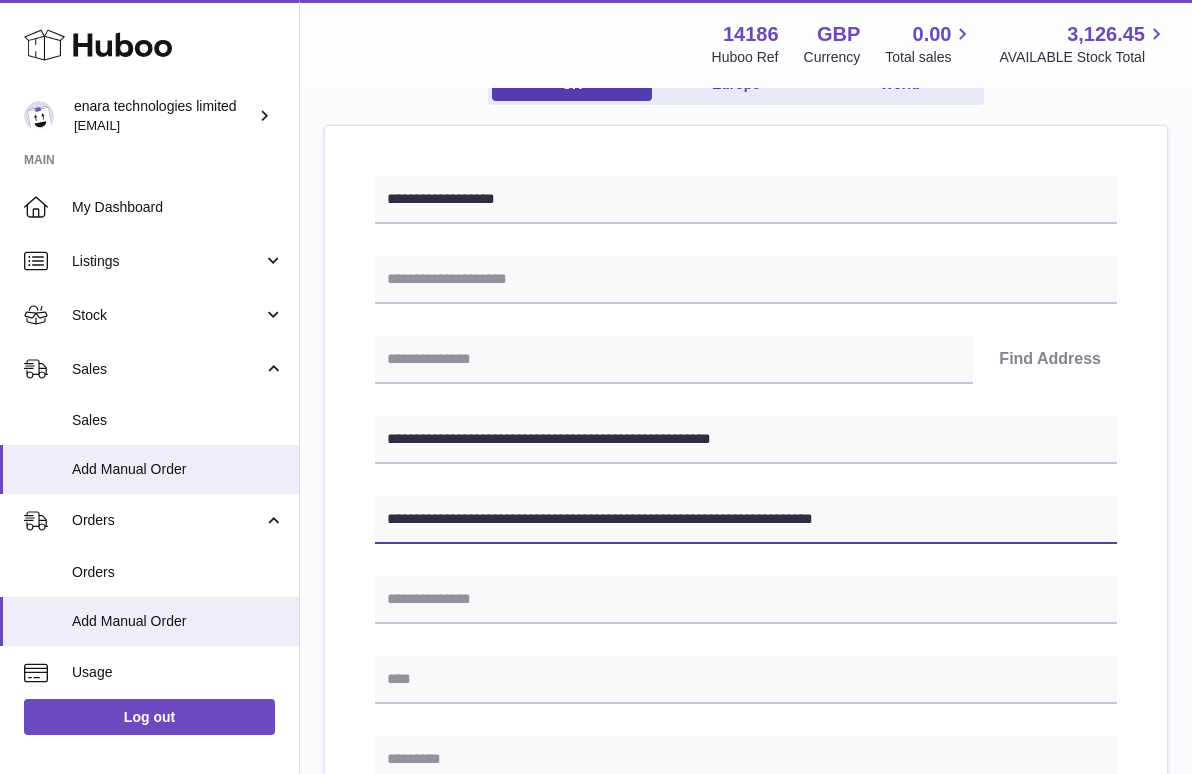 scroll, scrollTop: 231, scrollLeft: 0, axis: vertical 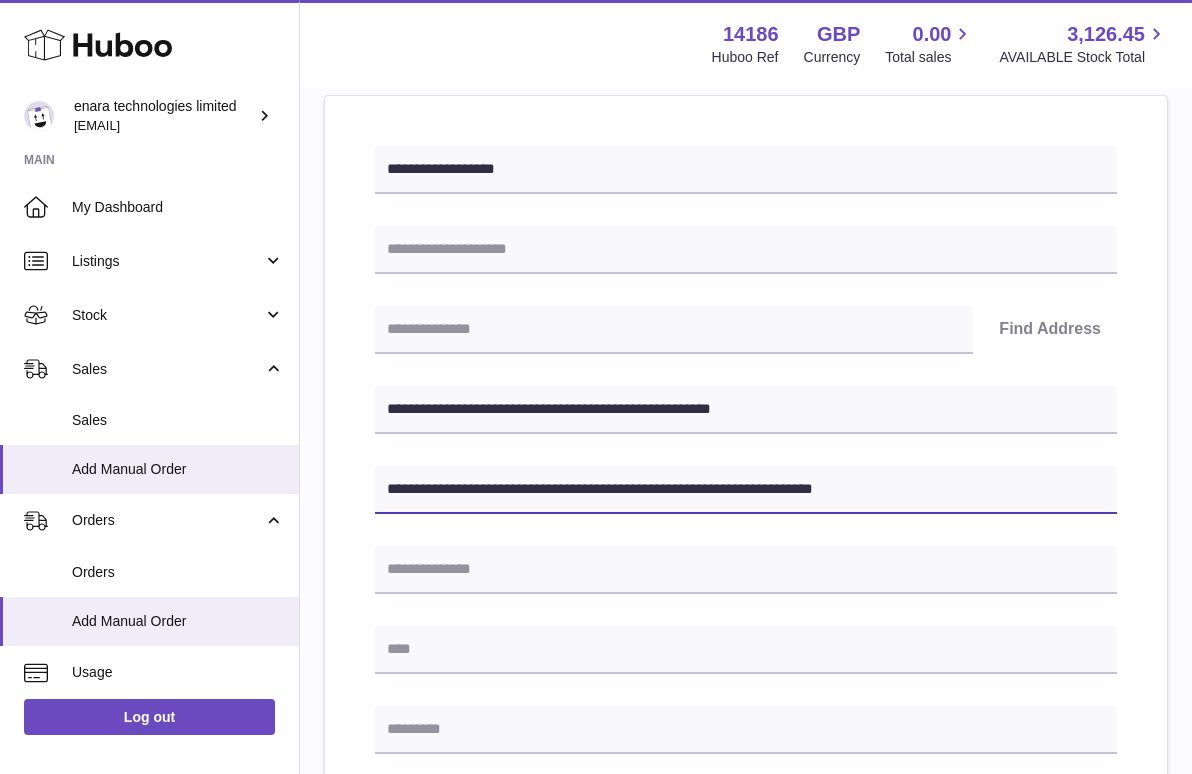 type on "**********" 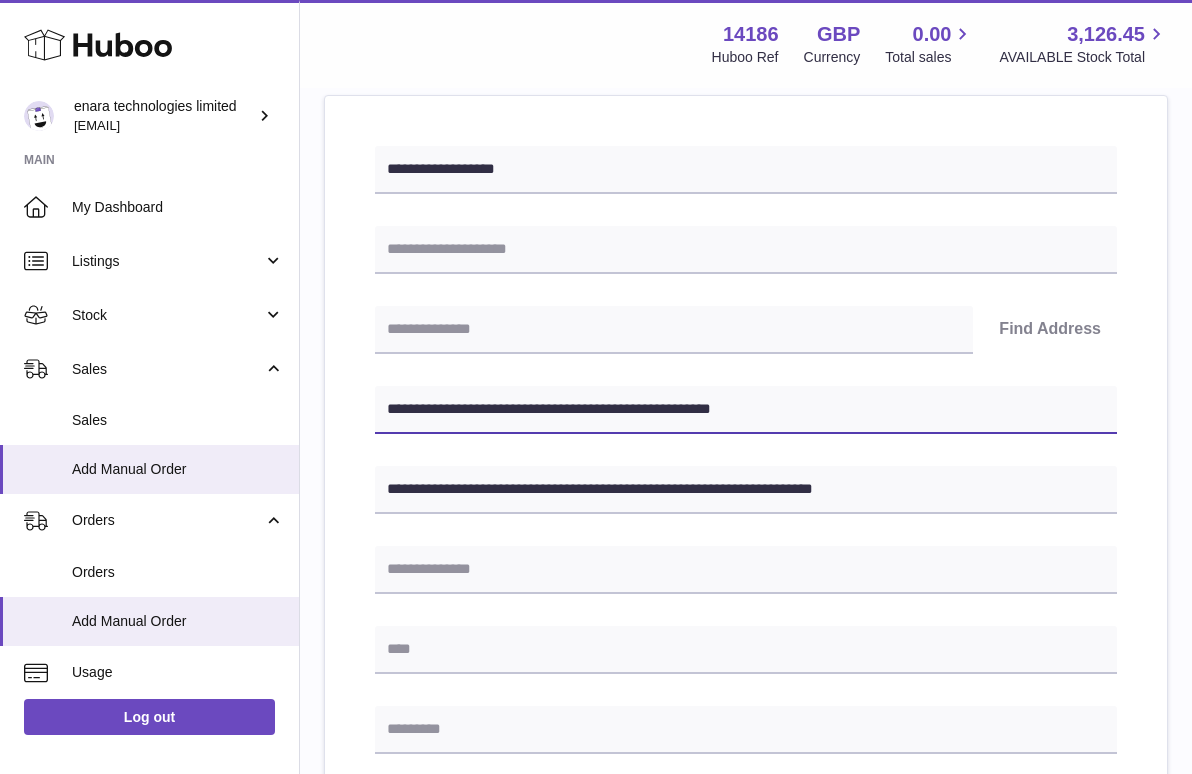 drag, startPoint x: 498, startPoint y: 411, endPoint x: 391, endPoint y: 411, distance: 107 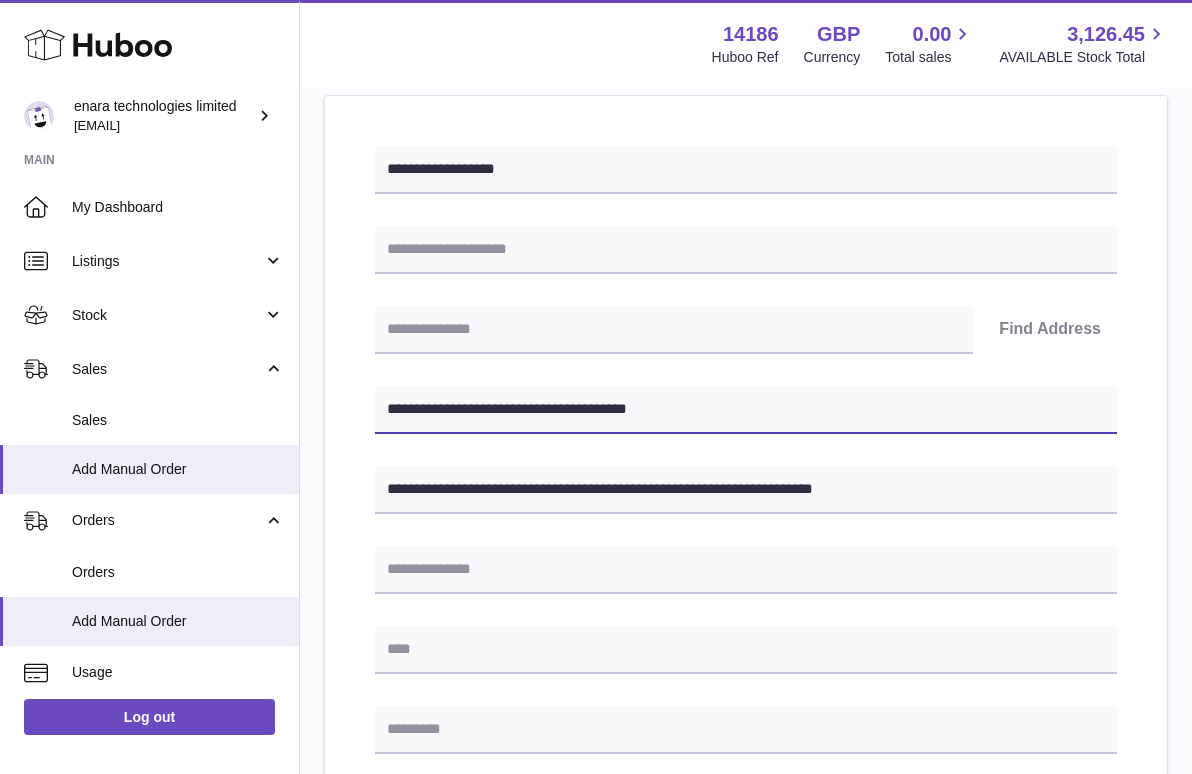 type on "**********" 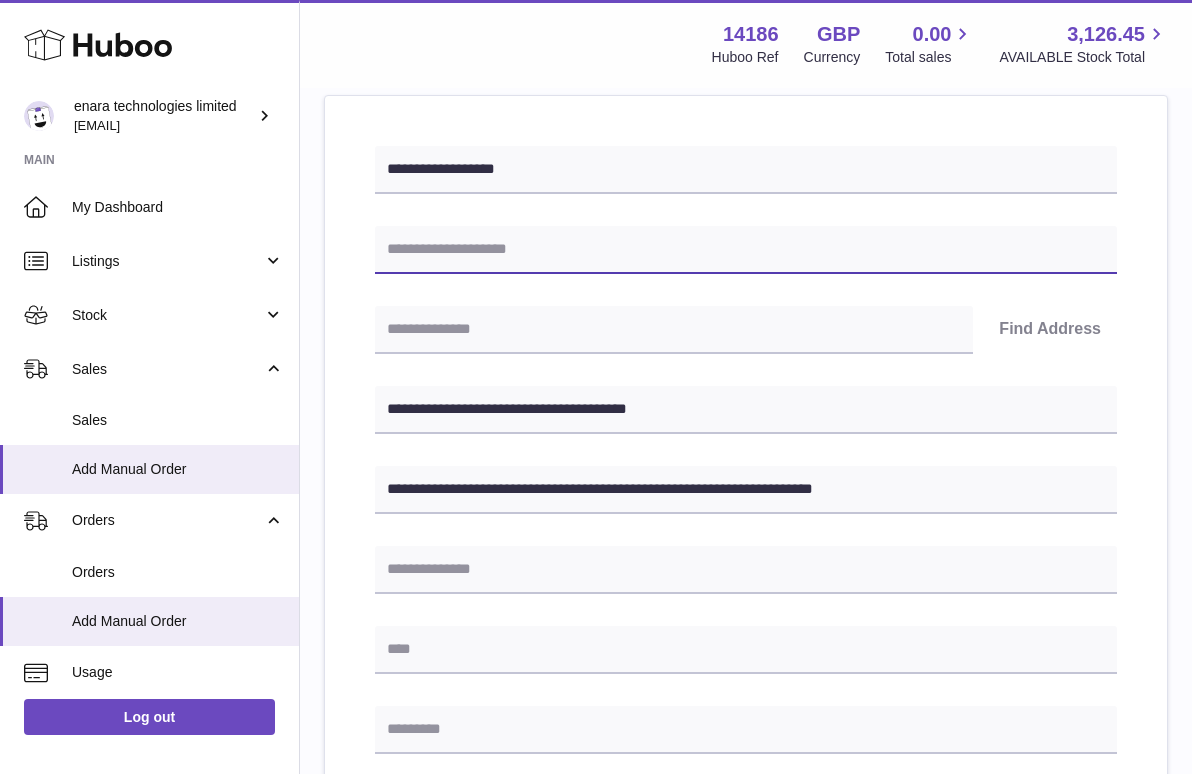 paste on "**********" 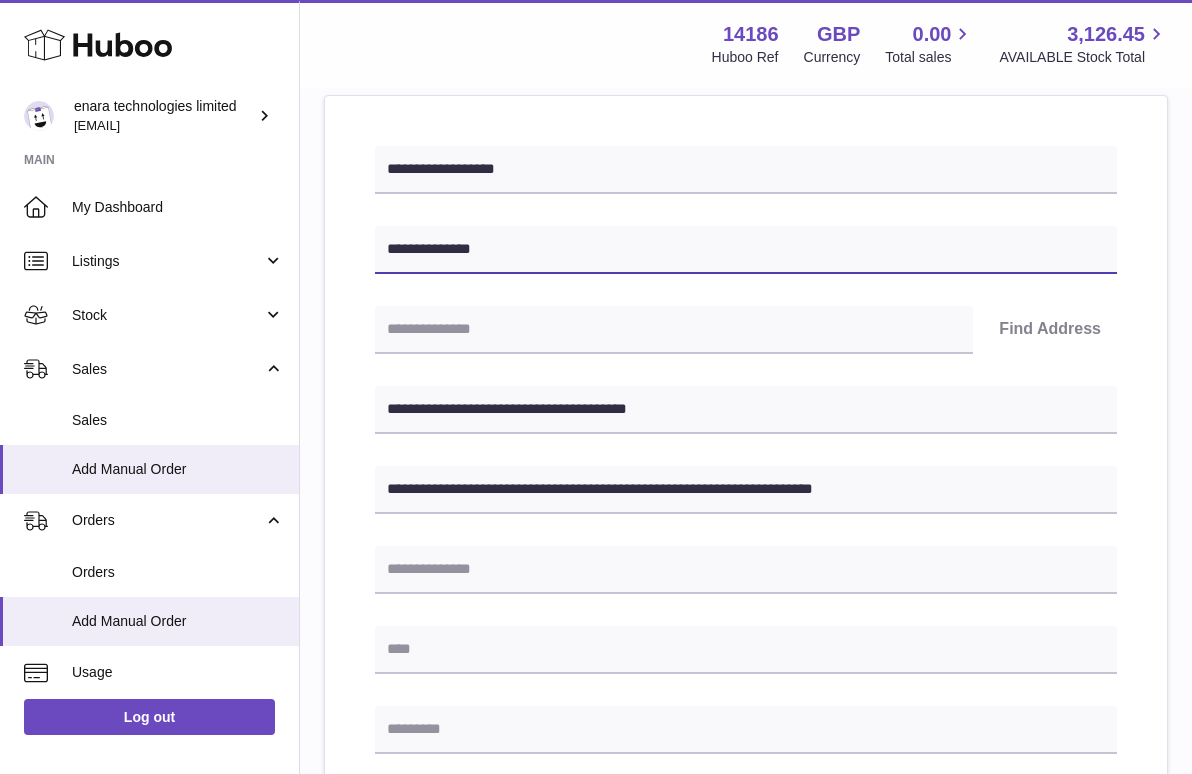 type on "**********" 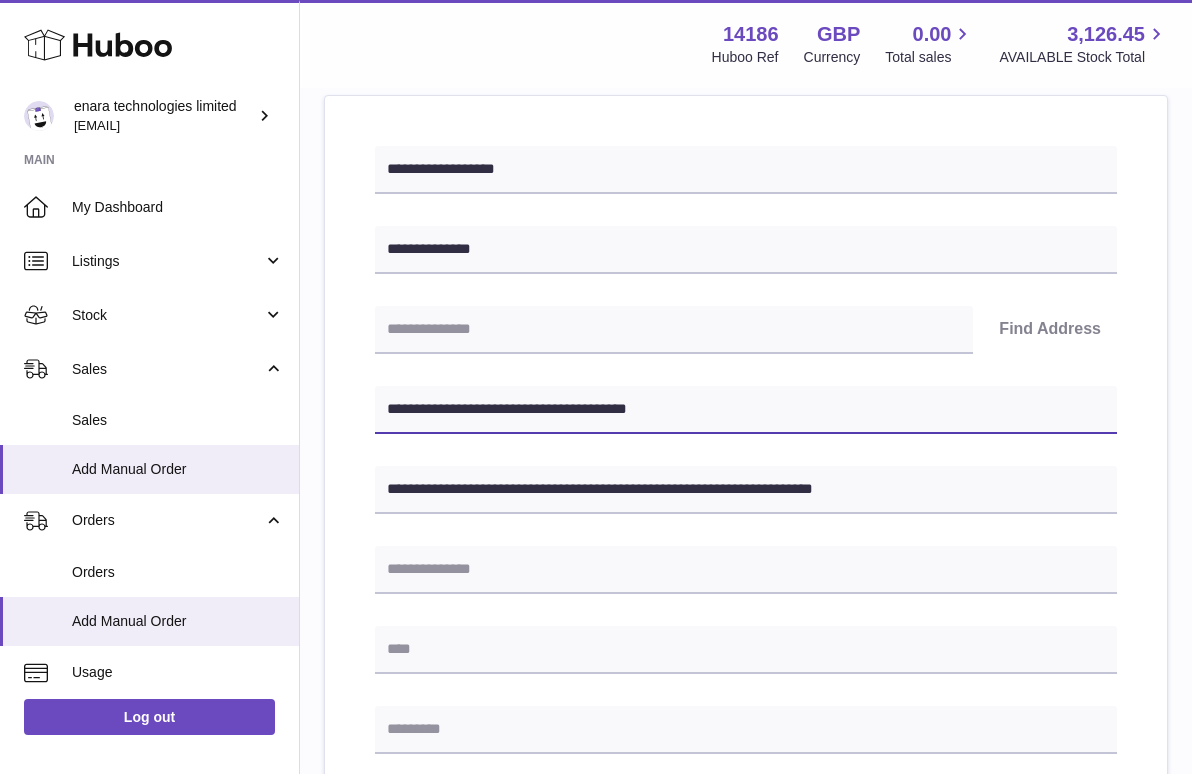 click on "**********" at bounding box center [746, 410] 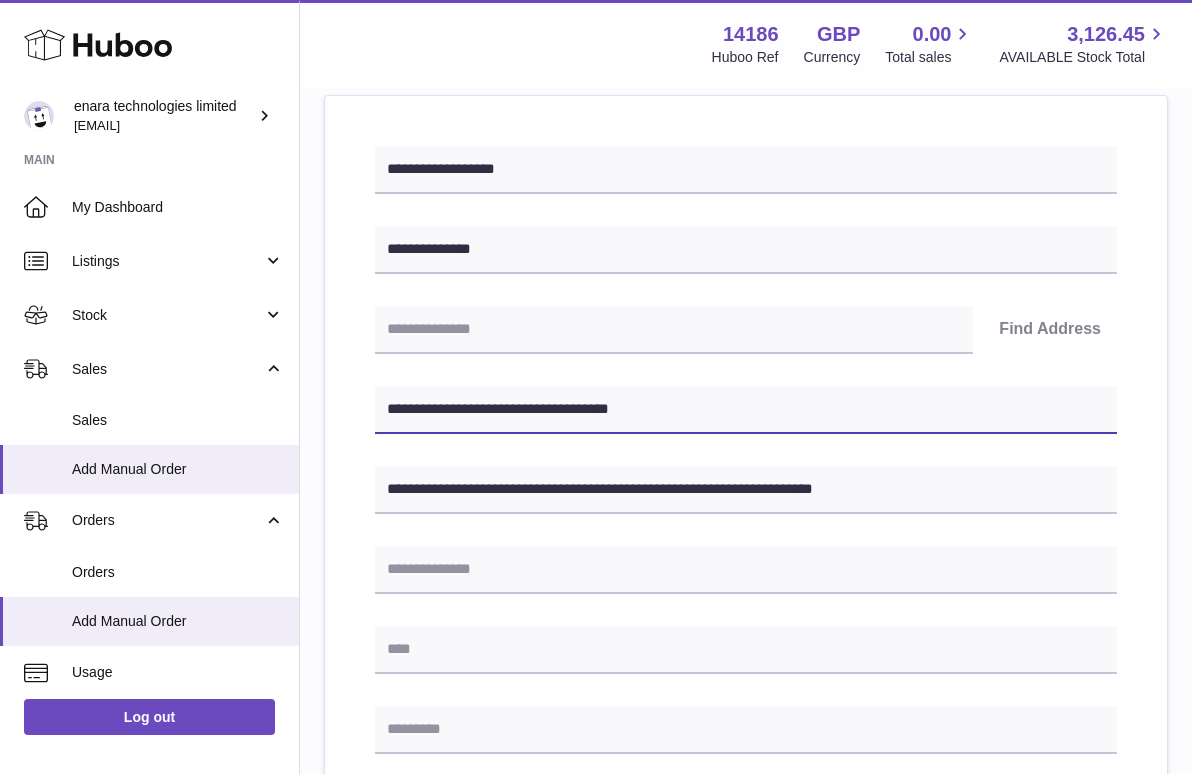 type on "**********" 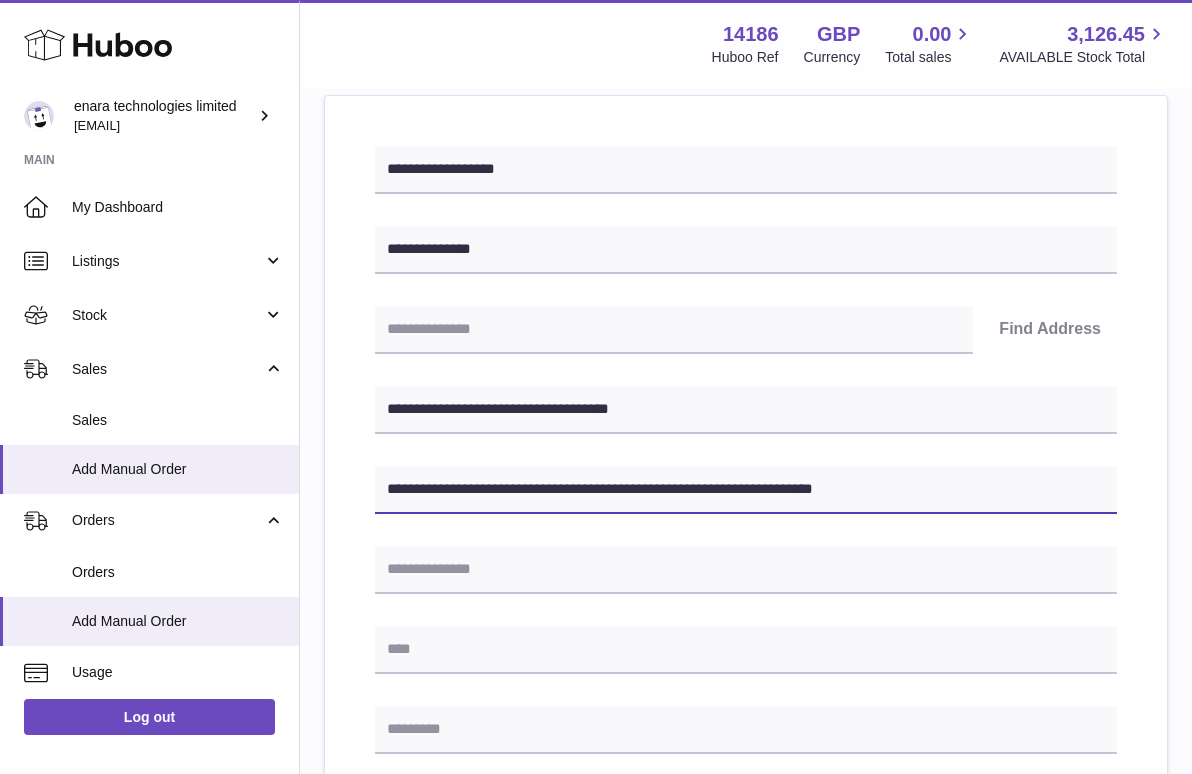 drag, startPoint x: 774, startPoint y: 488, endPoint x: 706, endPoint y: 488, distance: 68 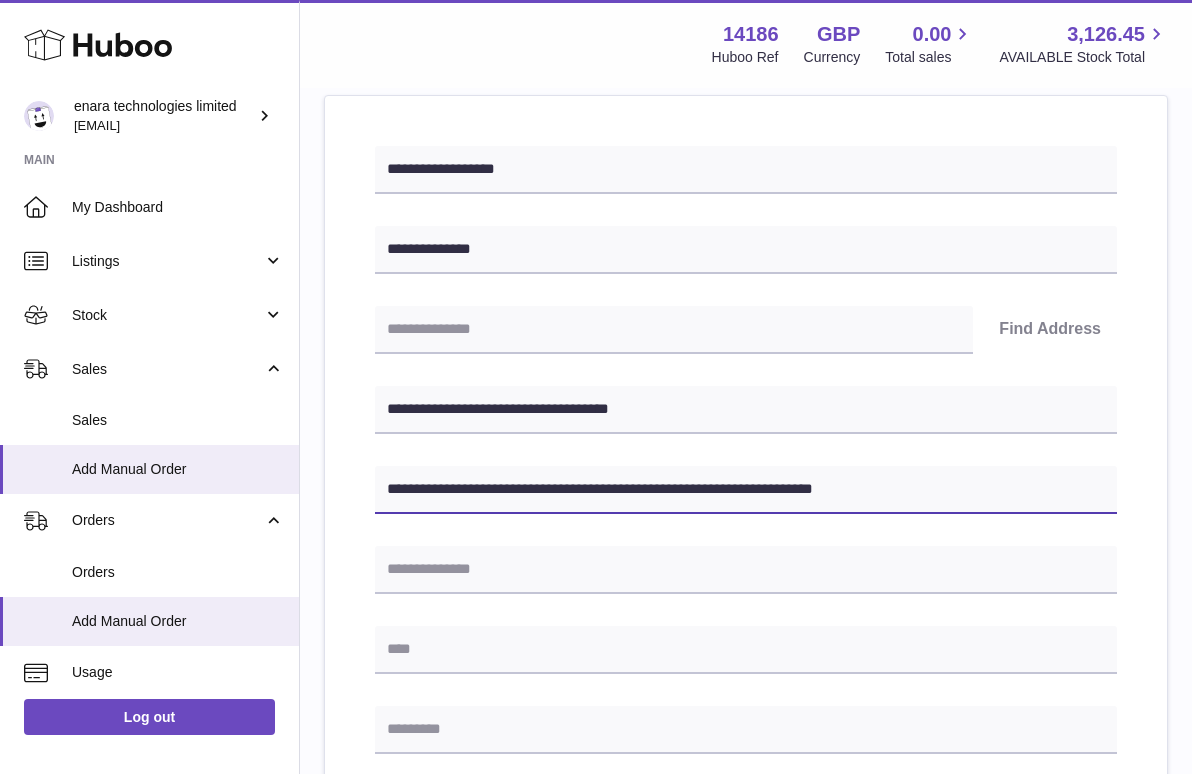 click on "**********" at bounding box center (746, 490) 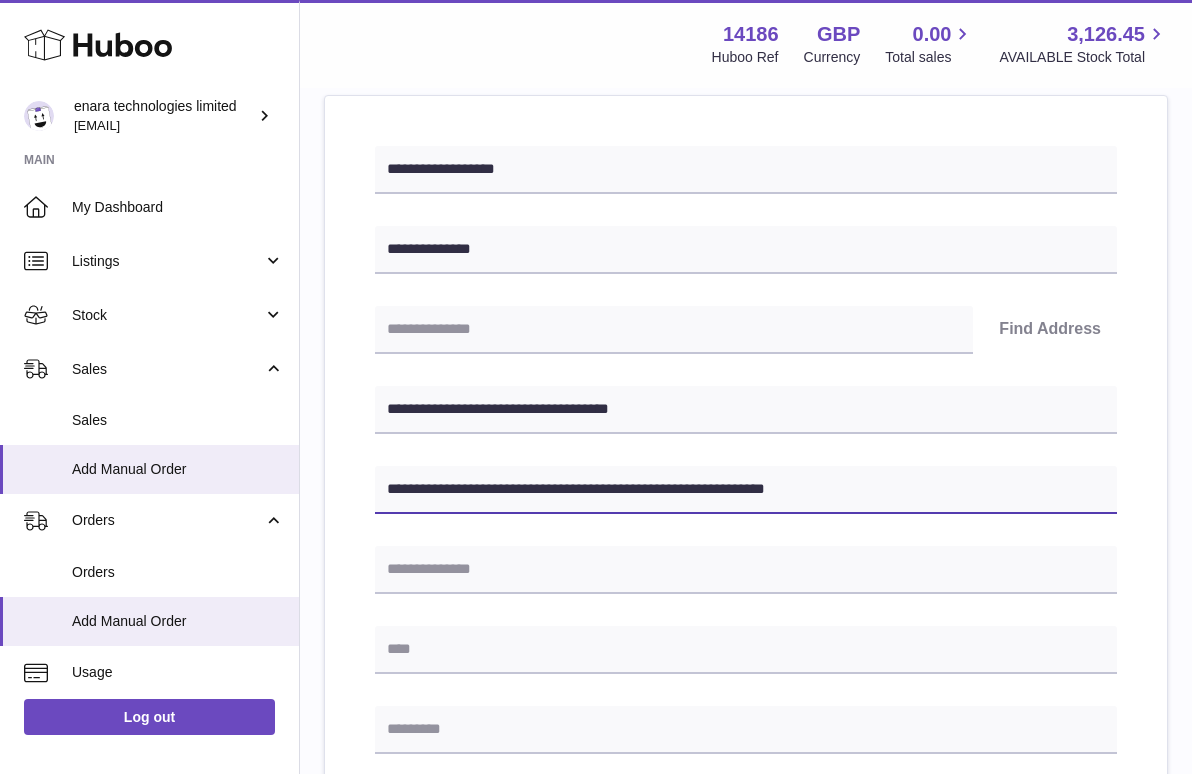 type on "**********" 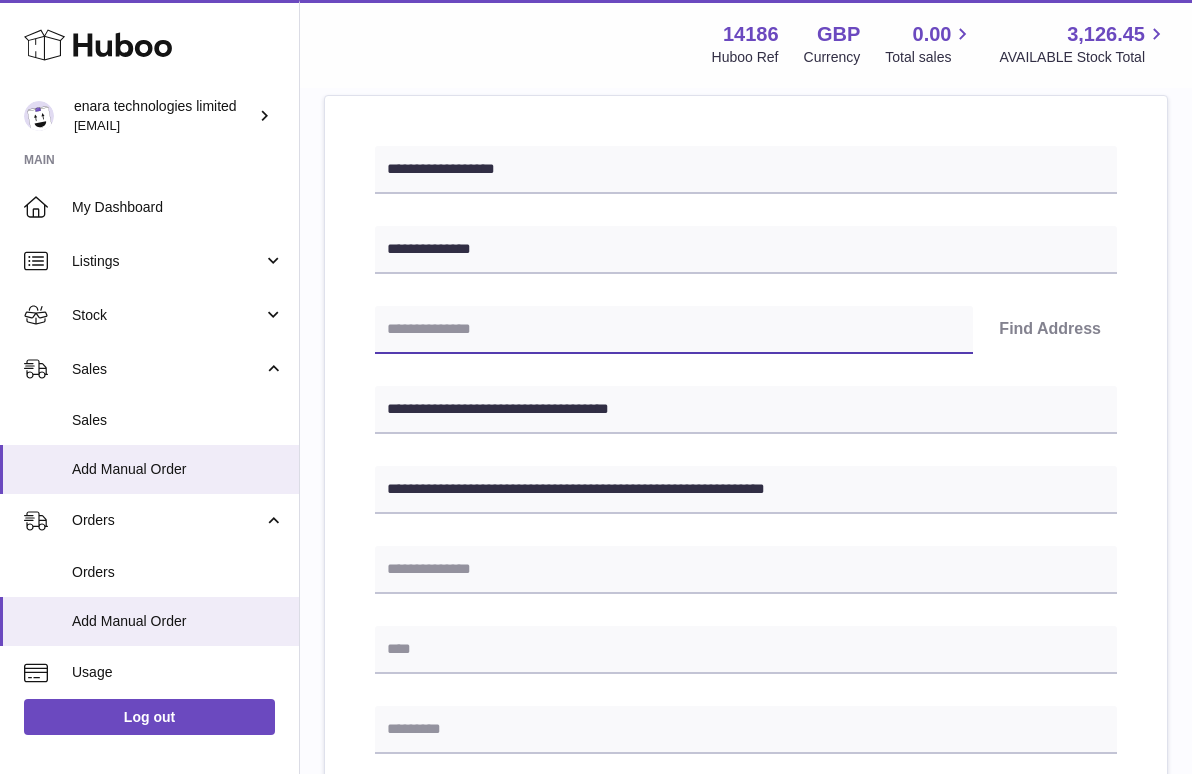 paste on "********" 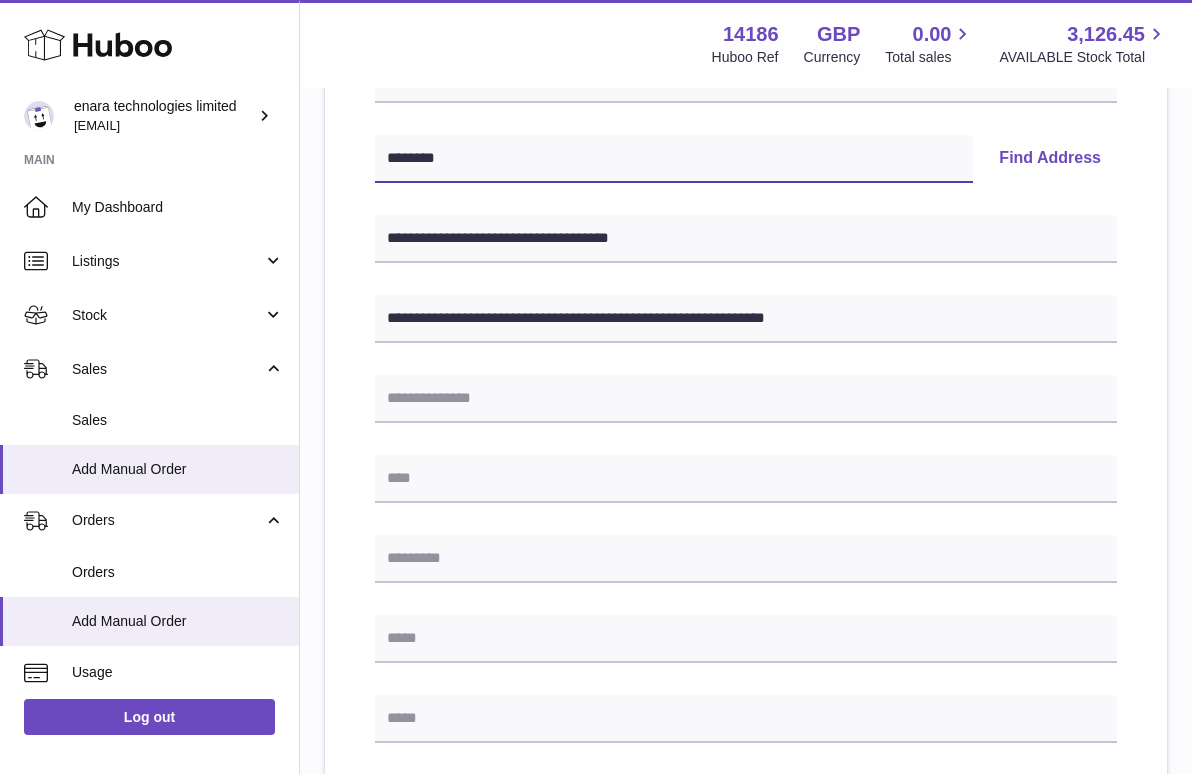 scroll, scrollTop: 403, scrollLeft: 0, axis: vertical 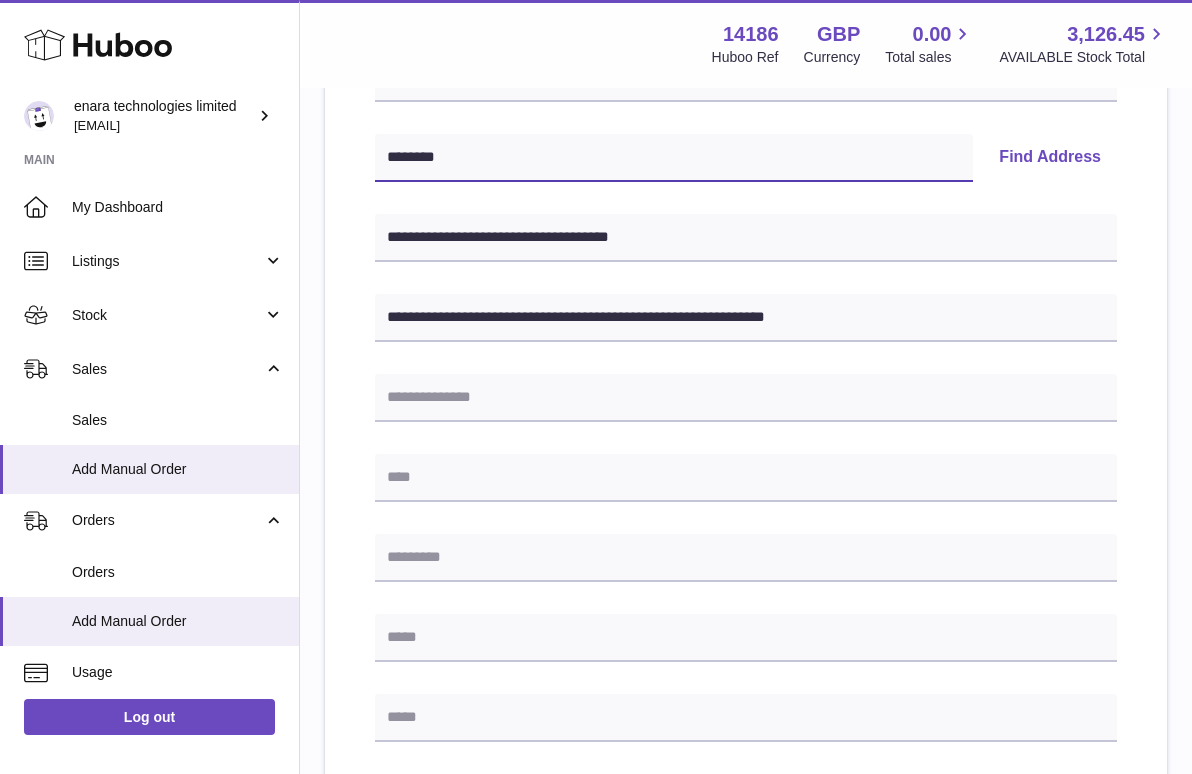 type on "********" 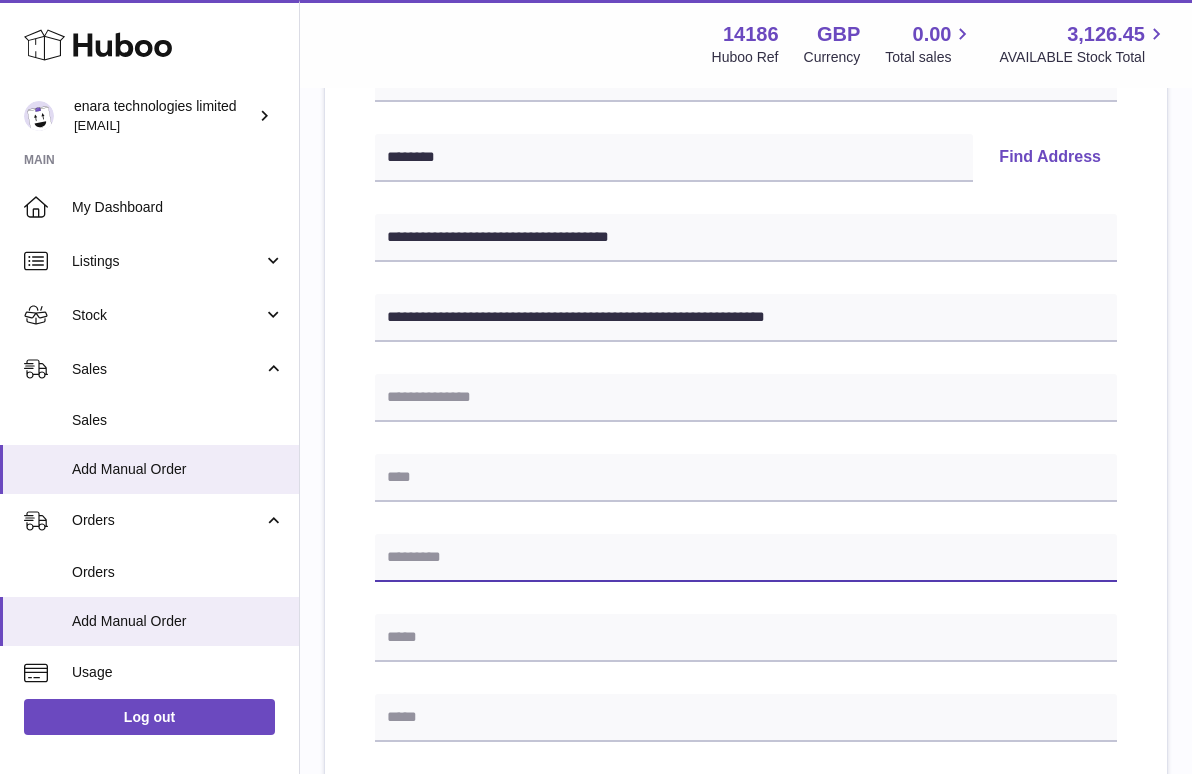 paste on "********" 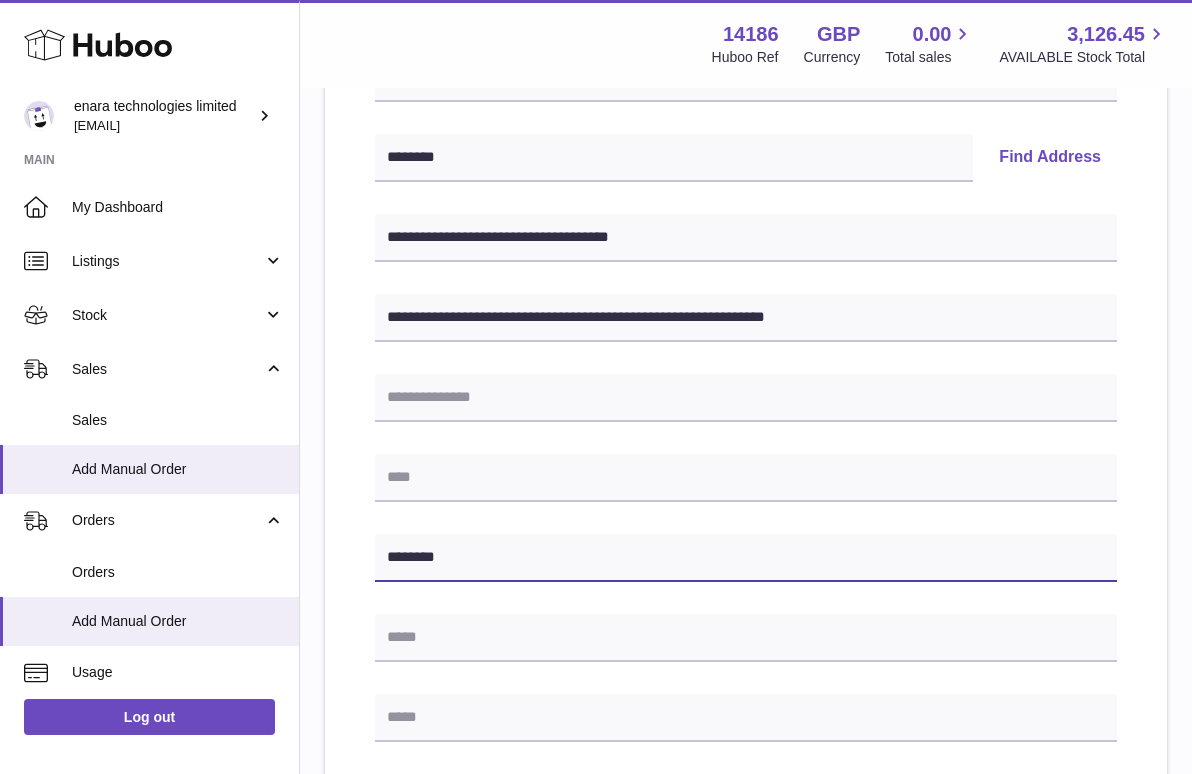 type on "********" 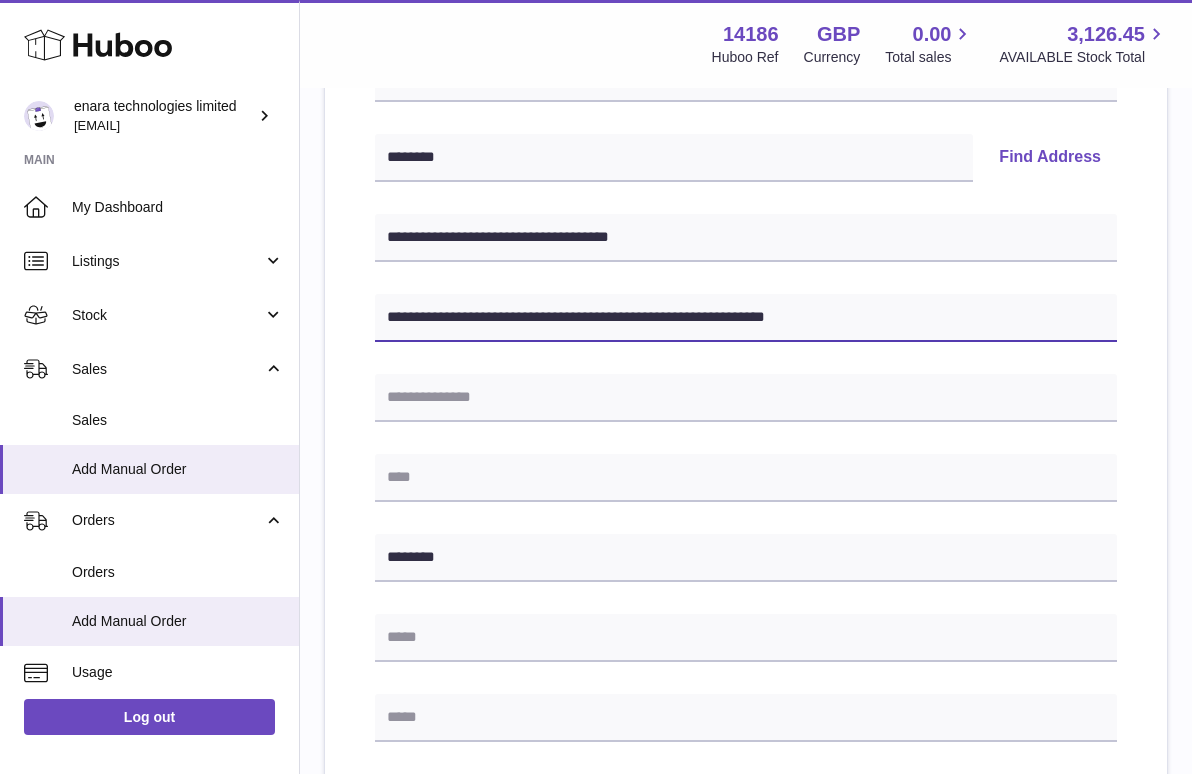 drag, startPoint x: 597, startPoint y: 316, endPoint x: 898, endPoint y: 325, distance: 301.13452 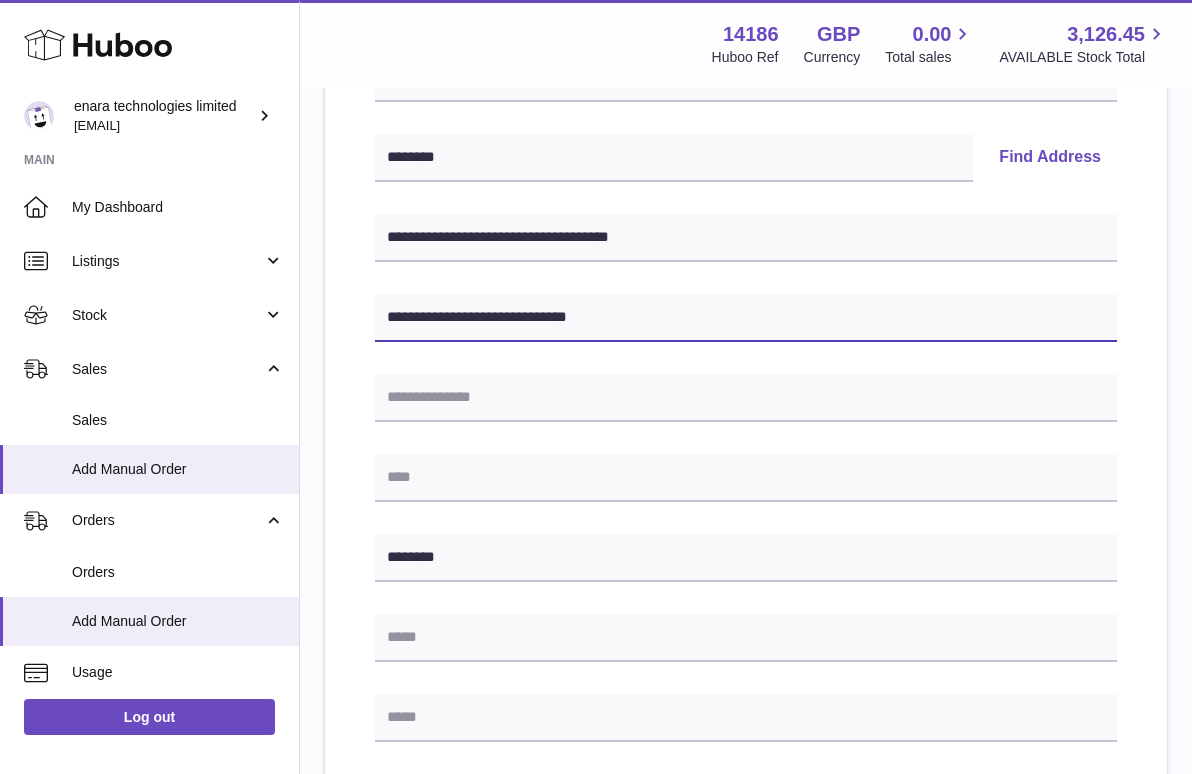 type on "**********" 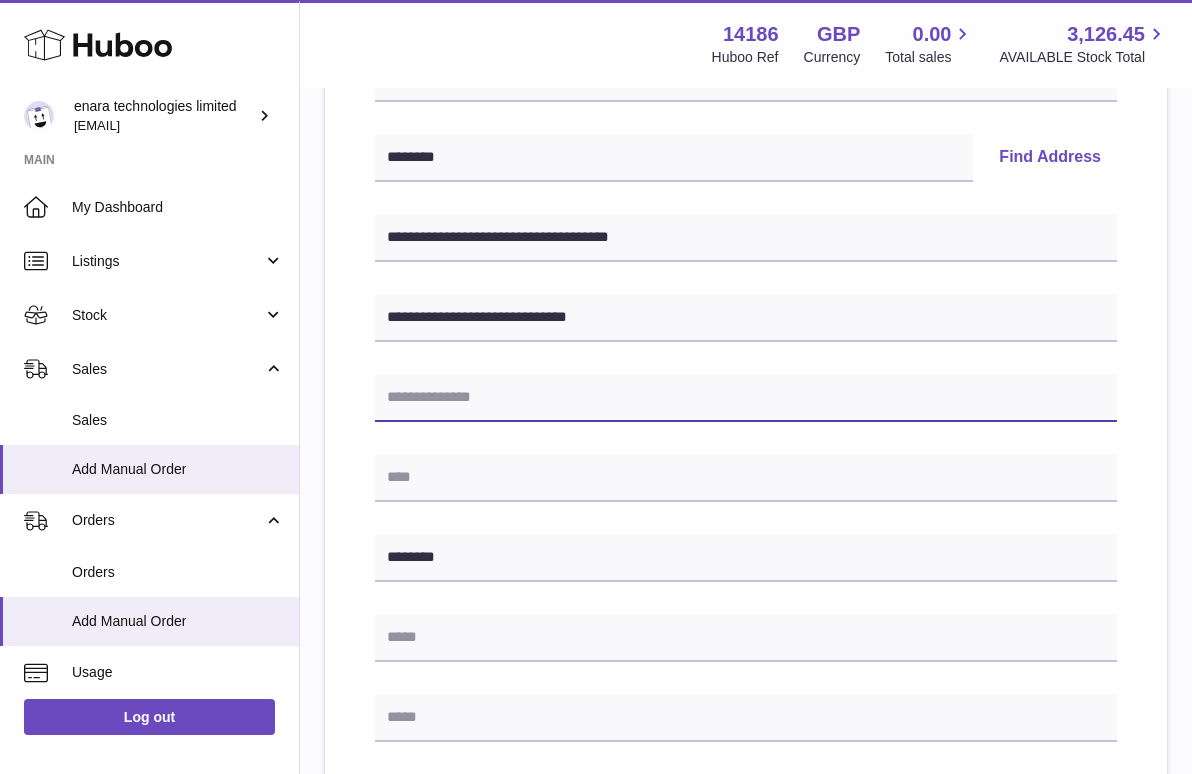 paste on "**********" 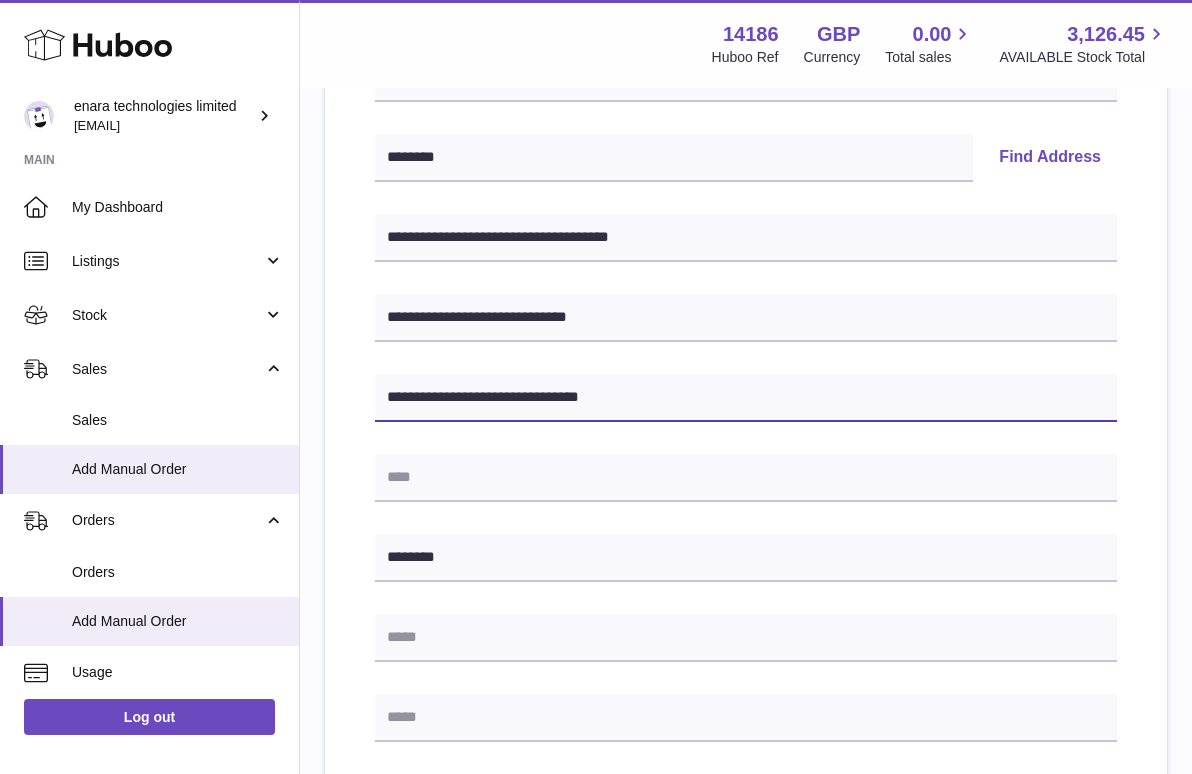 drag, startPoint x: 632, startPoint y: 396, endPoint x: 512, endPoint y: 399, distance: 120.03749 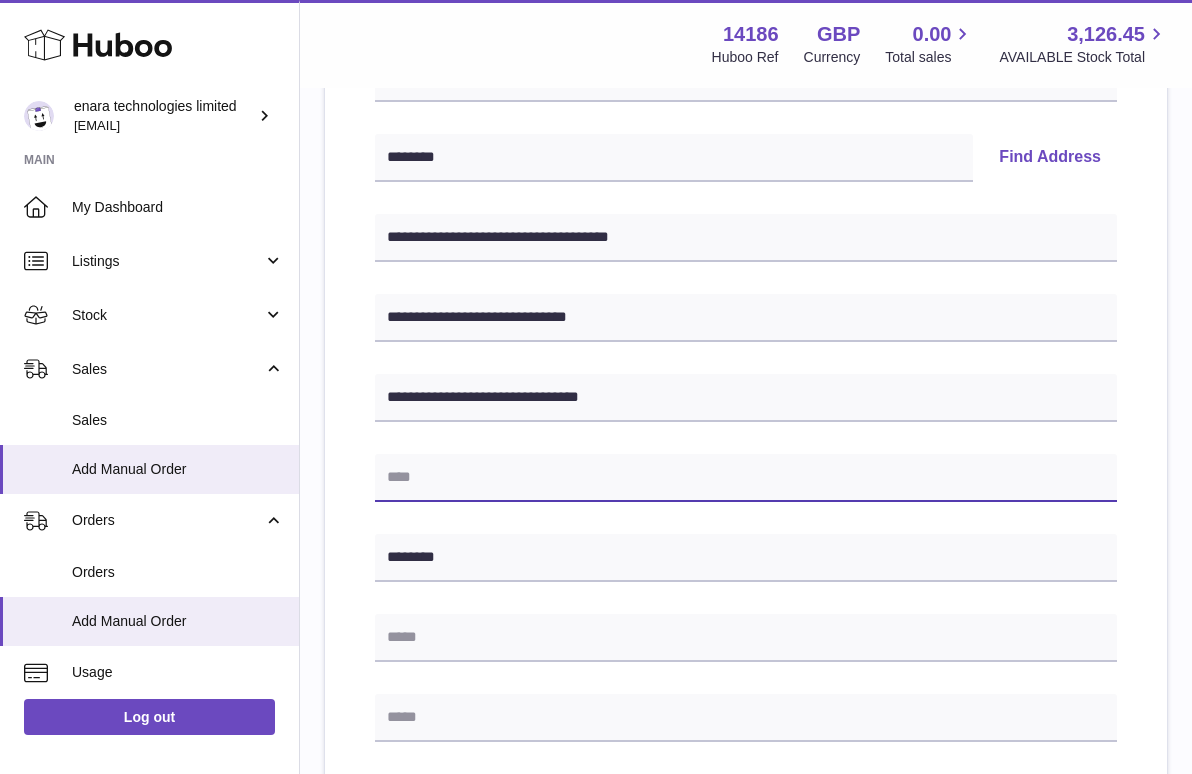 click at bounding box center [746, 478] 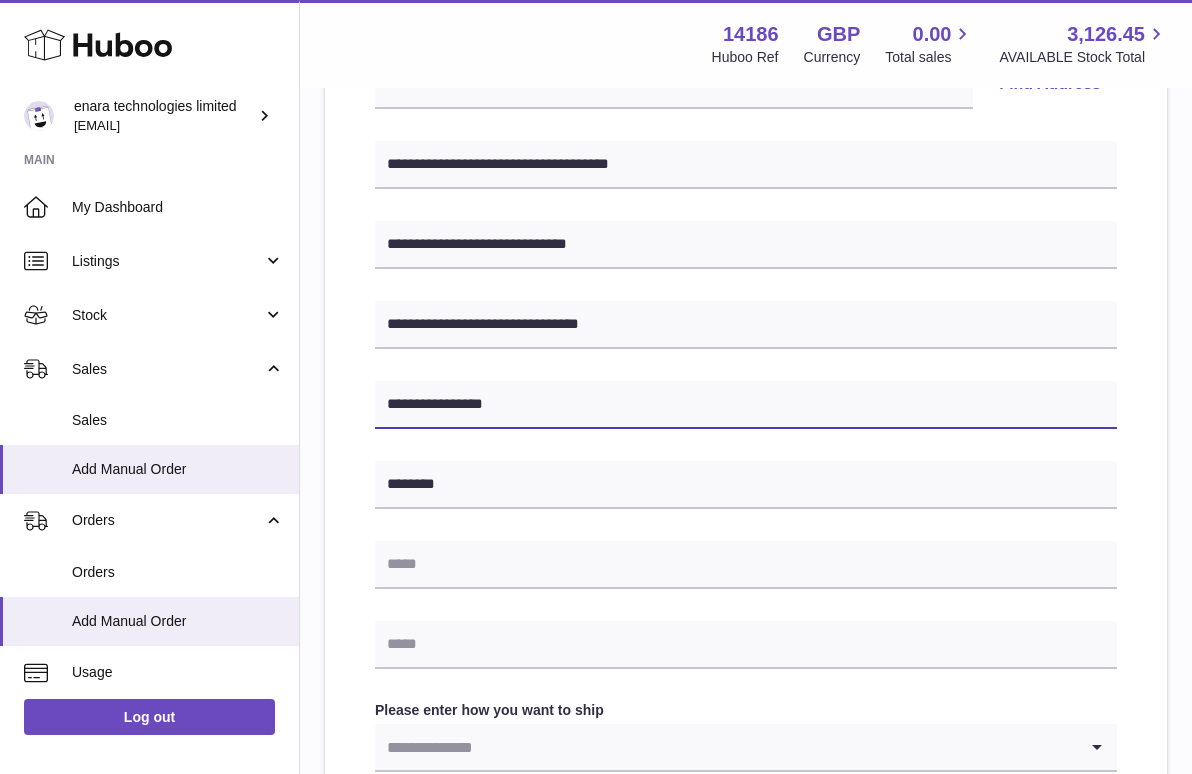scroll, scrollTop: 465, scrollLeft: 0, axis: vertical 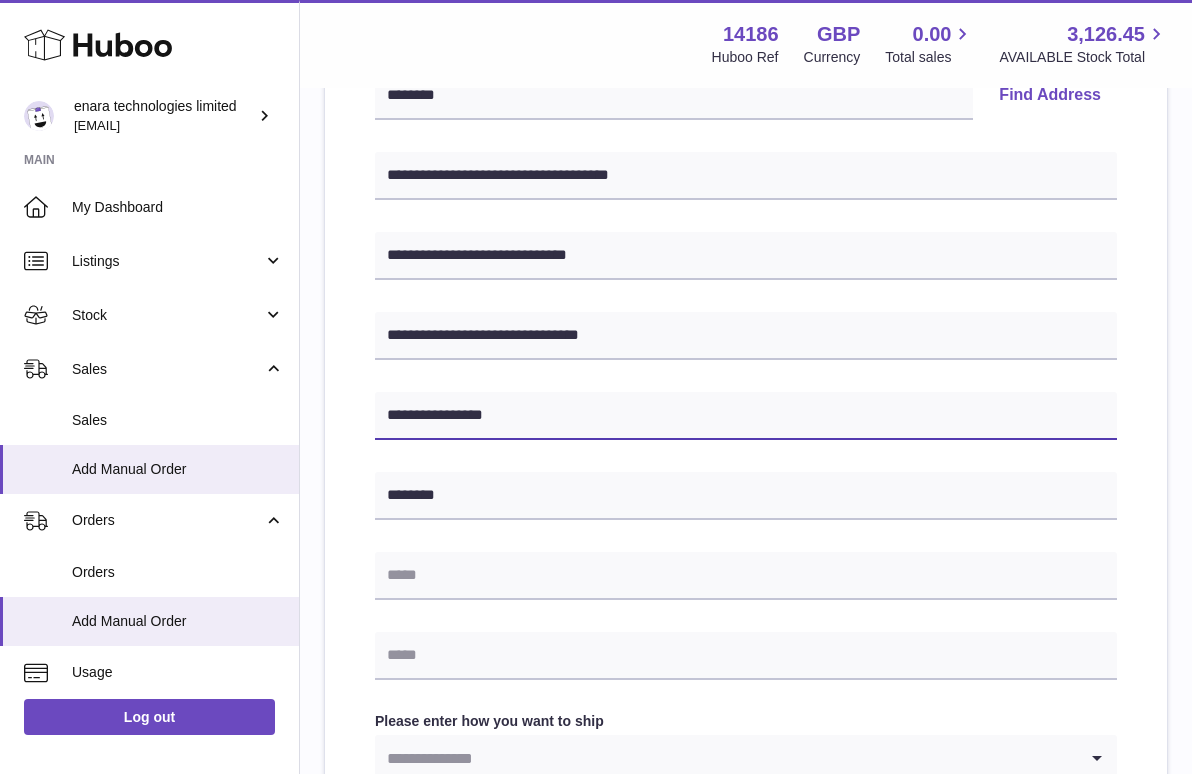 type on "**********" 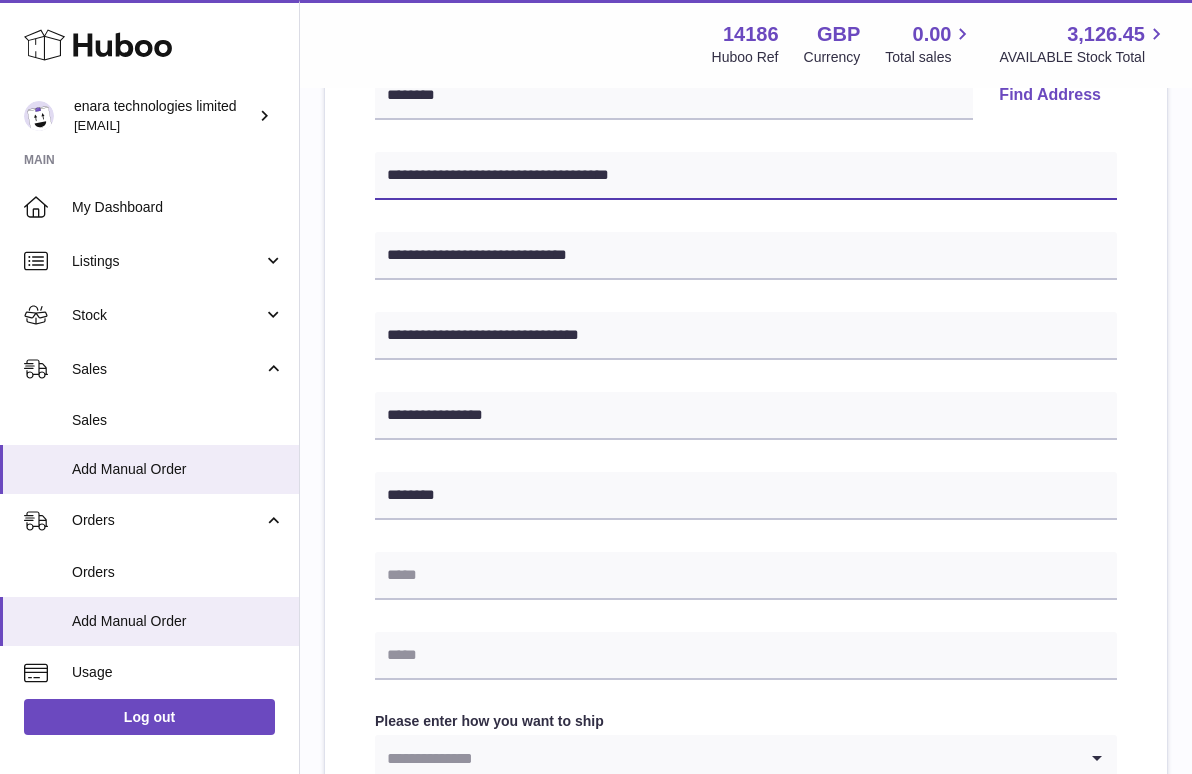 drag, startPoint x: 505, startPoint y: 174, endPoint x: 317, endPoint y: 154, distance: 189.06084 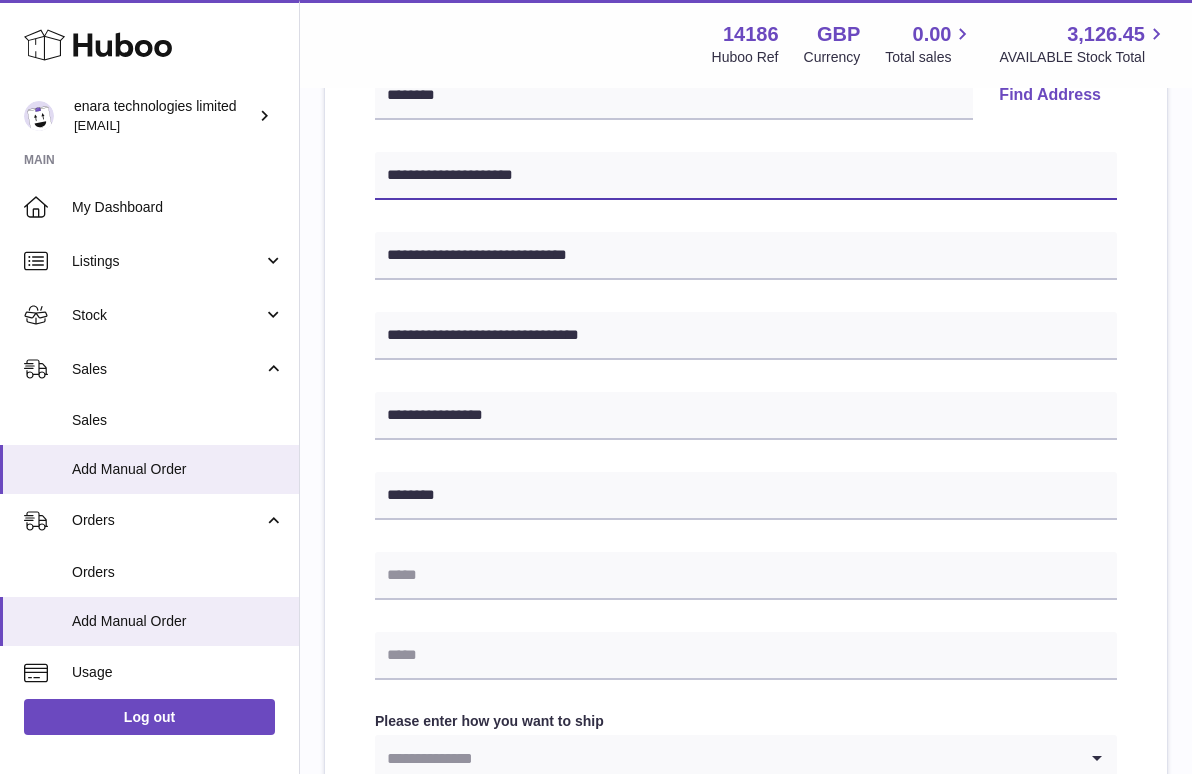 type on "**********" 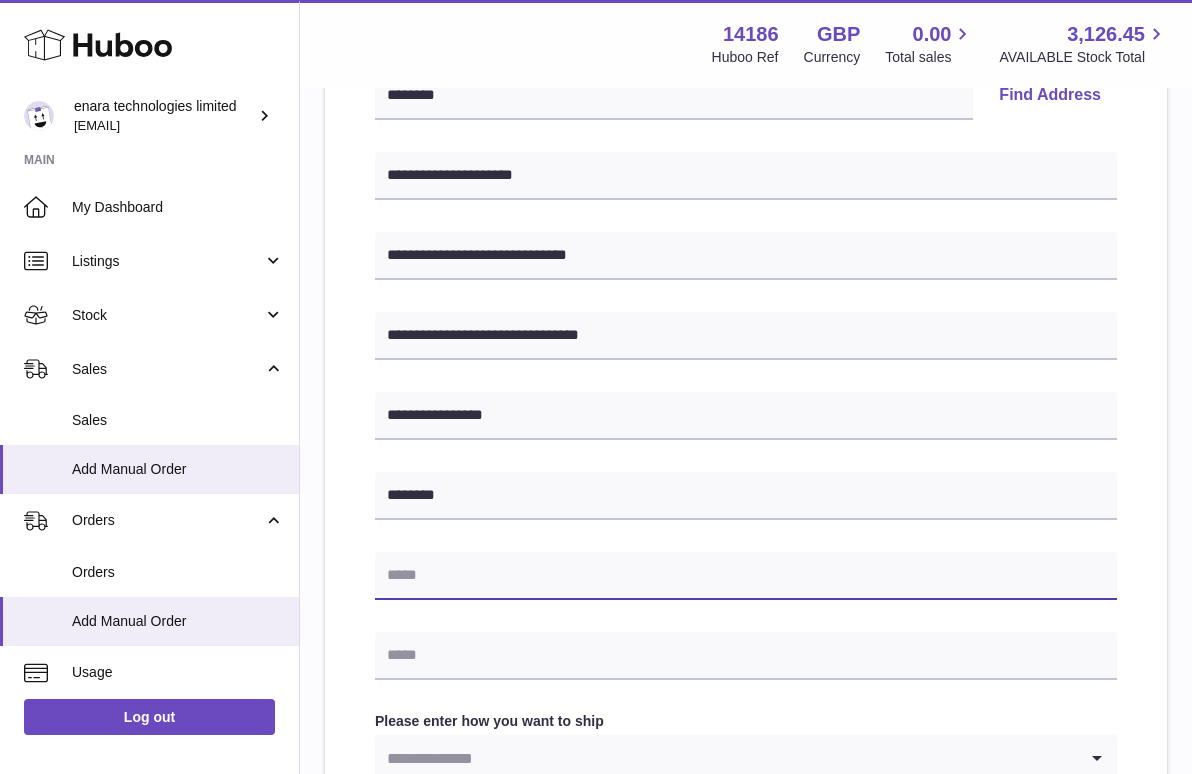 paste on "**********" 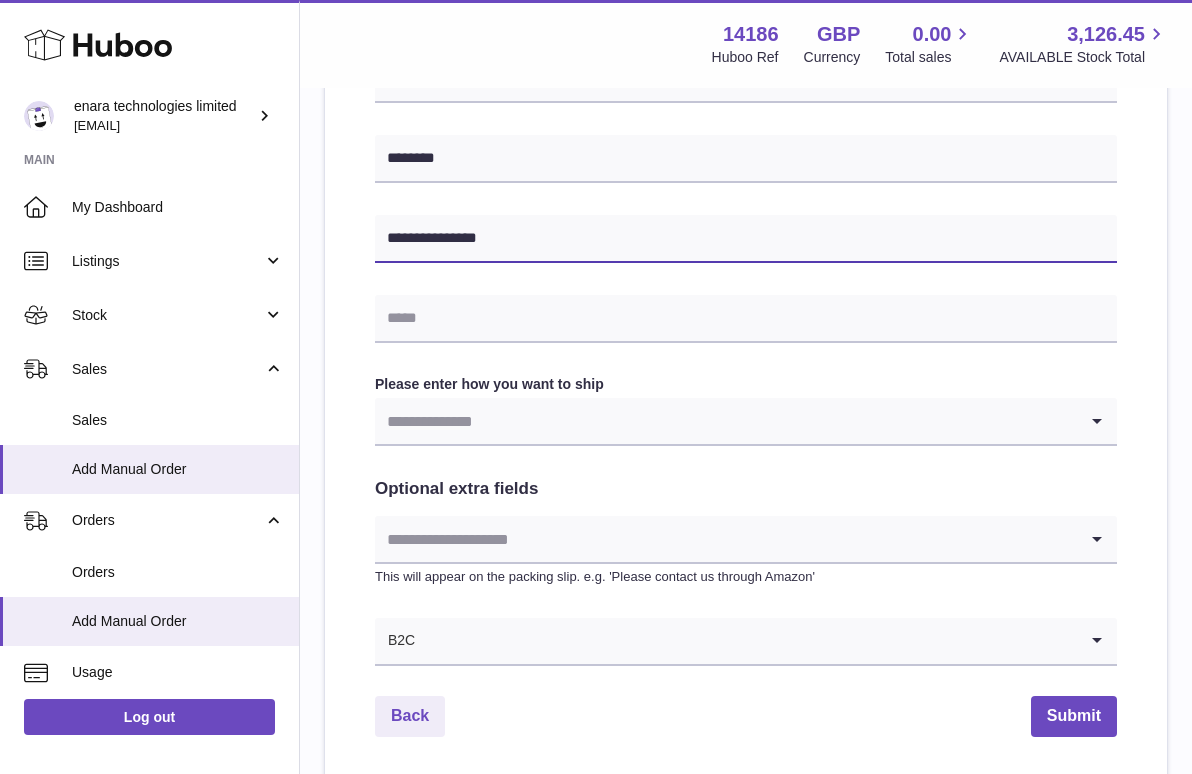 scroll, scrollTop: 821, scrollLeft: 0, axis: vertical 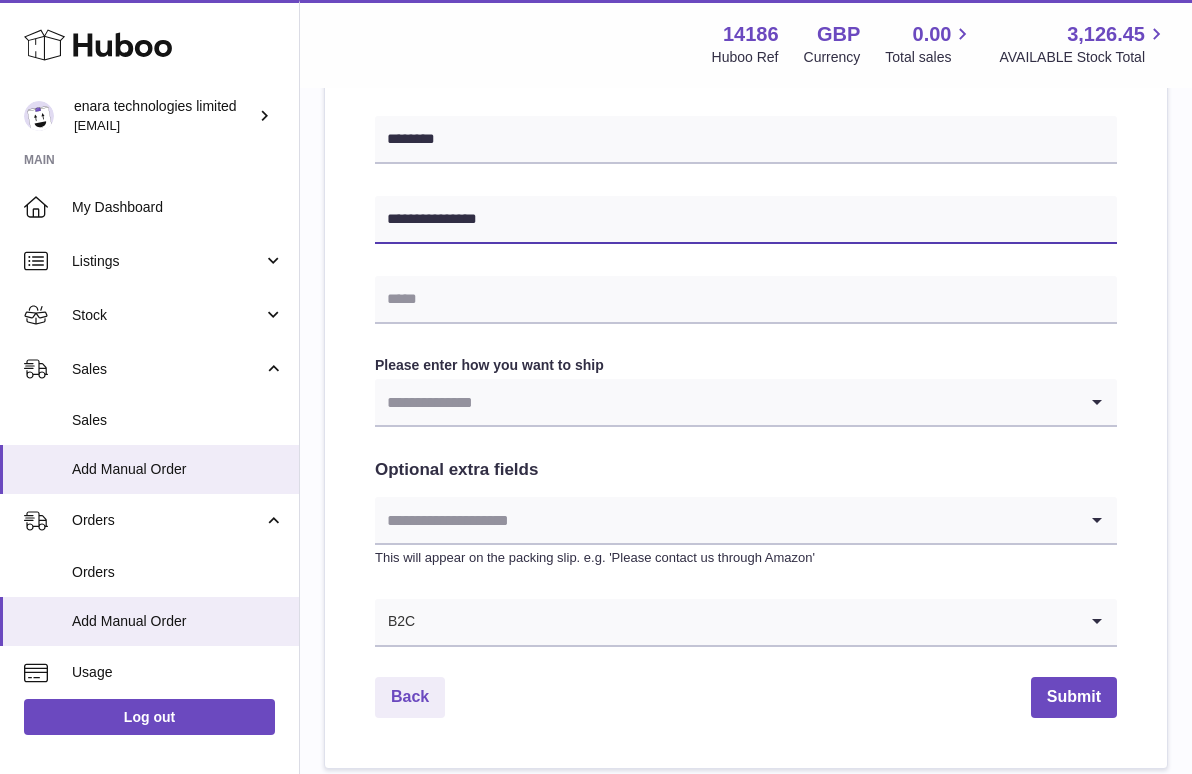 type on "**********" 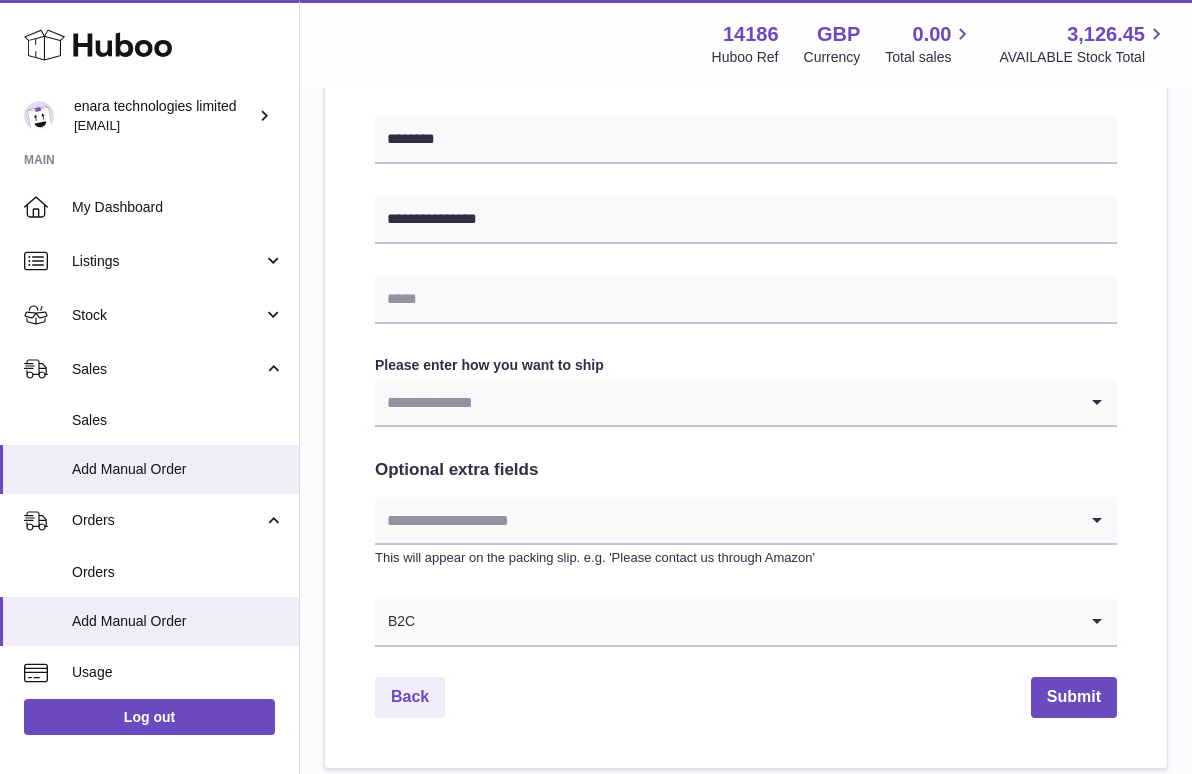 click at bounding box center (726, 402) 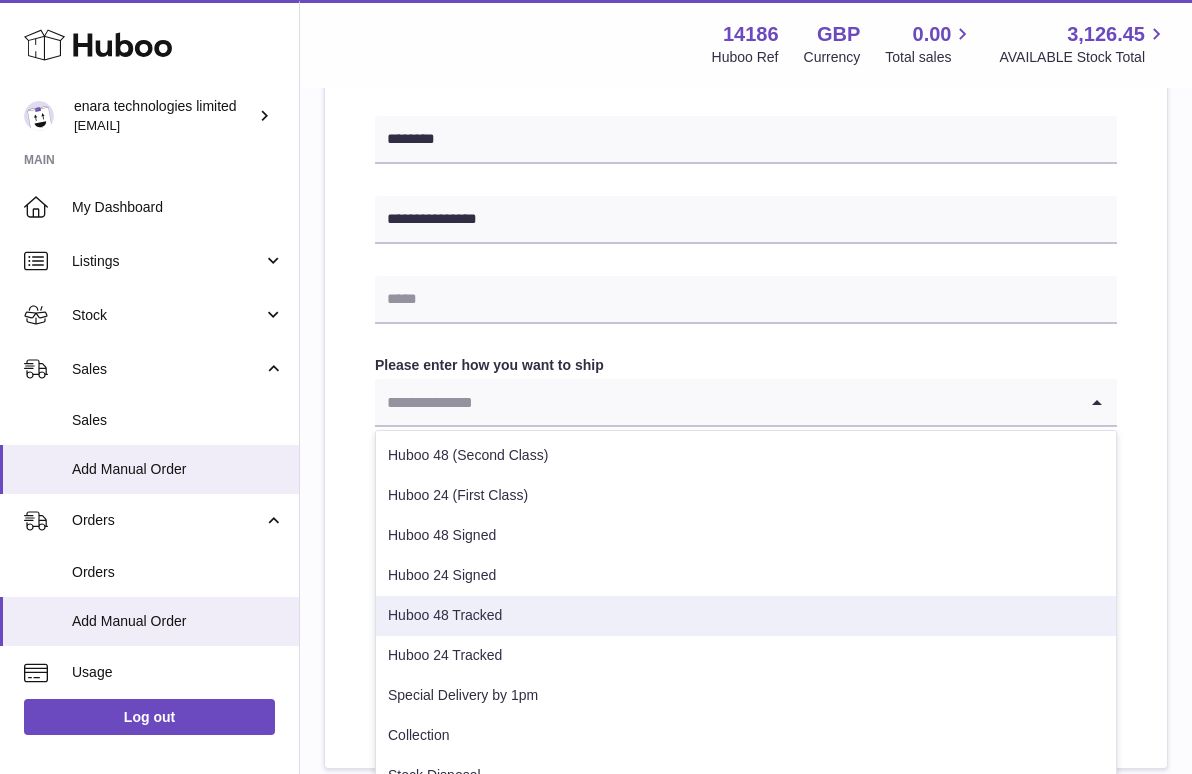 click on "Huboo 48 Tracked" at bounding box center (746, 616) 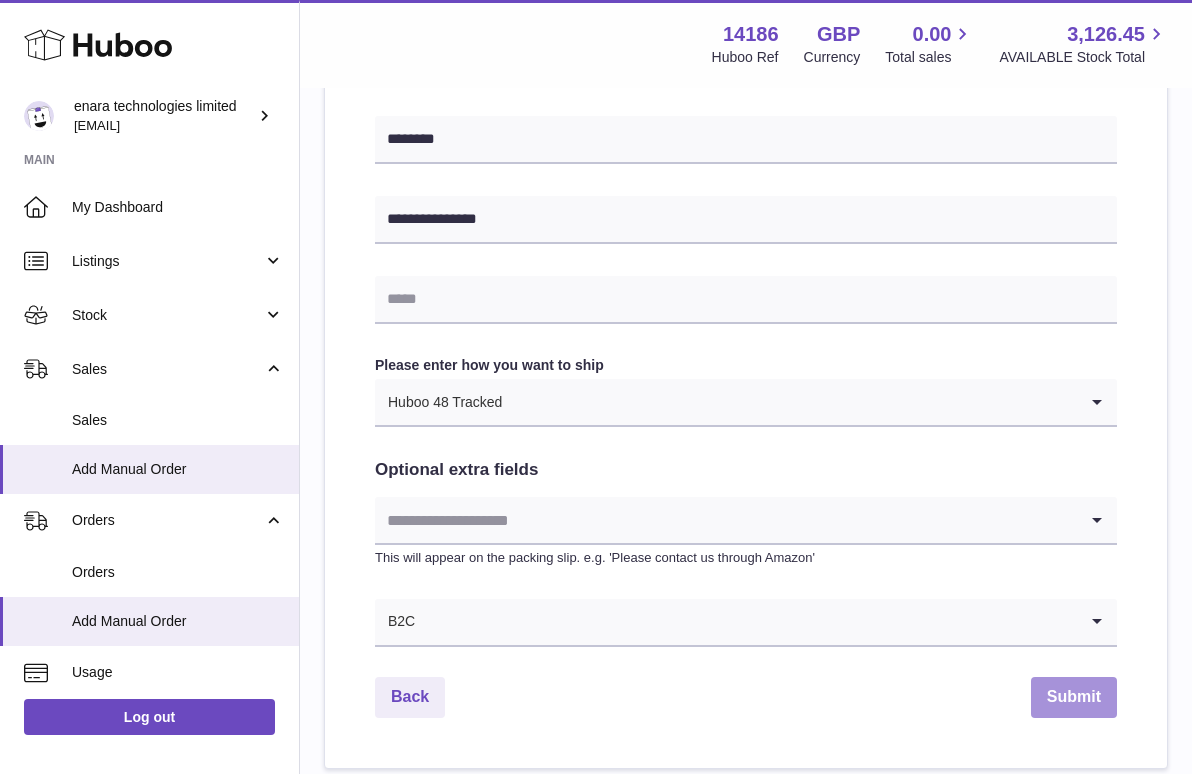 click on "Submit" at bounding box center (1074, 697) 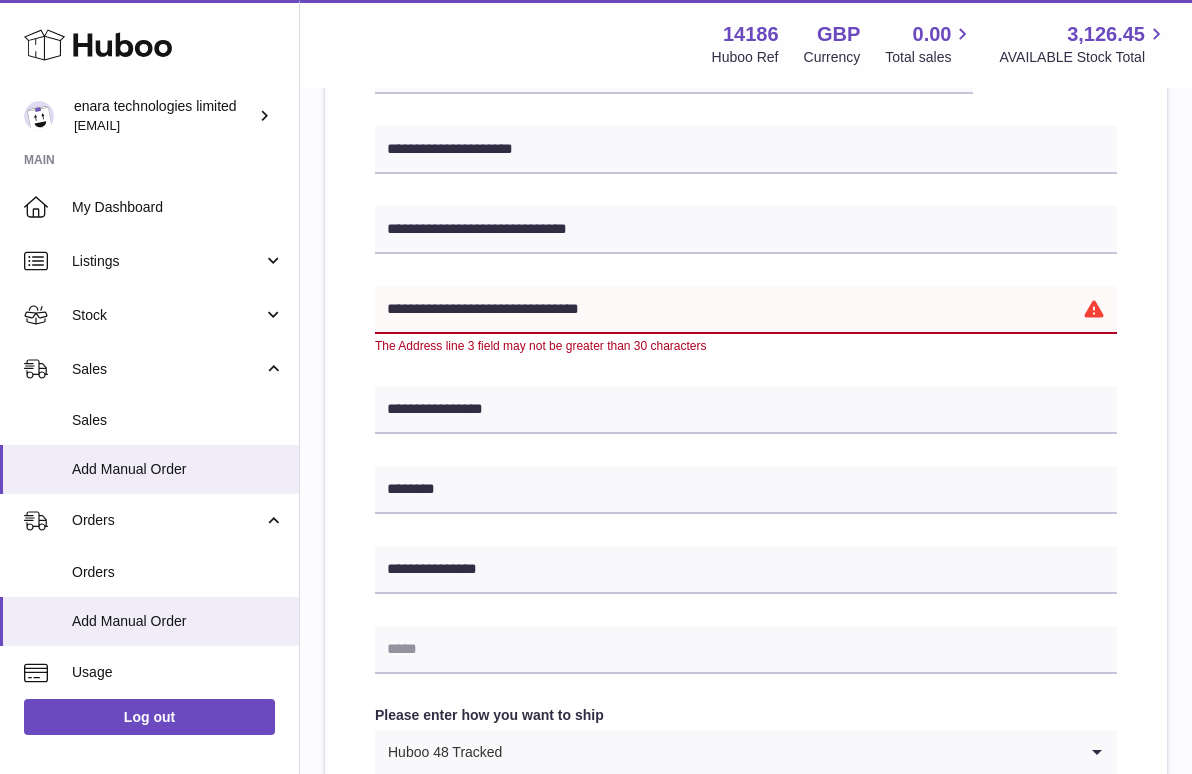 scroll, scrollTop: 480, scrollLeft: 0, axis: vertical 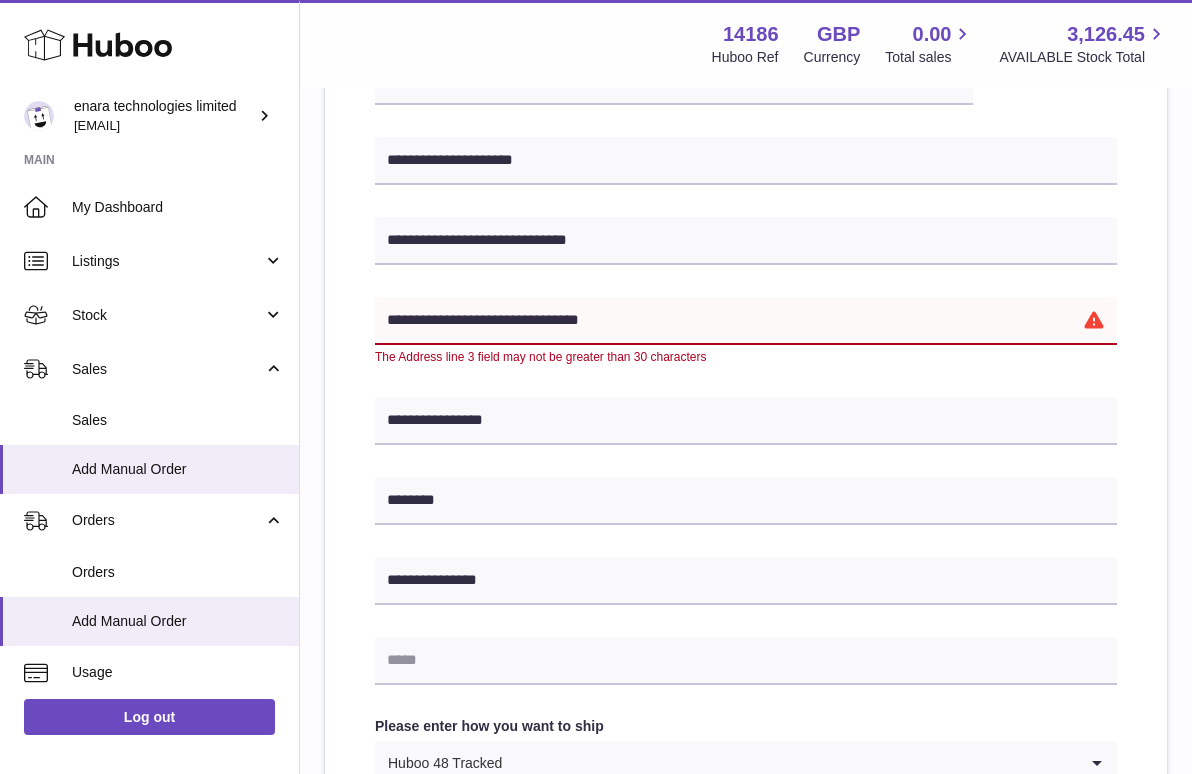 drag, startPoint x: 625, startPoint y: 320, endPoint x: 514, endPoint y: 321, distance: 111.0045 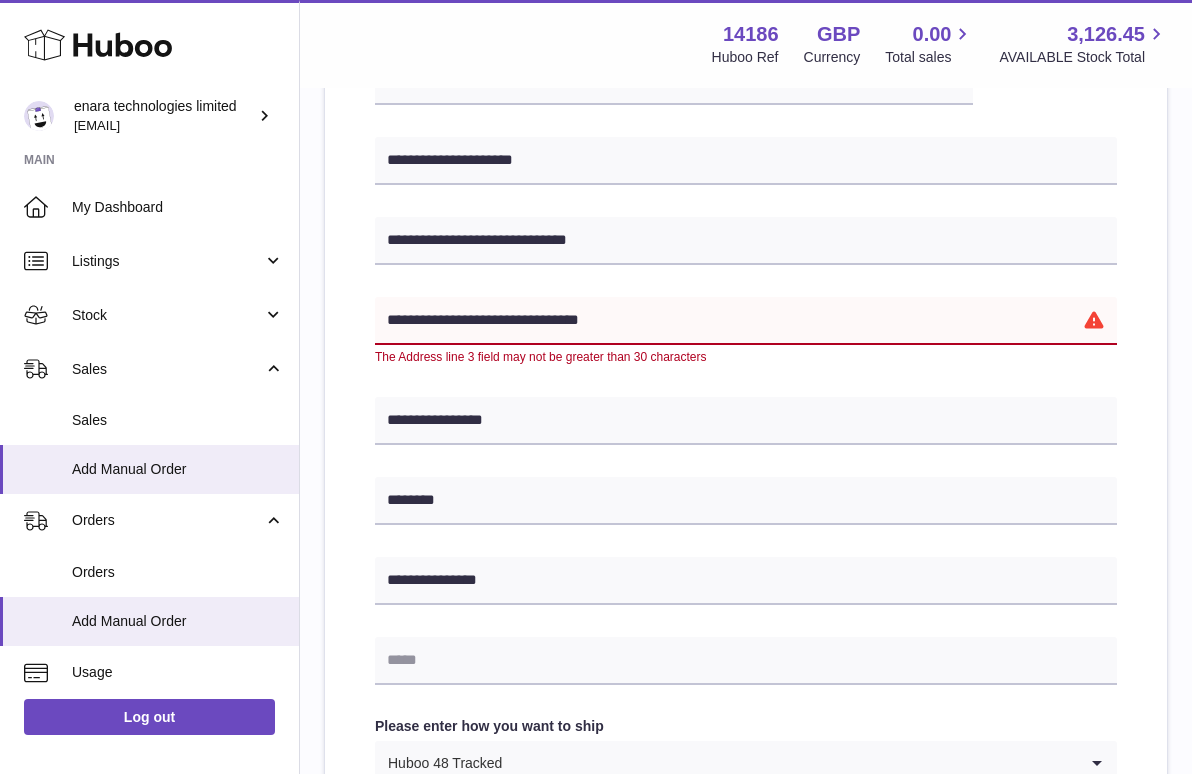click on "**********" at bounding box center [746, 321] 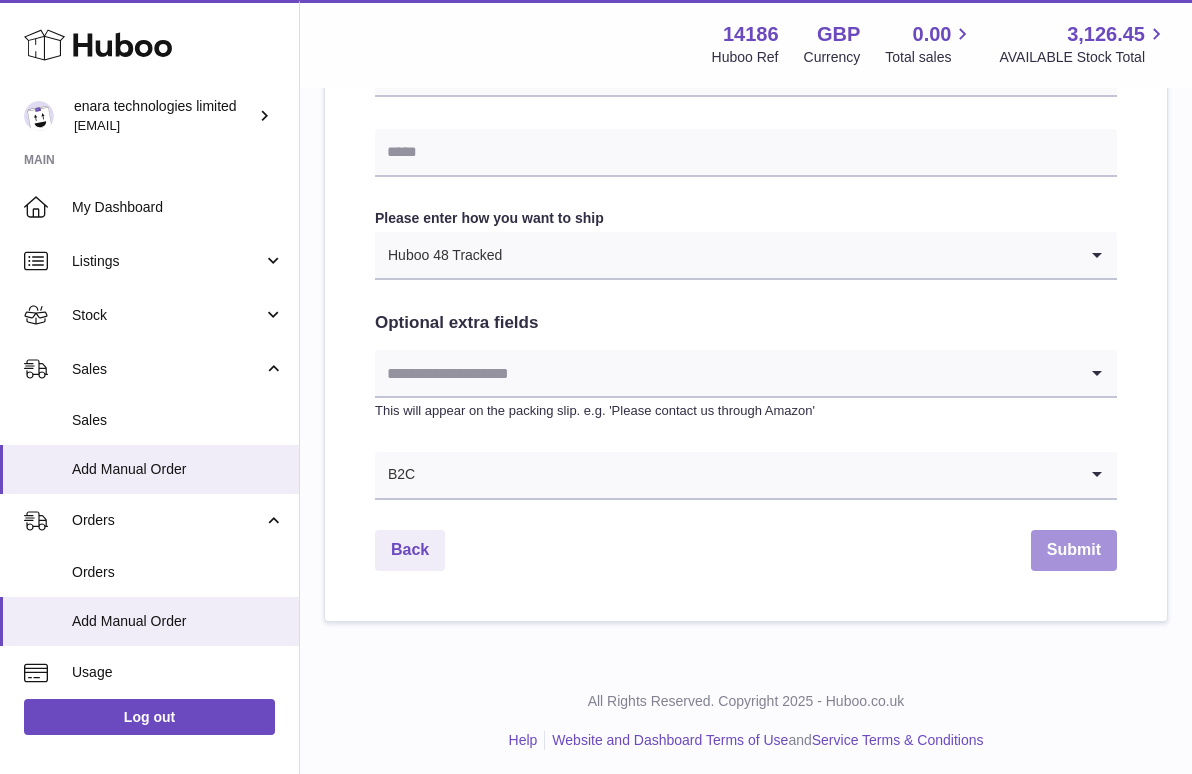 scroll, scrollTop: 967, scrollLeft: 0, axis: vertical 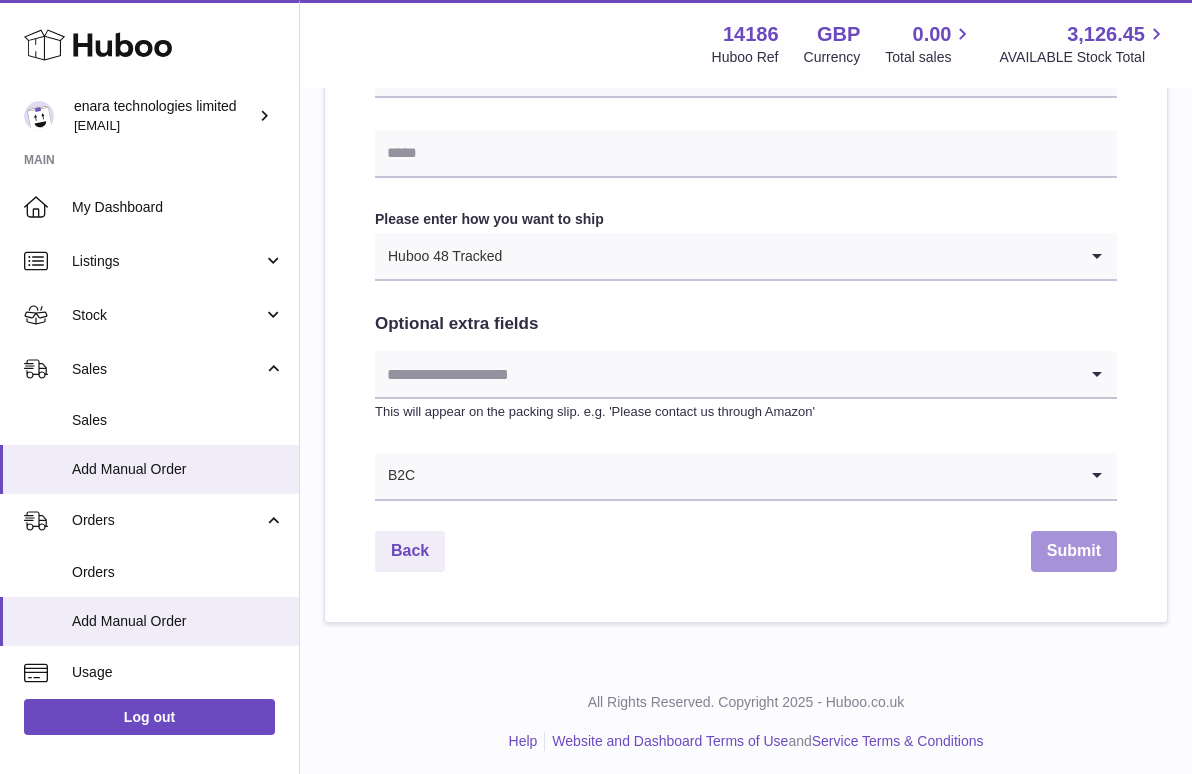 type on "**********" 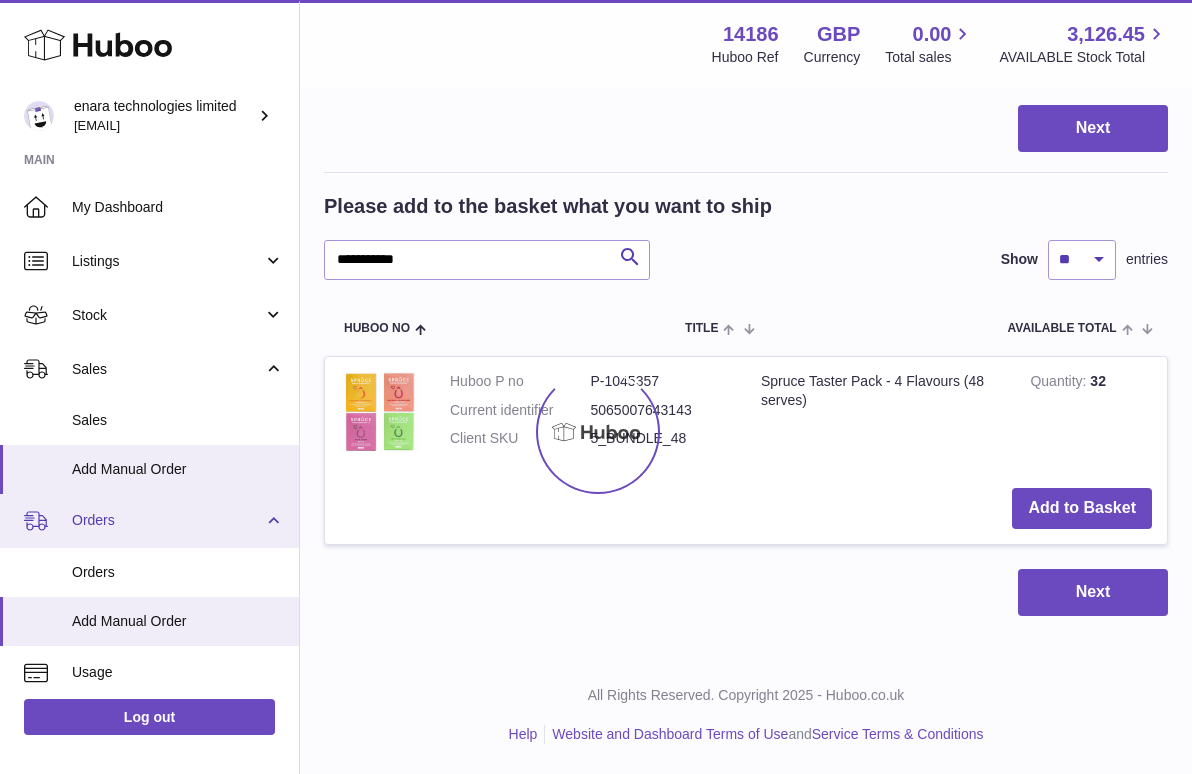 scroll, scrollTop: 0, scrollLeft: 0, axis: both 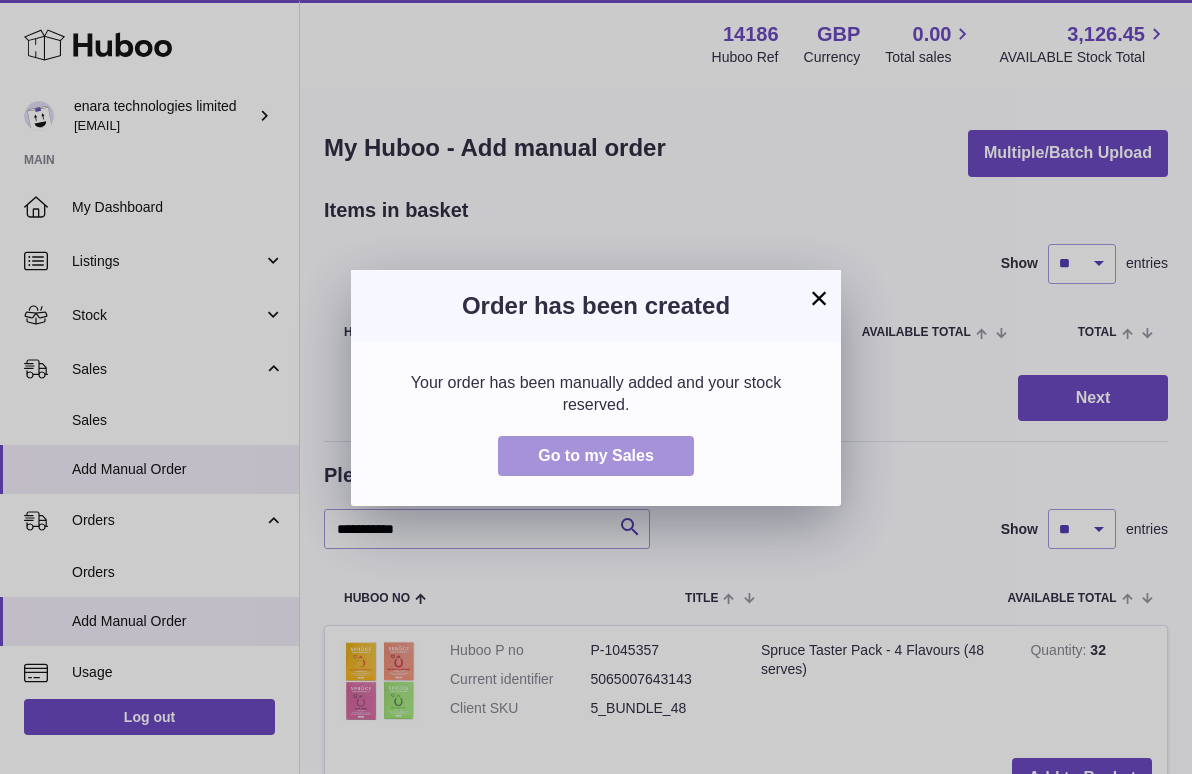 click on "Go to my Sales" at bounding box center [596, 456] 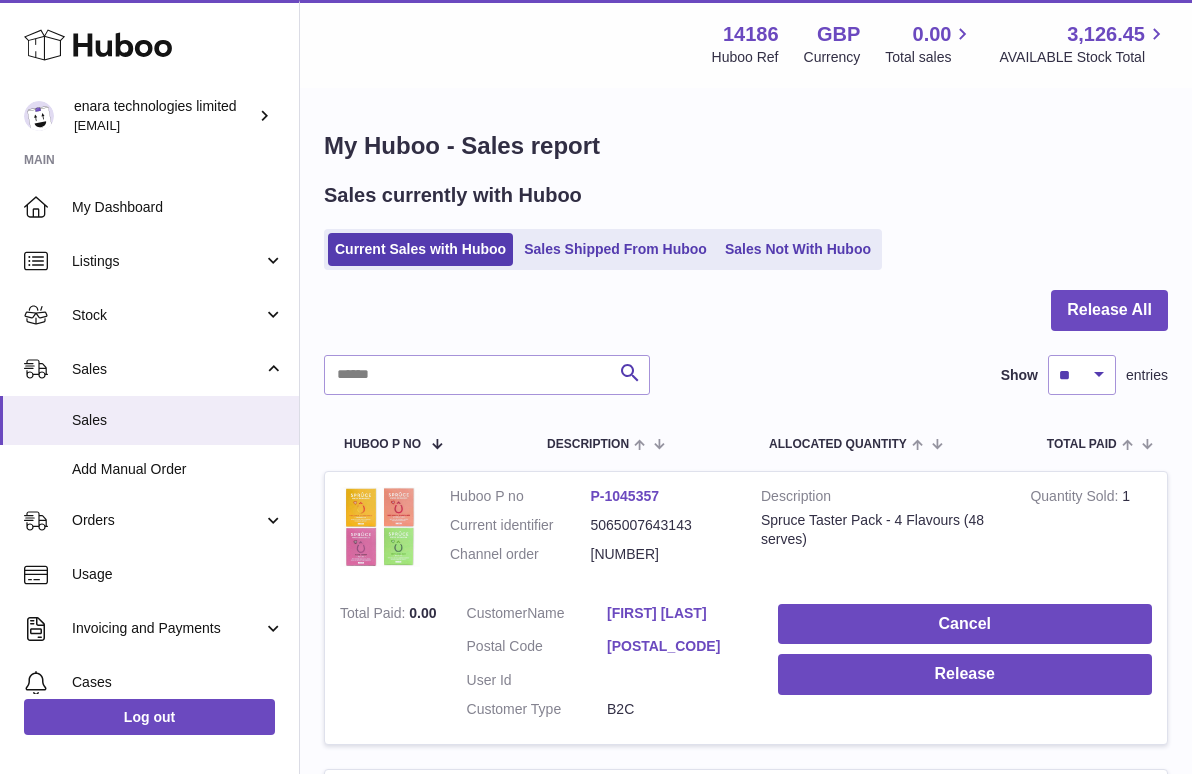 scroll, scrollTop: 0, scrollLeft: 0, axis: both 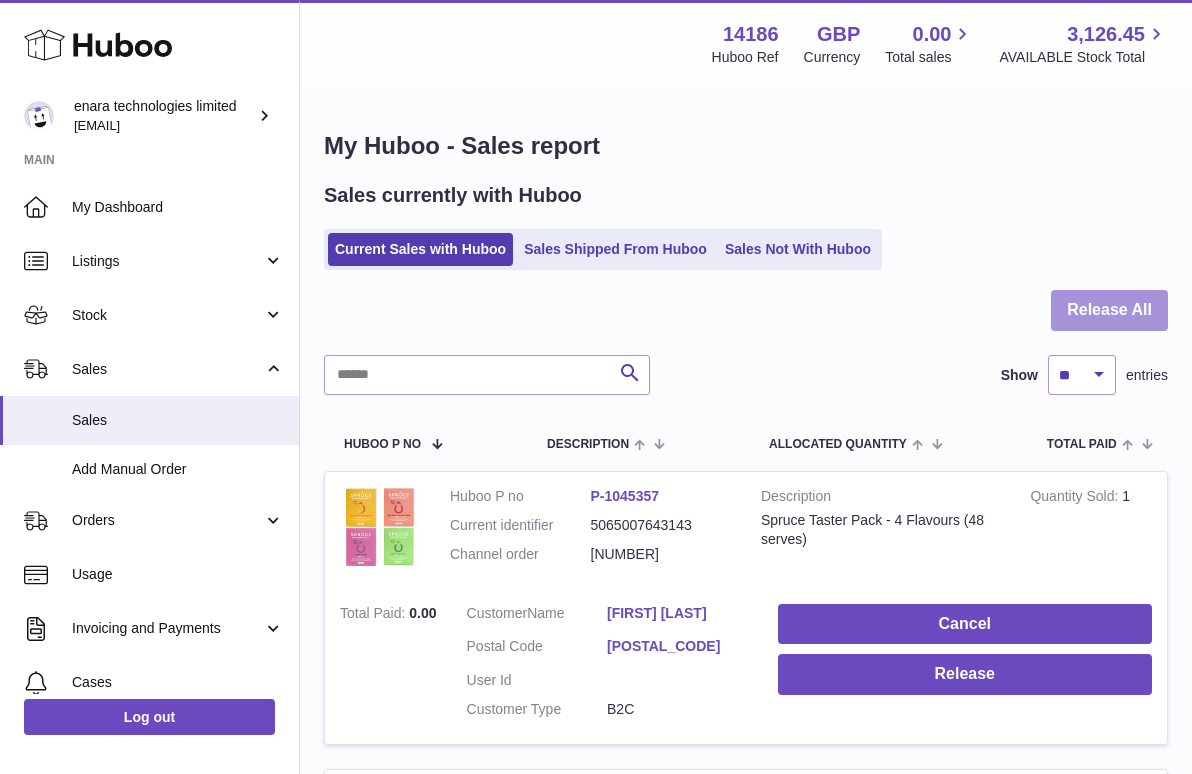 click on "Release All" at bounding box center [1109, 310] 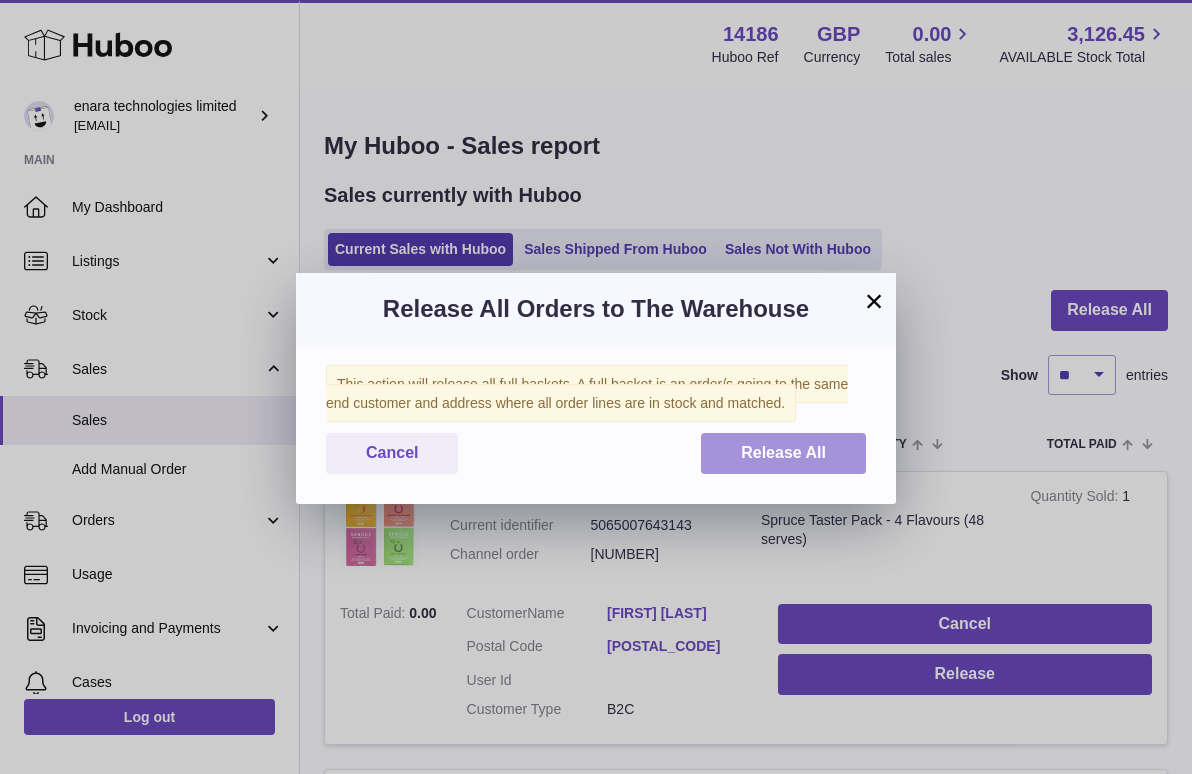 click on "Release All" at bounding box center [783, 453] 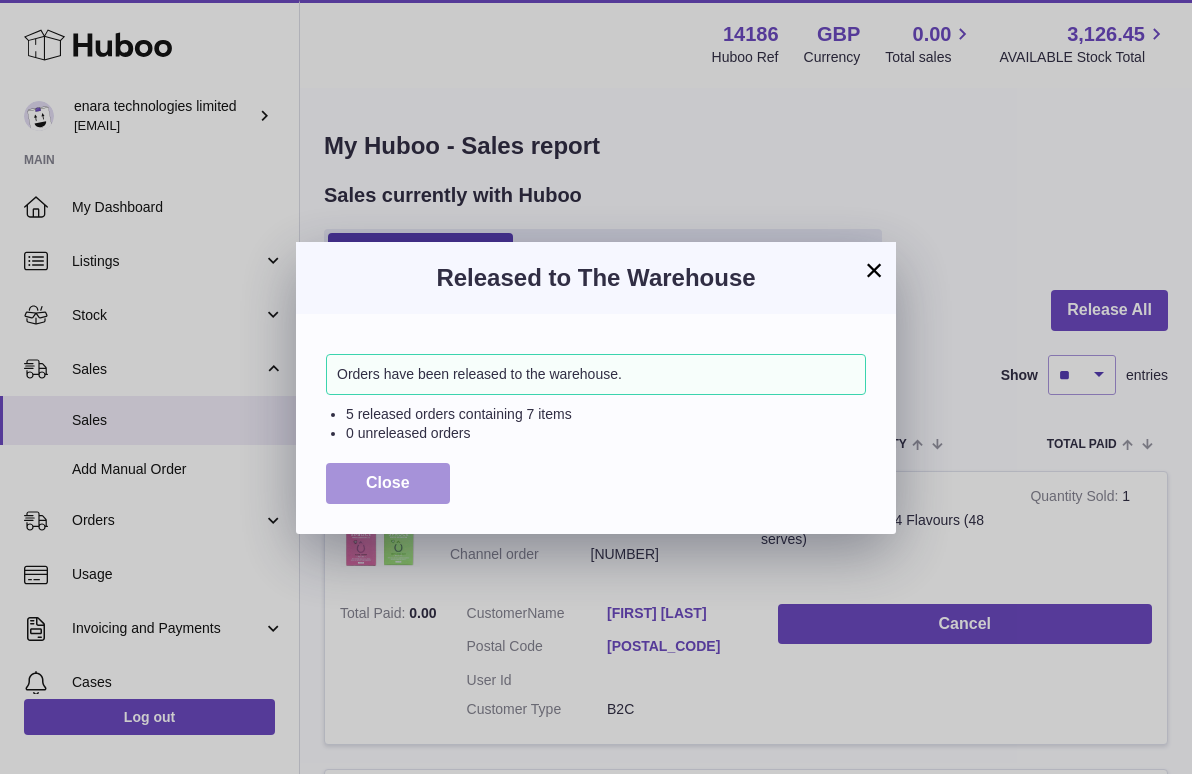 click on "Close" at bounding box center [388, 482] 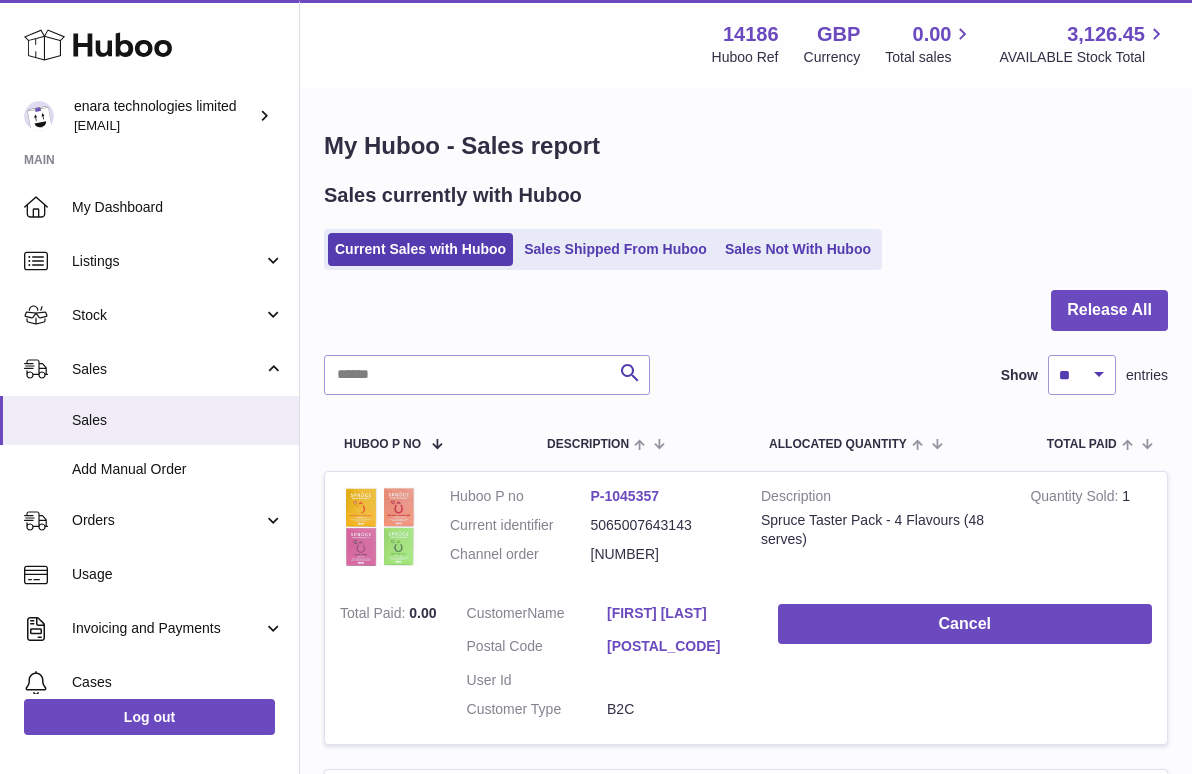 click at bounding box center [746, 322] 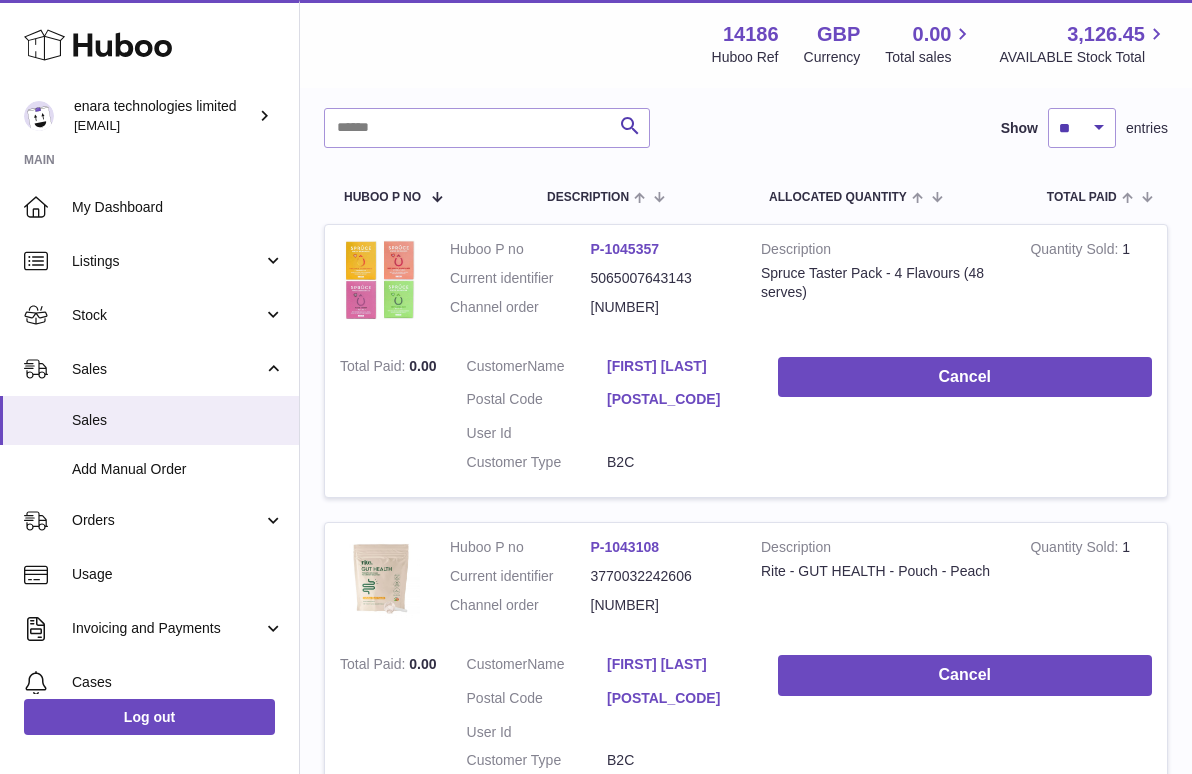 scroll, scrollTop: 304, scrollLeft: 0, axis: vertical 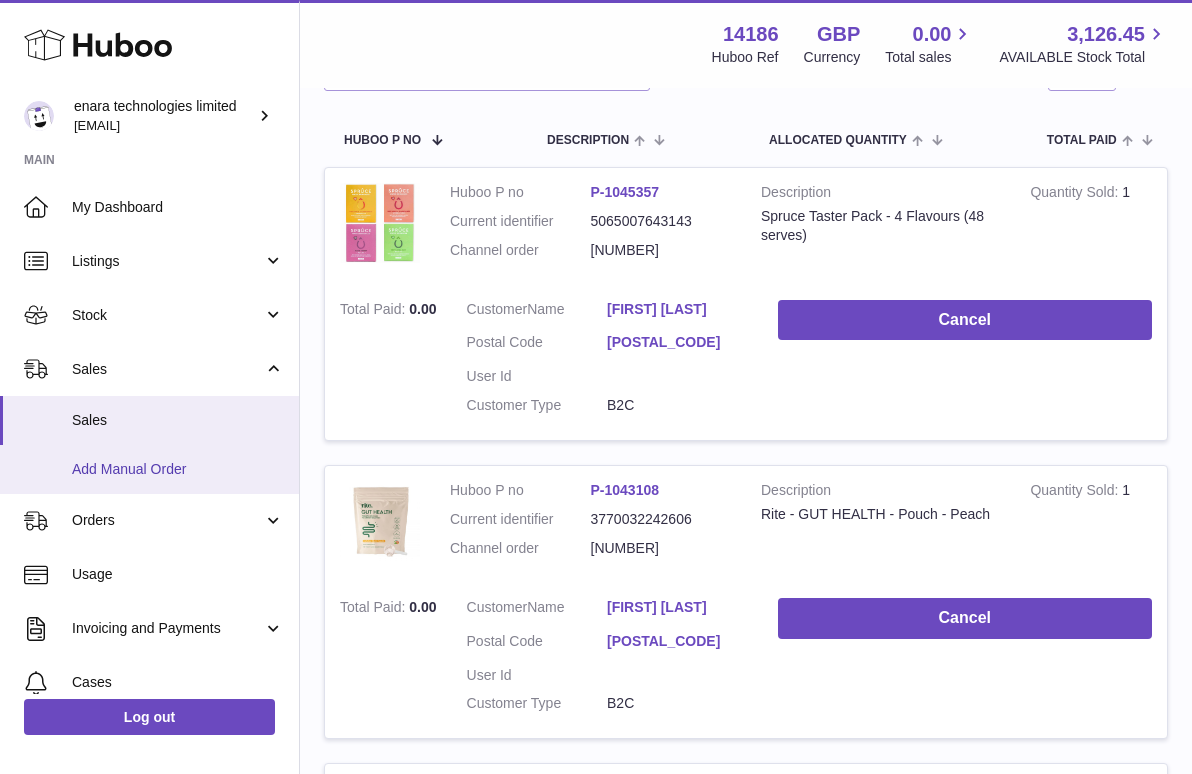 click on "Add Manual Order" at bounding box center (149, 469) 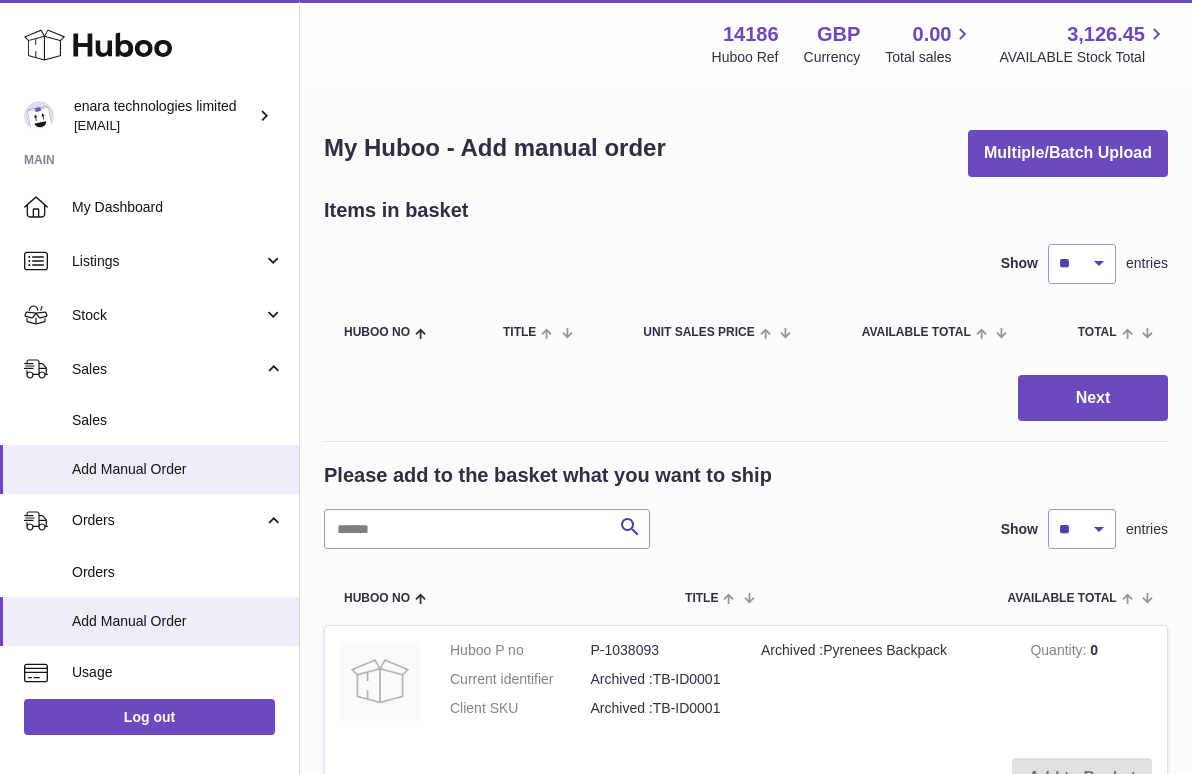 scroll, scrollTop: 0, scrollLeft: 0, axis: both 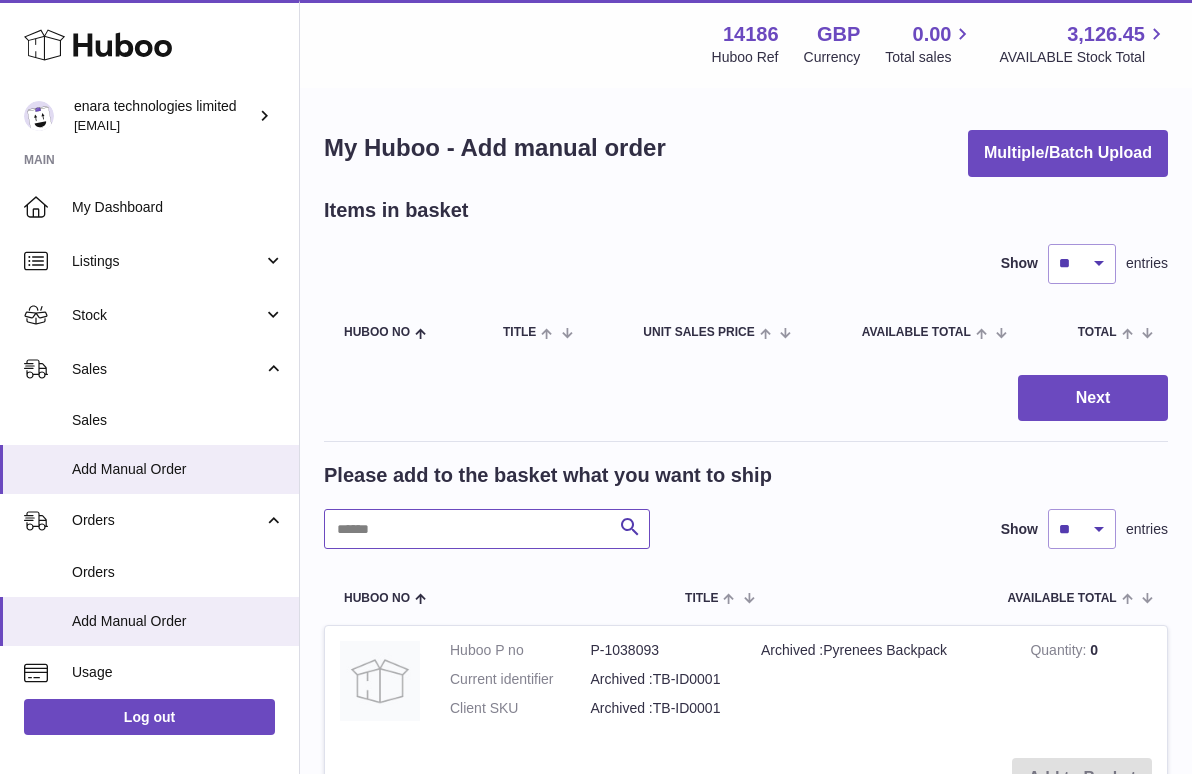 click at bounding box center (487, 529) 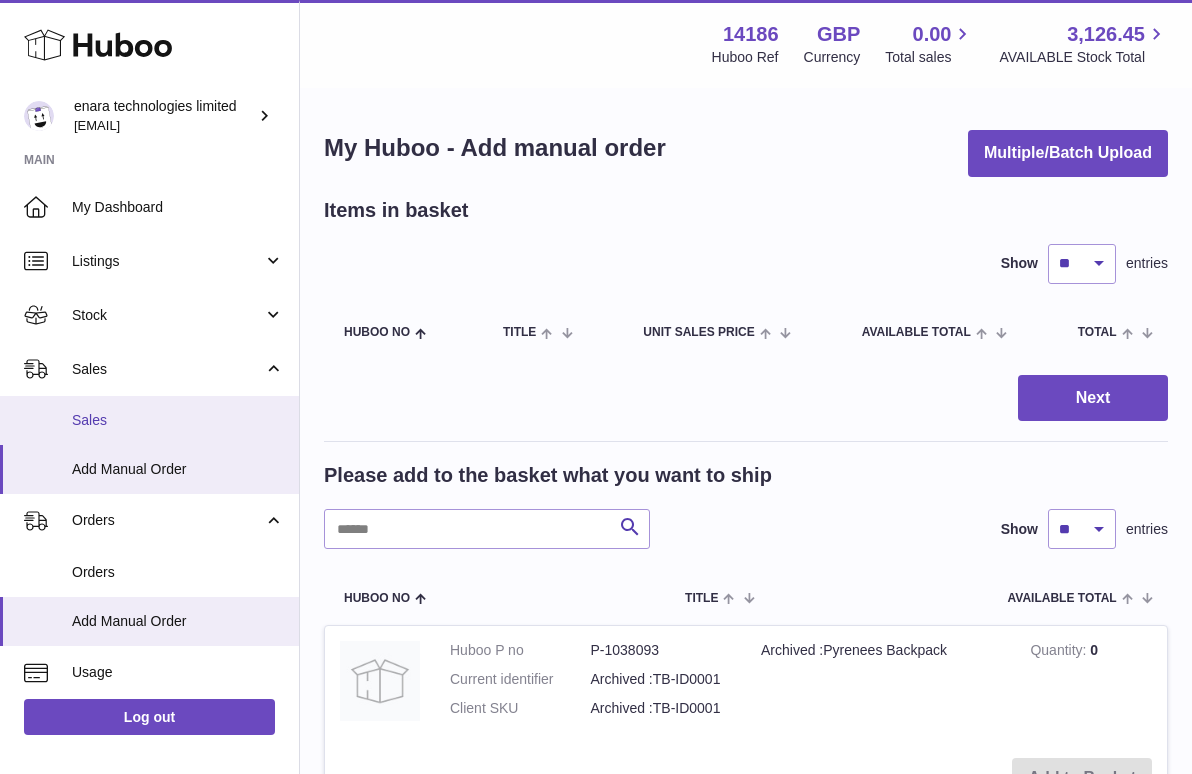 click on "Sales" at bounding box center [178, 420] 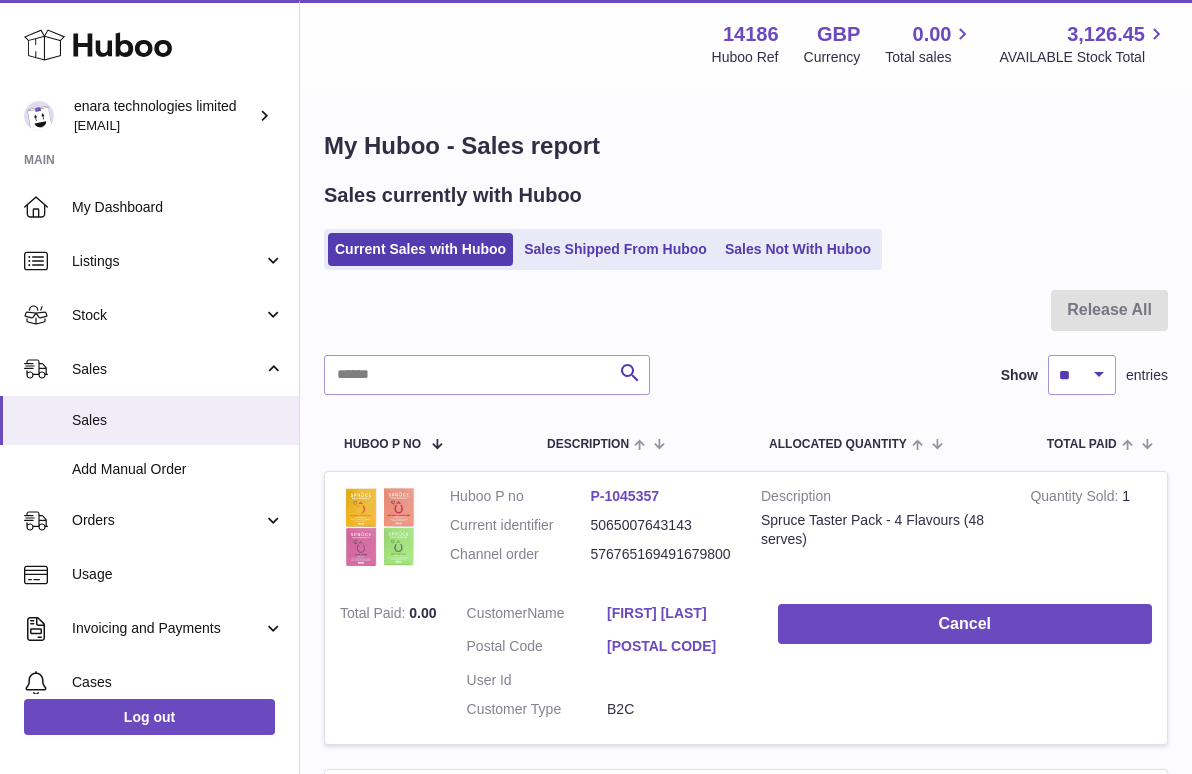 scroll, scrollTop: 0, scrollLeft: 0, axis: both 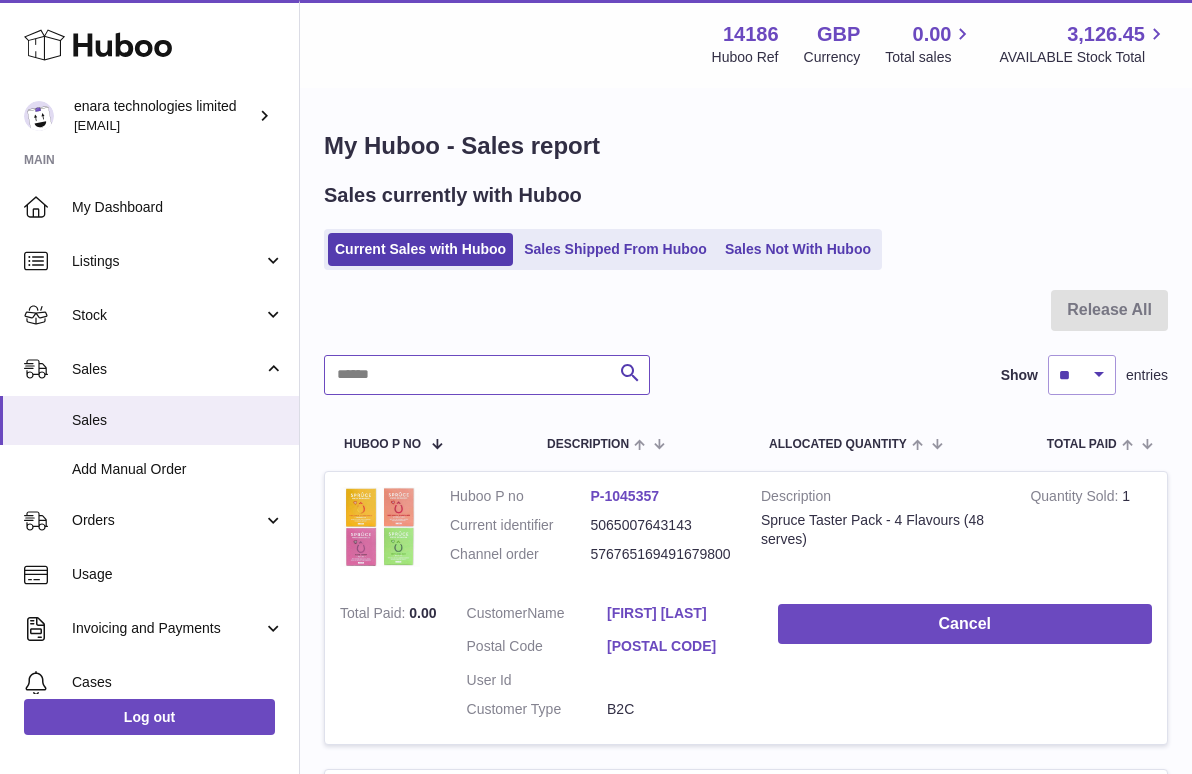 click at bounding box center [487, 375] 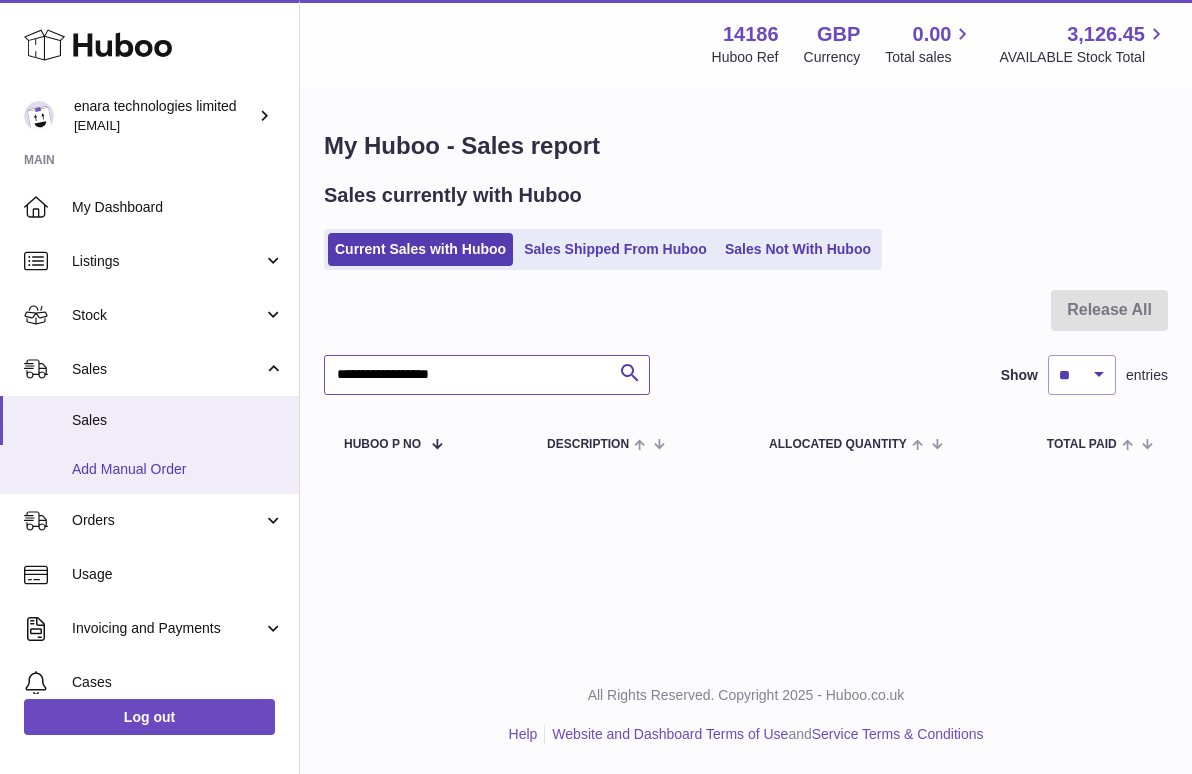 type on "**********" 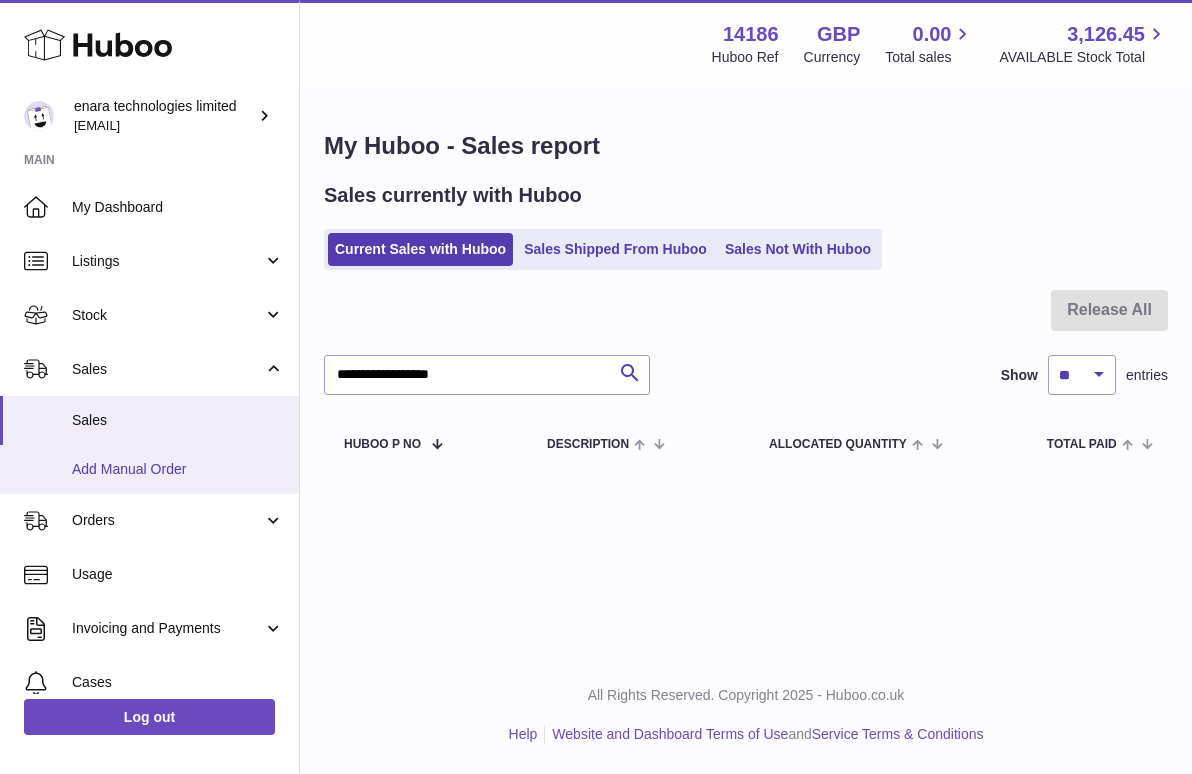 click on "Add Manual Order" at bounding box center (178, 469) 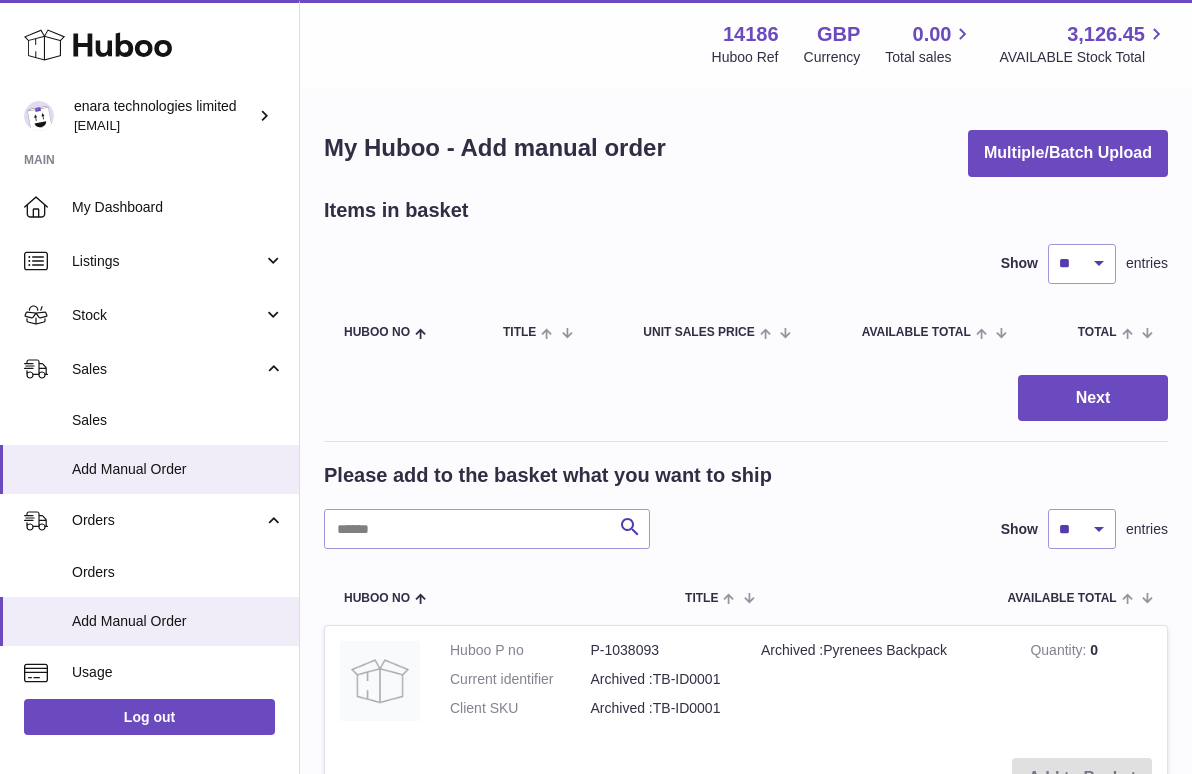 scroll, scrollTop: 0, scrollLeft: 0, axis: both 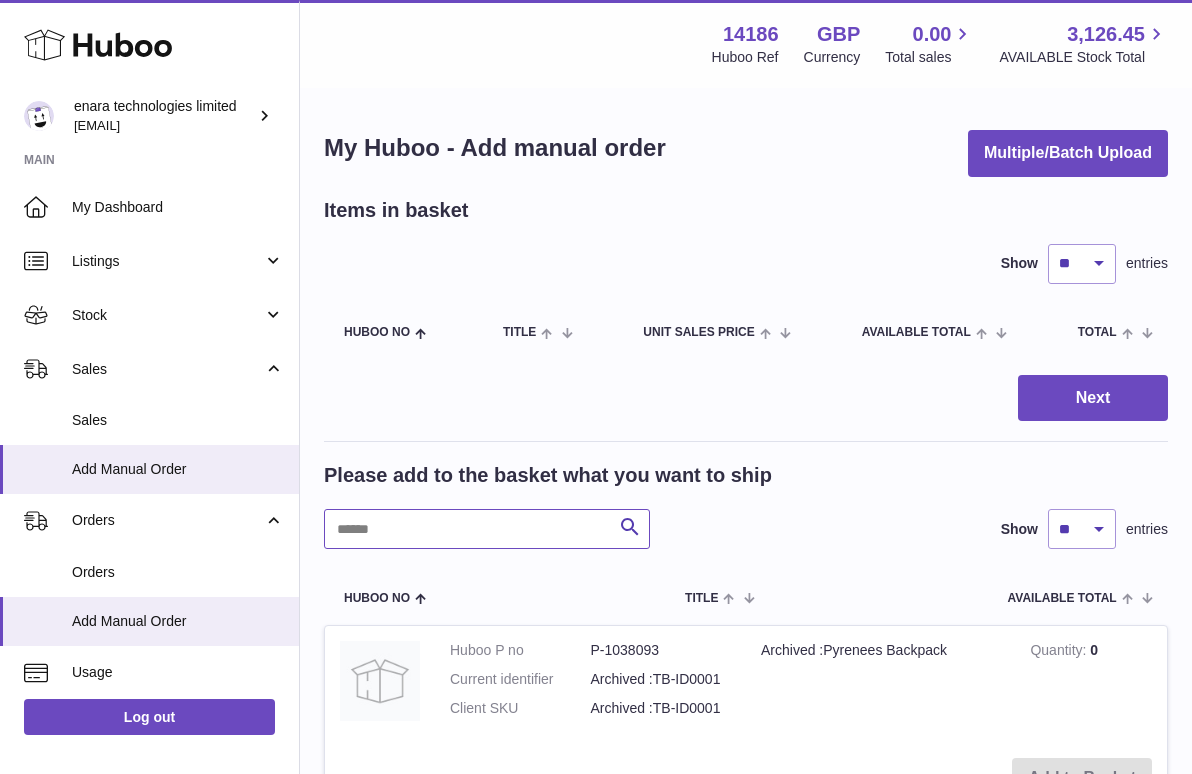 click at bounding box center [487, 529] 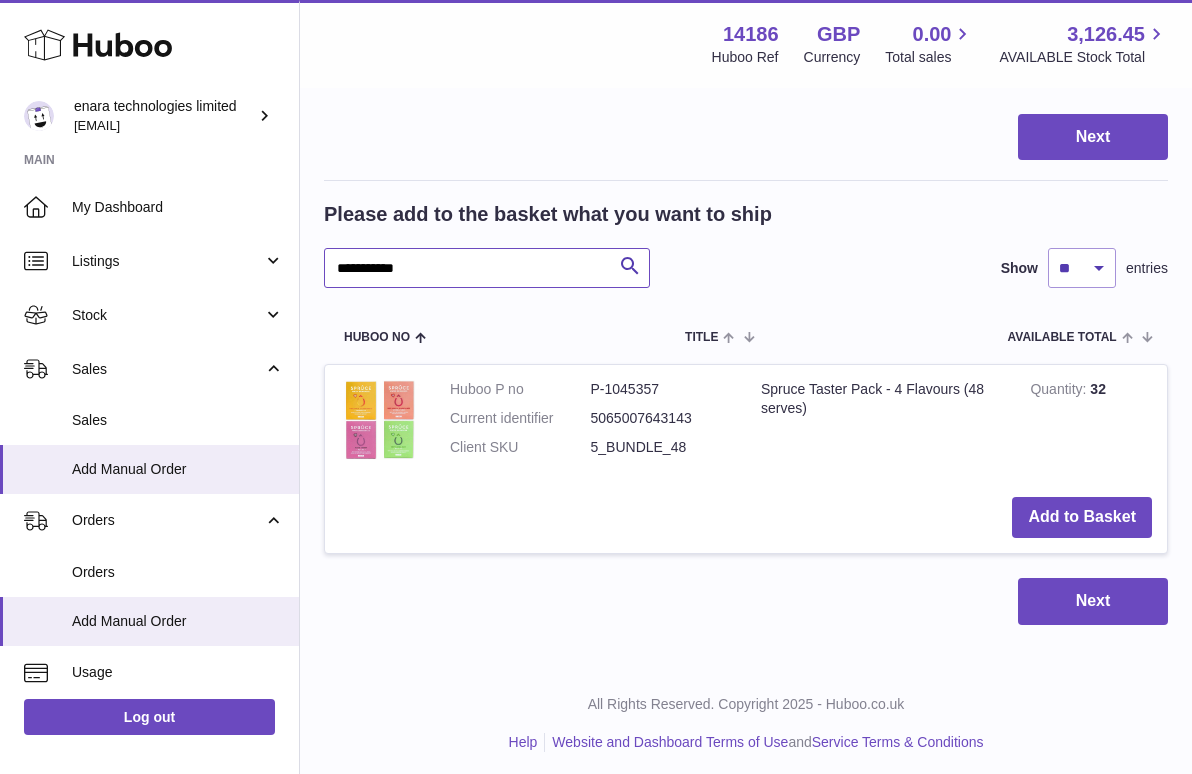 scroll, scrollTop: 260, scrollLeft: 0, axis: vertical 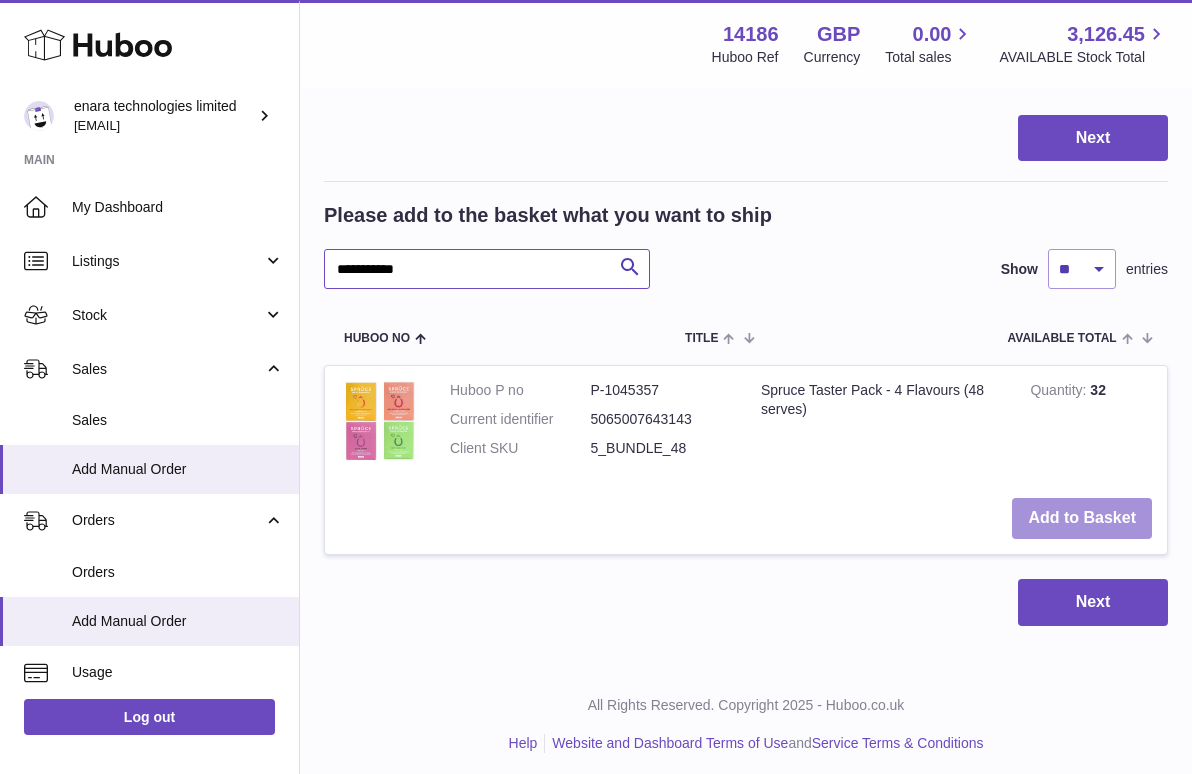 type on "**********" 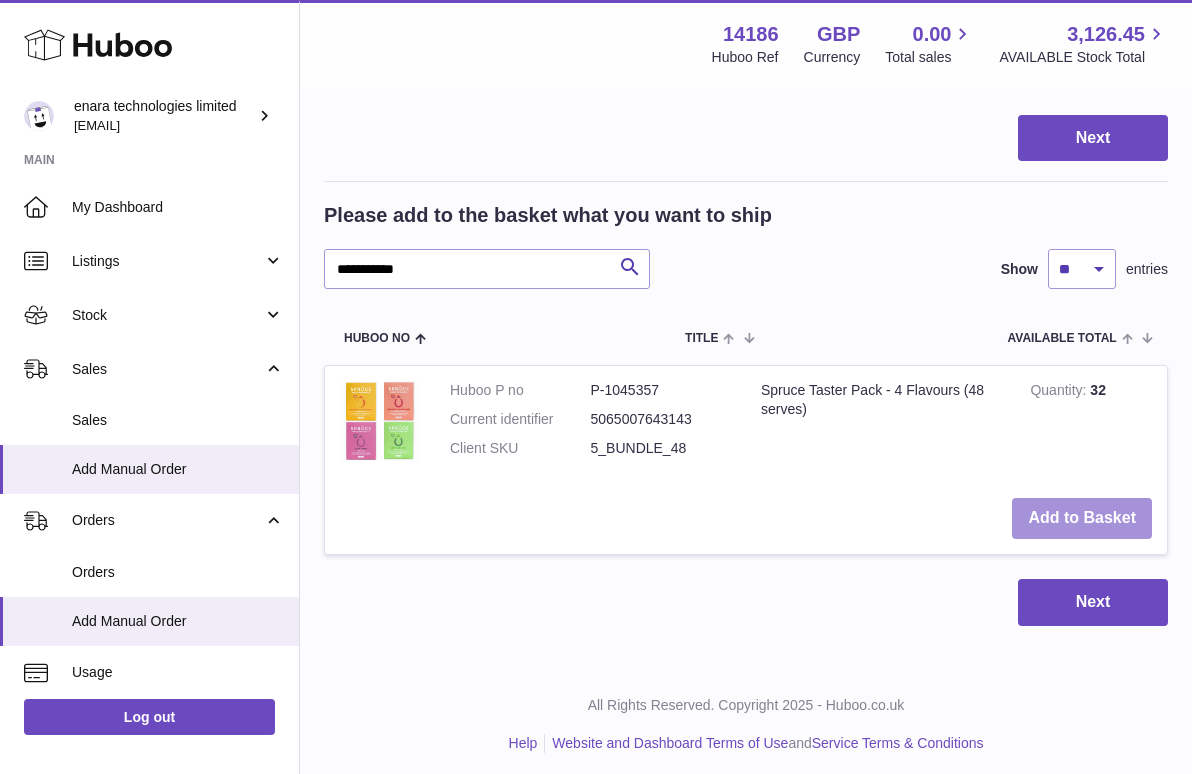 click on "Add to Basket" at bounding box center [1082, 518] 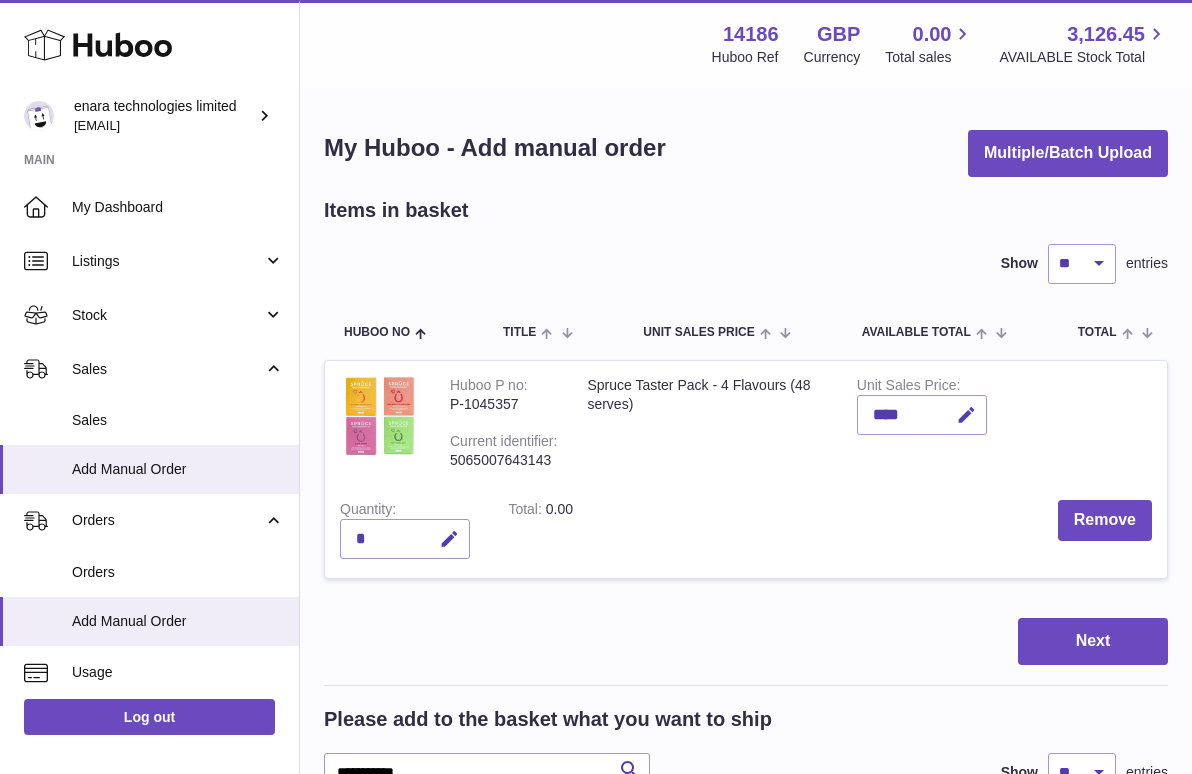 scroll, scrollTop: 0, scrollLeft: 0, axis: both 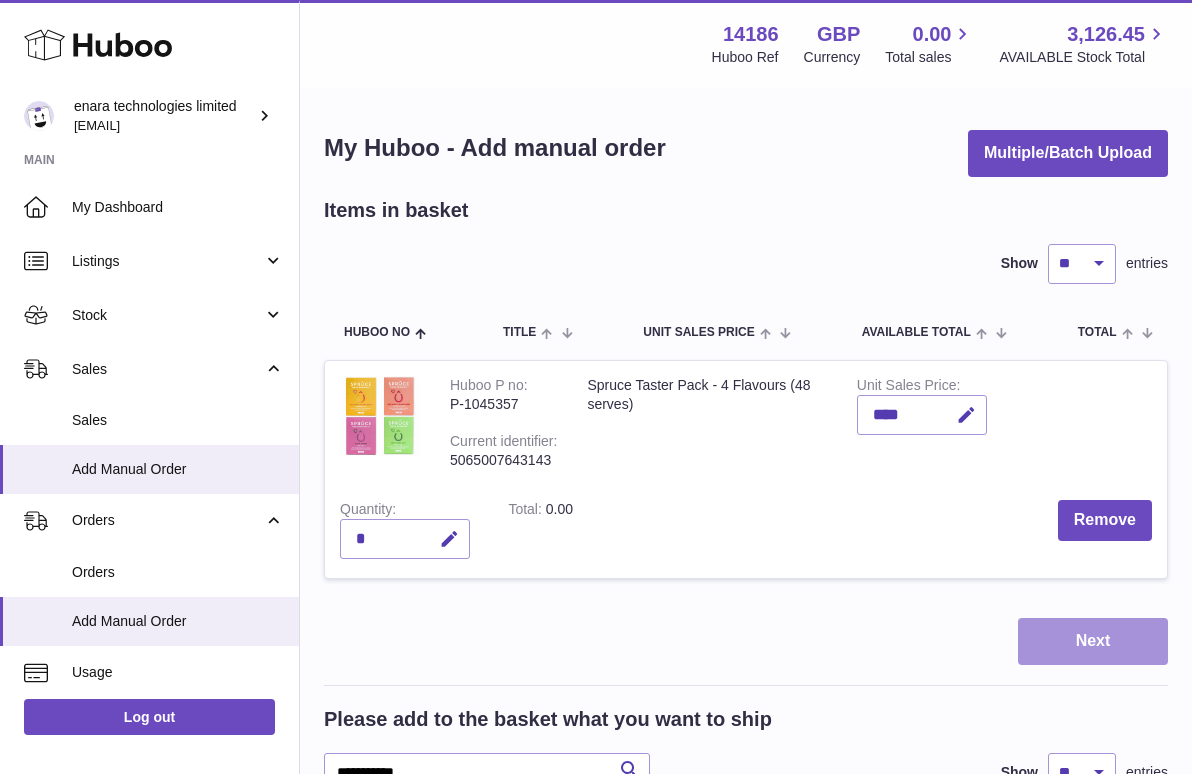click on "Next" at bounding box center (1093, 641) 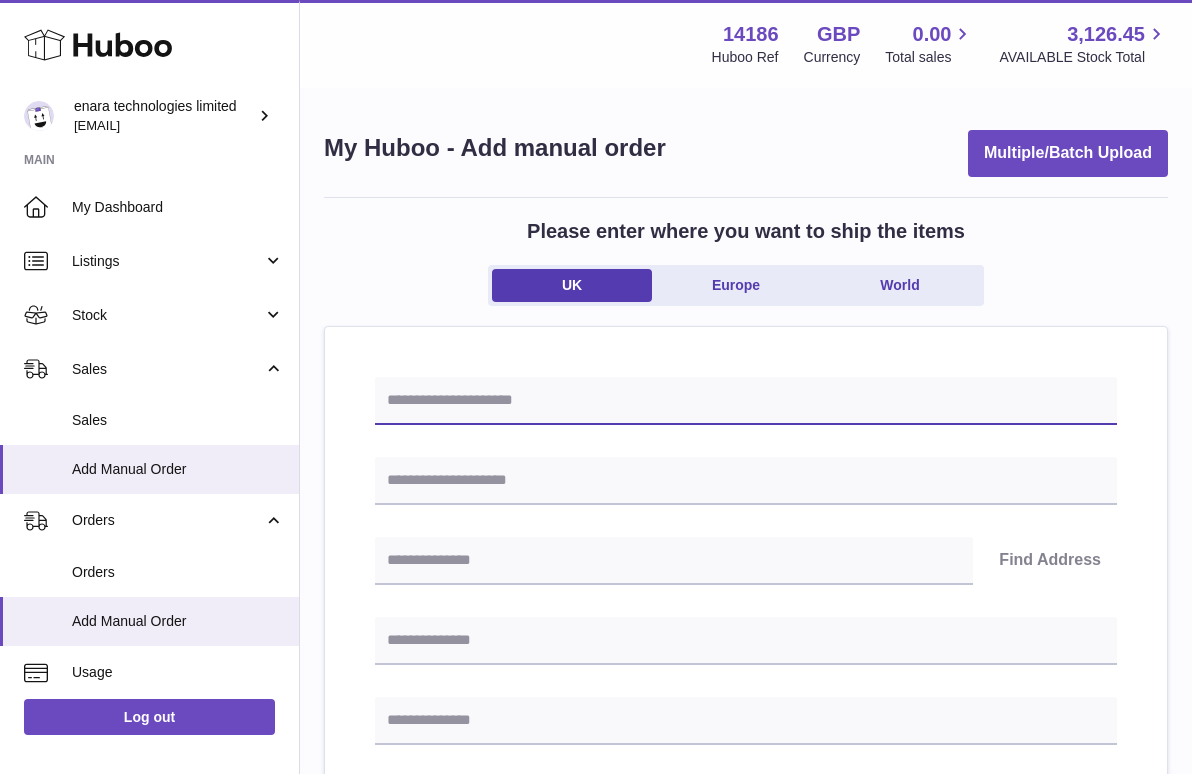 click at bounding box center [746, 401] 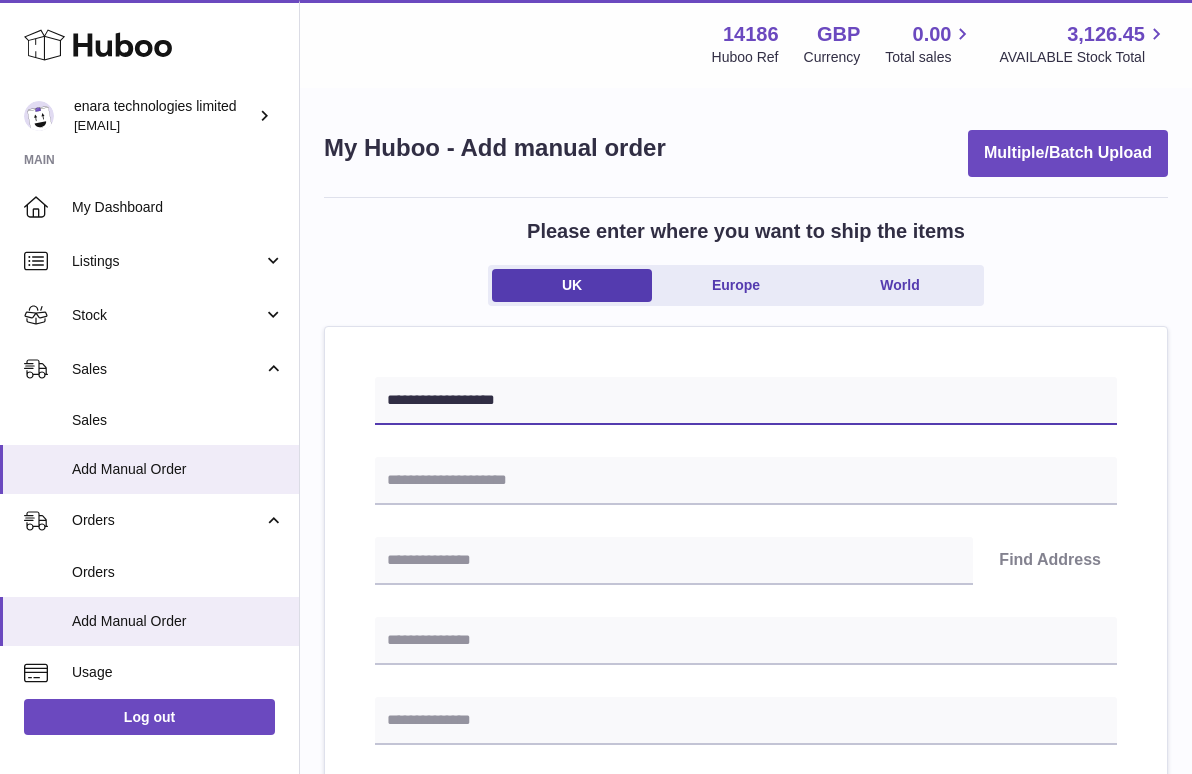 type on "**********" 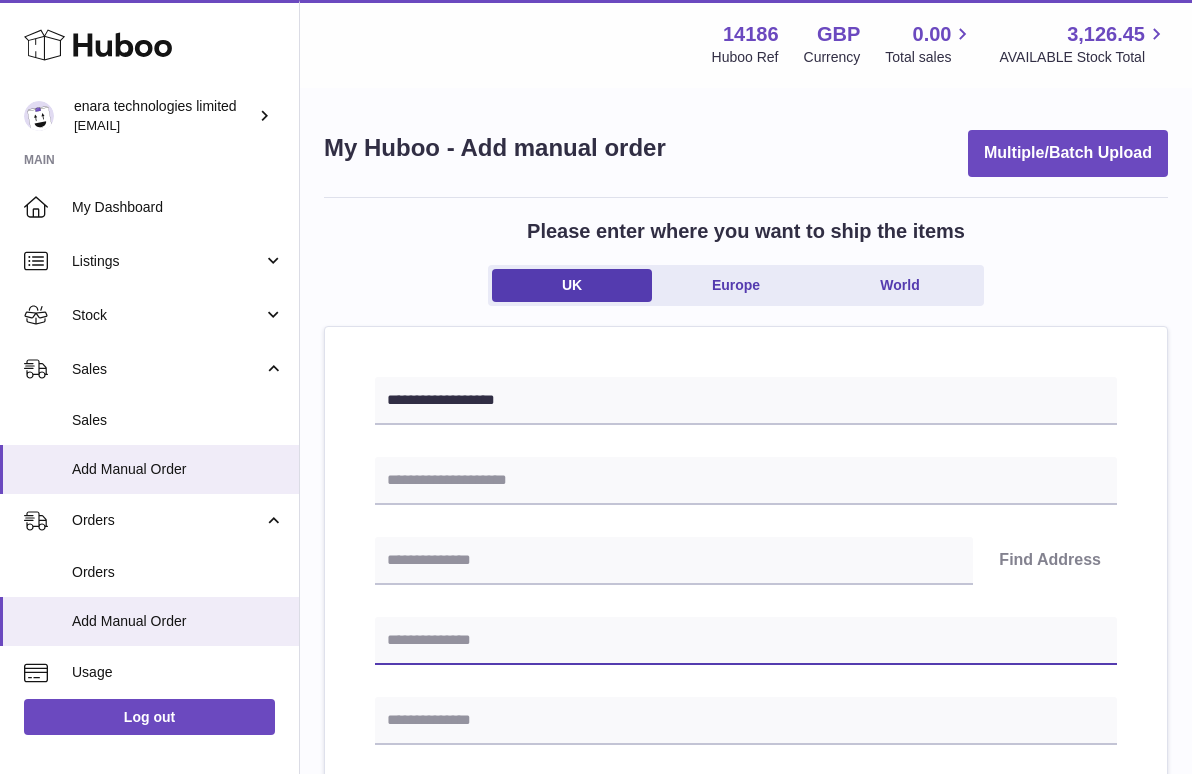 paste on "**********" 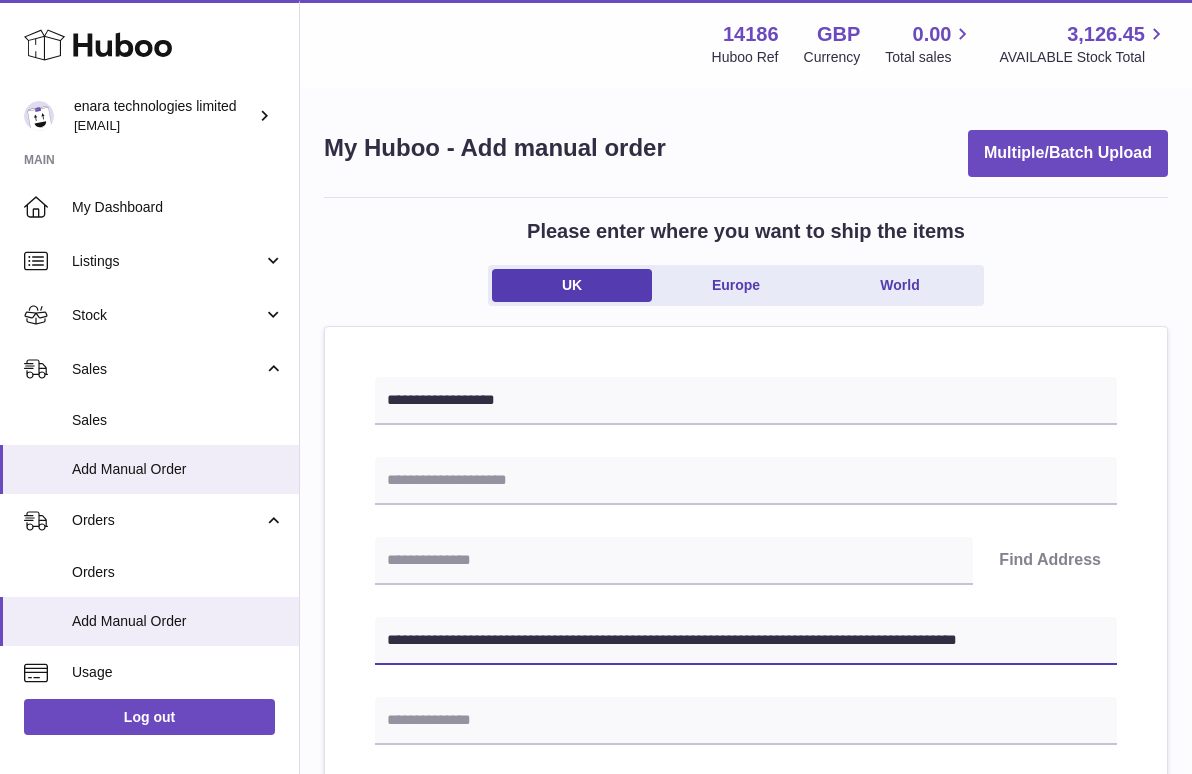 drag, startPoint x: 487, startPoint y: 639, endPoint x: 396, endPoint y: 638, distance: 91.00549 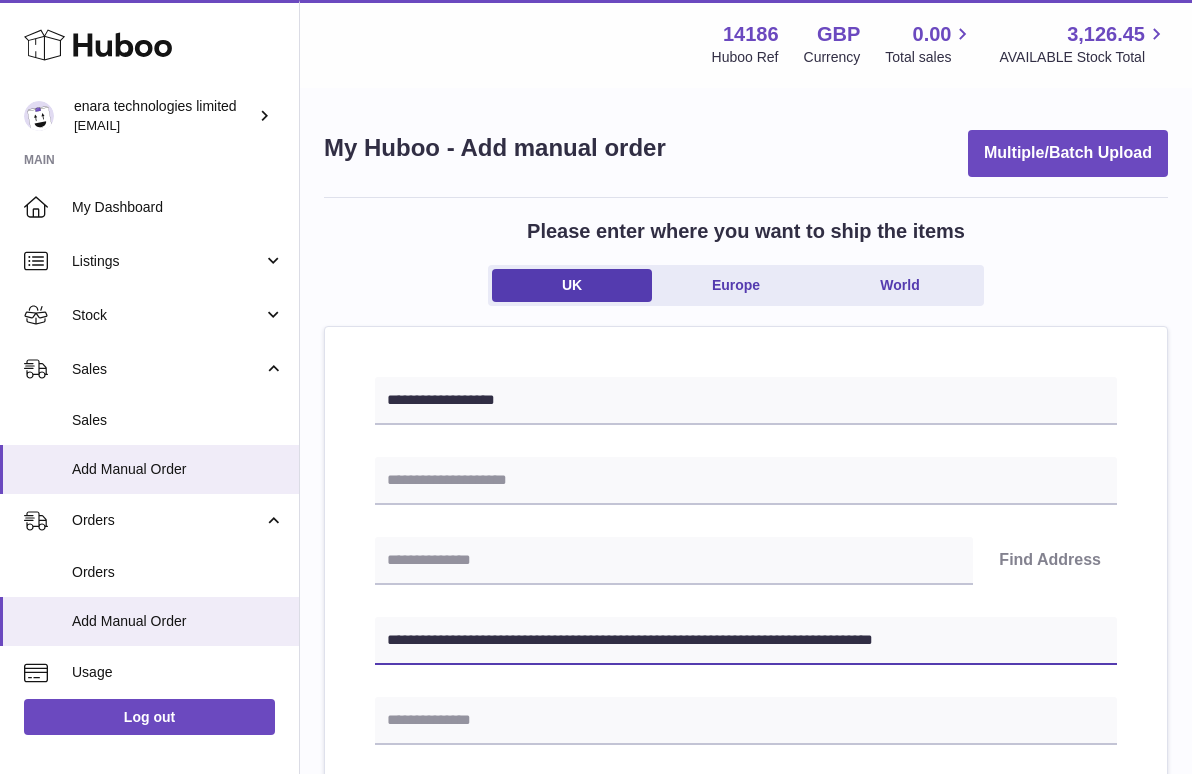 type on "**********" 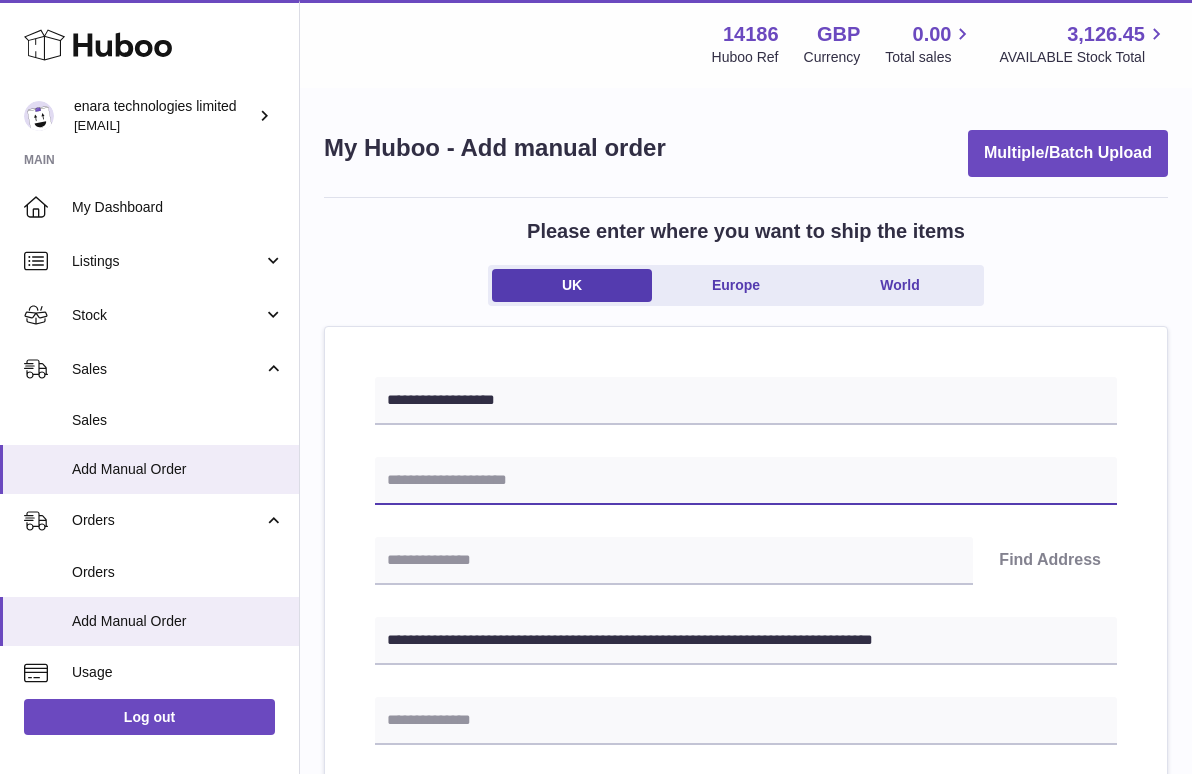 paste on "**********" 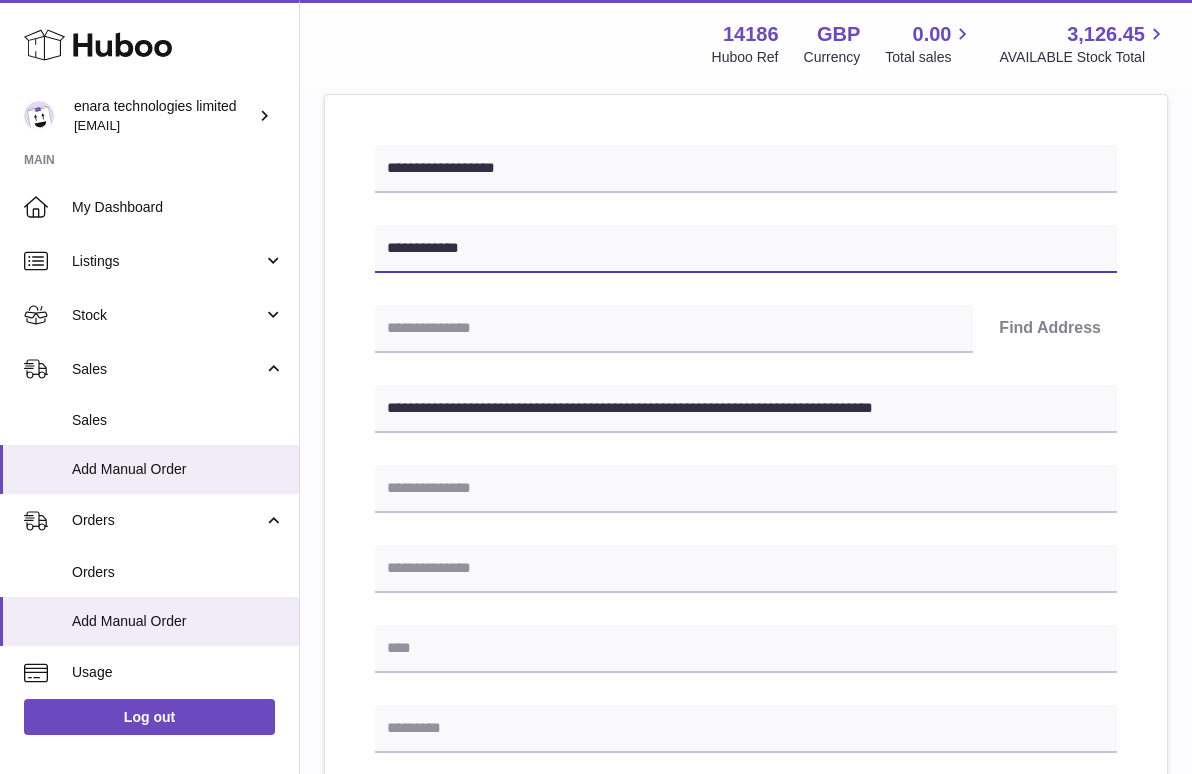 scroll, scrollTop: 239, scrollLeft: 0, axis: vertical 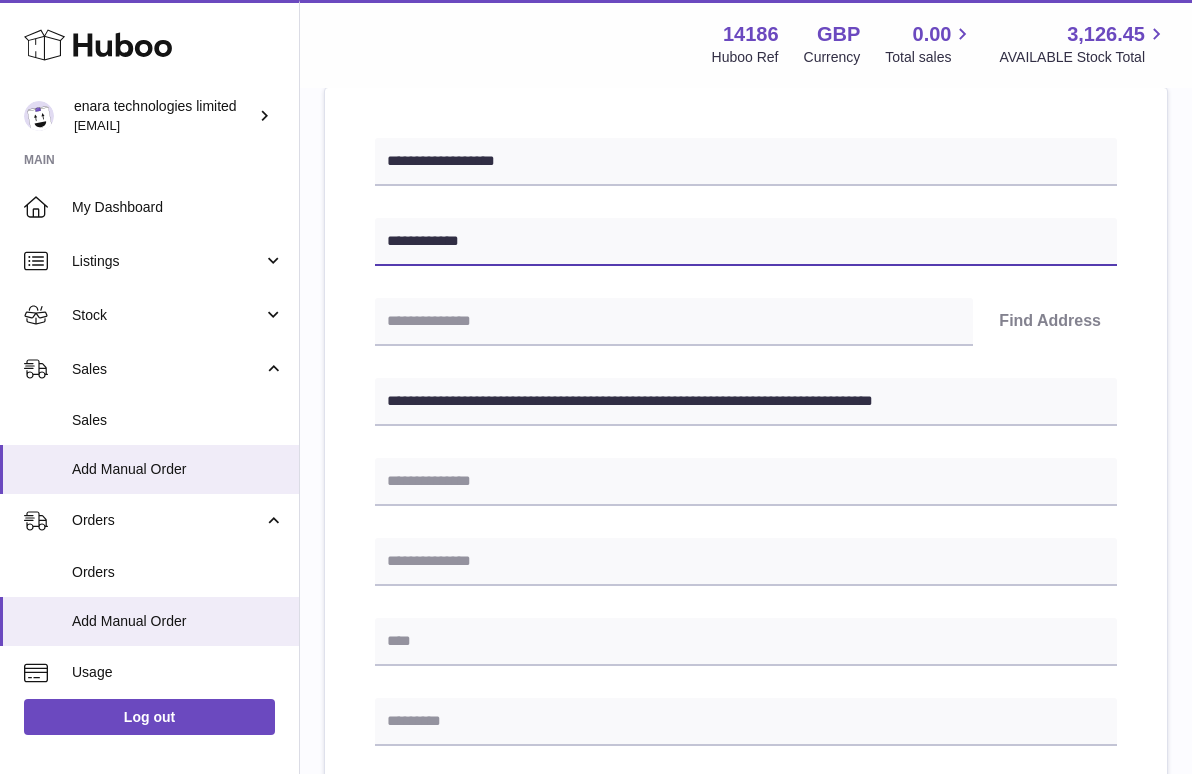 type on "**********" 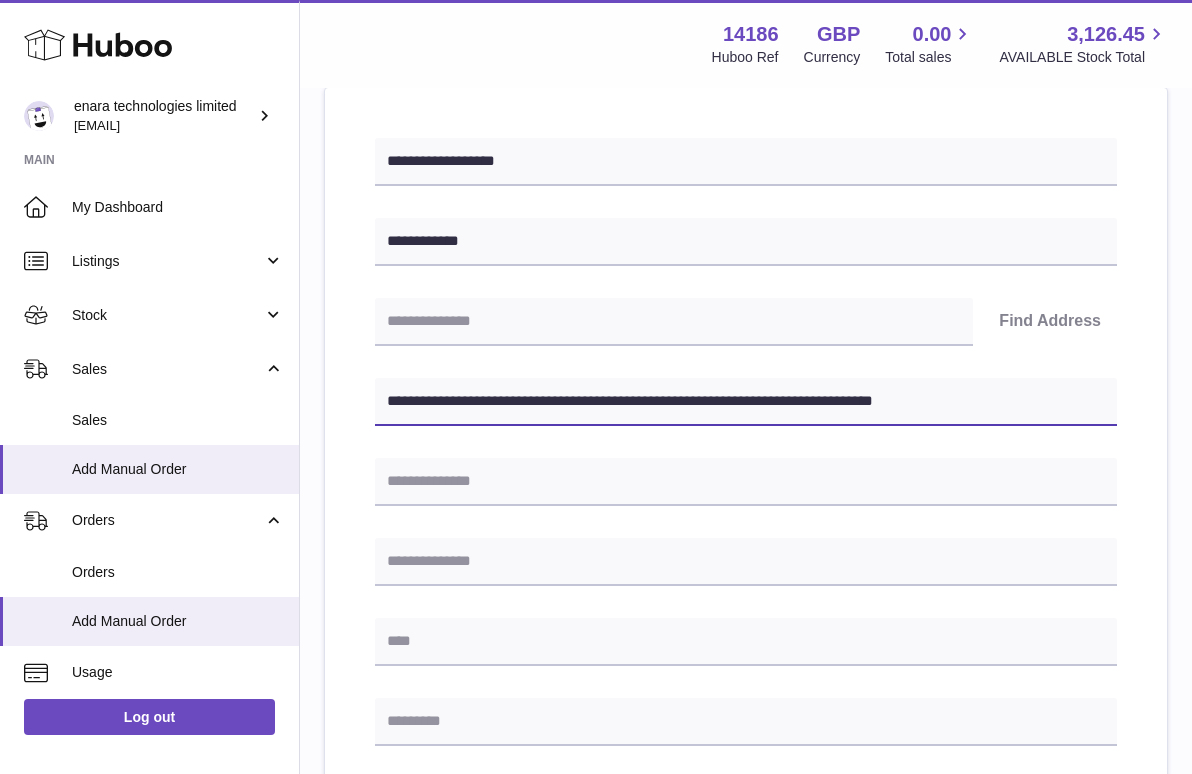 drag, startPoint x: 652, startPoint y: 401, endPoint x: 1229, endPoint y: 460, distance: 580.0086 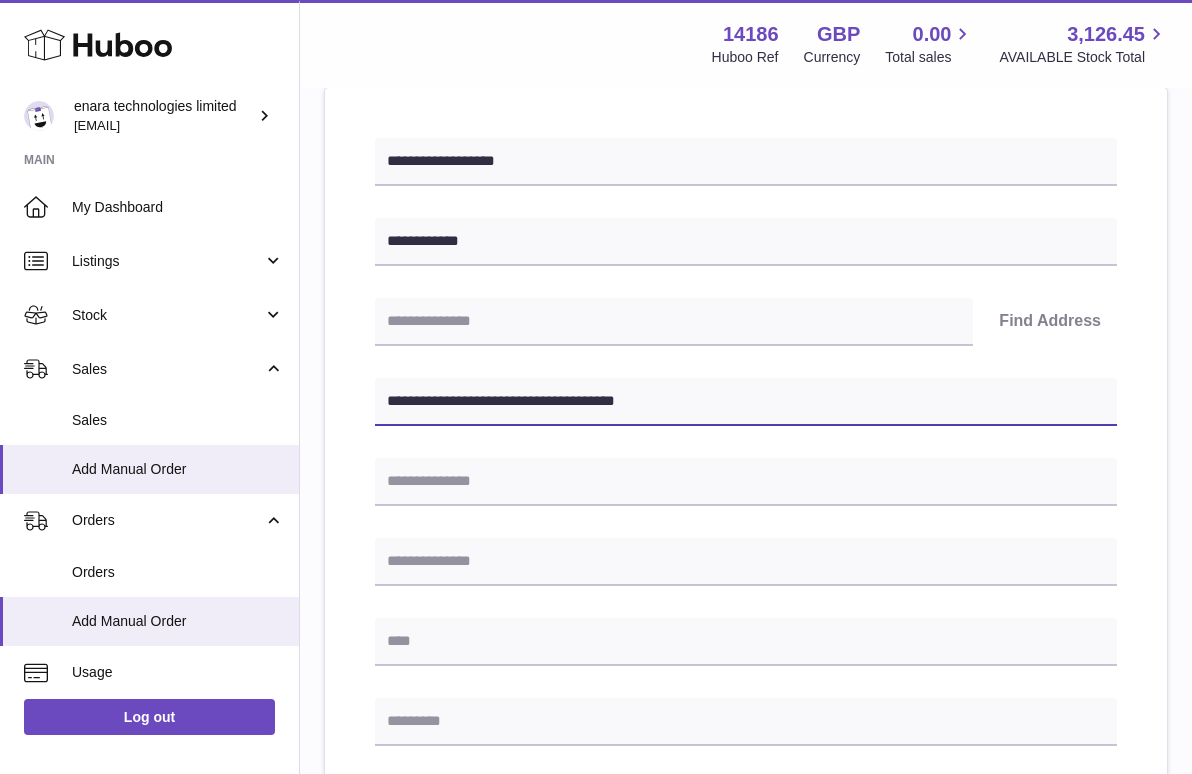 type on "**********" 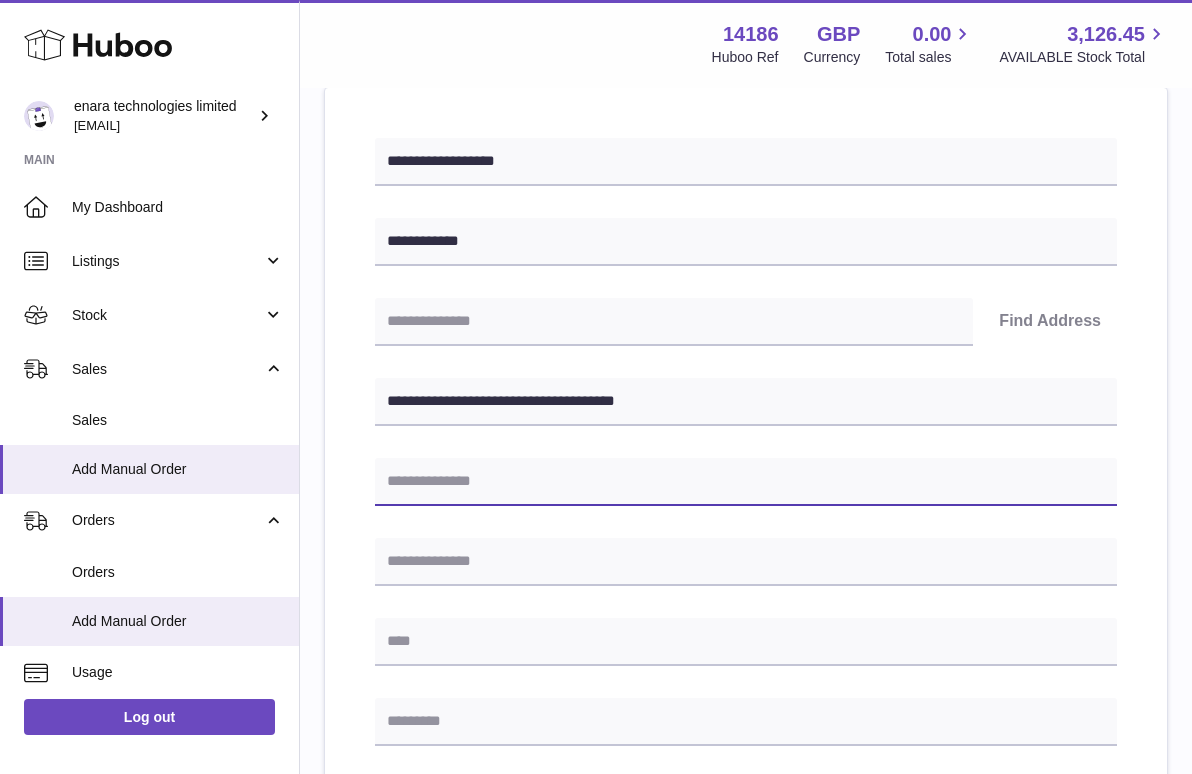 paste on "**********" 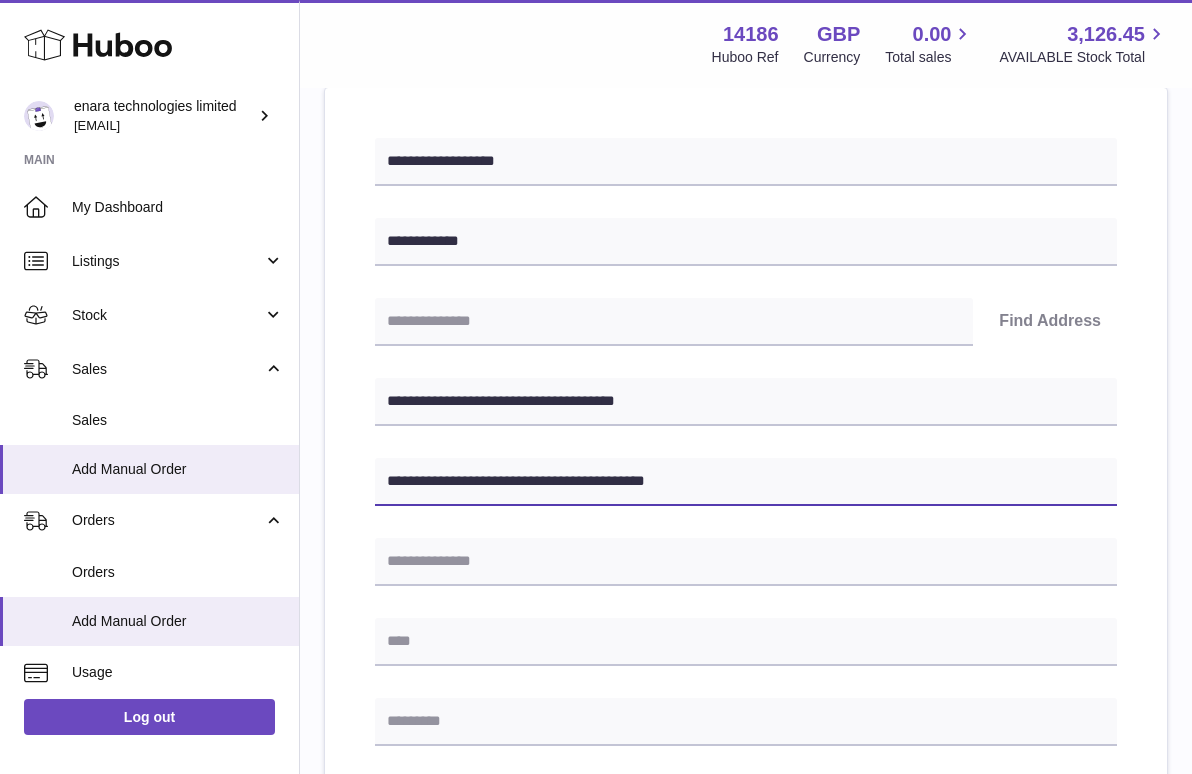 type on "**********" 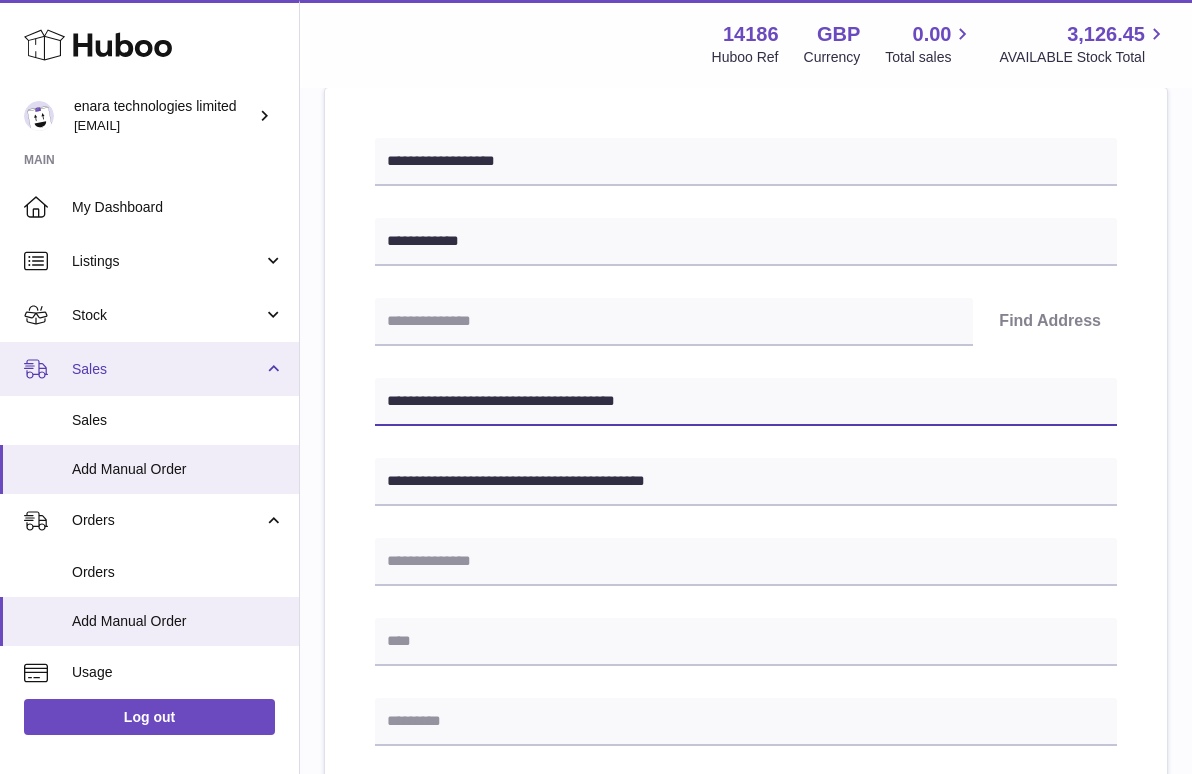 drag, startPoint x: 507, startPoint y: 397, endPoint x: 266, endPoint y: 384, distance: 241.35037 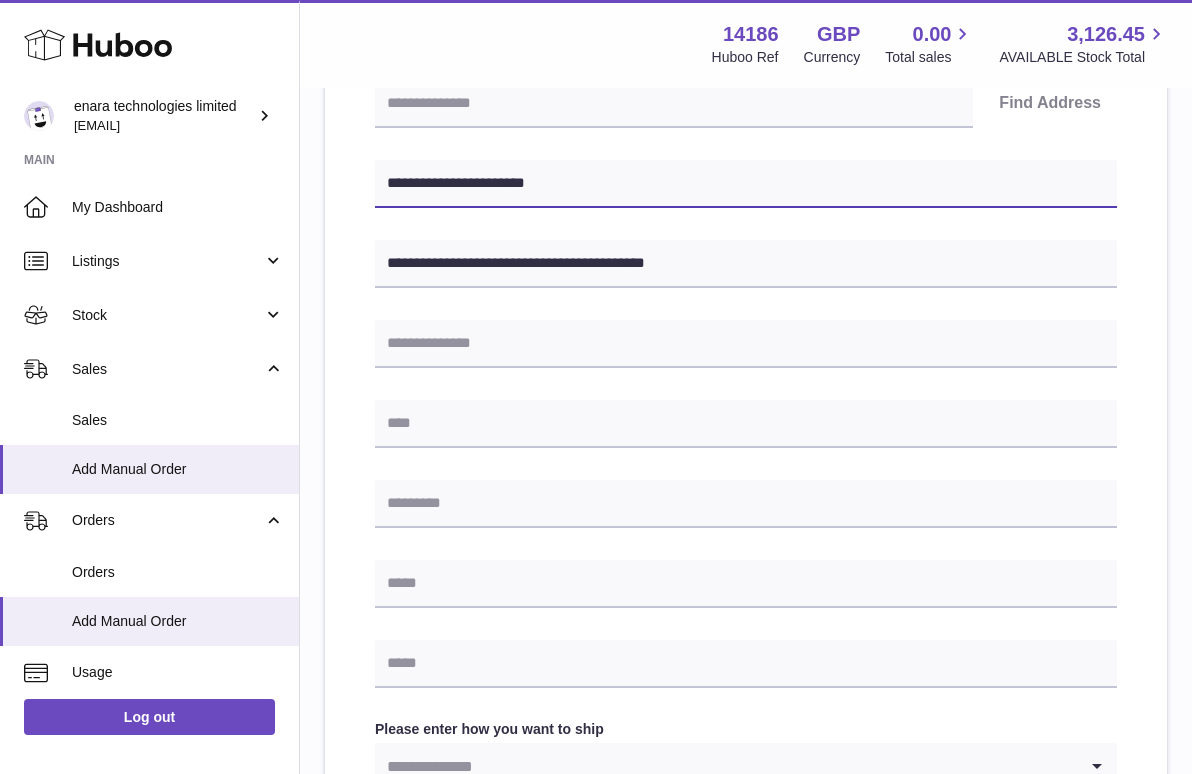 scroll, scrollTop: 495, scrollLeft: 0, axis: vertical 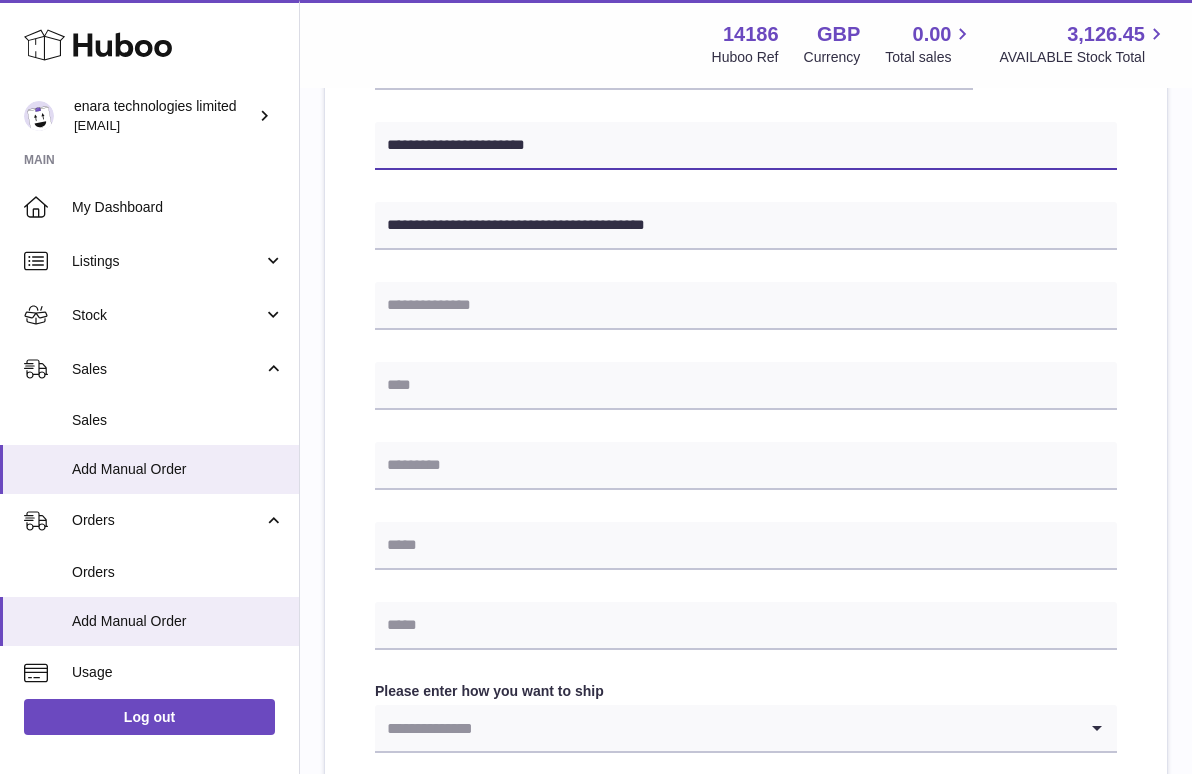 type on "**********" 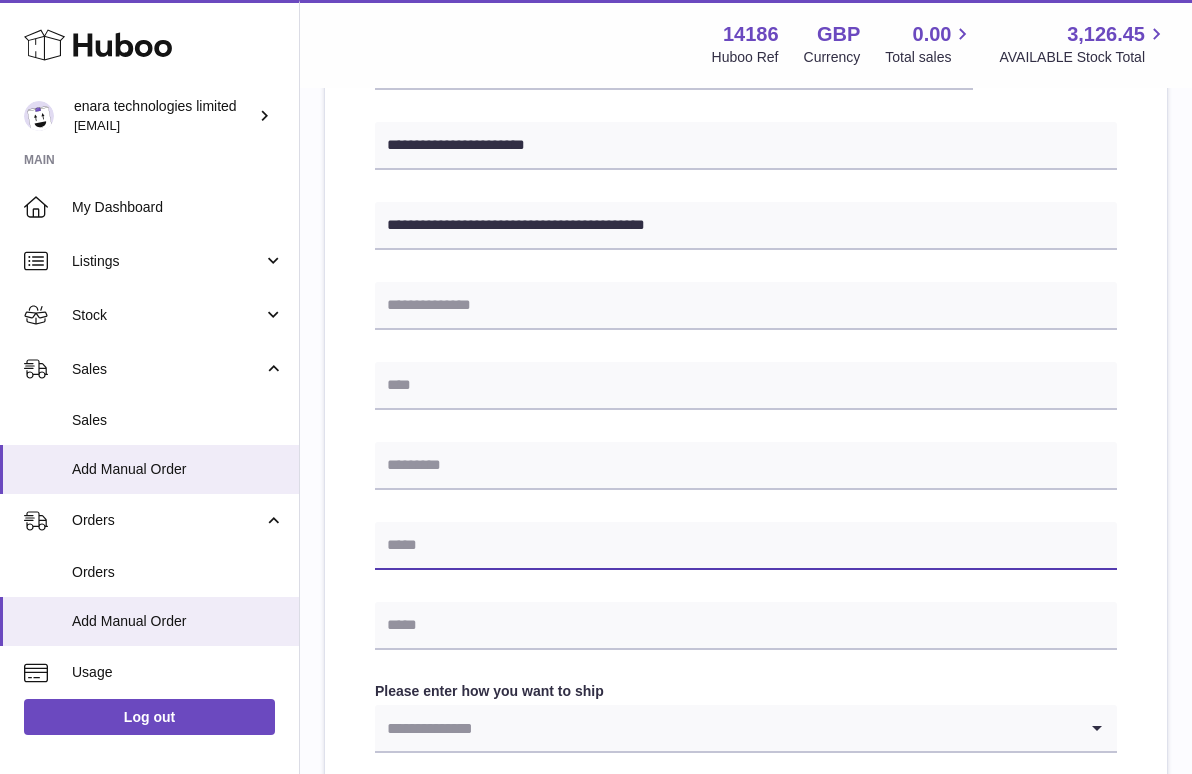 paste on "**********" 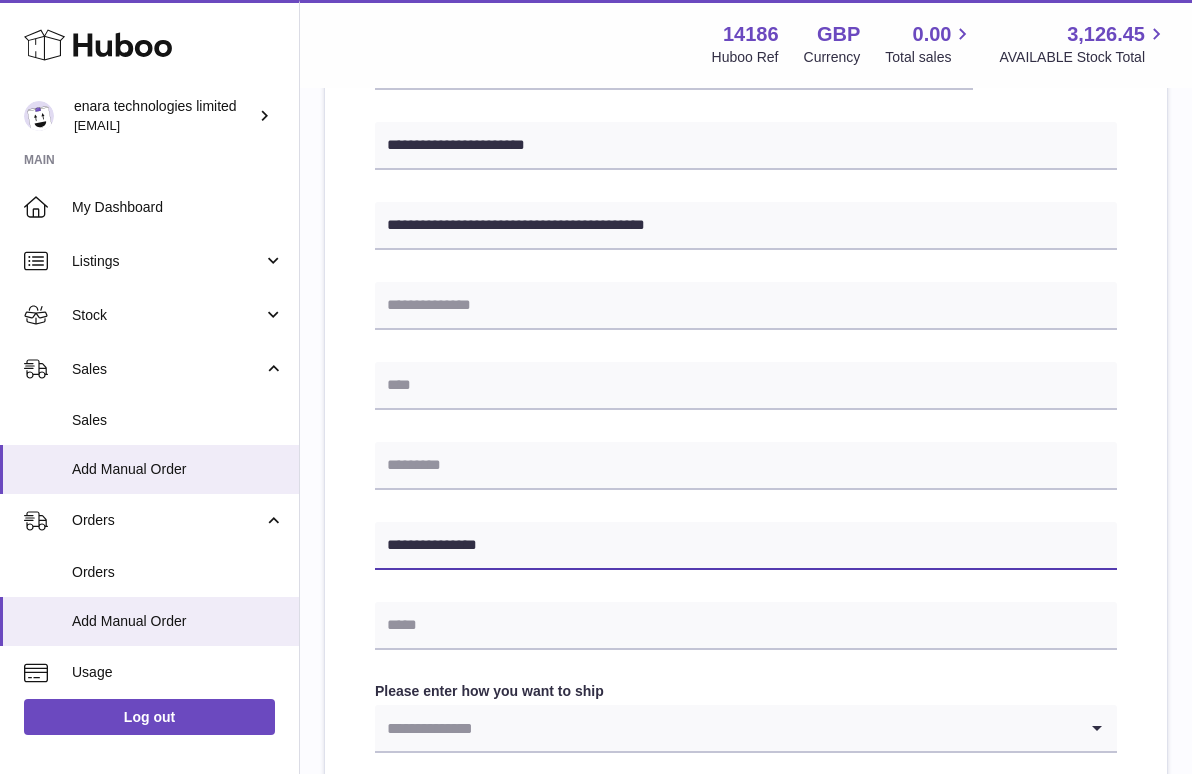type on "**********" 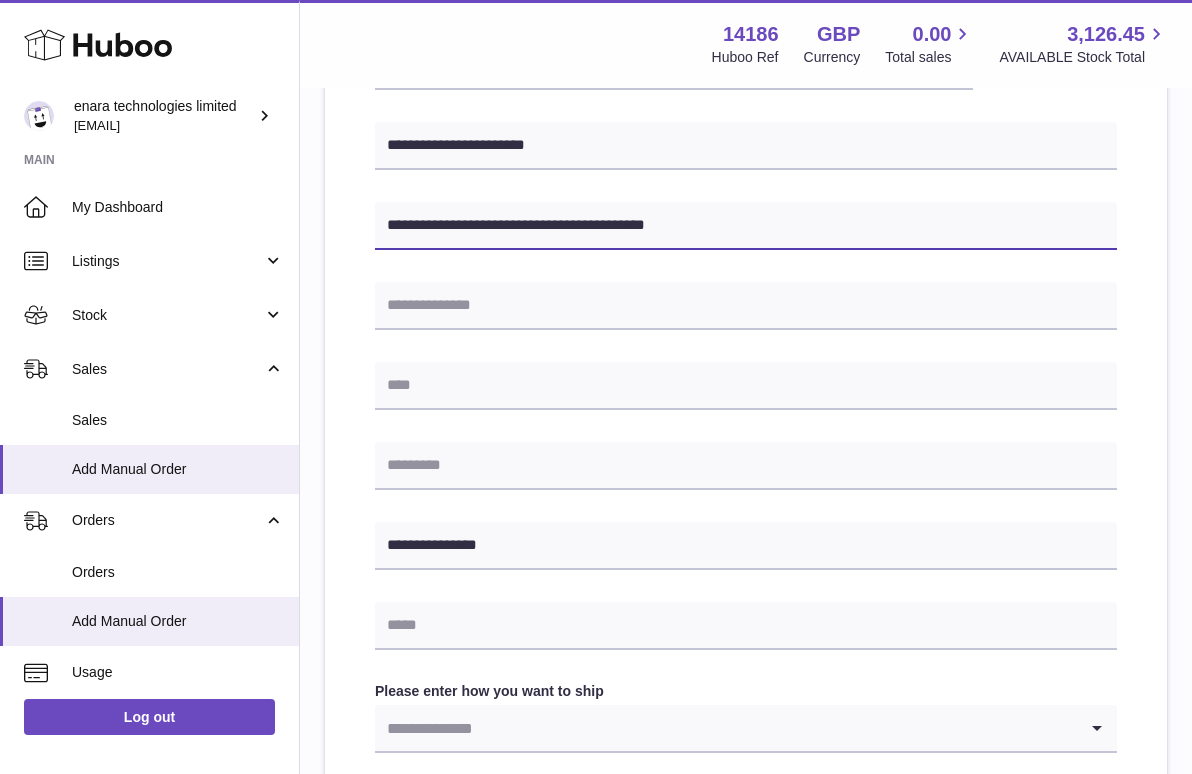 drag, startPoint x: 519, startPoint y: 227, endPoint x: 587, endPoint y: 229, distance: 68.0294 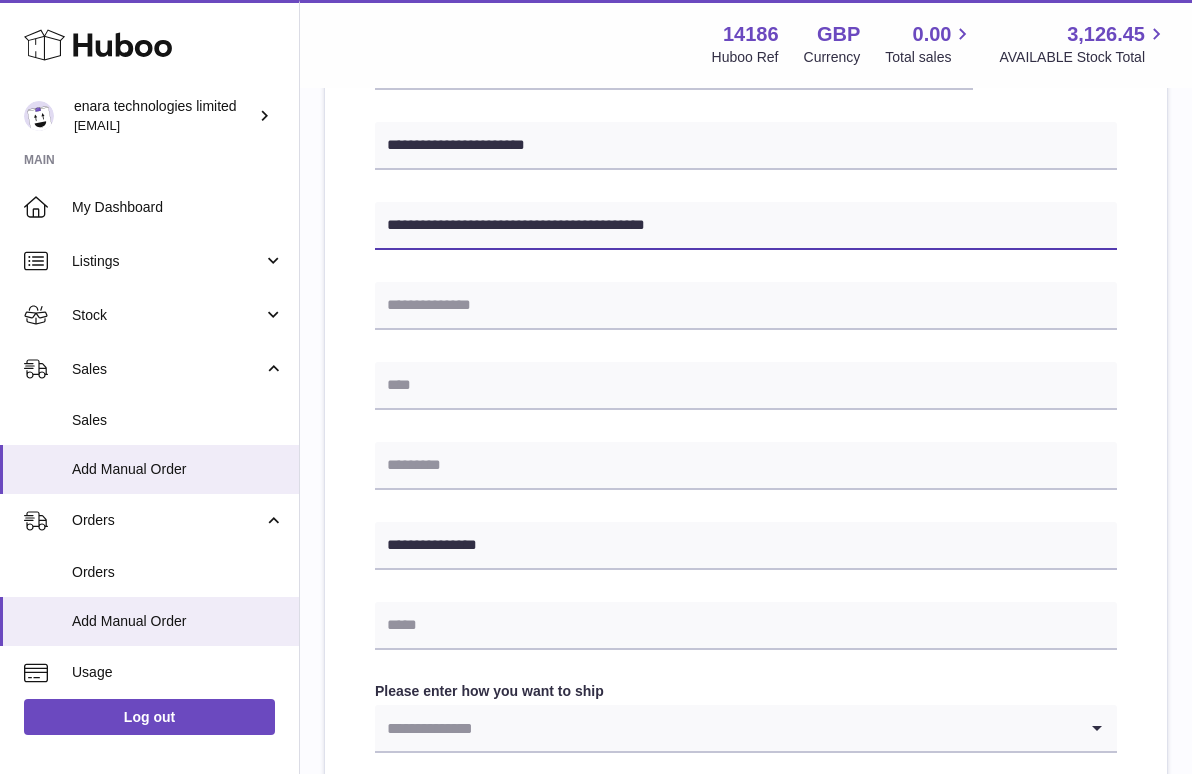 click on "**********" at bounding box center [746, 226] 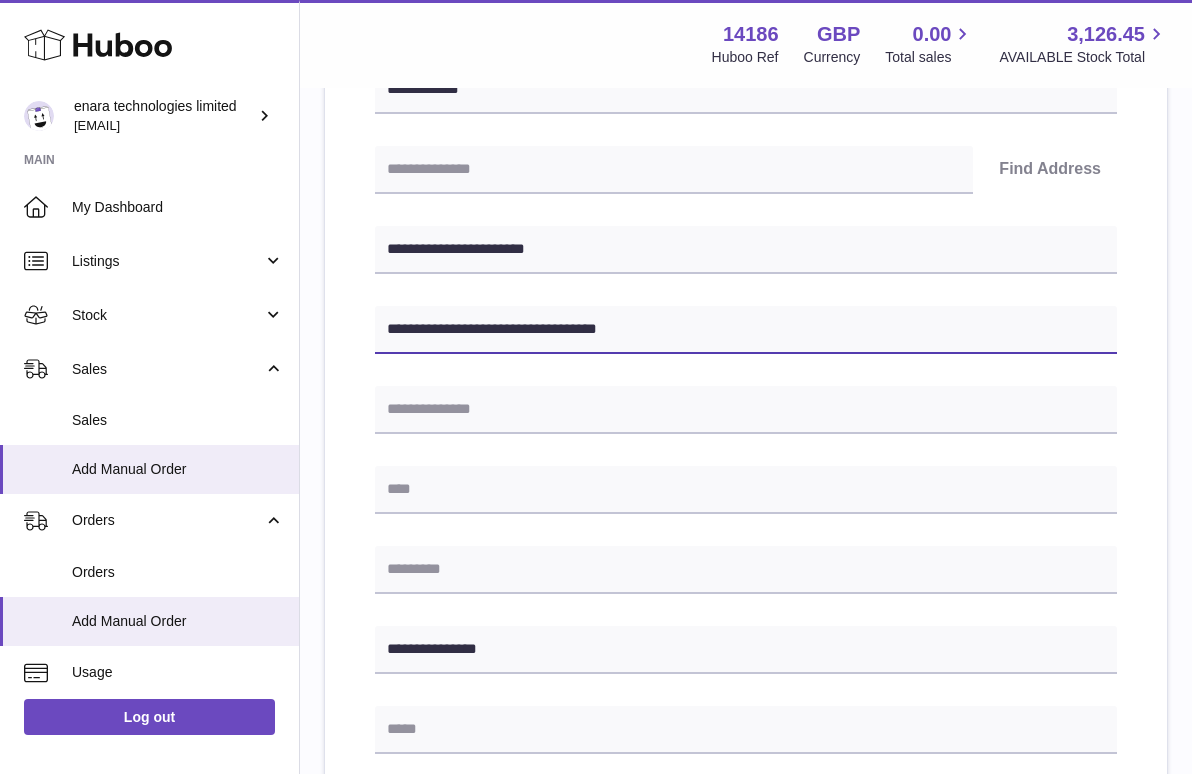 scroll, scrollTop: 390, scrollLeft: 0, axis: vertical 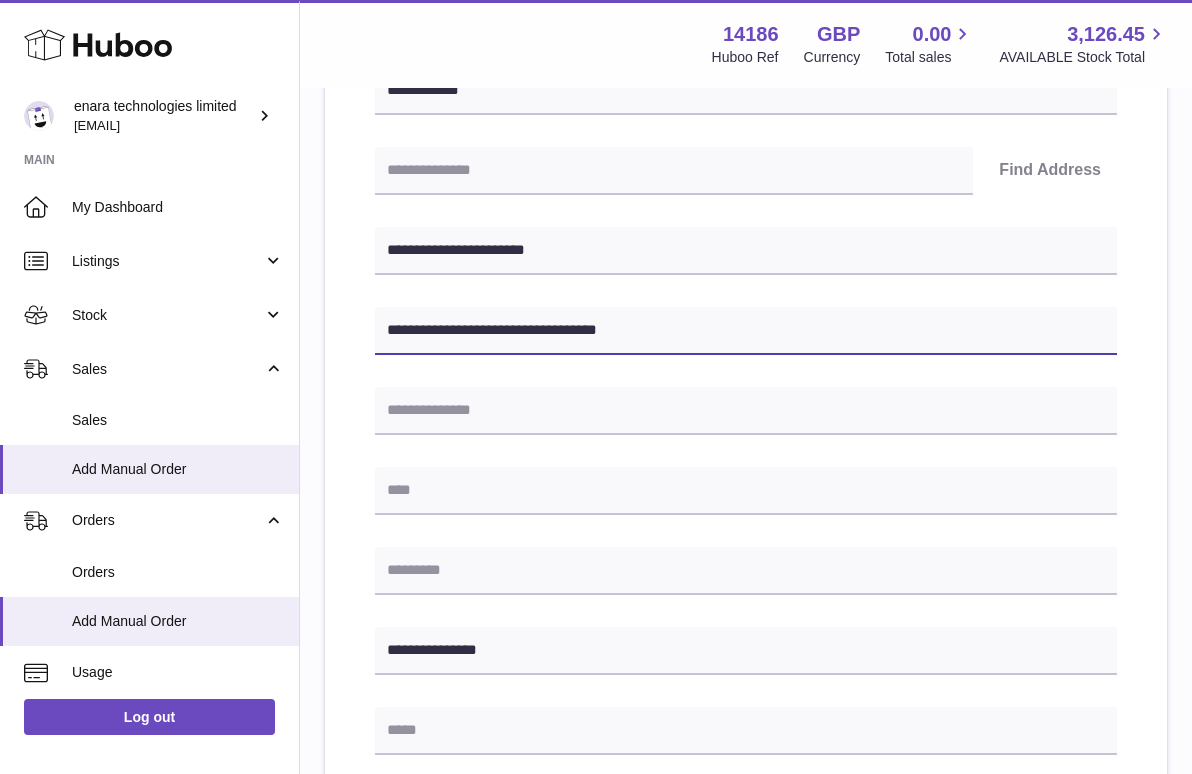 type on "**********" 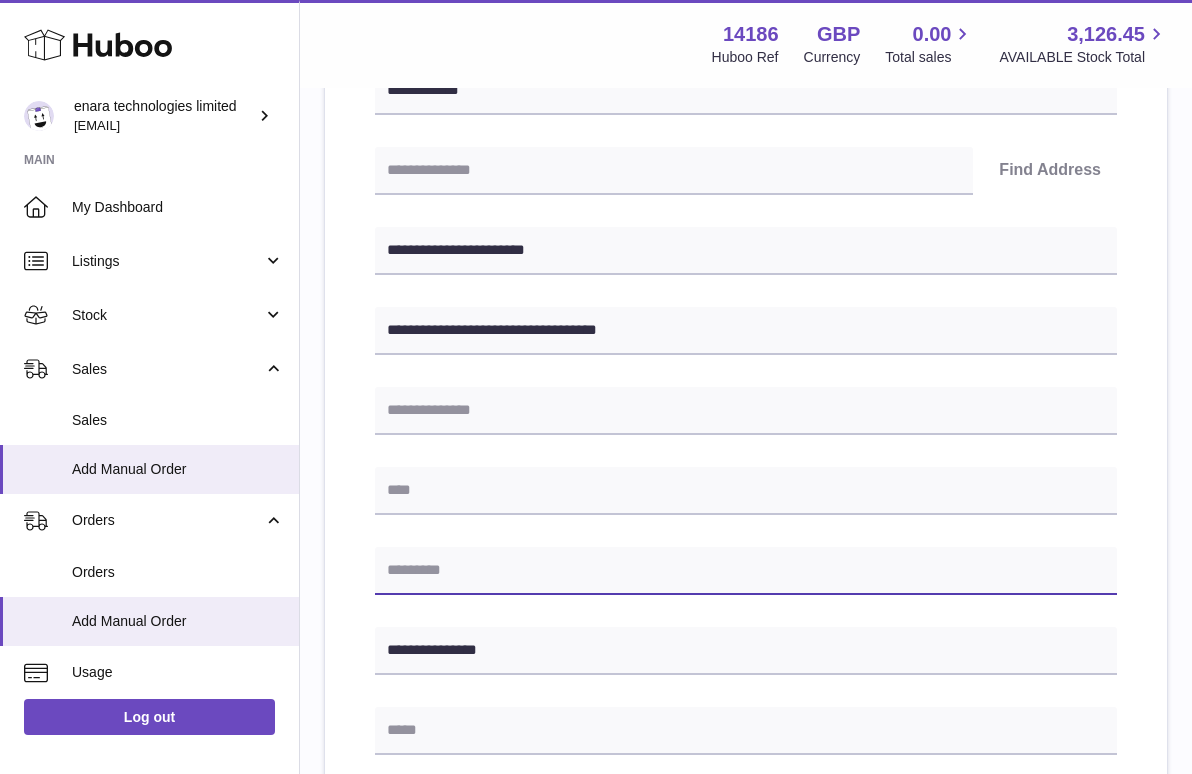 paste on "********" 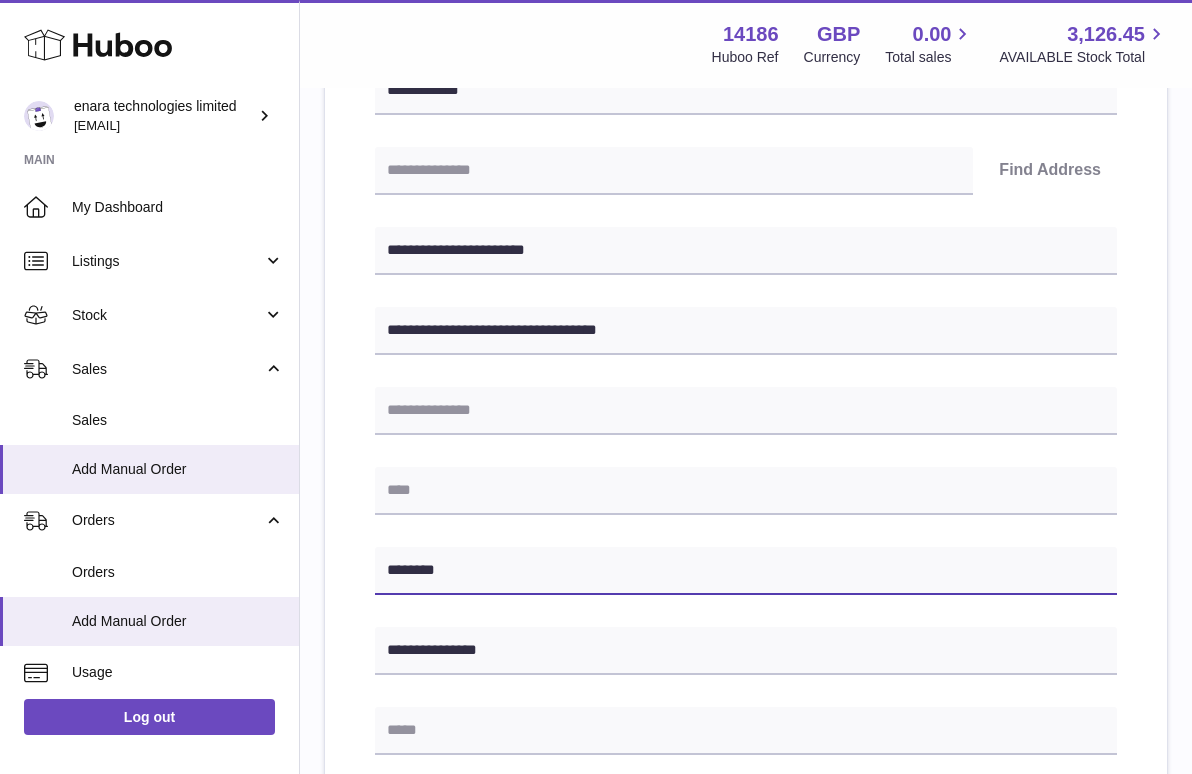 type on "********" 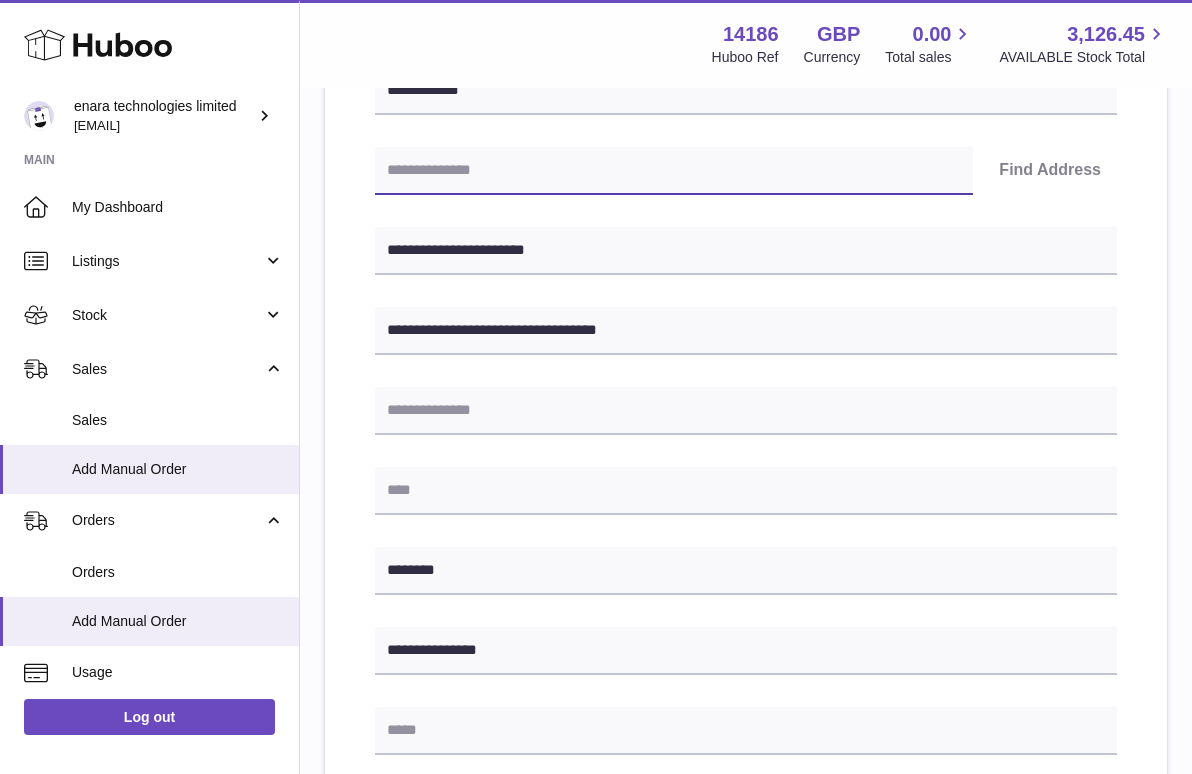 paste on "********" 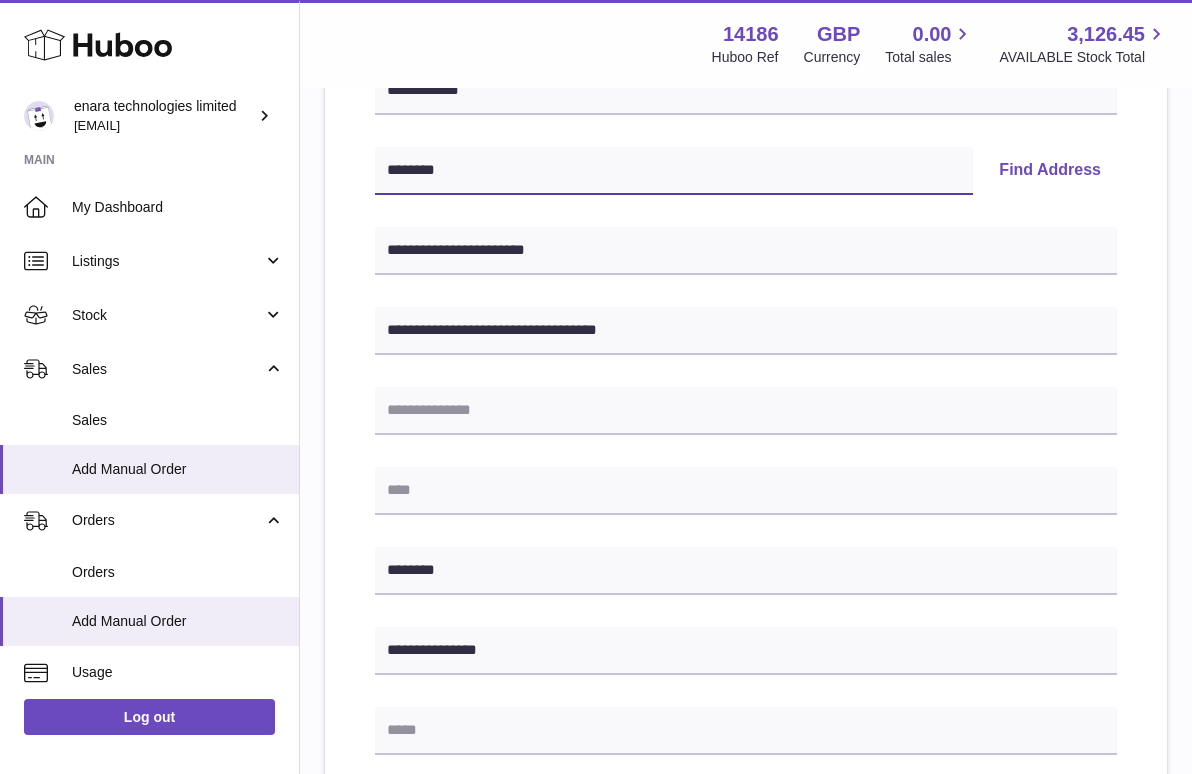type on "********" 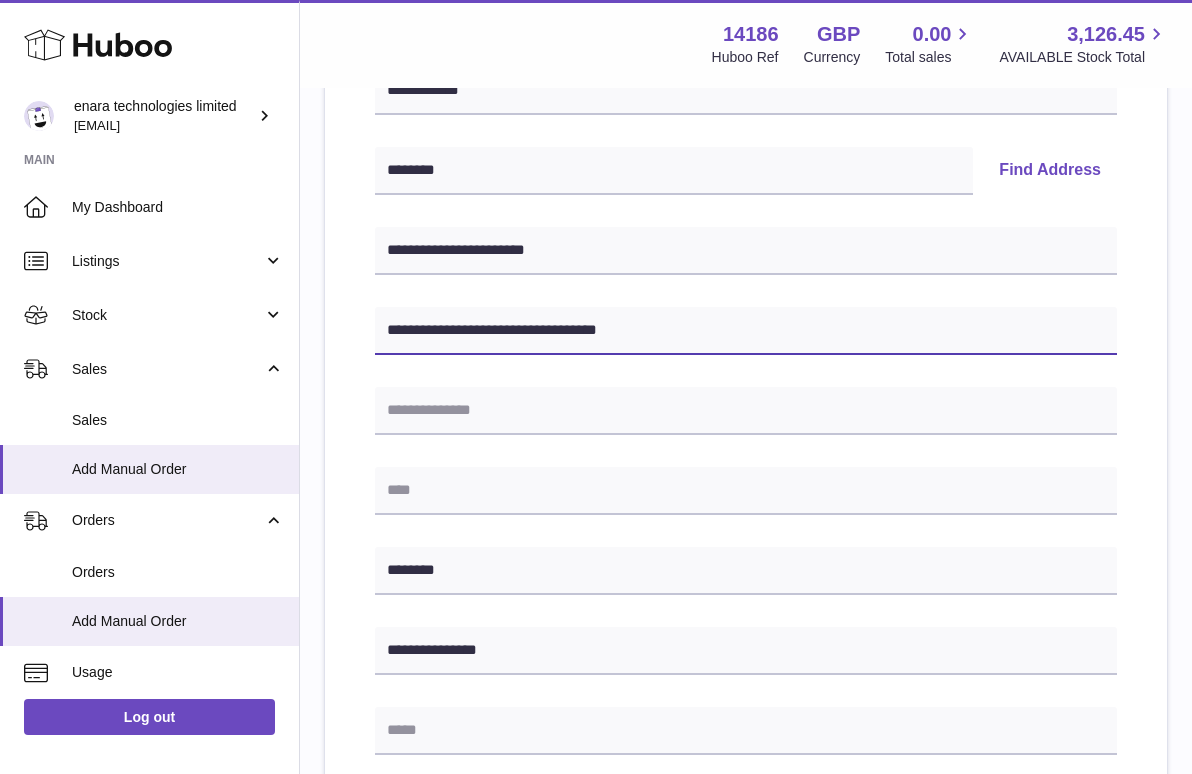 drag, startPoint x: 642, startPoint y: 328, endPoint x: 528, endPoint y: 331, distance: 114.03947 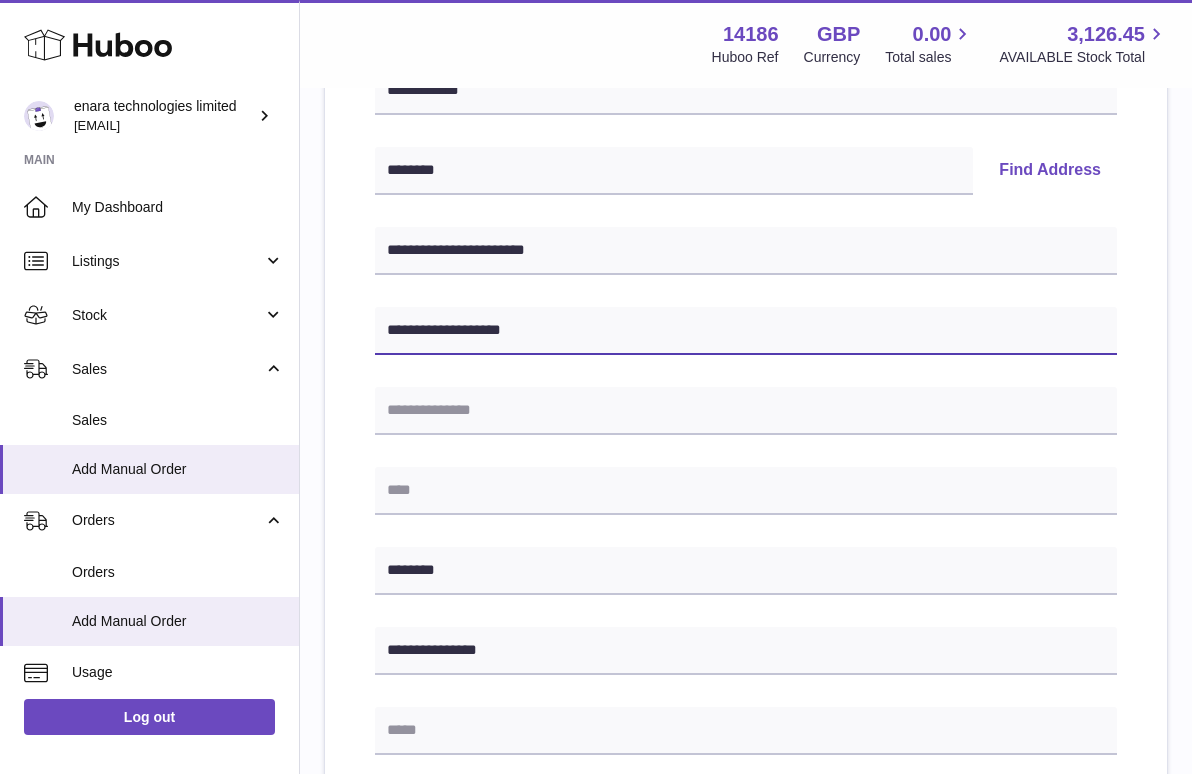 type on "**********" 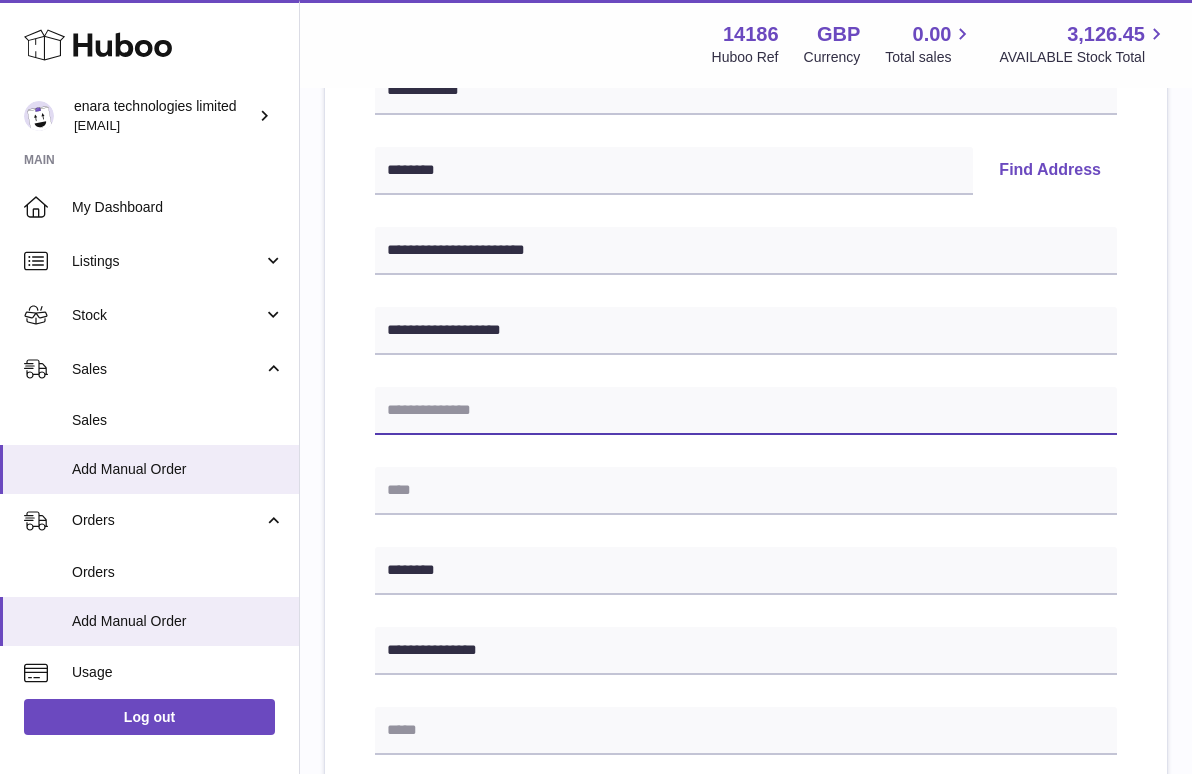 paste on "**********" 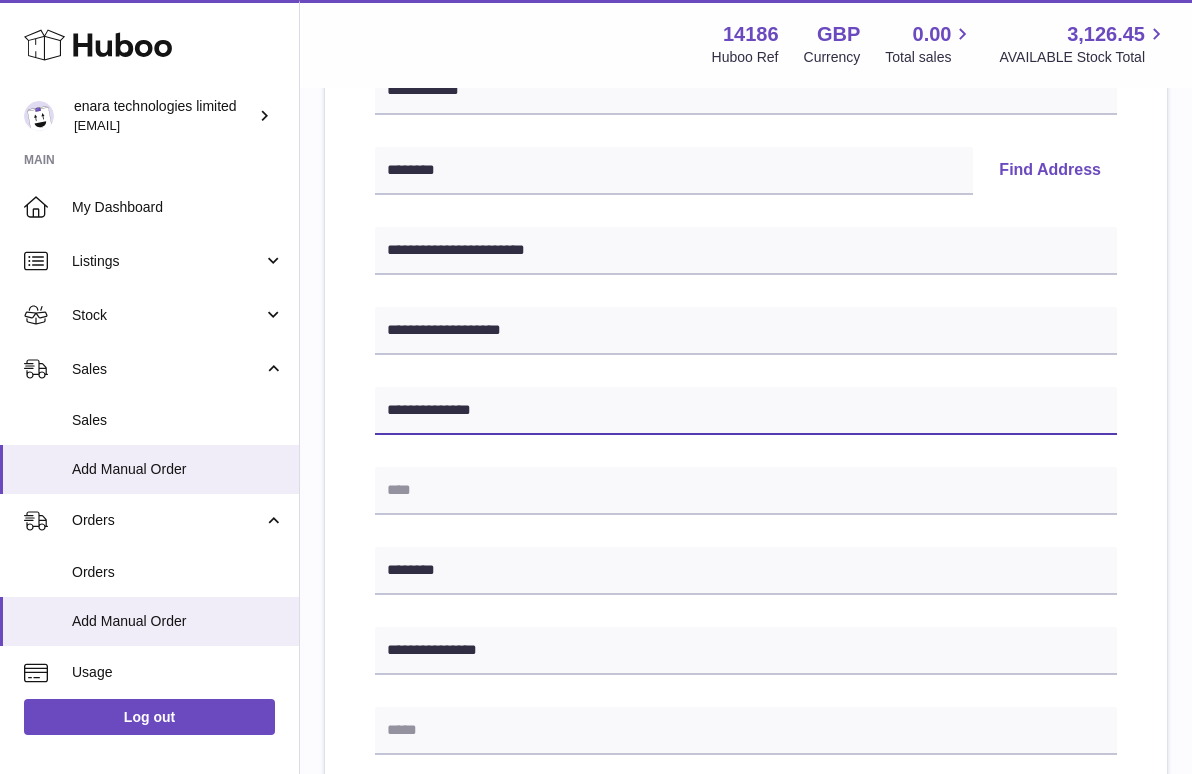 type on "**********" 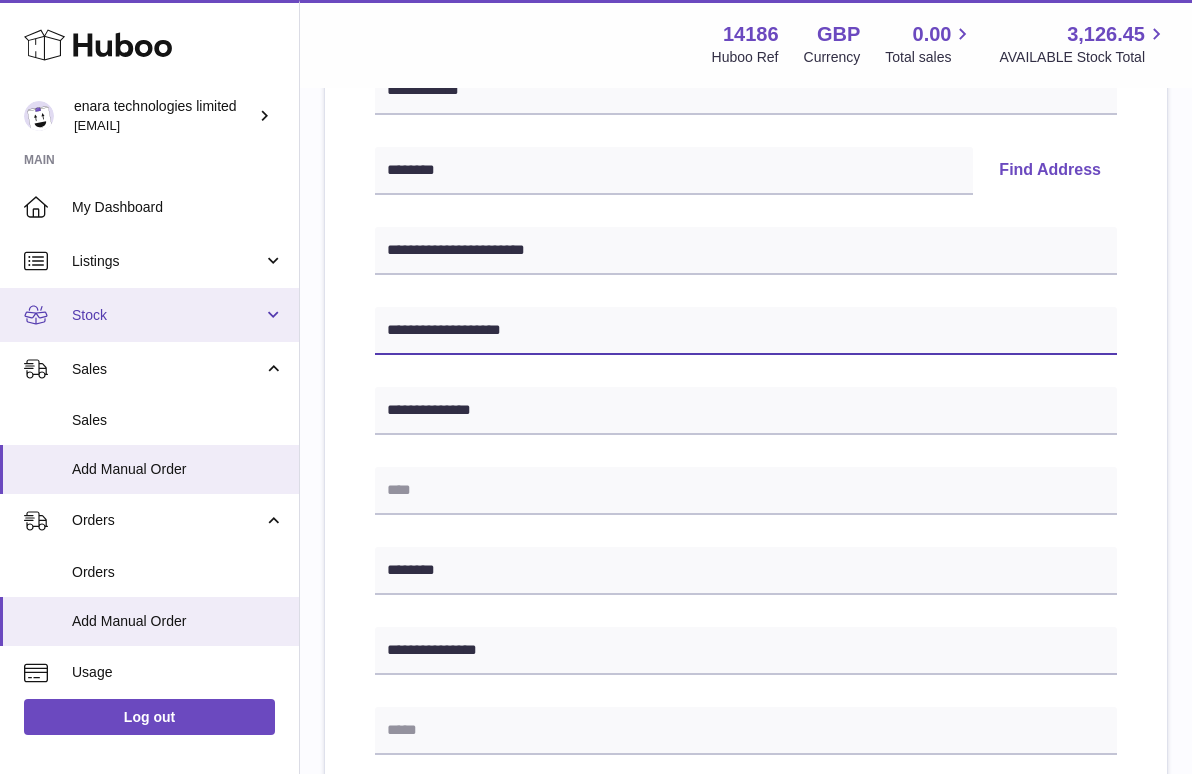 drag, startPoint x: 542, startPoint y: 339, endPoint x: 206, endPoint y: 297, distance: 338.61484 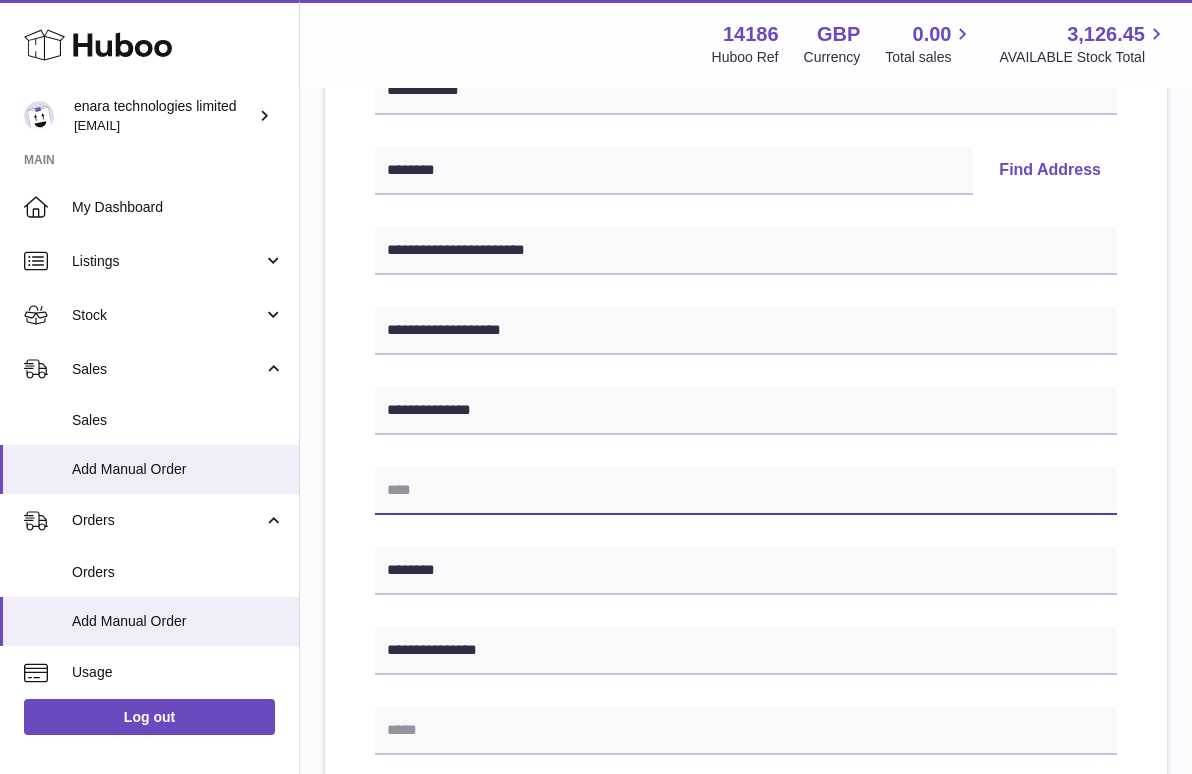 click at bounding box center (746, 491) 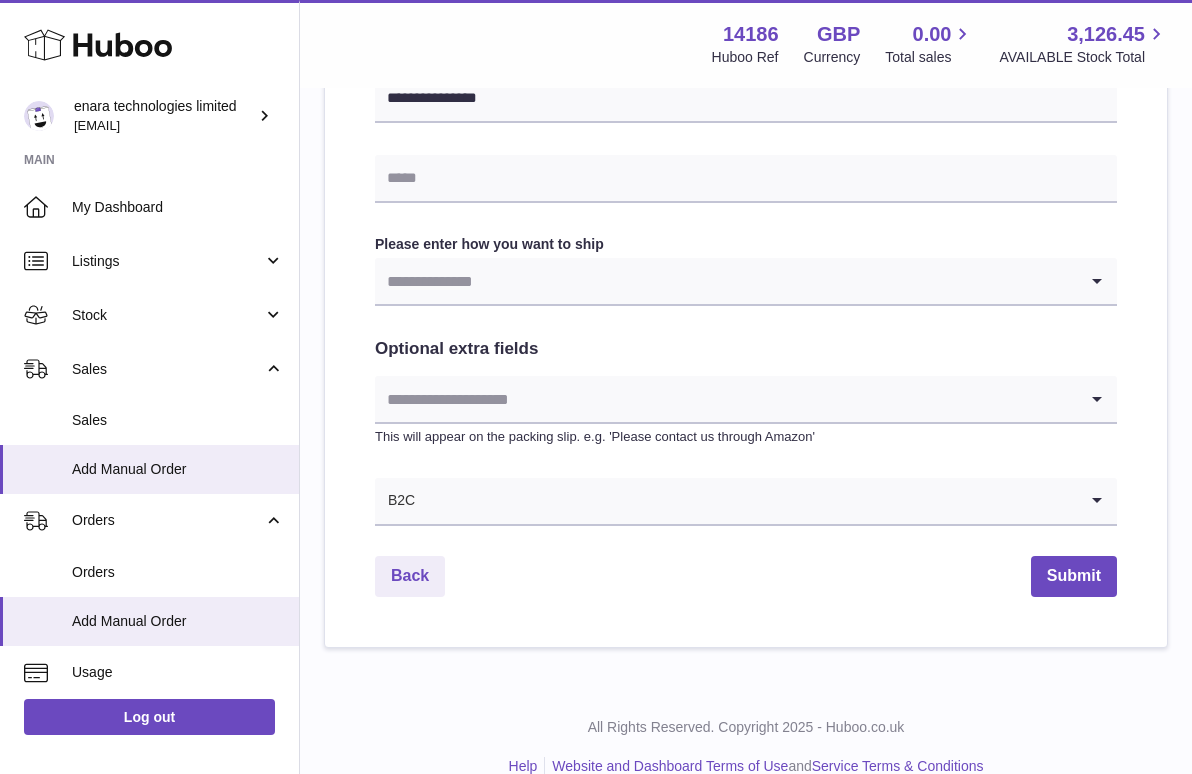 scroll, scrollTop: 946, scrollLeft: 0, axis: vertical 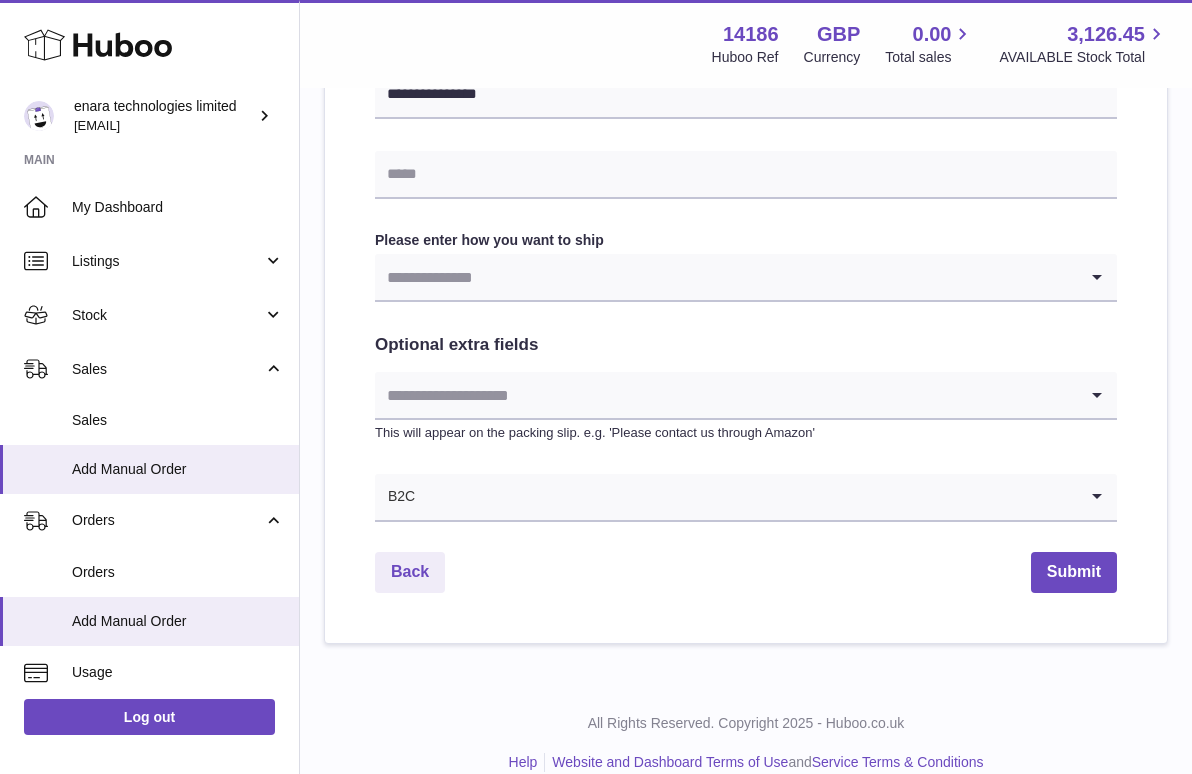 type on "**********" 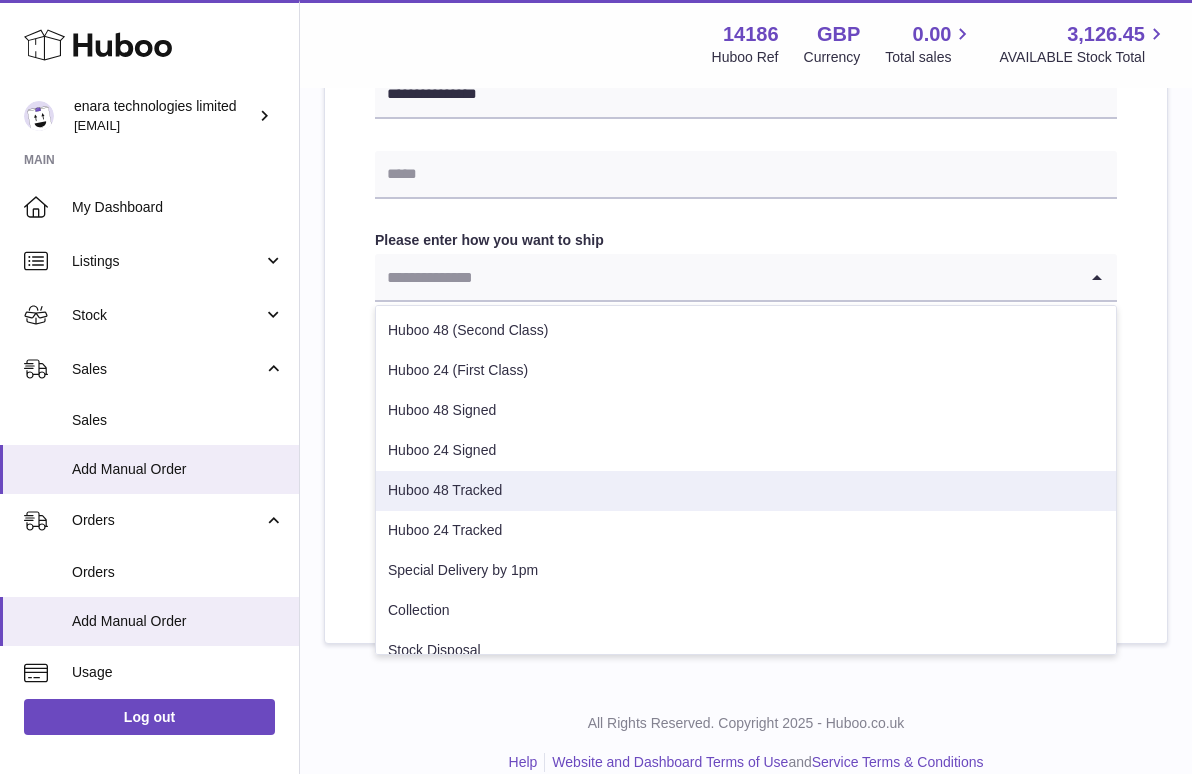 click on "Huboo 48 Tracked" at bounding box center [746, 491] 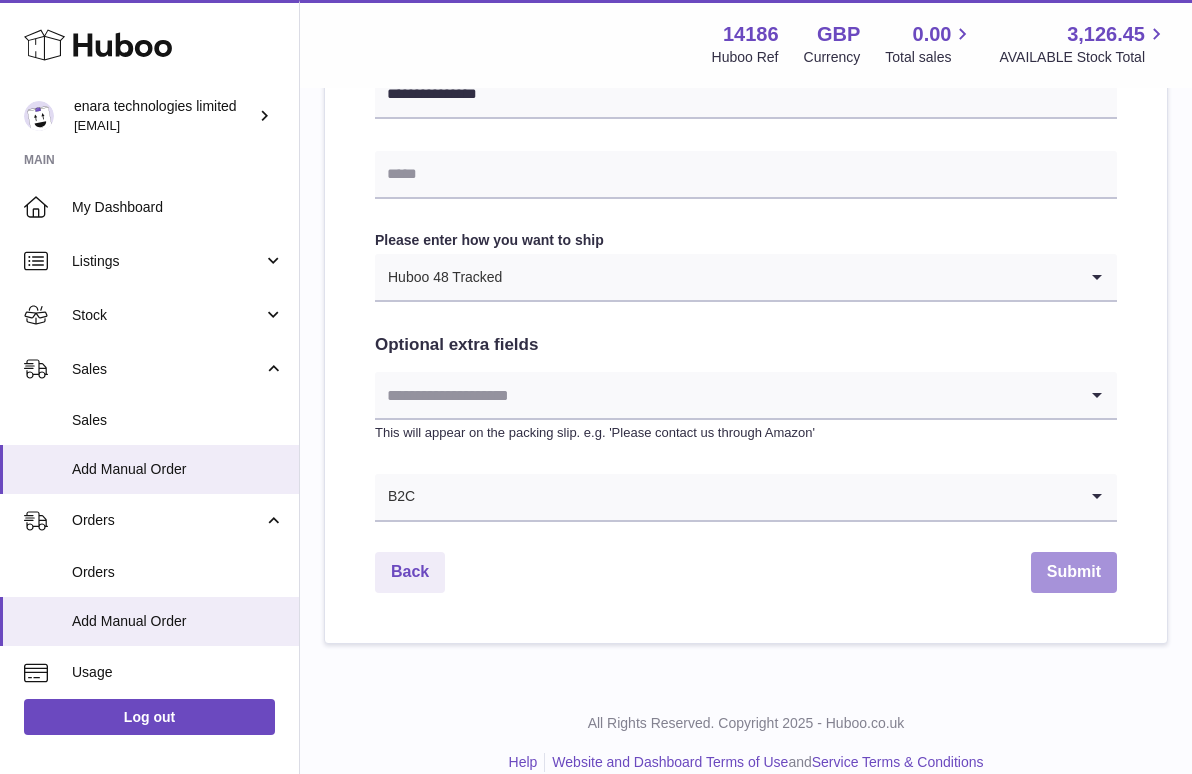 click on "Submit" at bounding box center (1074, 572) 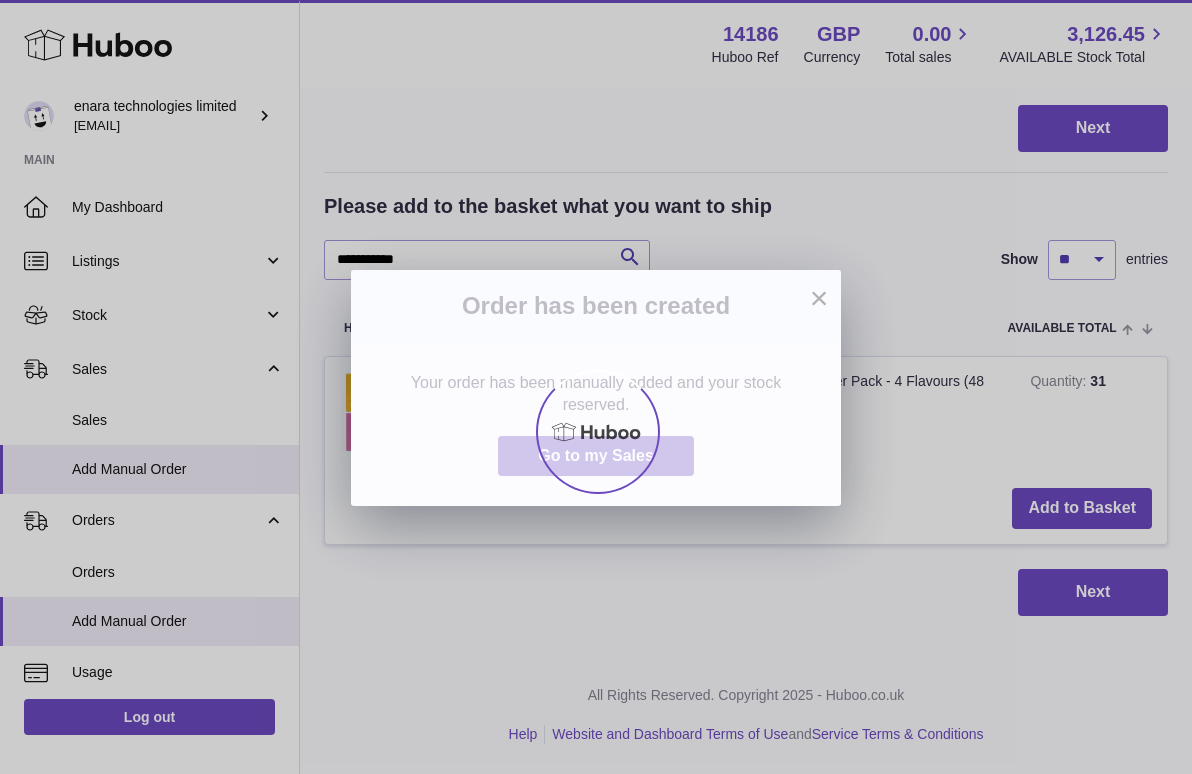 scroll, scrollTop: 0, scrollLeft: 0, axis: both 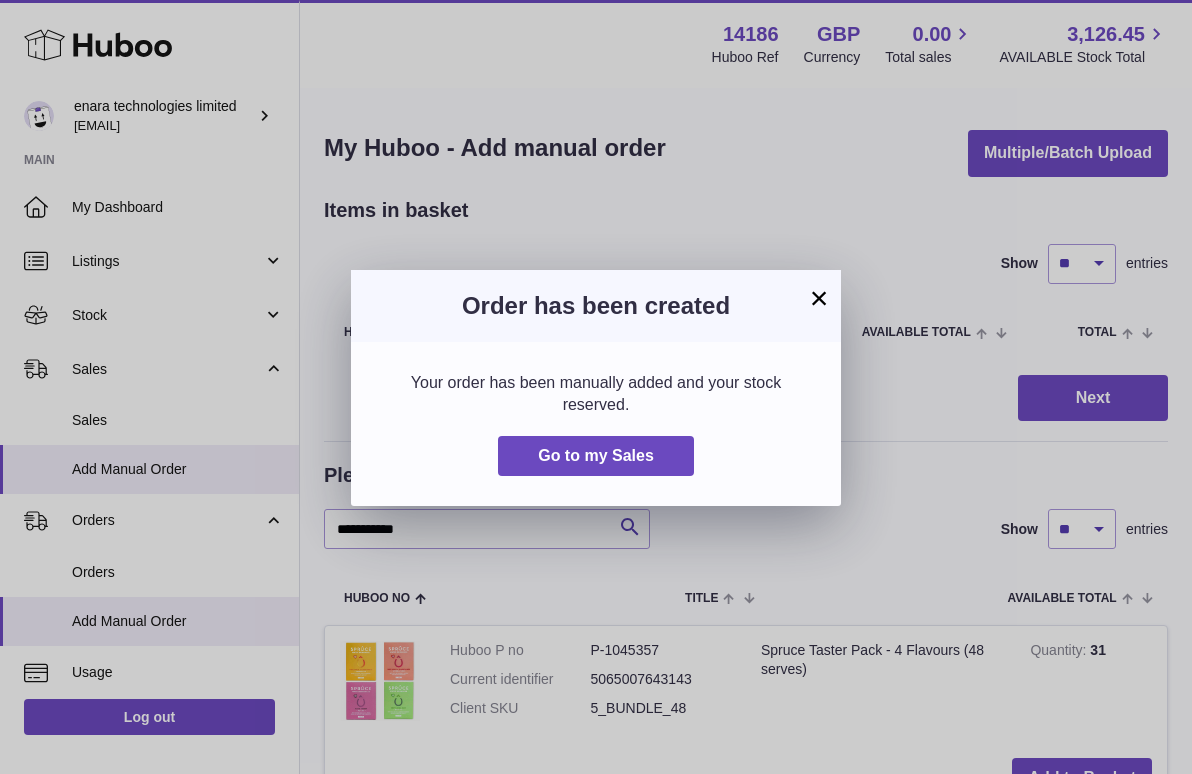 click on "×" at bounding box center [819, 298] 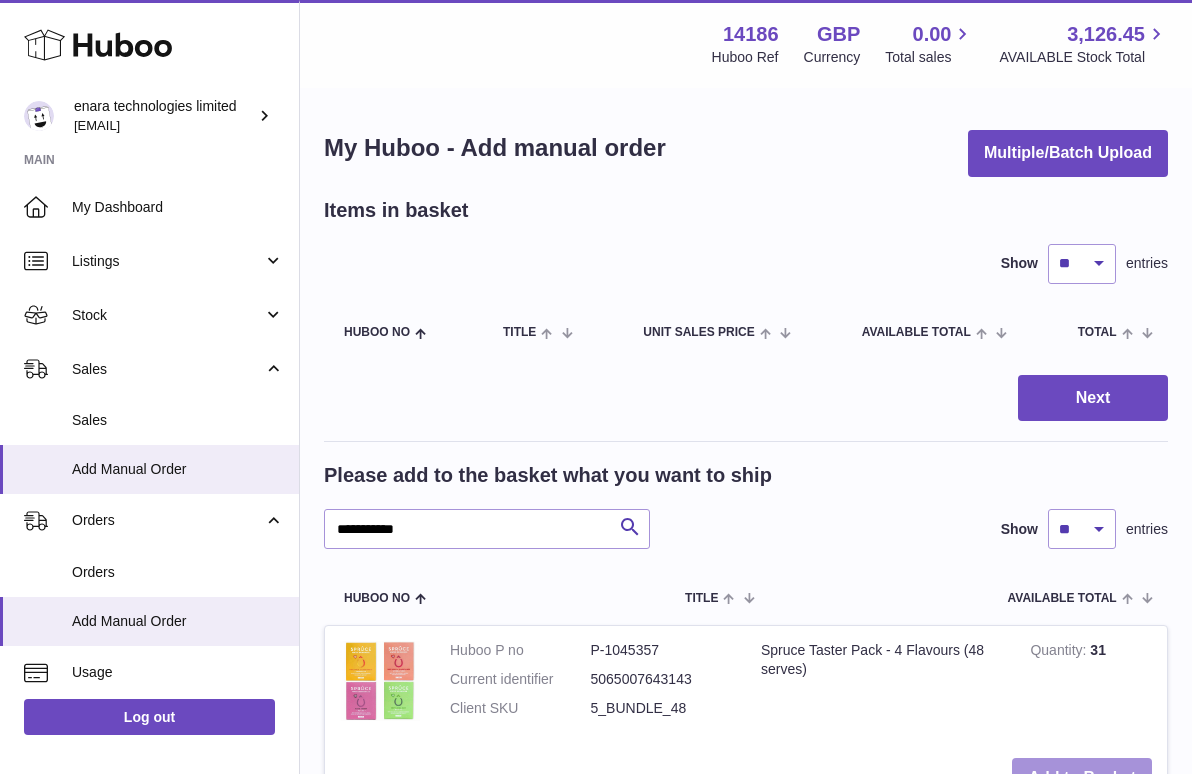 click on "Add to Basket" at bounding box center [1082, 778] 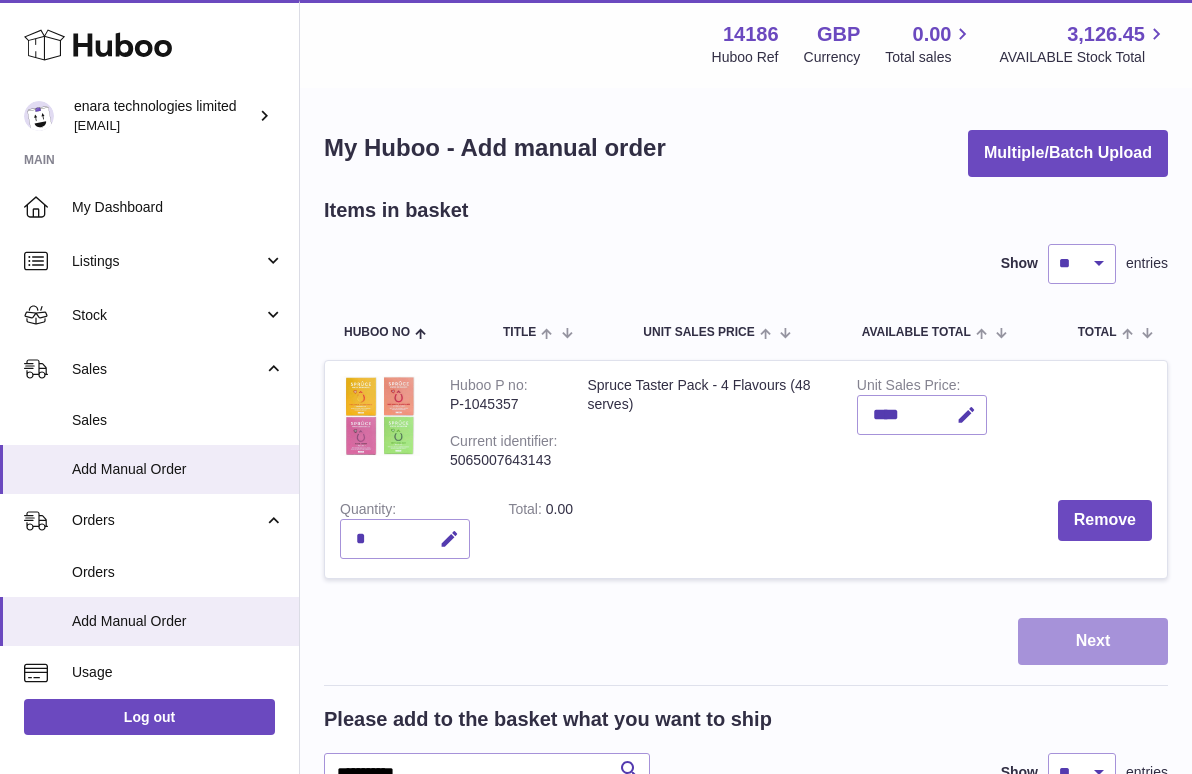 click on "Next" at bounding box center (1093, 641) 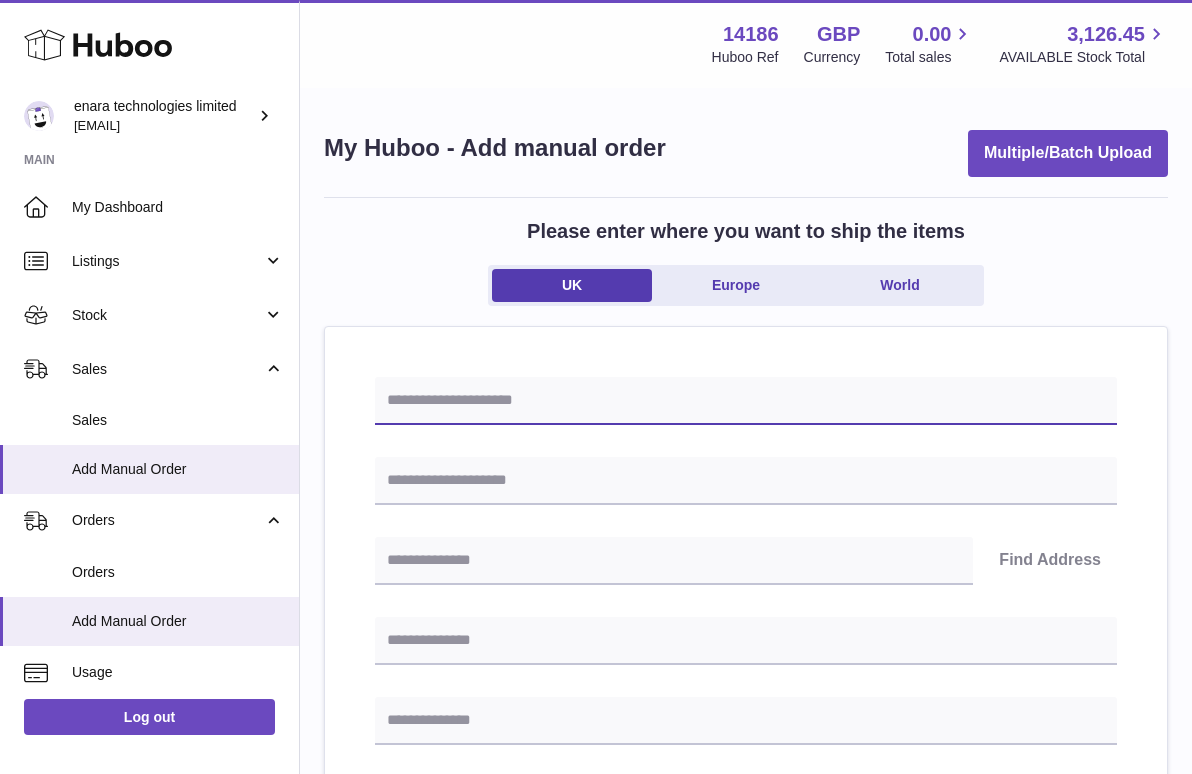 click at bounding box center [746, 401] 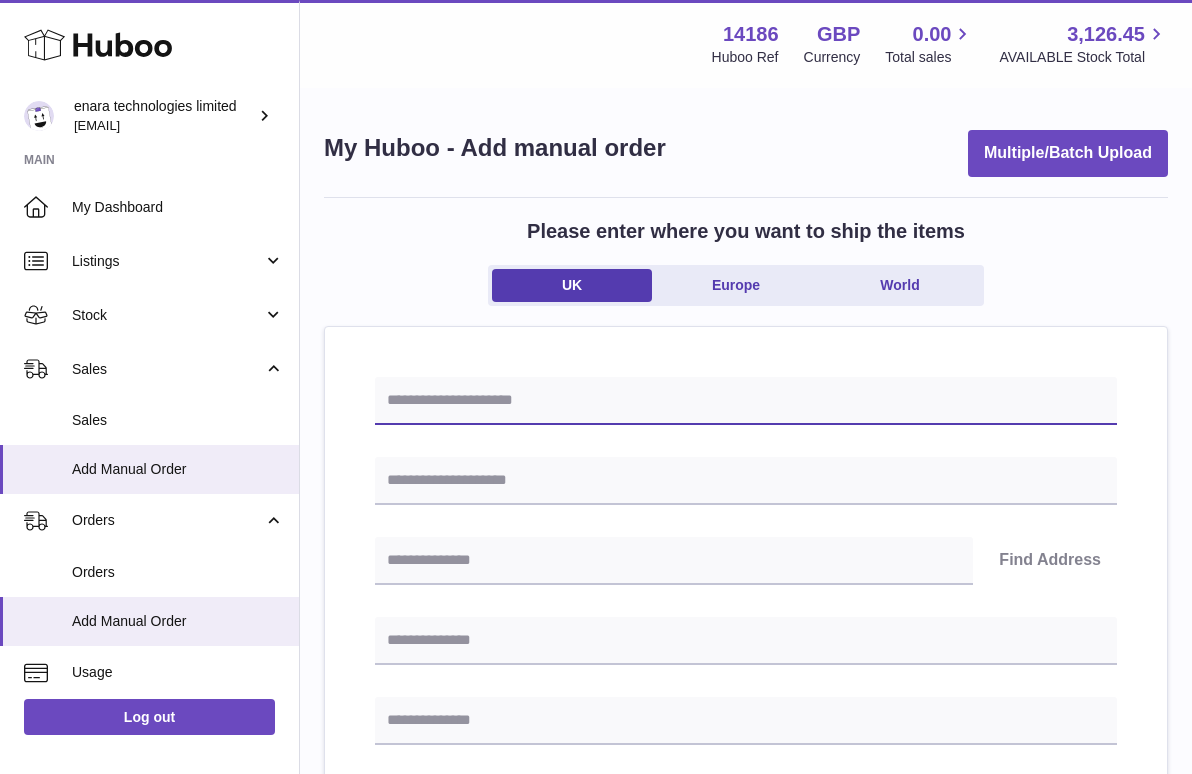 paste on "**********" 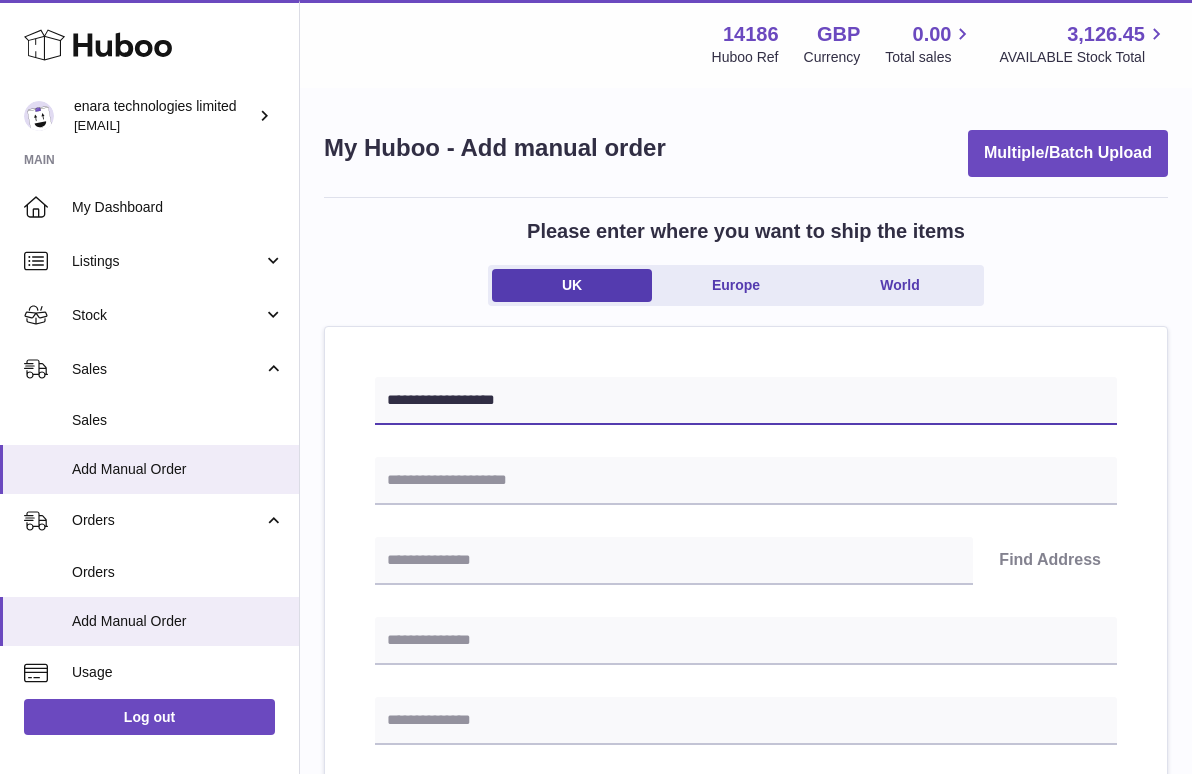 type on "**********" 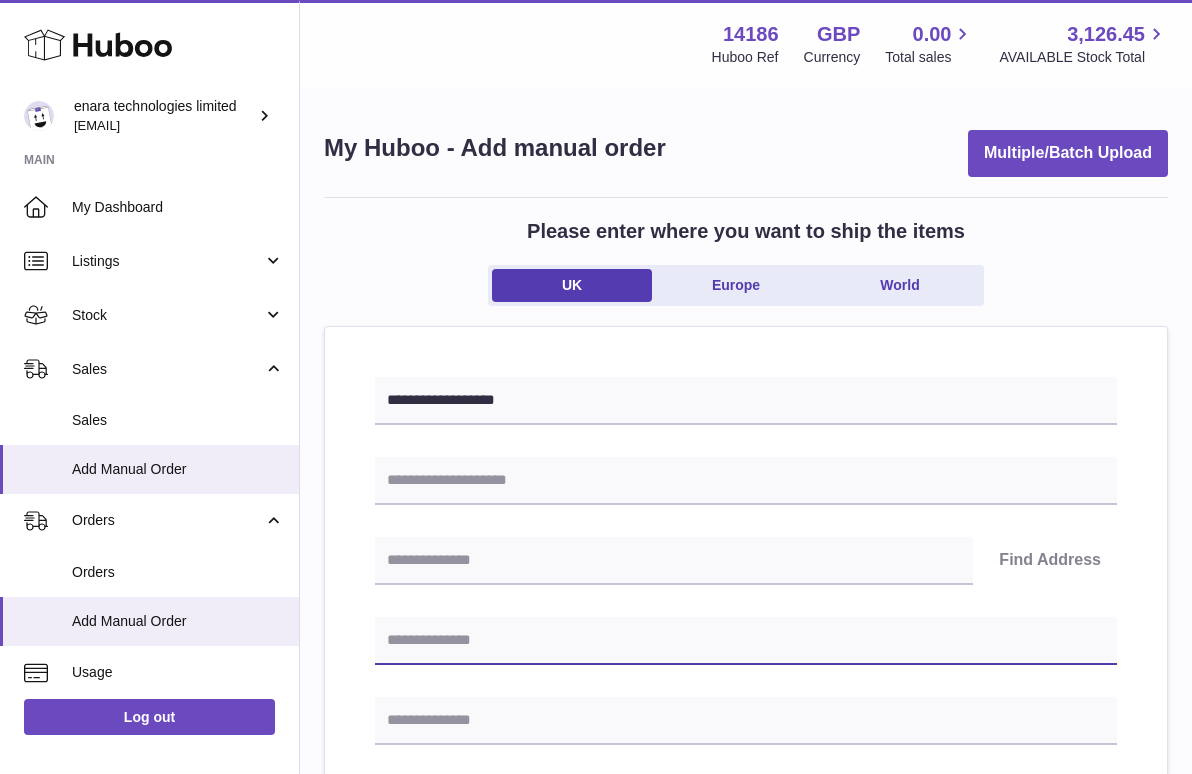 paste on "**********" 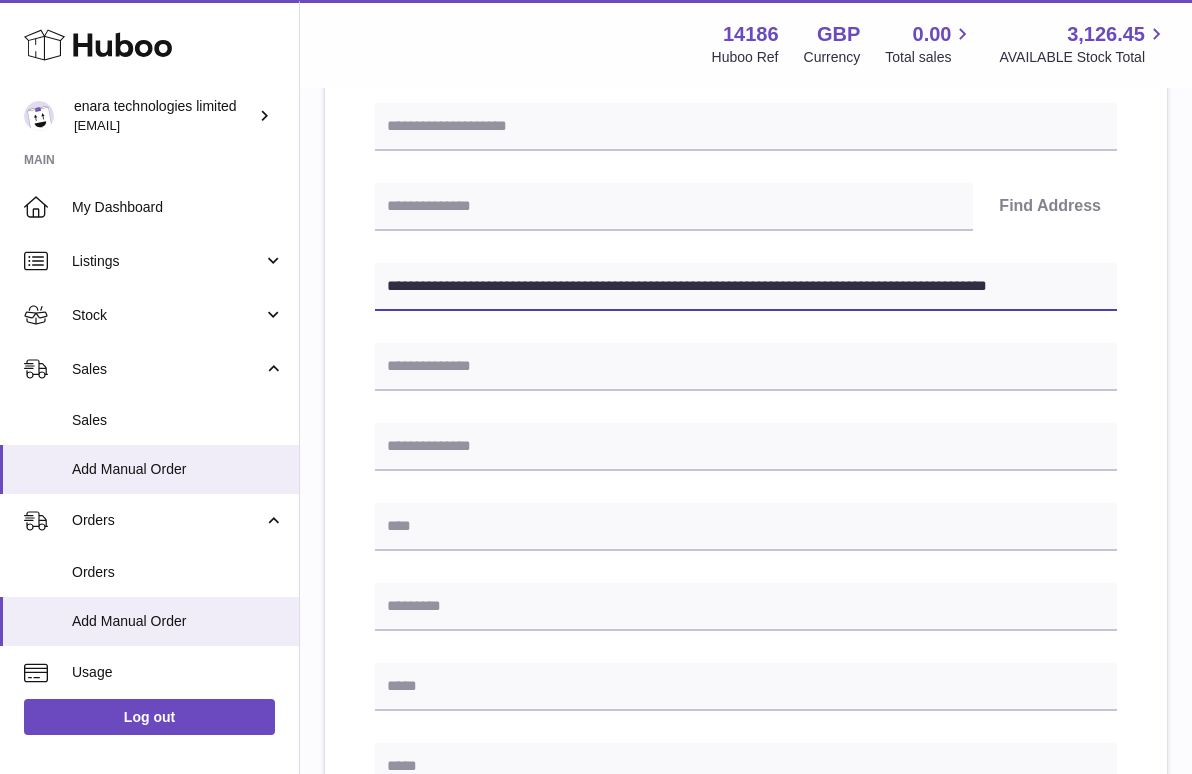 scroll, scrollTop: 356, scrollLeft: 0, axis: vertical 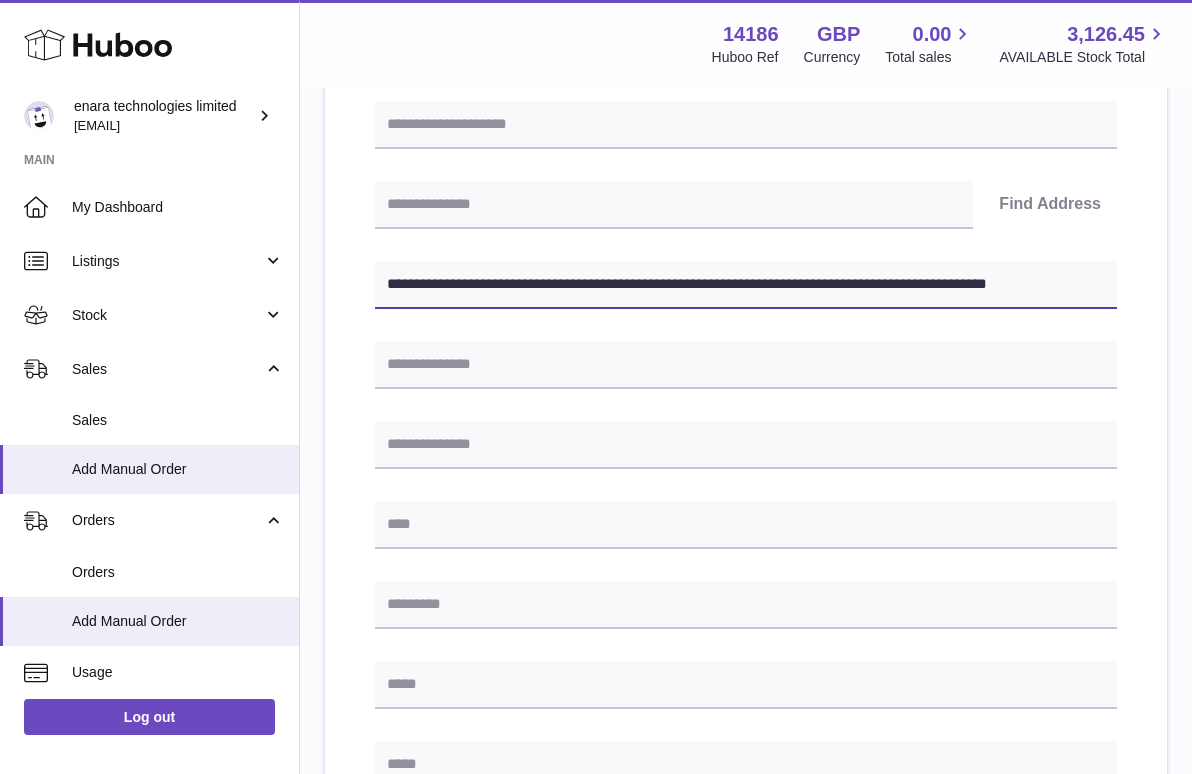 drag, startPoint x: 686, startPoint y: 282, endPoint x: 1261, endPoint y: 334, distance: 577.3465 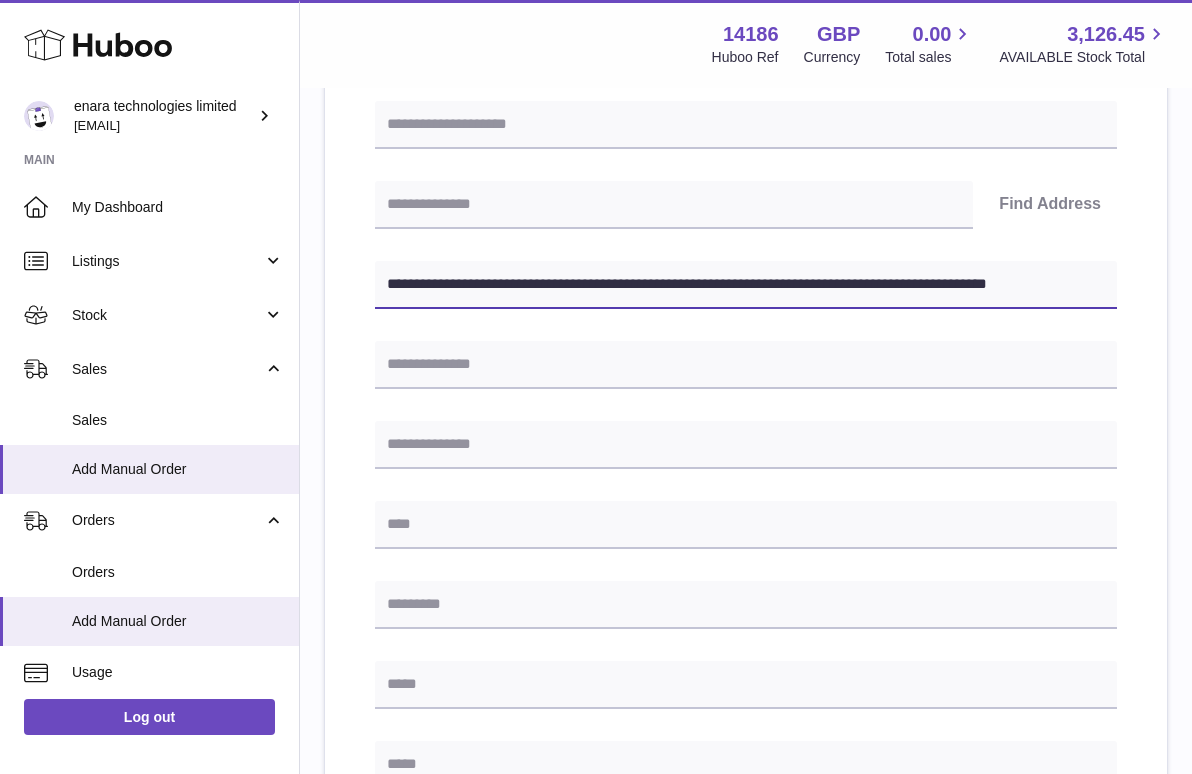 click on ".st0{fill:#141414;}" at bounding box center (596, 31) 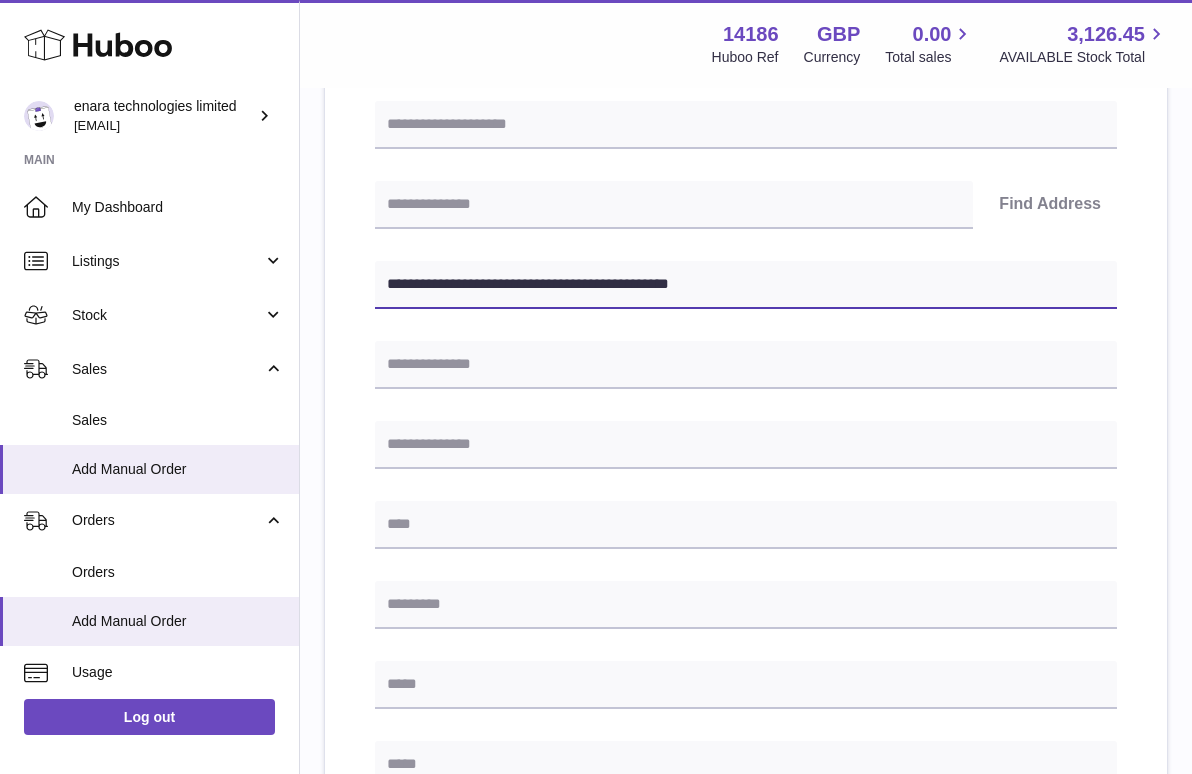 type on "**********" 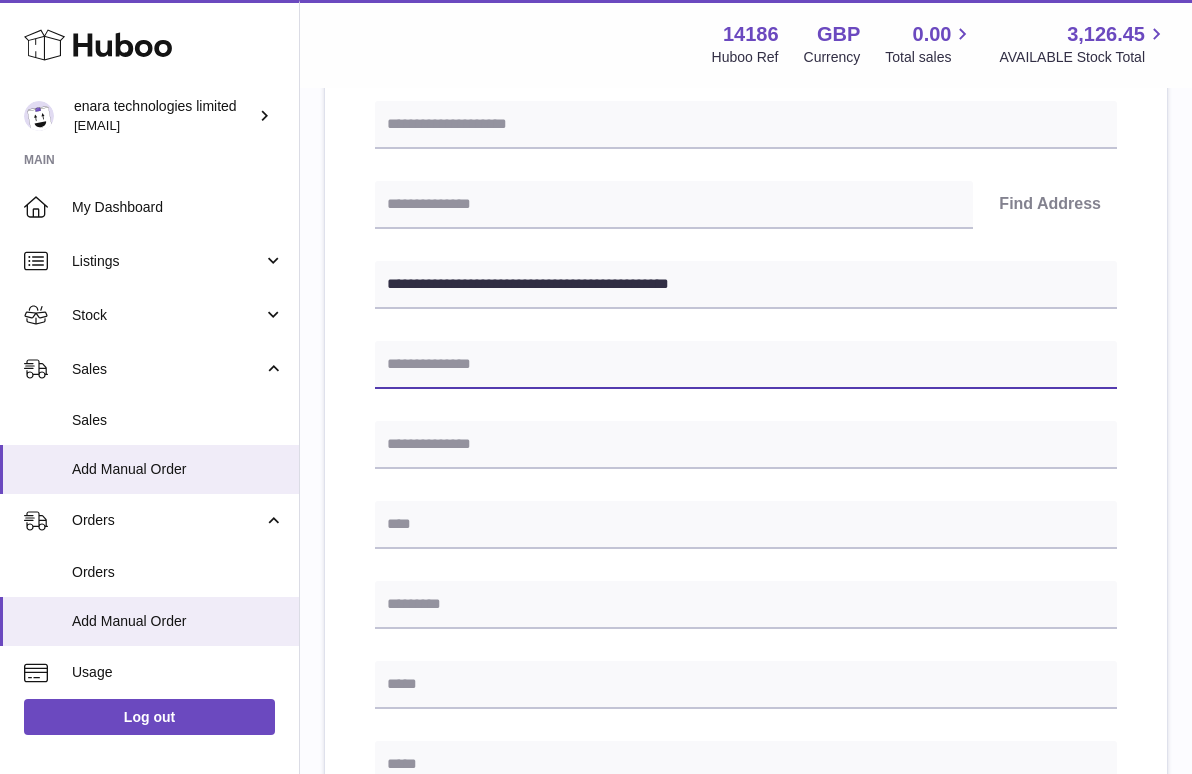 paste on "**********" 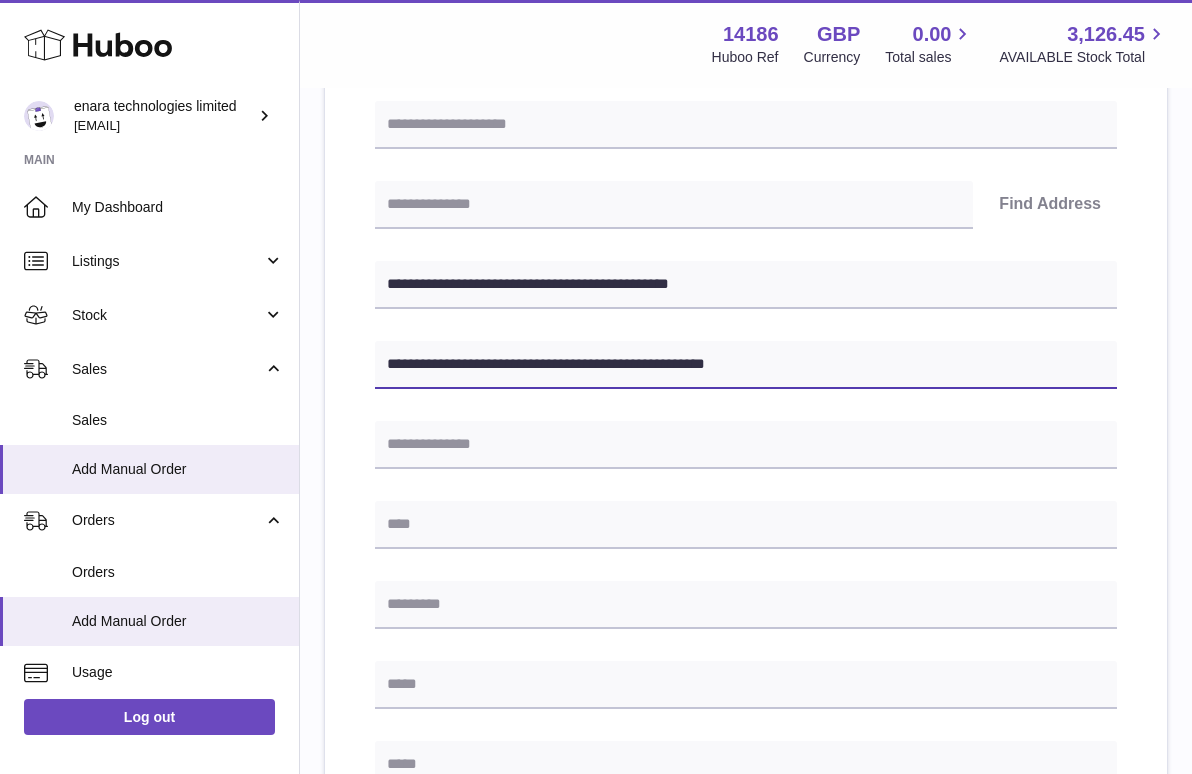 type on "**********" 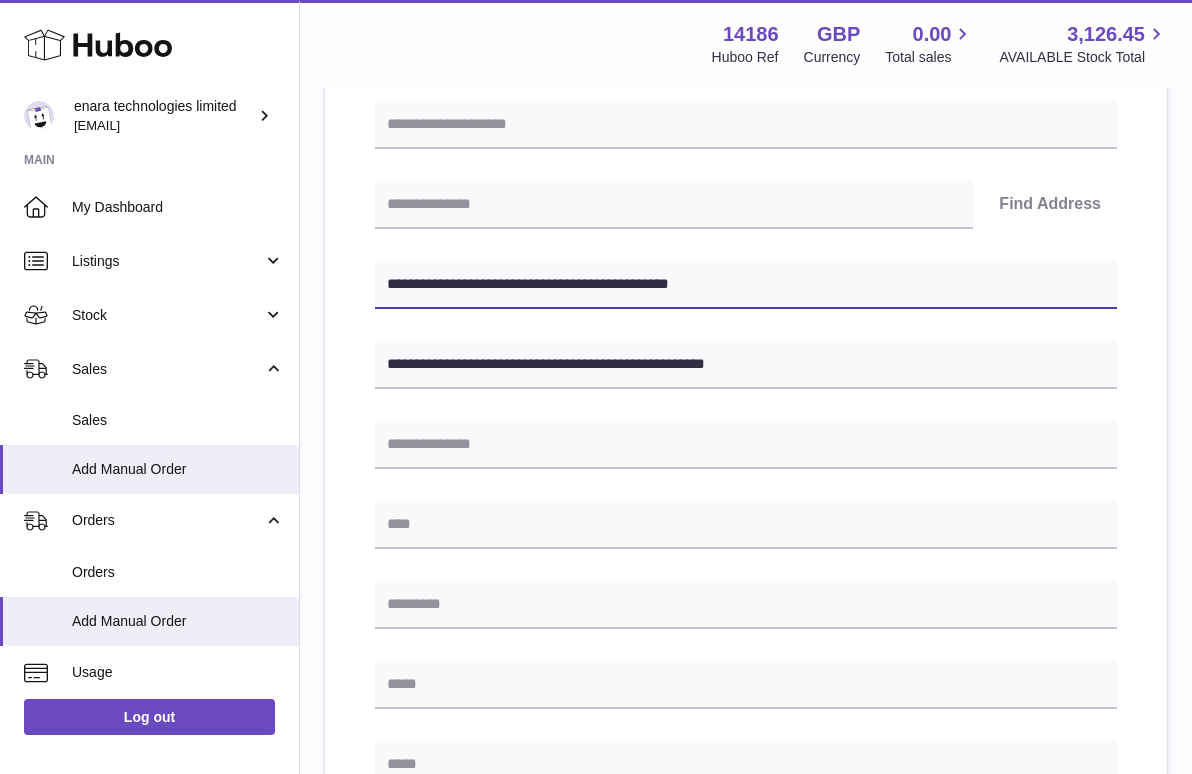 drag, startPoint x: 489, startPoint y: 283, endPoint x: 397, endPoint y: 285, distance: 92.021736 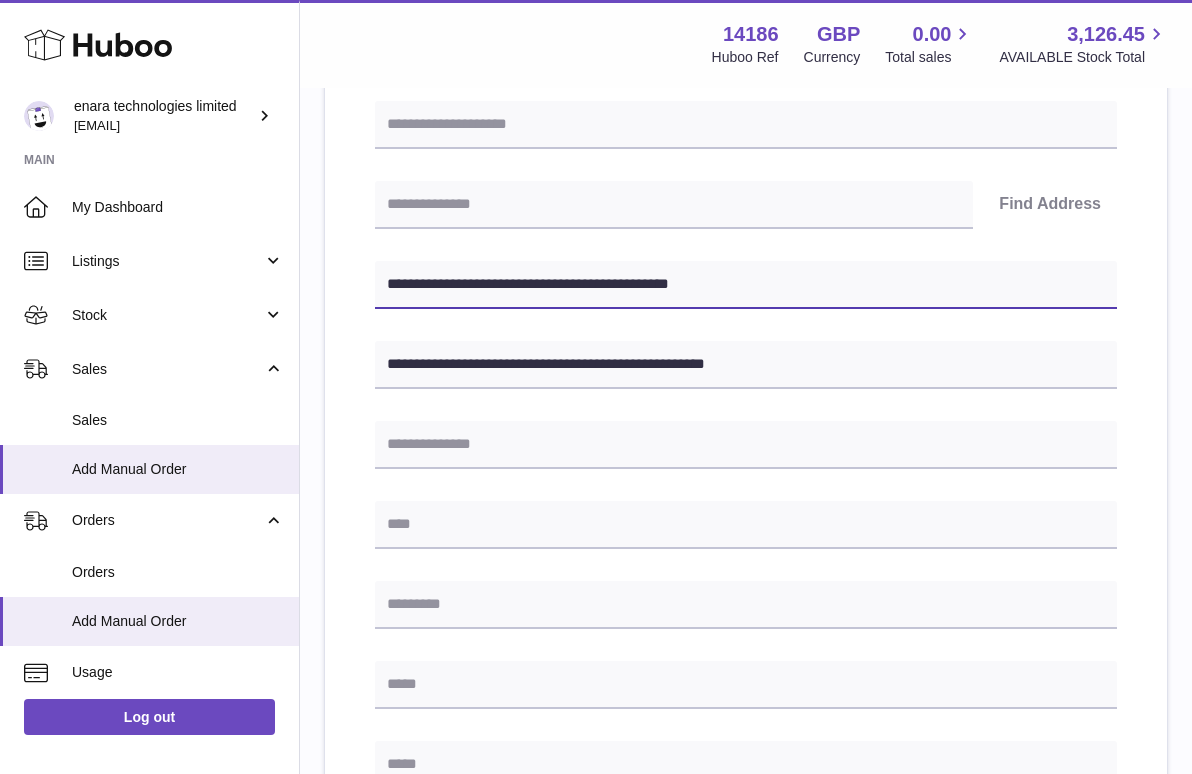 click on "**********" at bounding box center (746, 285) 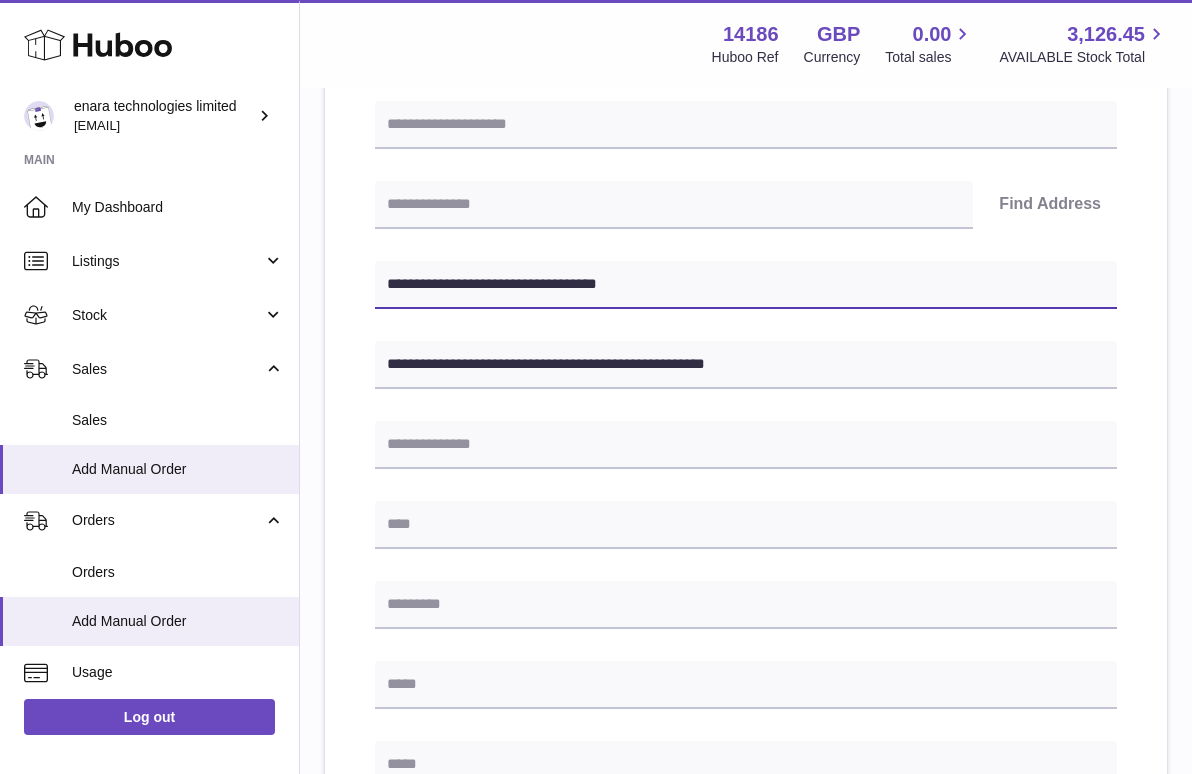 type on "**********" 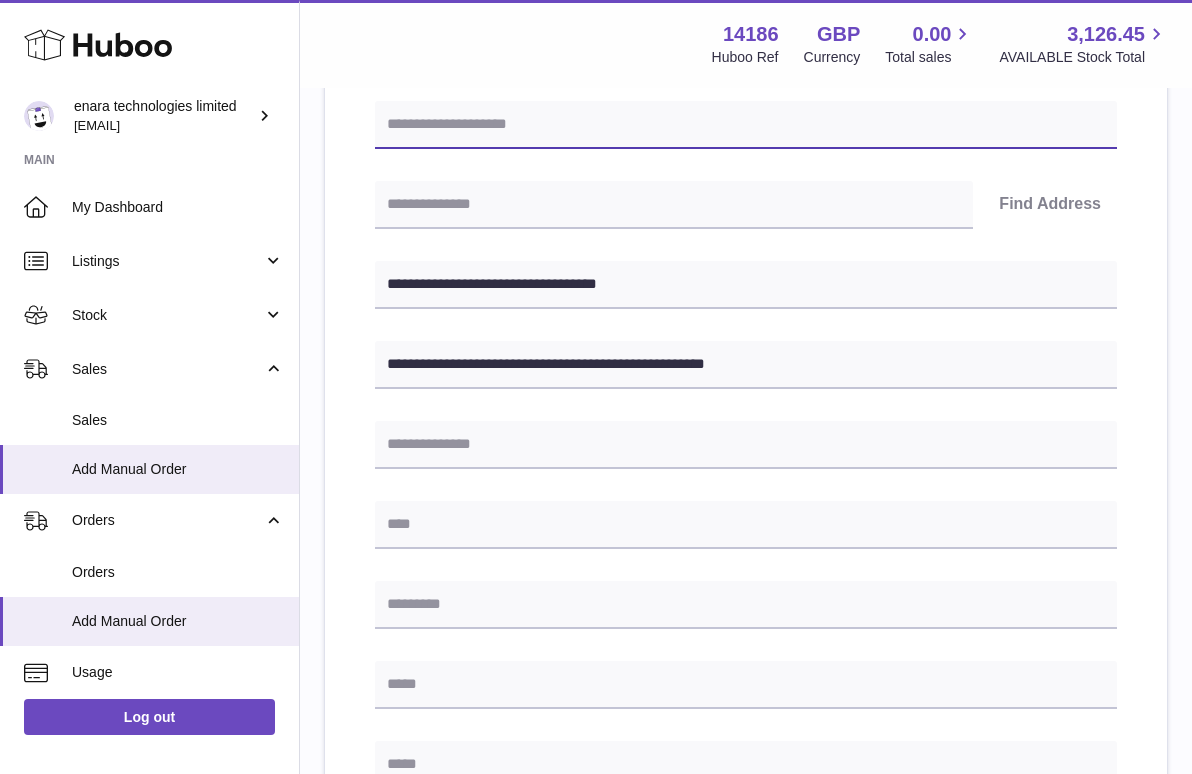 paste on "**********" 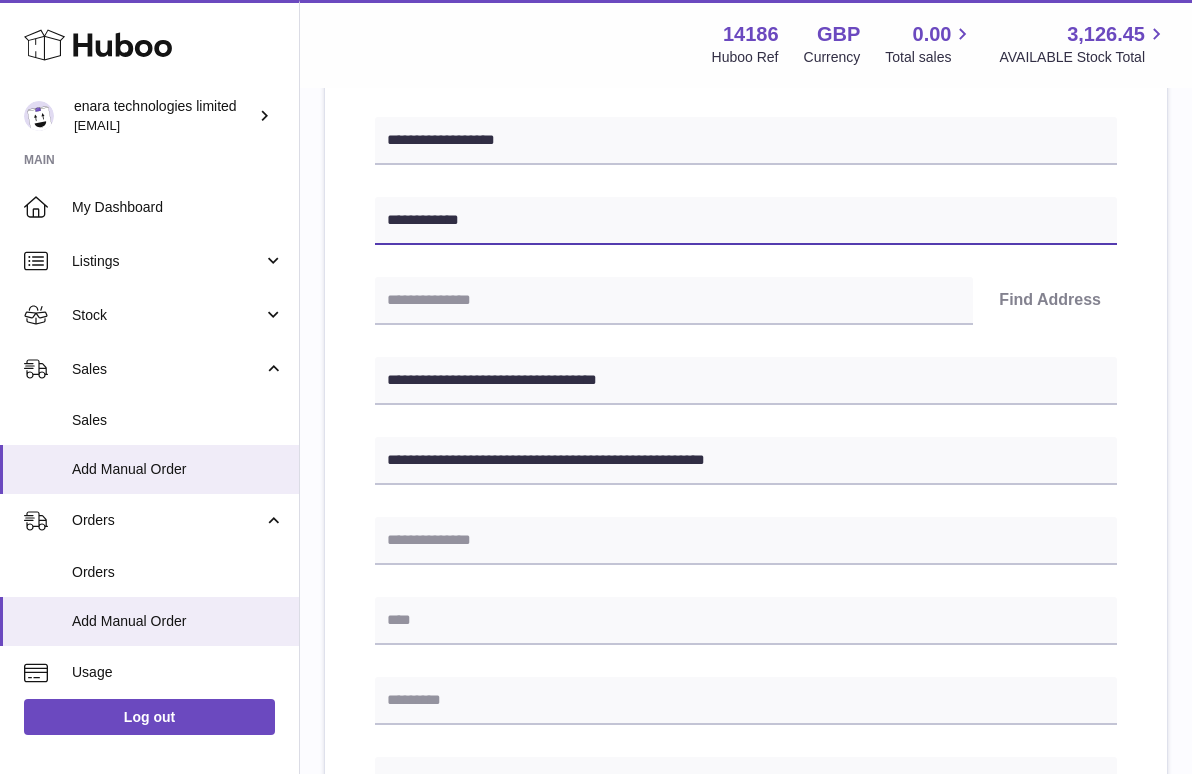 scroll, scrollTop: 240, scrollLeft: 0, axis: vertical 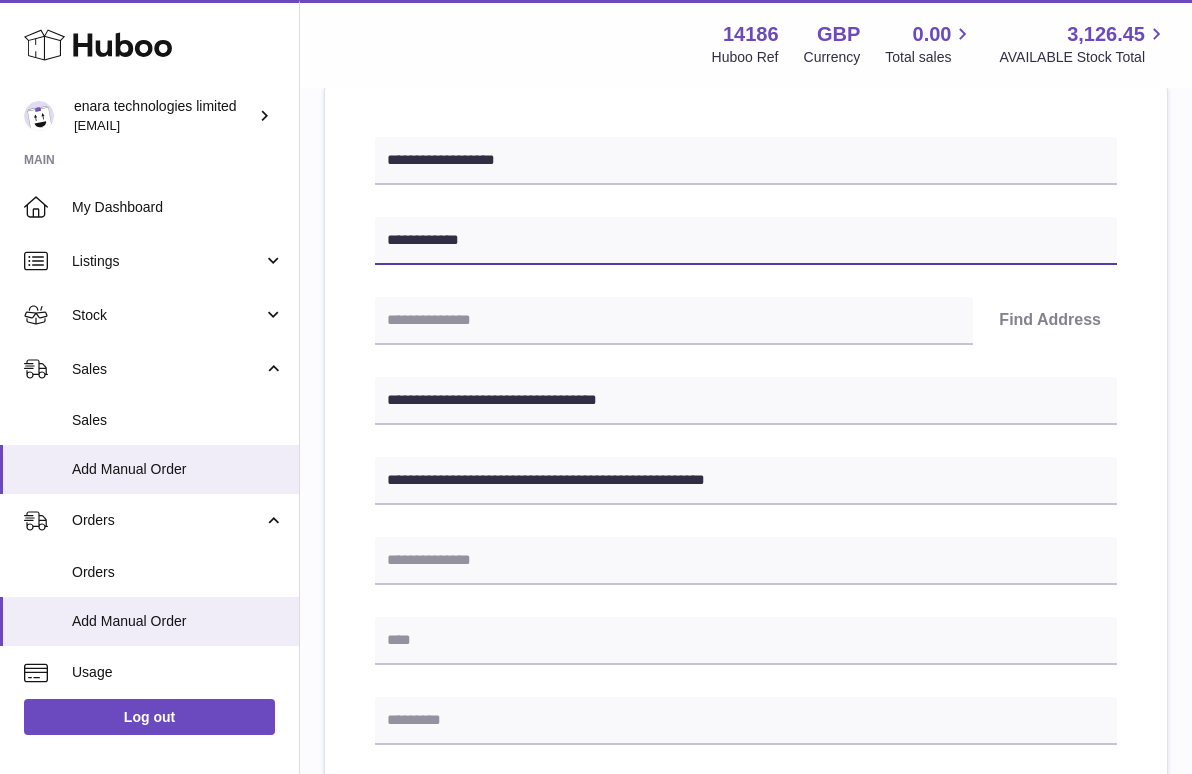 type on "**********" 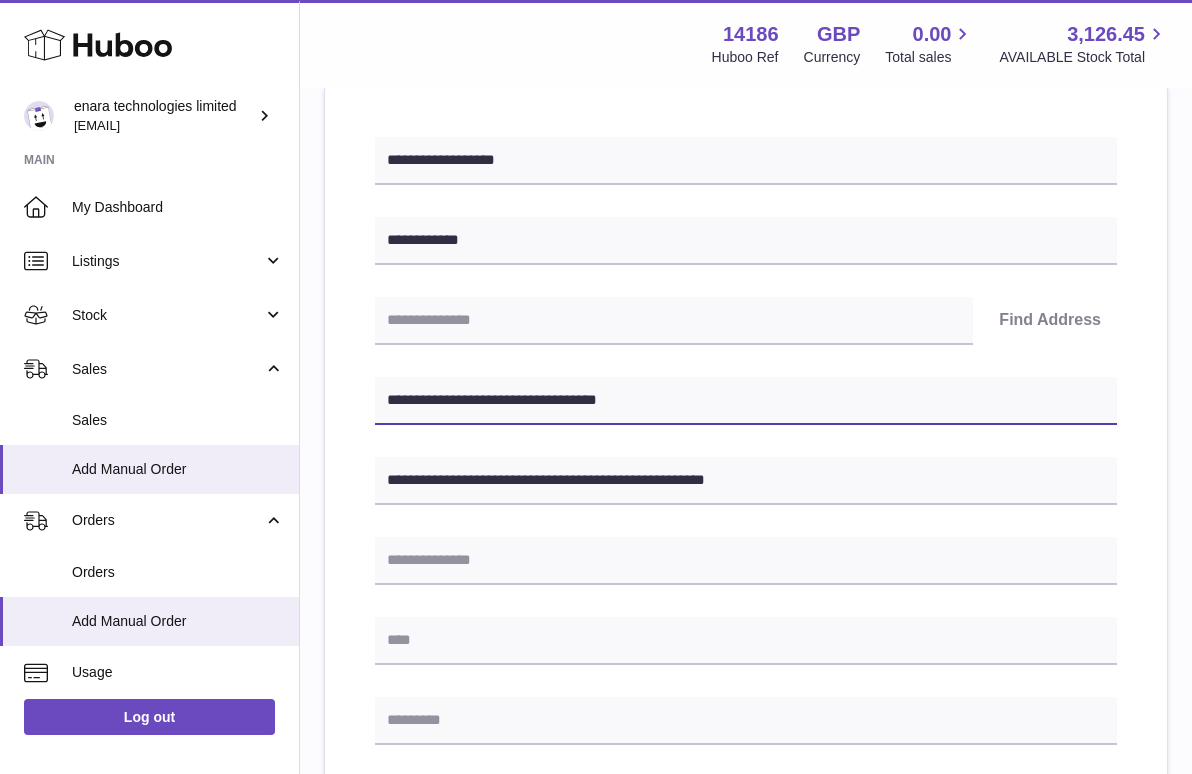 drag, startPoint x: 515, startPoint y: 401, endPoint x: 394, endPoint y: 401, distance: 121 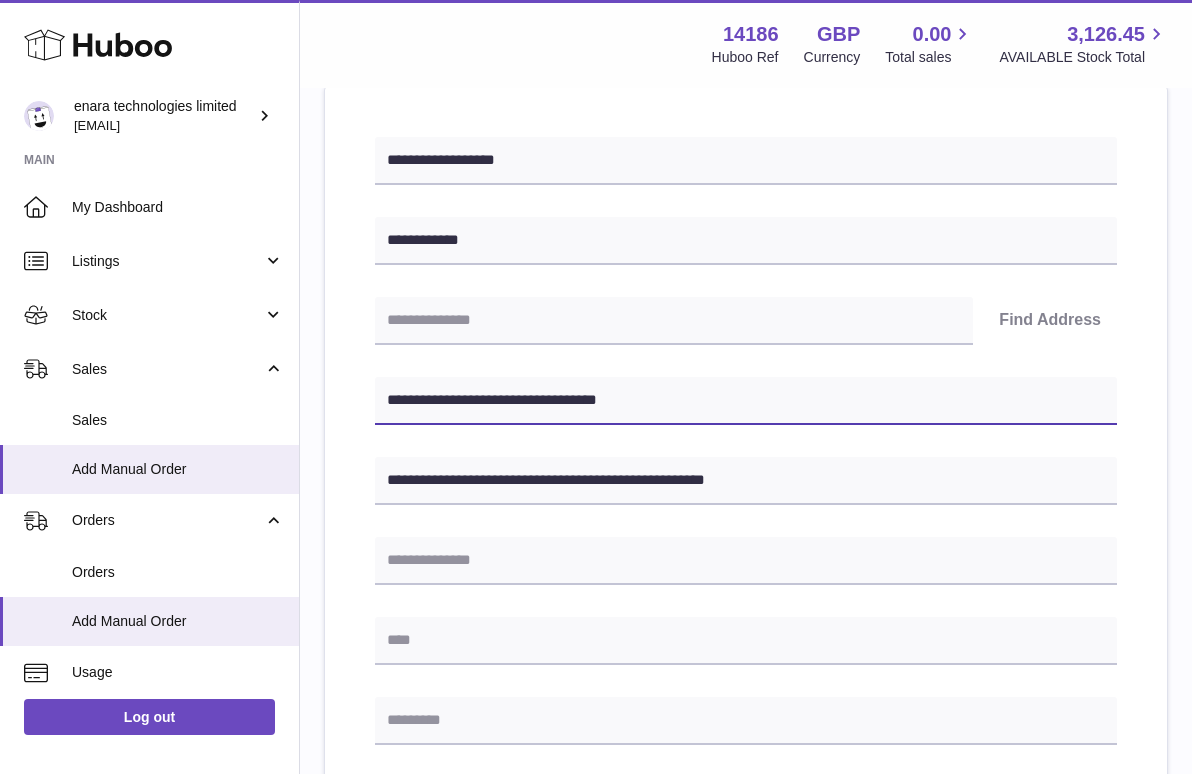 click on "**********" at bounding box center [746, 401] 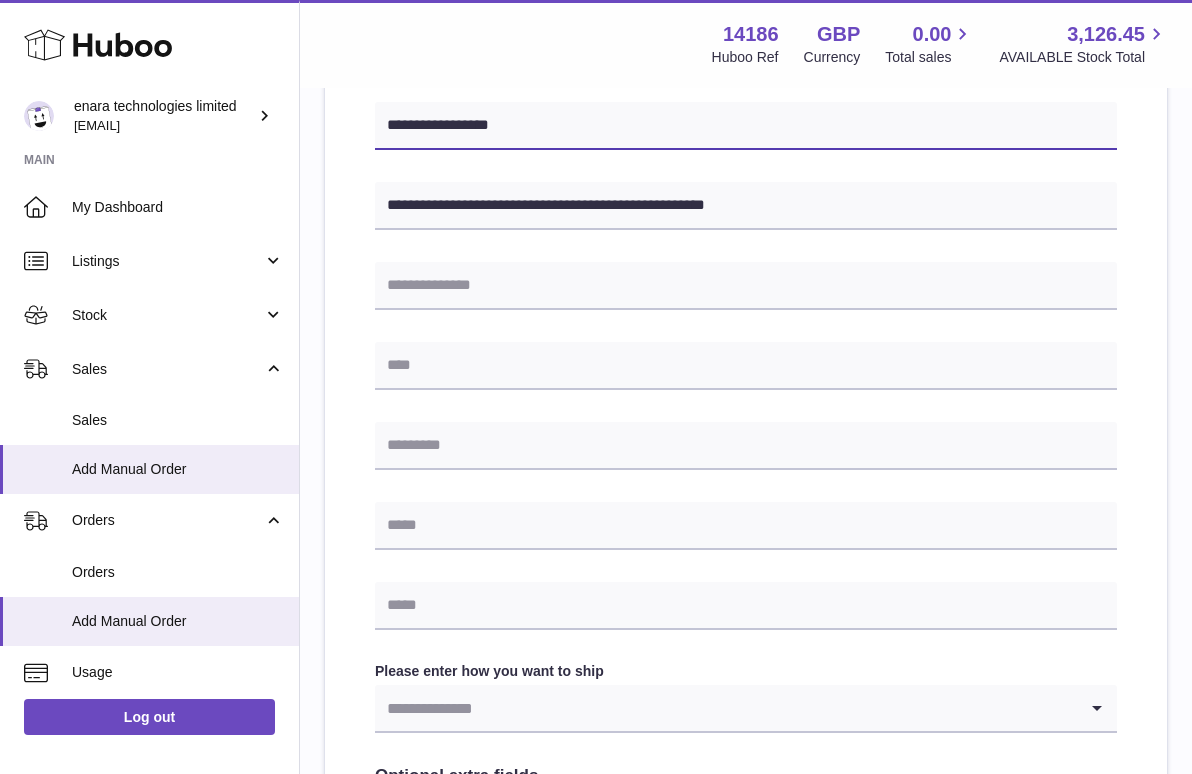 scroll, scrollTop: 525, scrollLeft: 0, axis: vertical 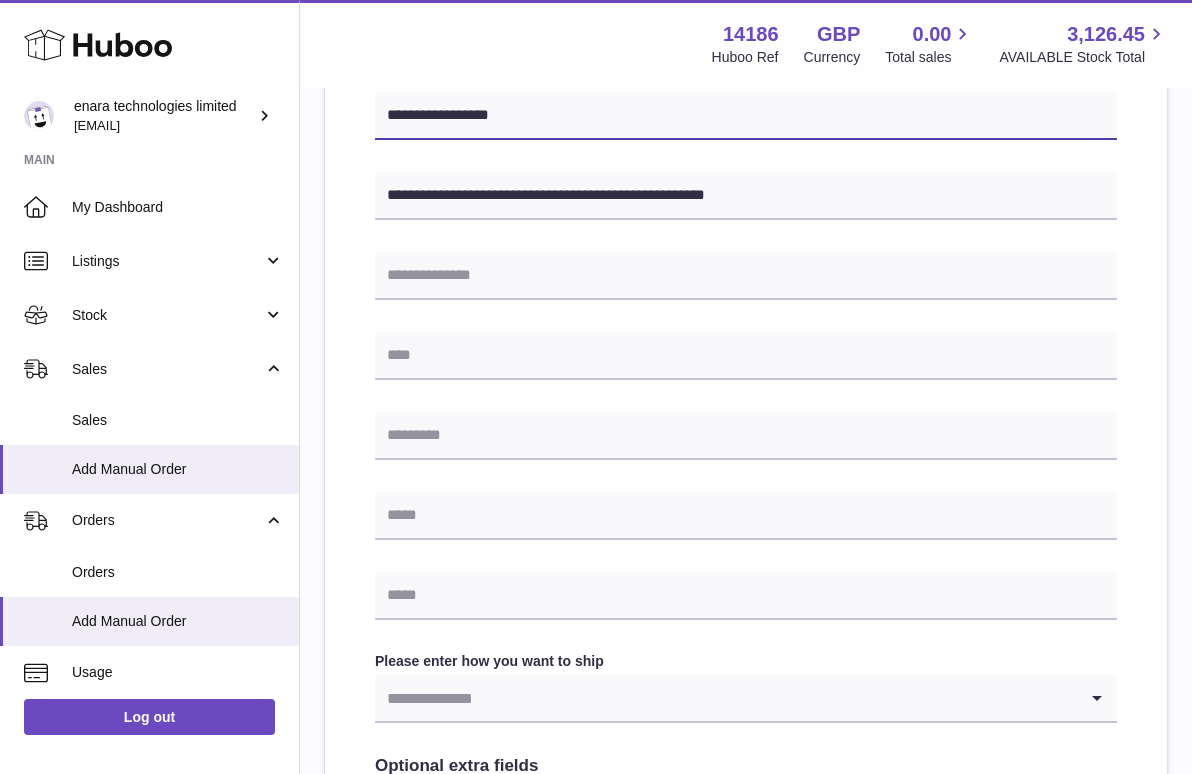 type on "**********" 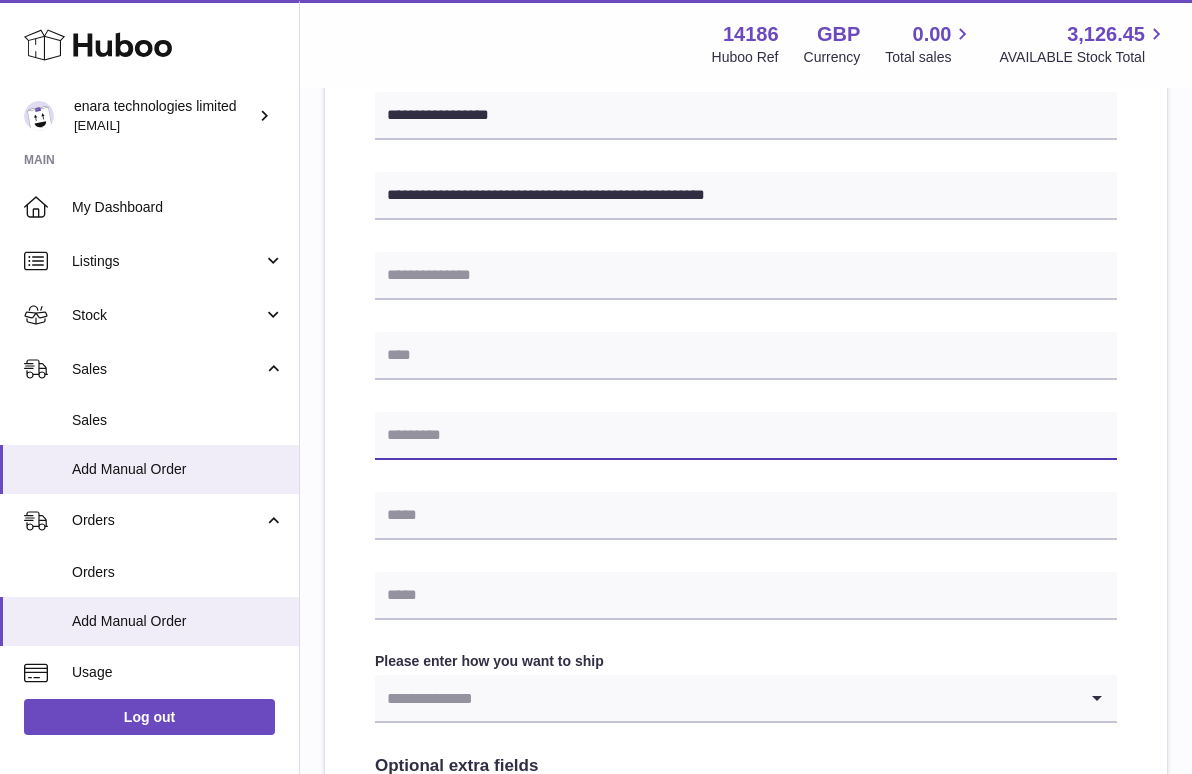paste on "**********" 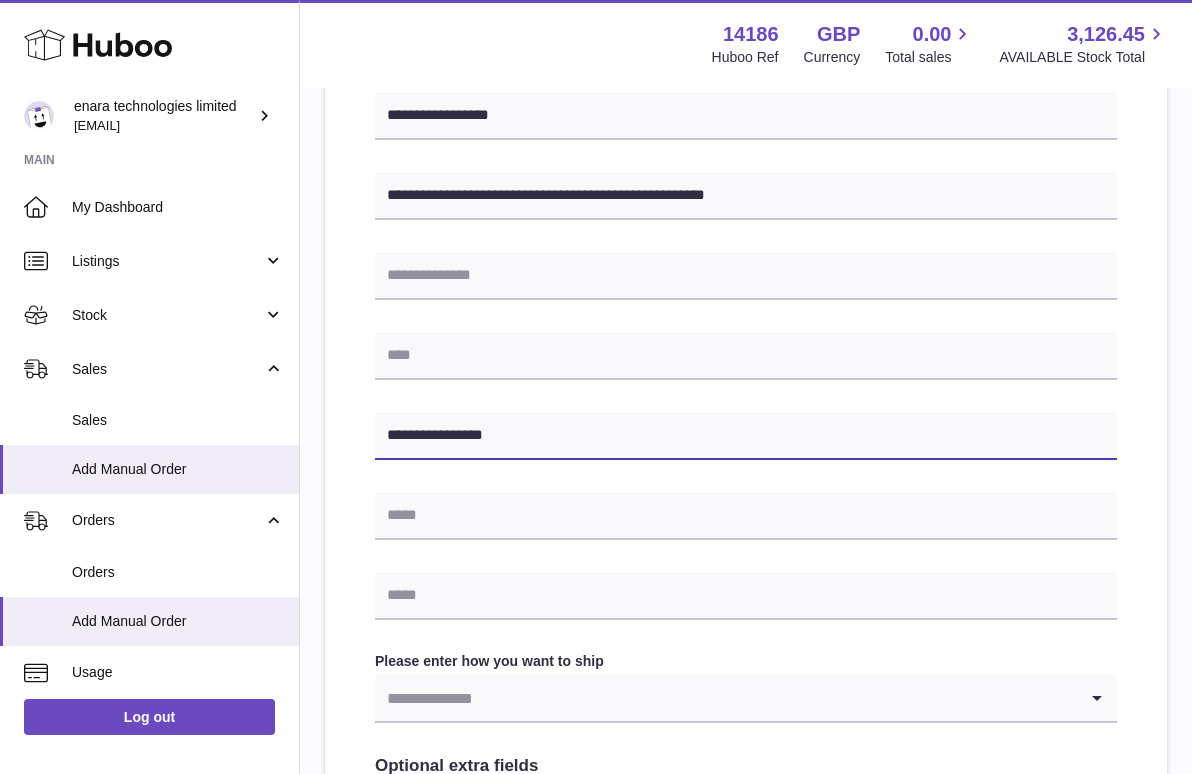 type on "**********" 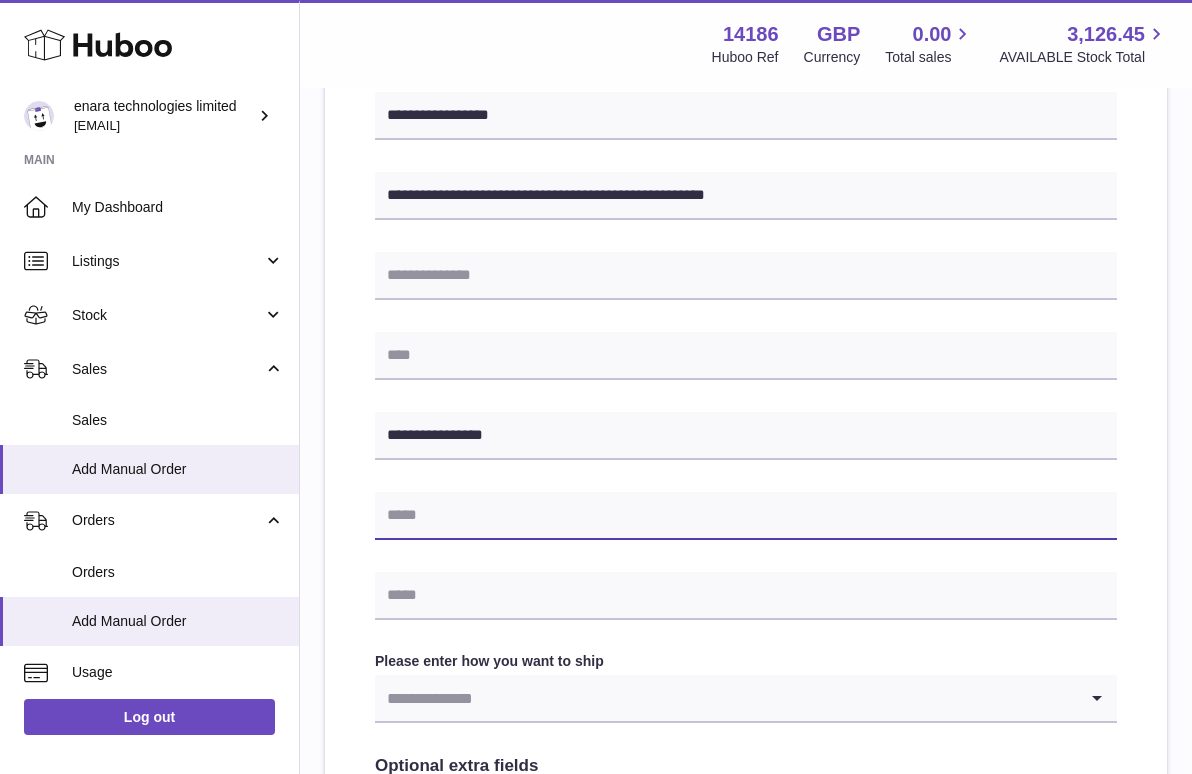 paste on "**********" 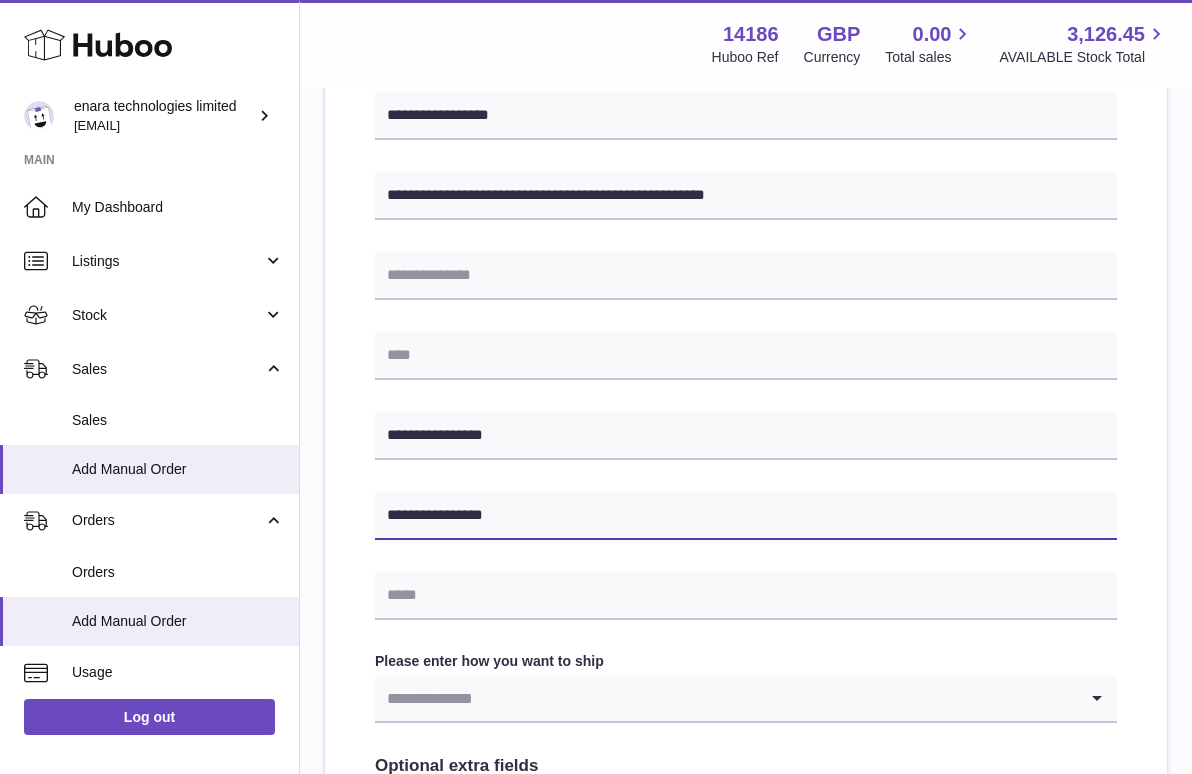 type on "**********" 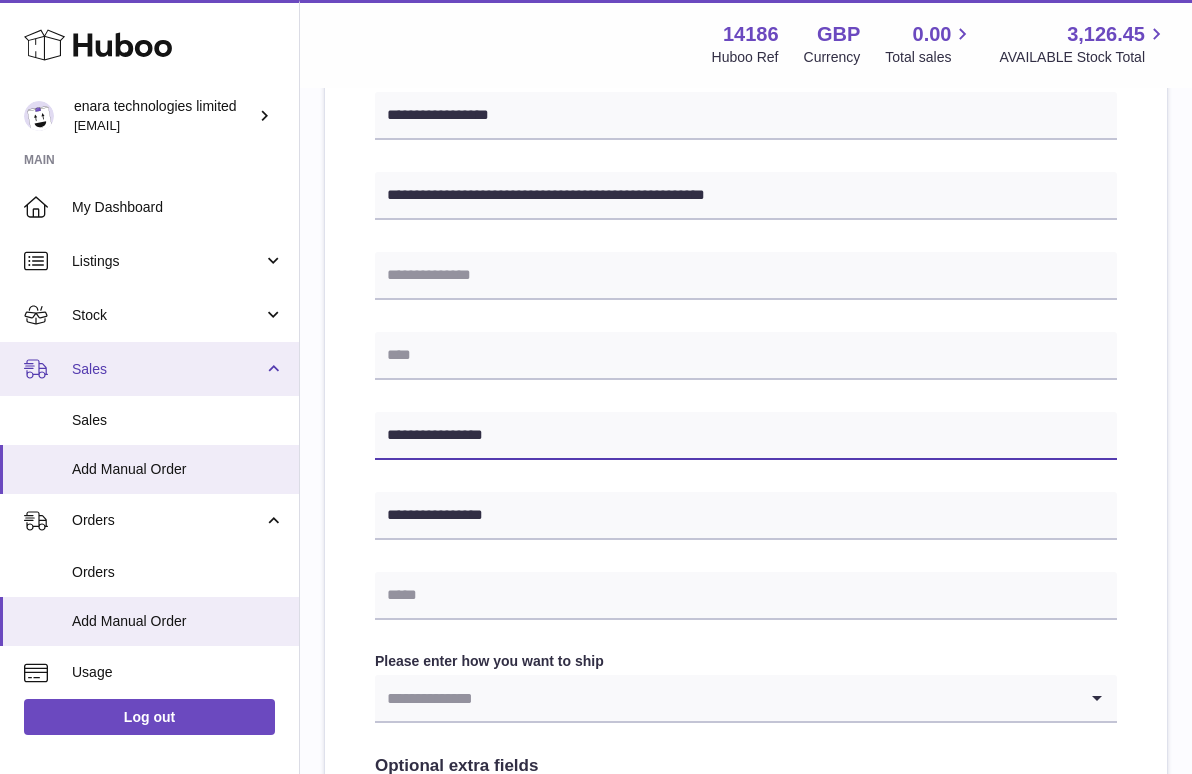 drag, startPoint x: 536, startPoint y: 442, endPoint x: 228, endPoint y: 385, distance: 313.22995 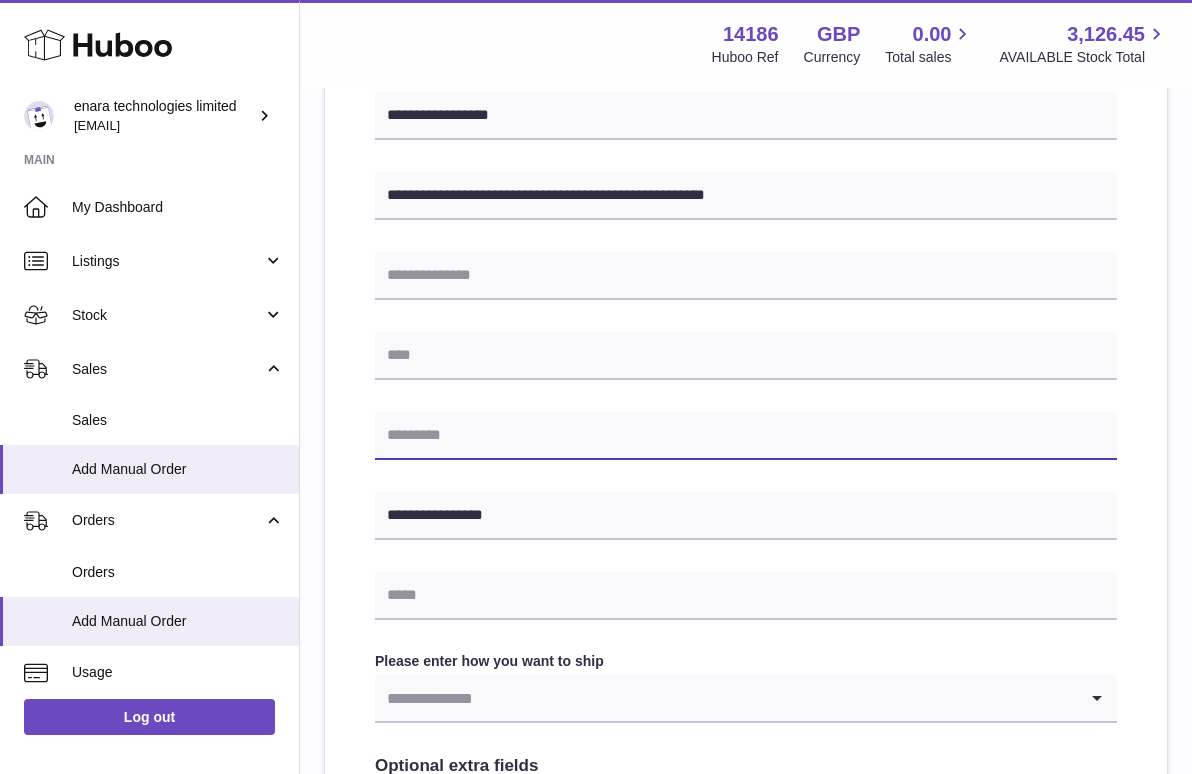 type 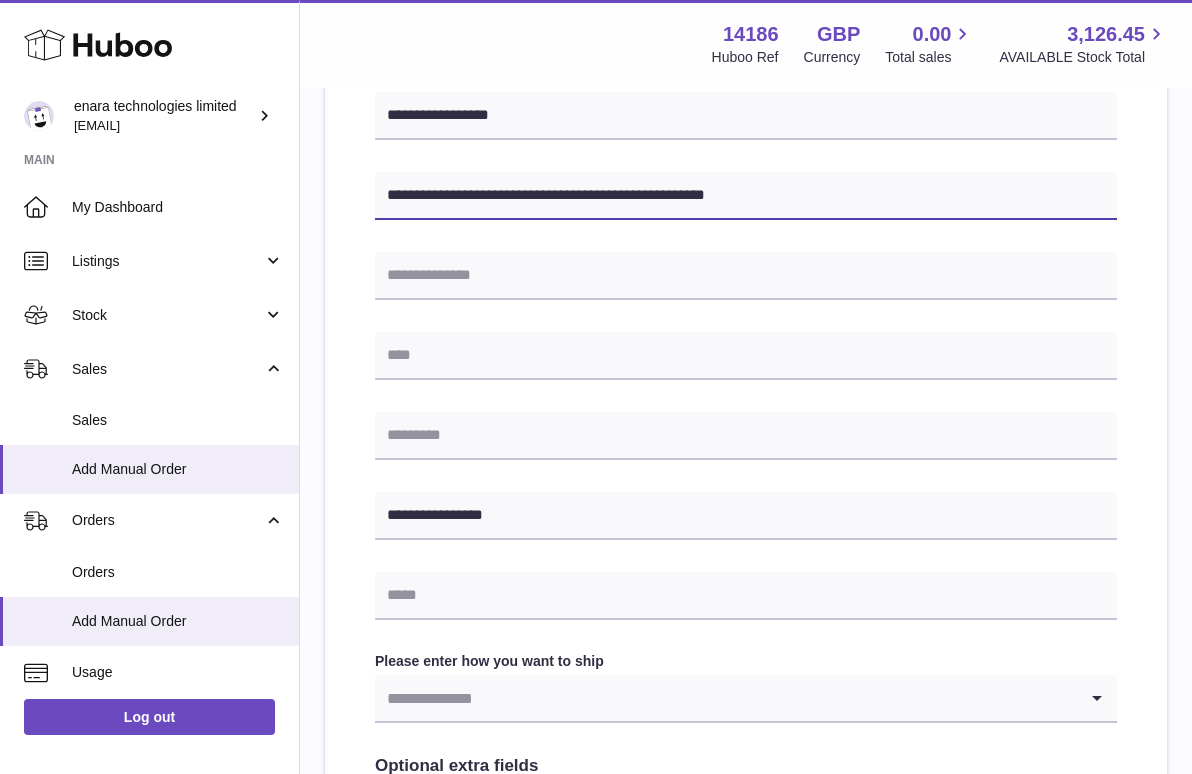 drag, startPoint x: 658, startPoint y: 192, endPoint x: 602, endPoint y: 194, distance: 56.0357 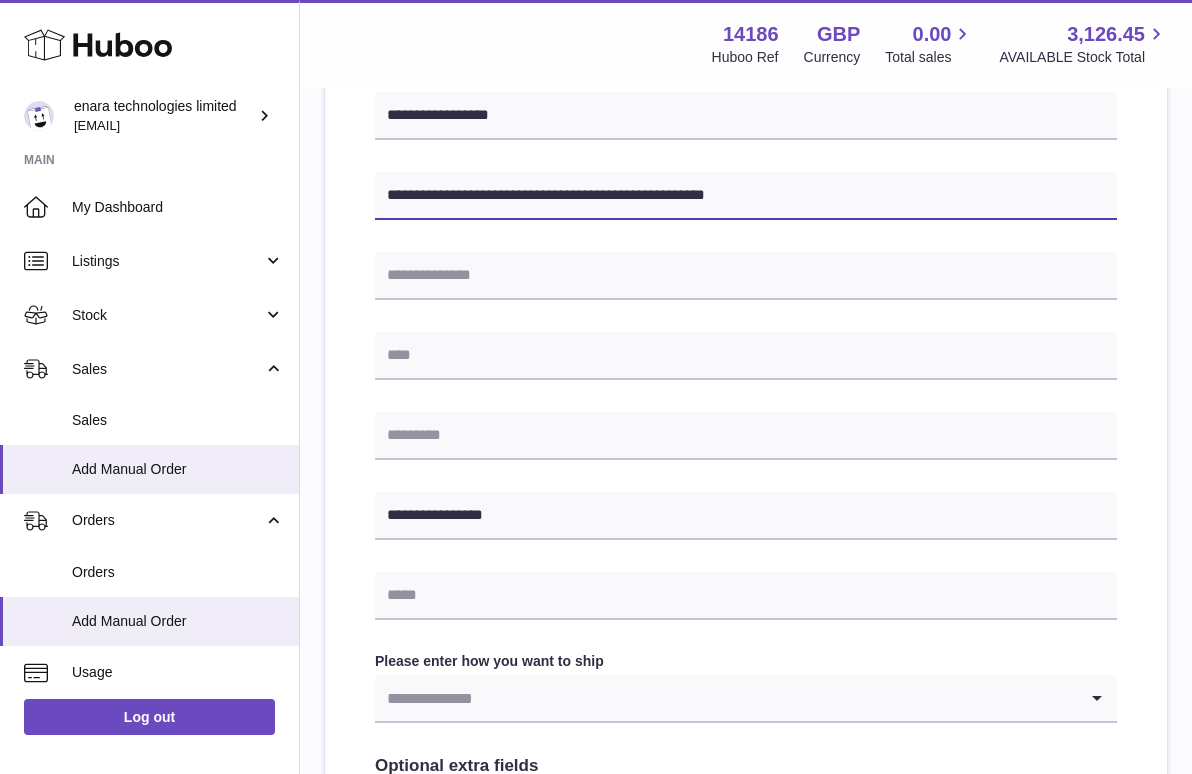 click on "**********" at bounding box center (746, 196) 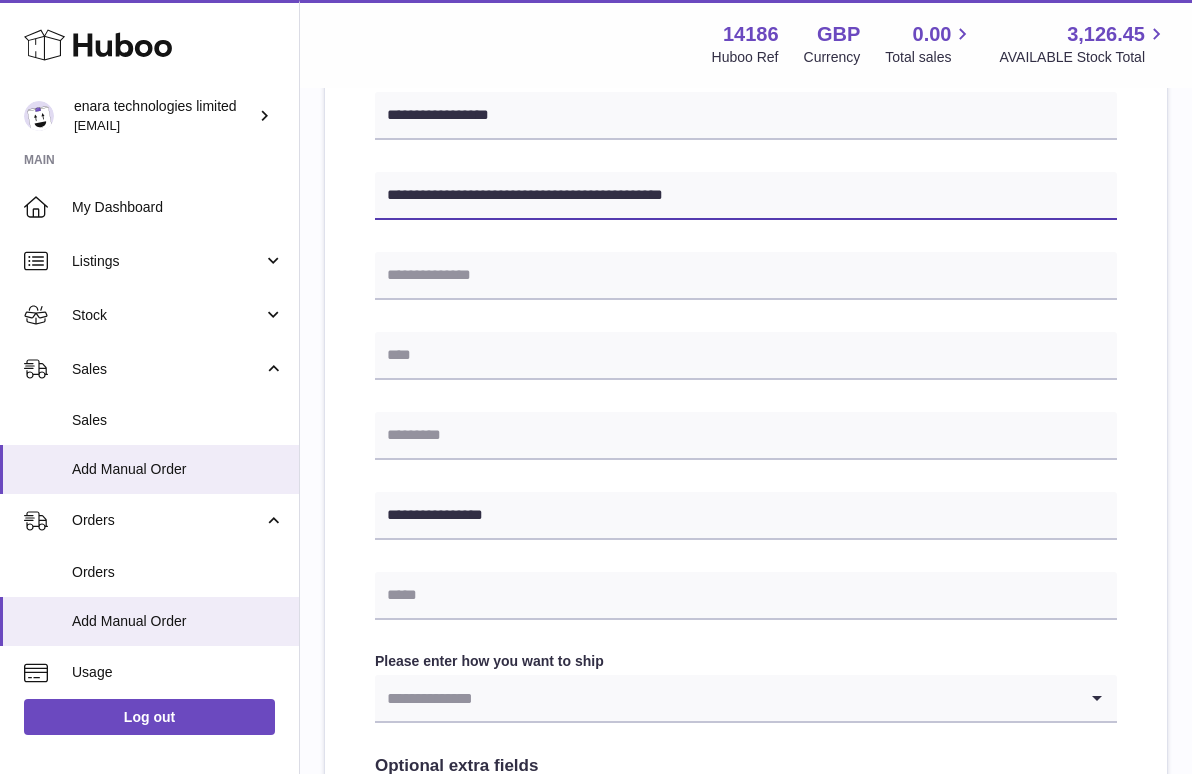 type on "**********" 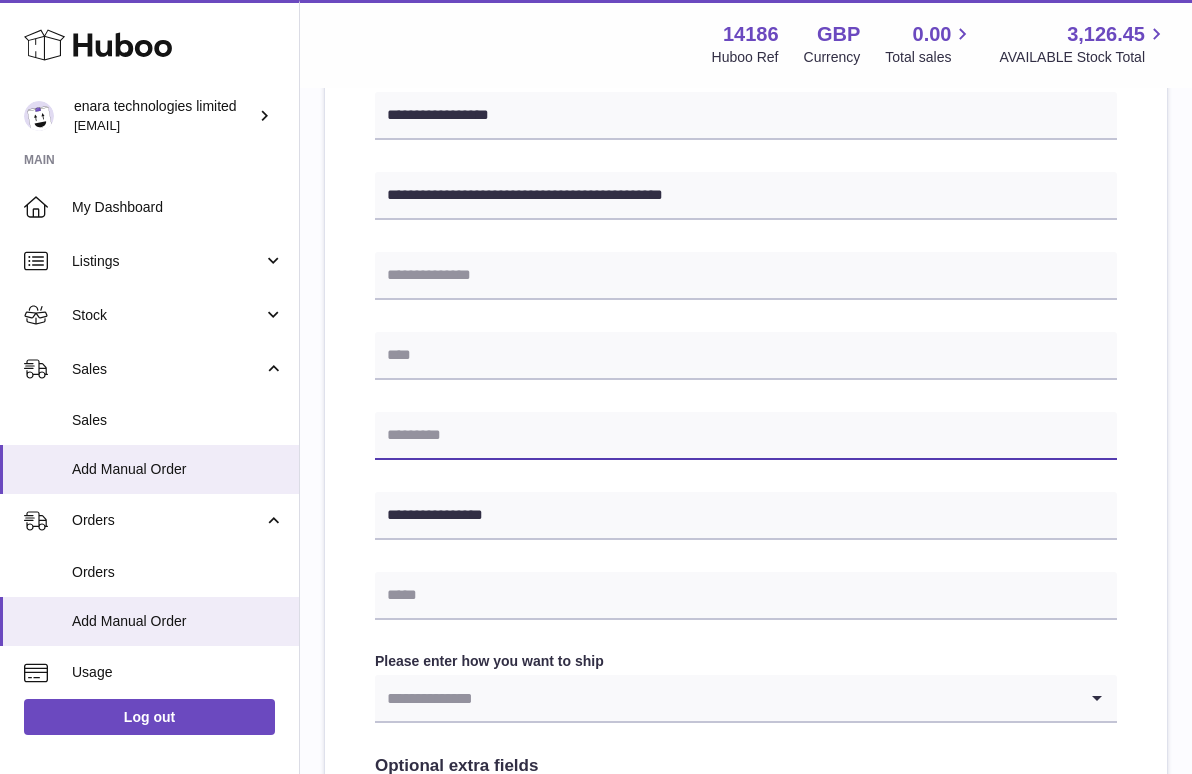 click at bounding box center (746, 436) 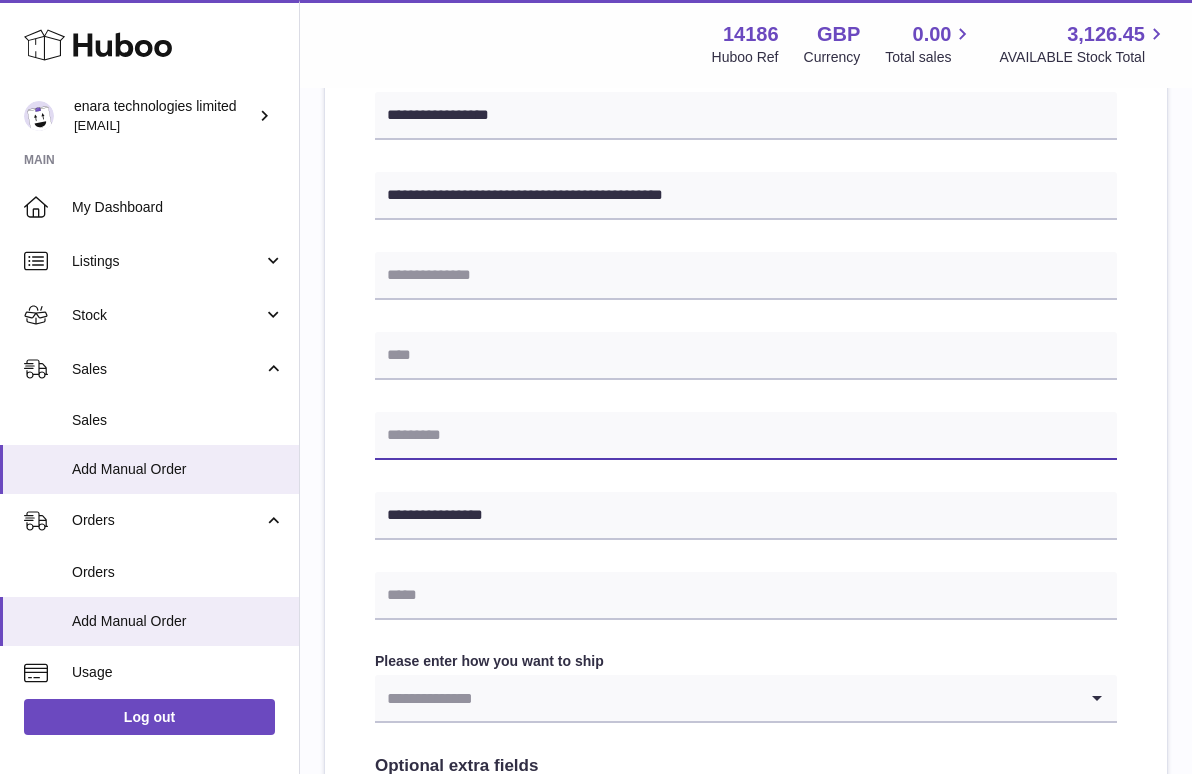 paste on "*******" 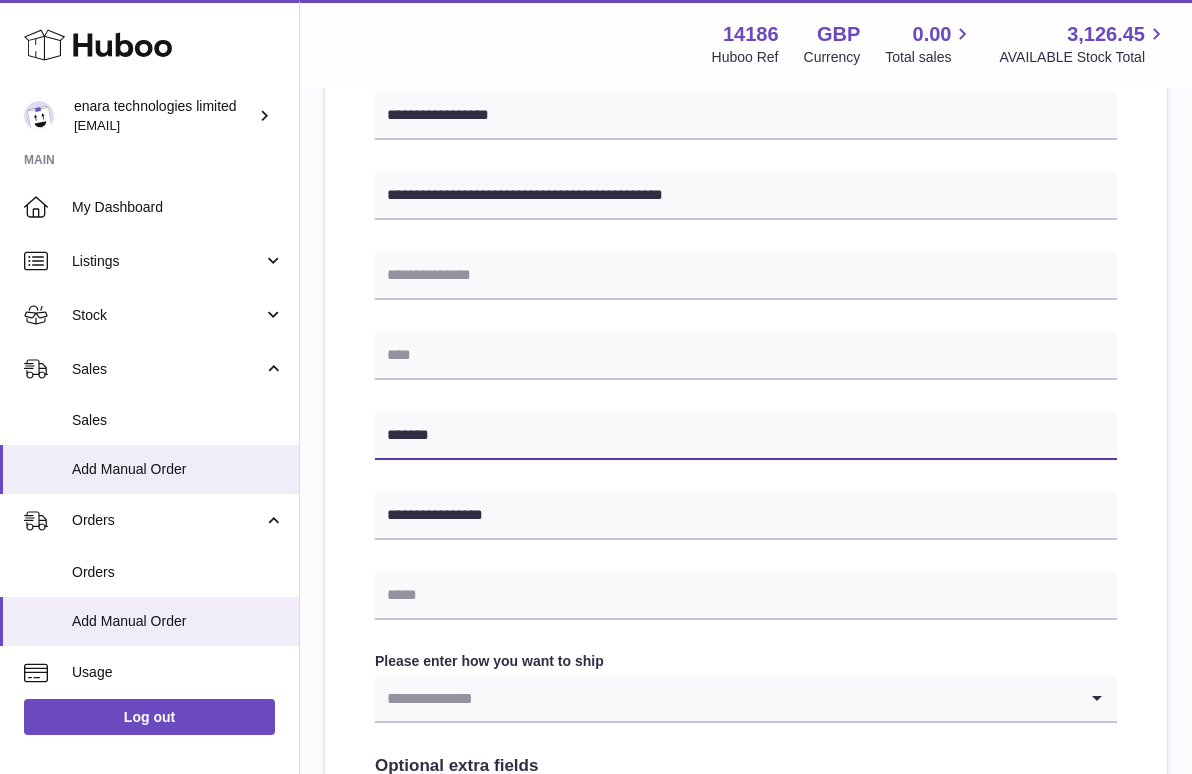 scroll, scrollTop: 406, scrollLeft: 0, axis: vertical 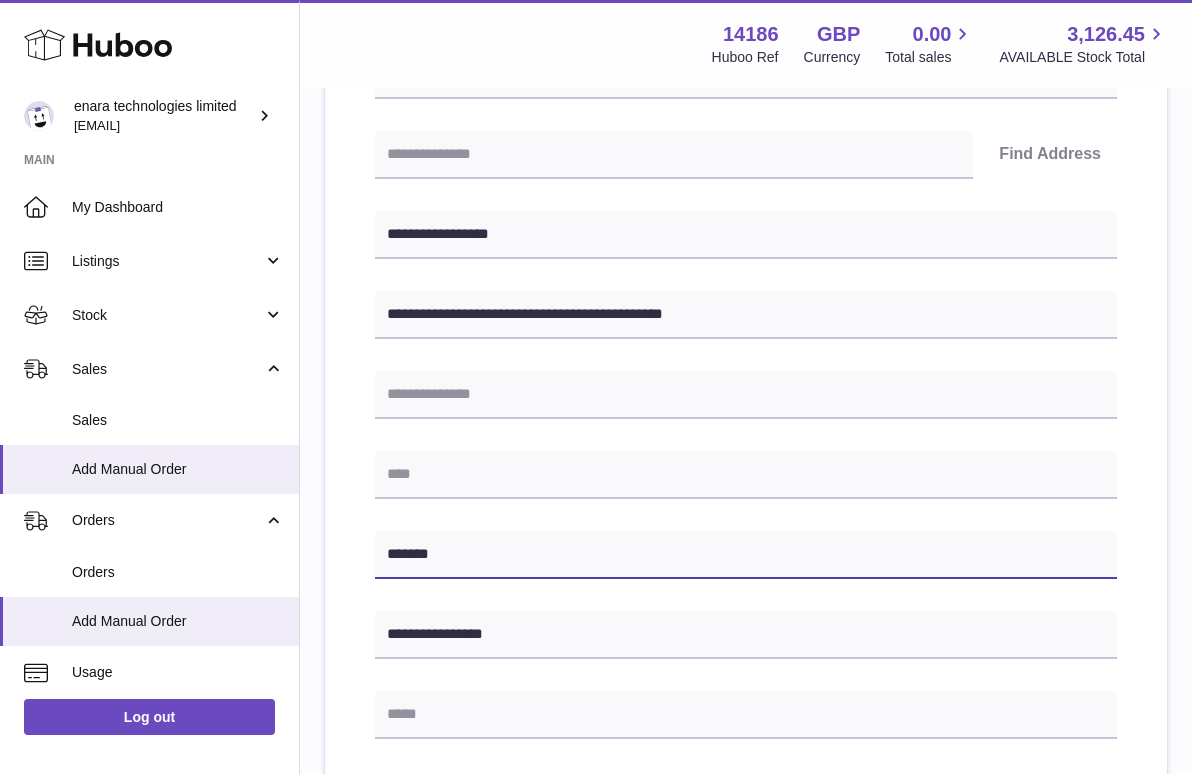 type on "*******" 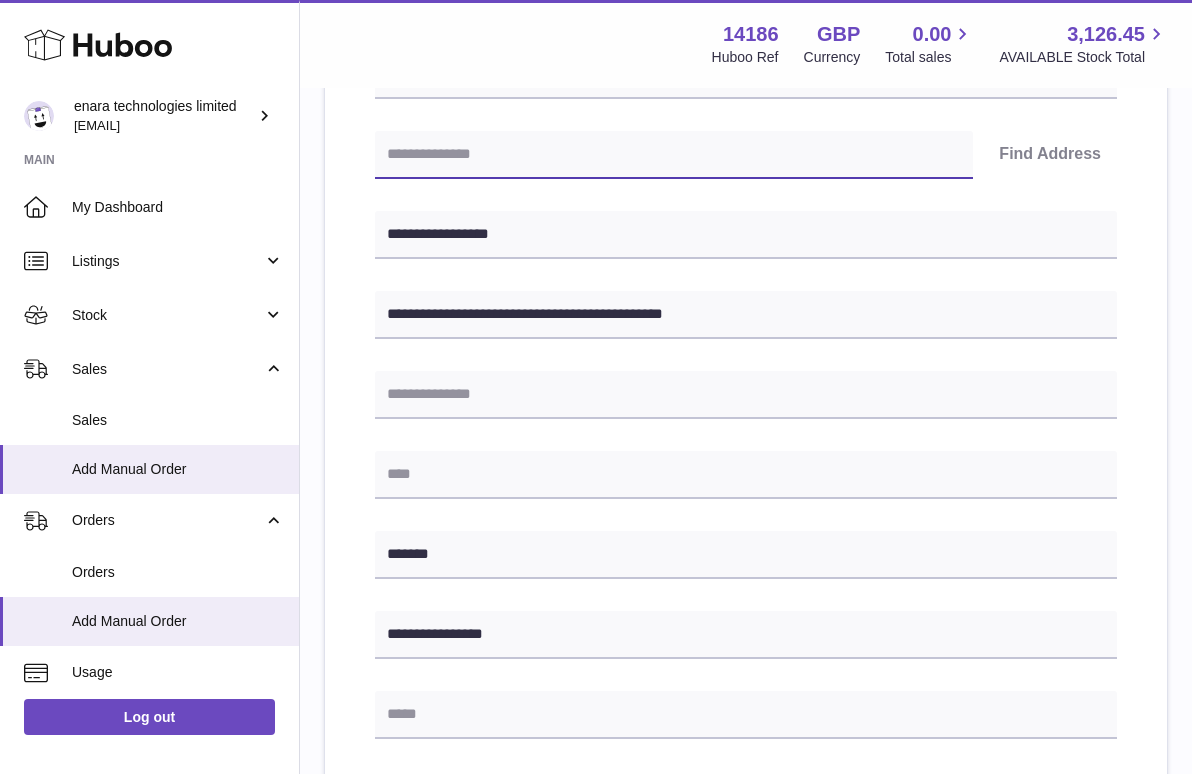 paste on "*******" 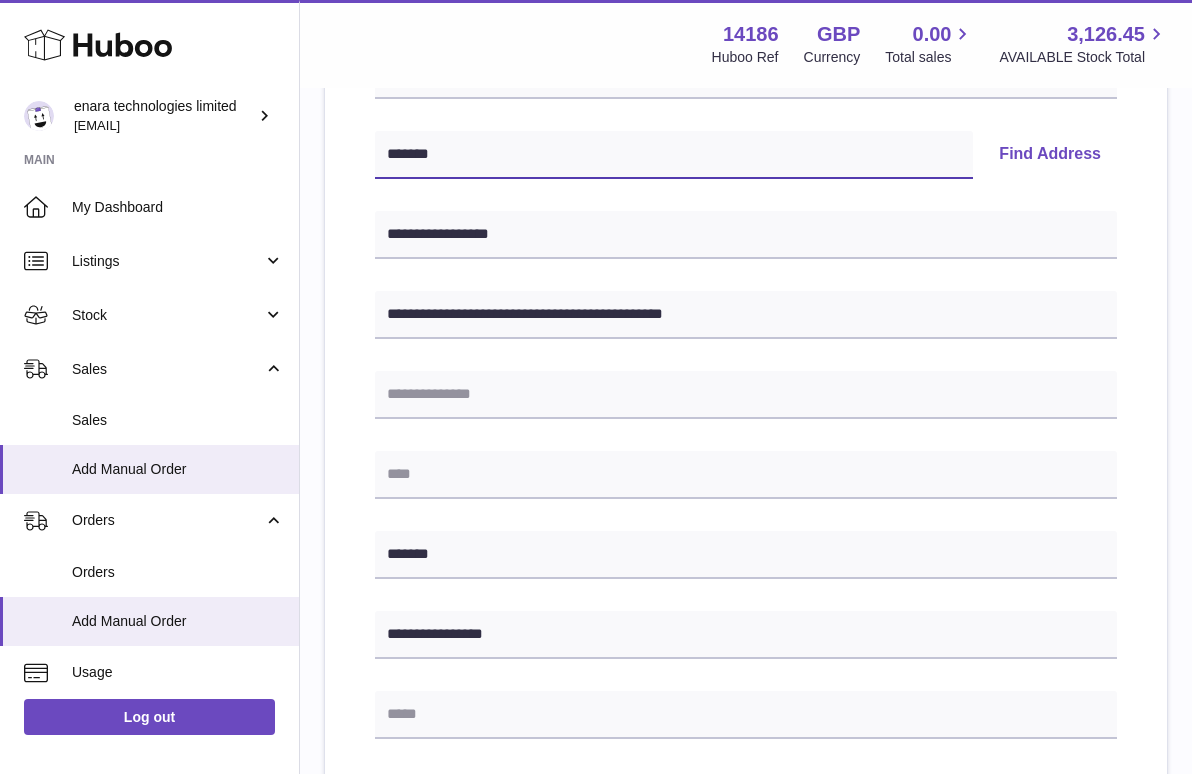 type on "*******" 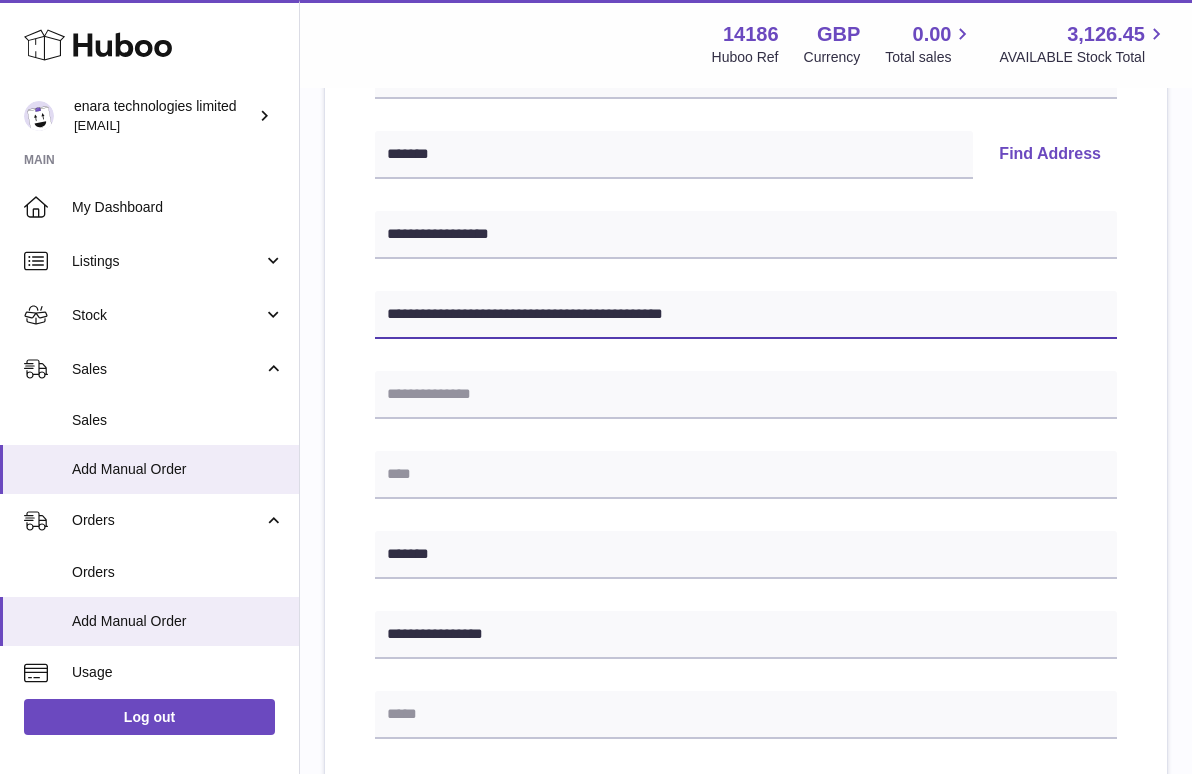 drag, startPoint x: 545, startPoint y: 313, endPoint x: 782, endPoint y: 314, distance: 237.0021 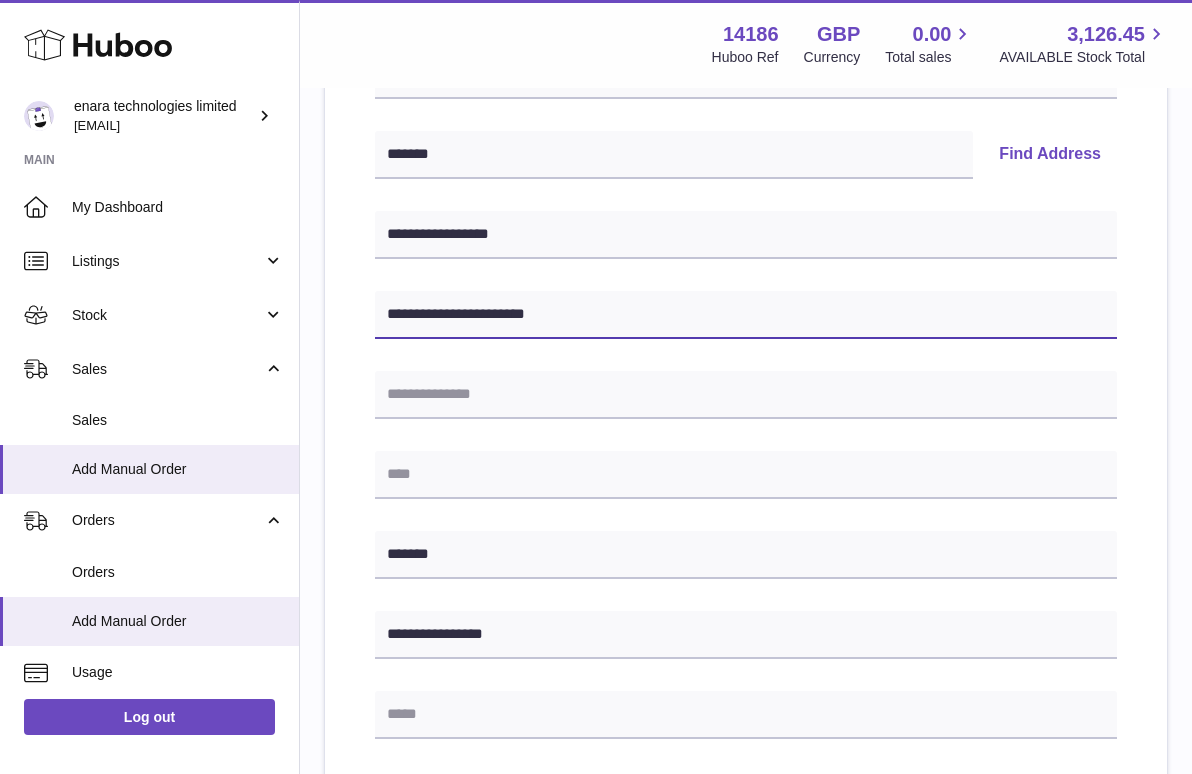 type on "**********" 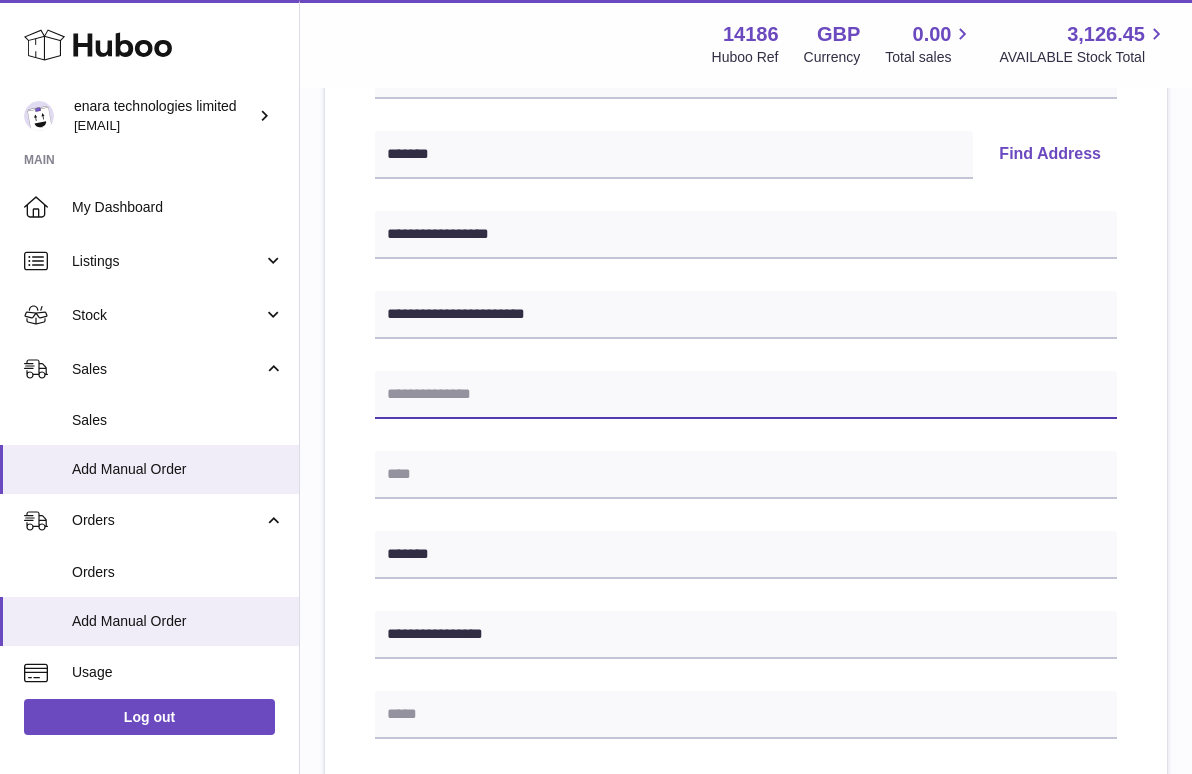 paste on "**********" 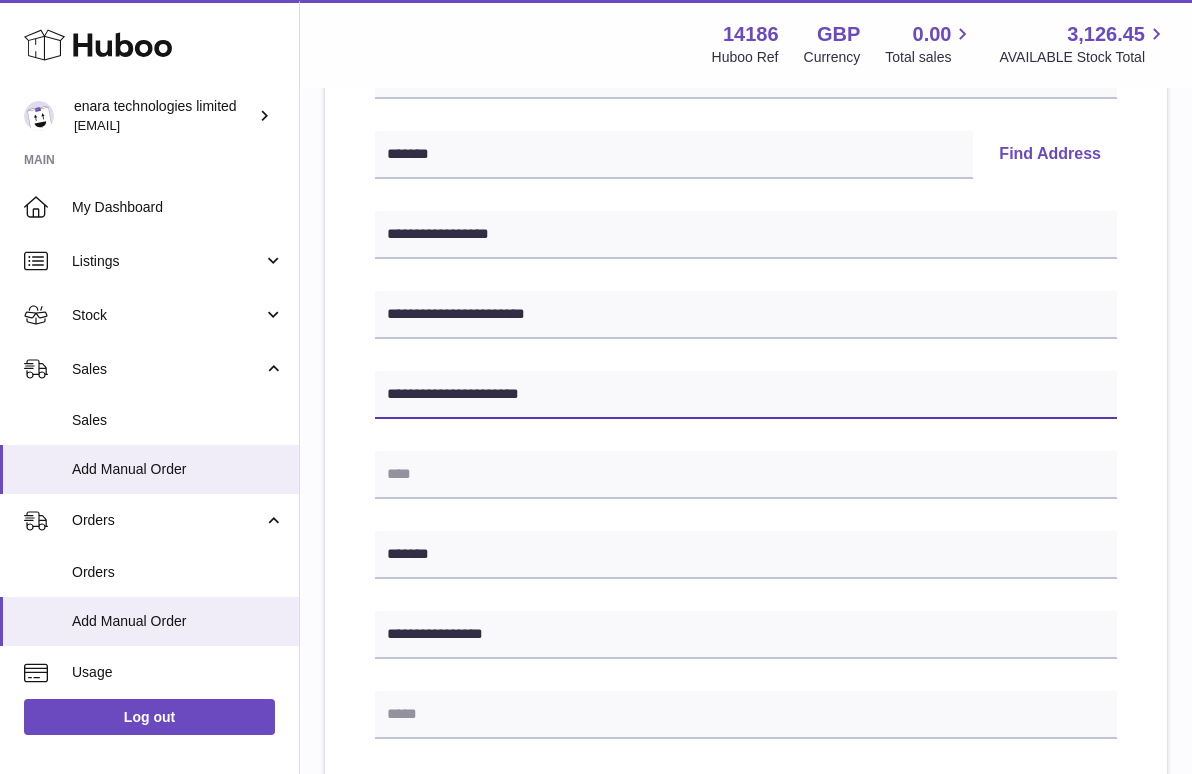 click on "**********" at bounding box center (746, 395) 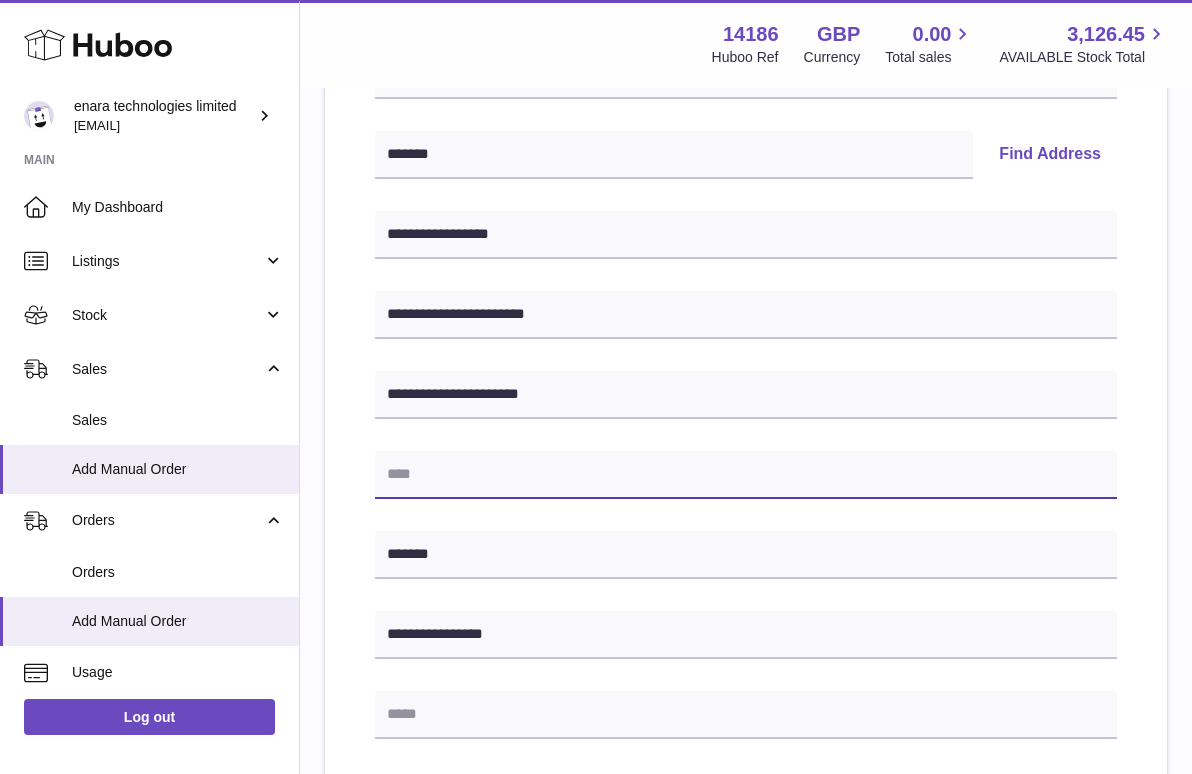 click at bounding box center [746, 475] 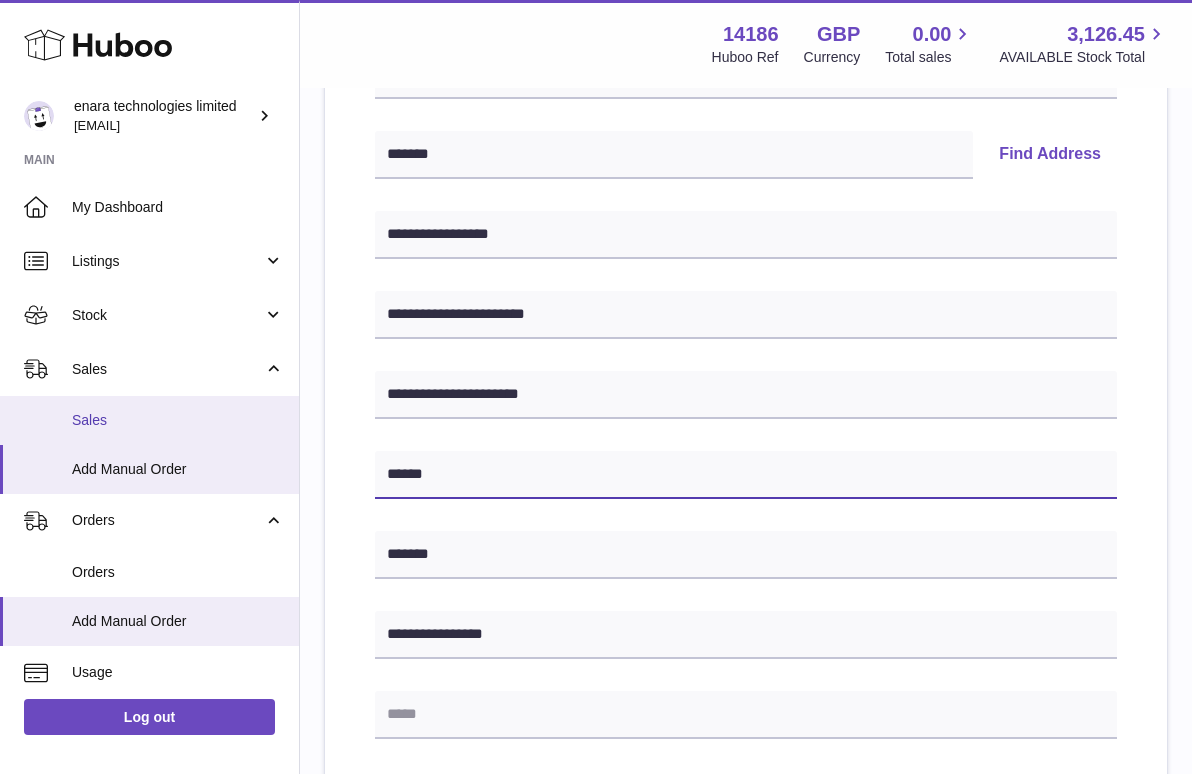 drag, startPoint x: 475, startPoint y: 473, endPoint x: 288, endPoint y: 428, distance: 192.33824 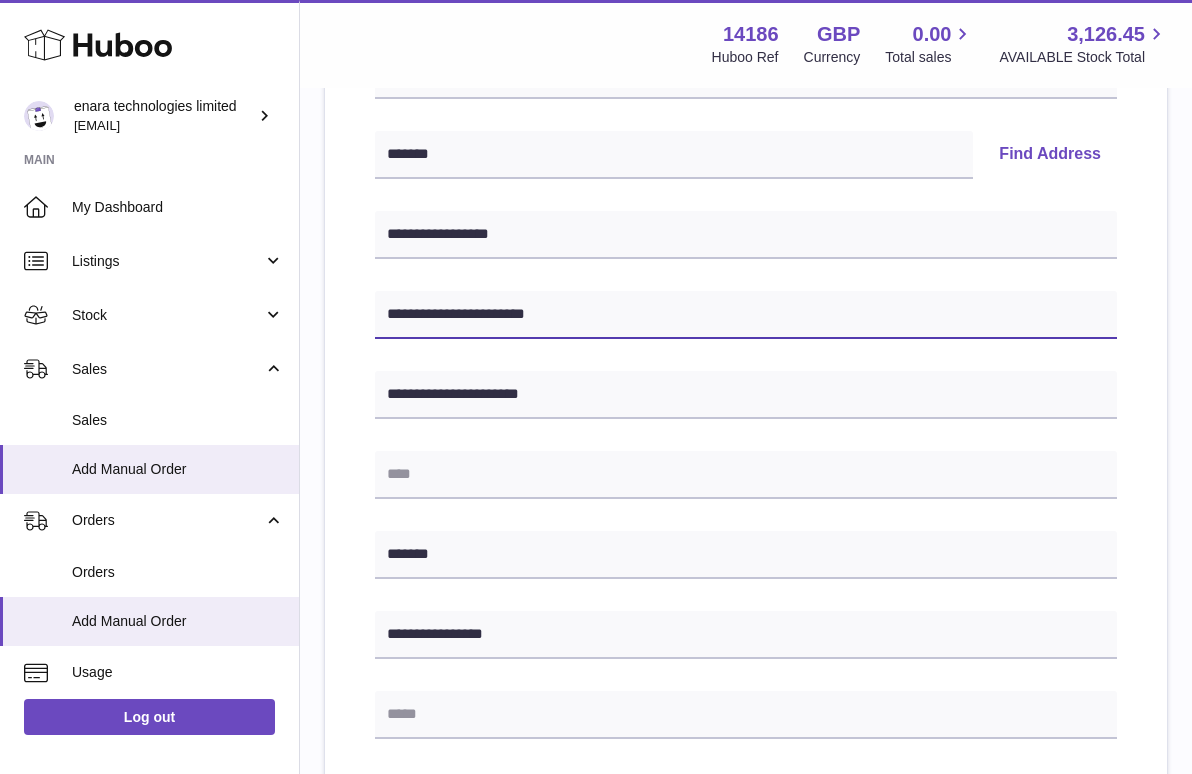 click on "**********" at bounding box center [746, 315] 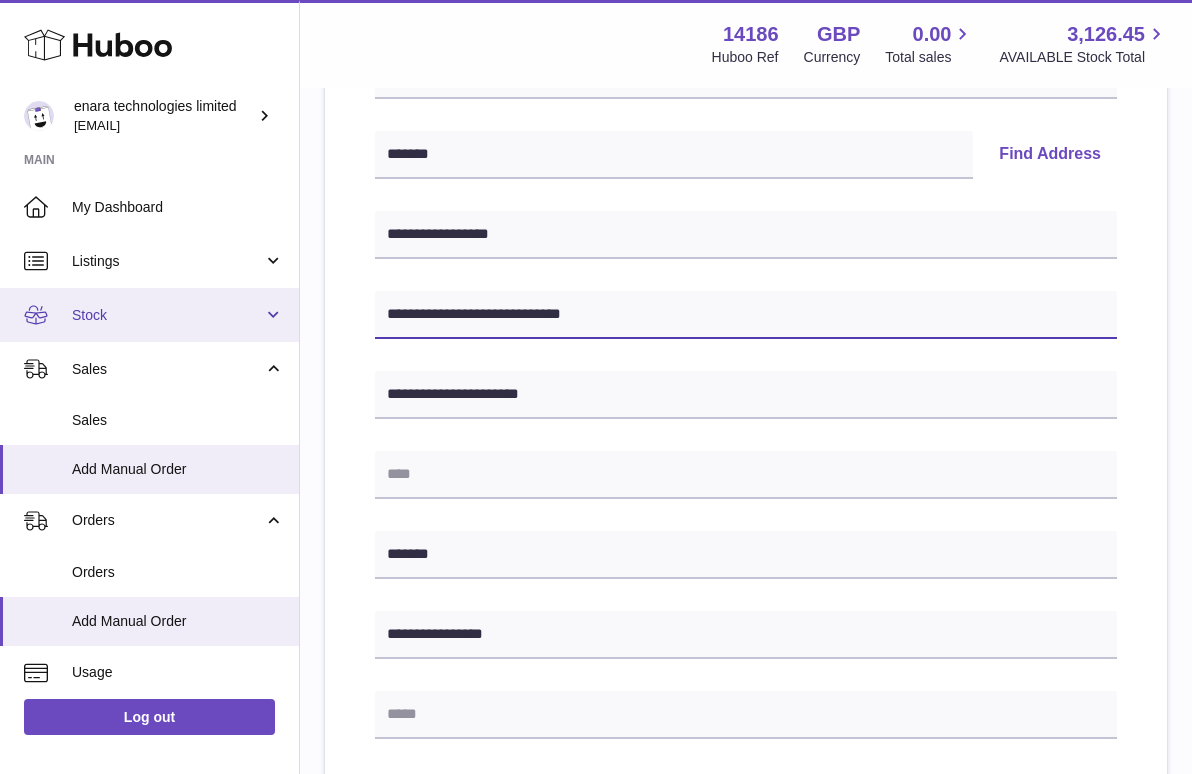 drag, startPoint x: 489, startPoint y: 309, endPoint x: 288, endPoint y: 297, distance: 201.3579 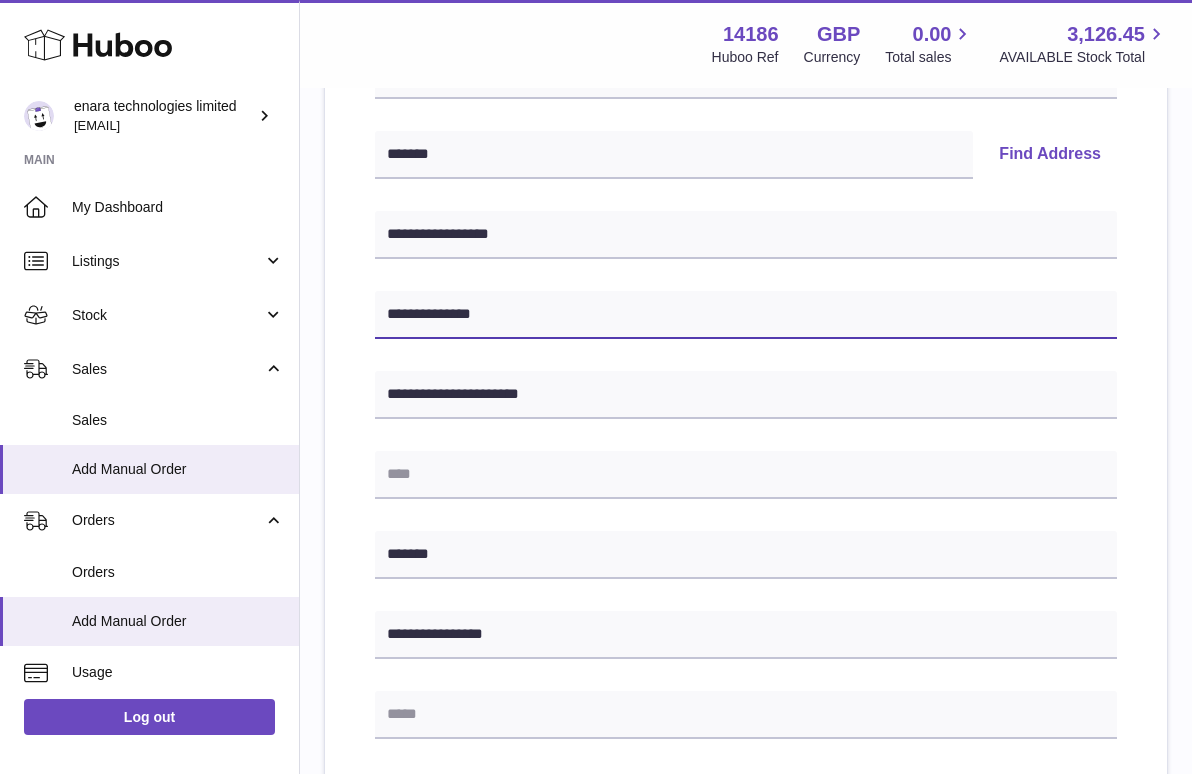 type on "**********" 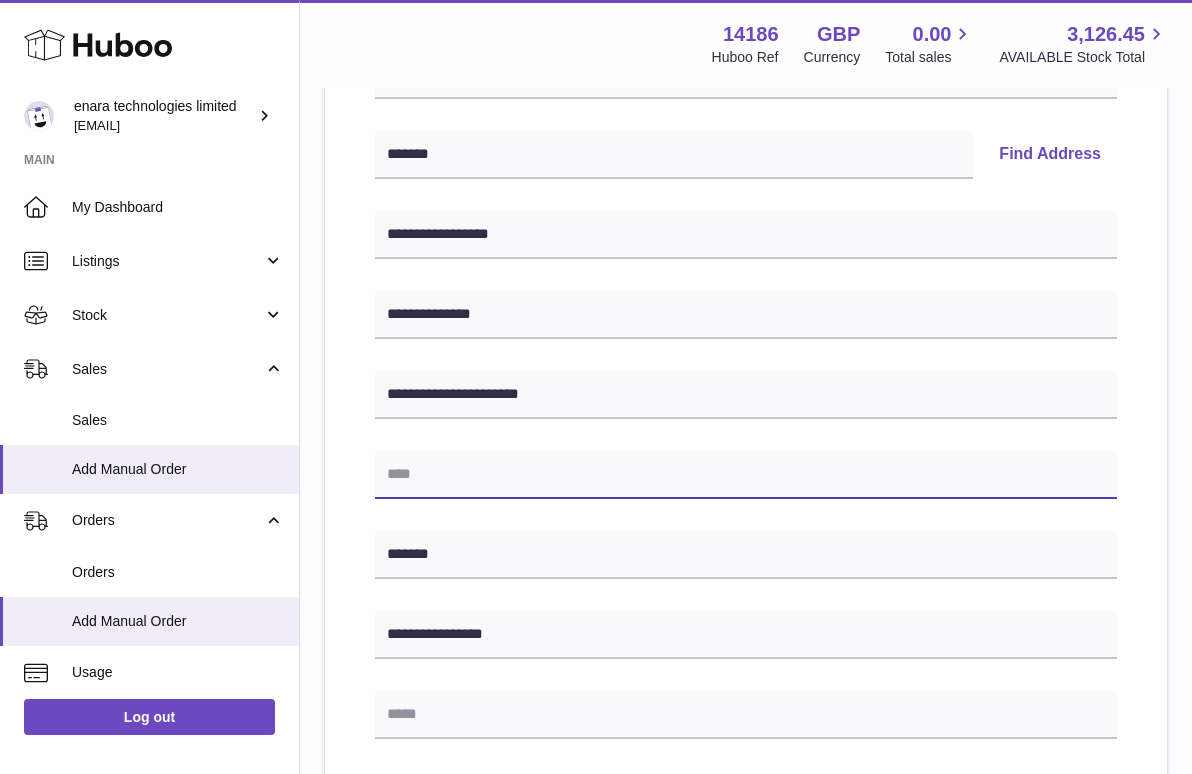 click at bounding box center (746, 475) 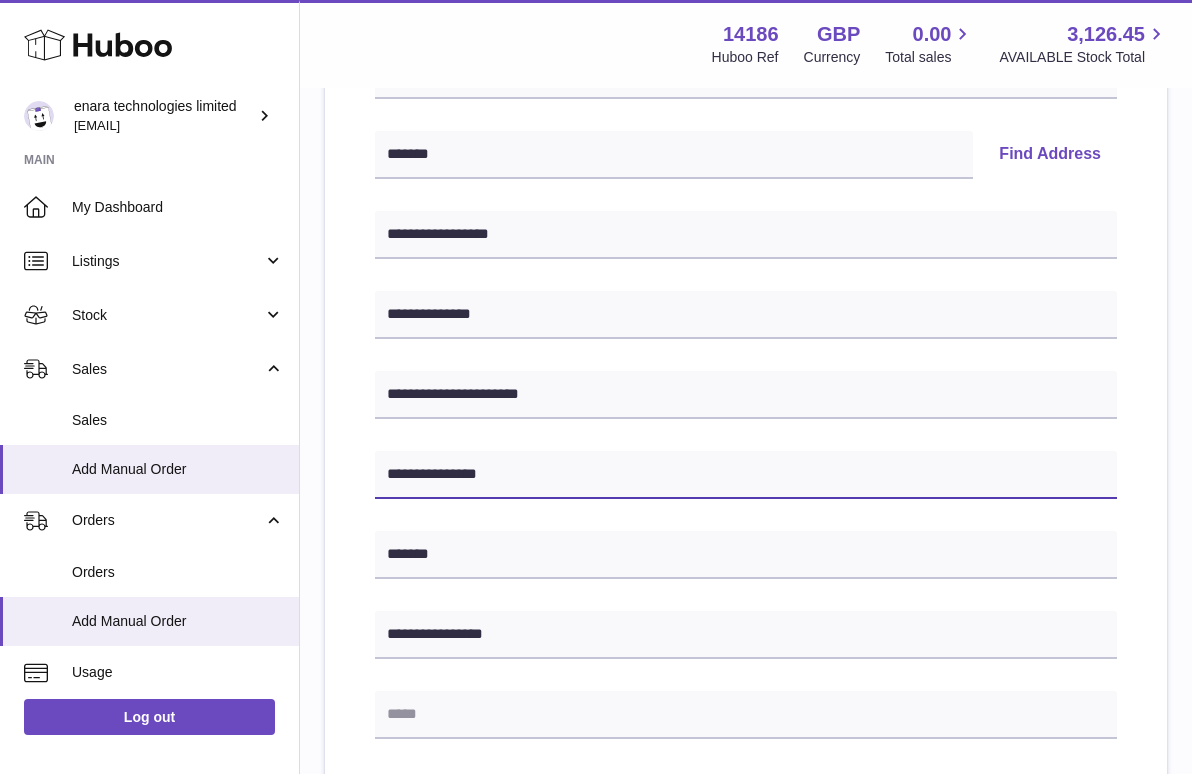type on "**********" 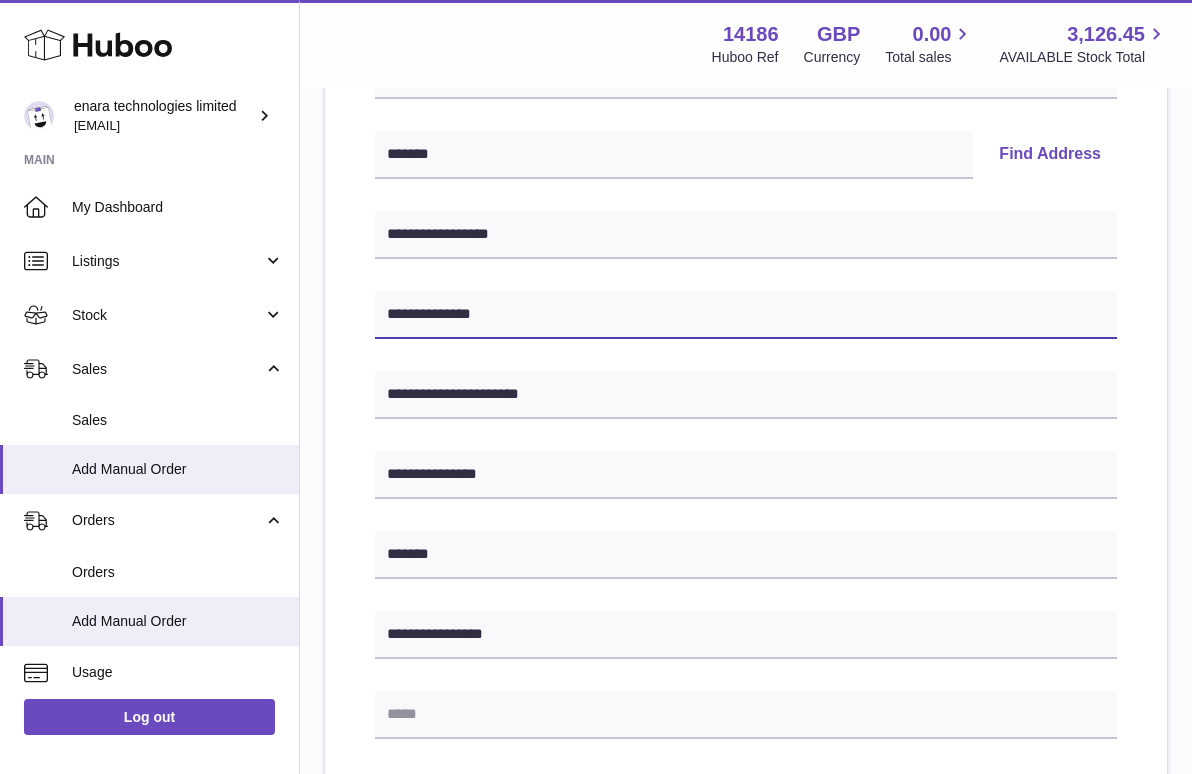 click on "**********" at bounding box center (746, 315) 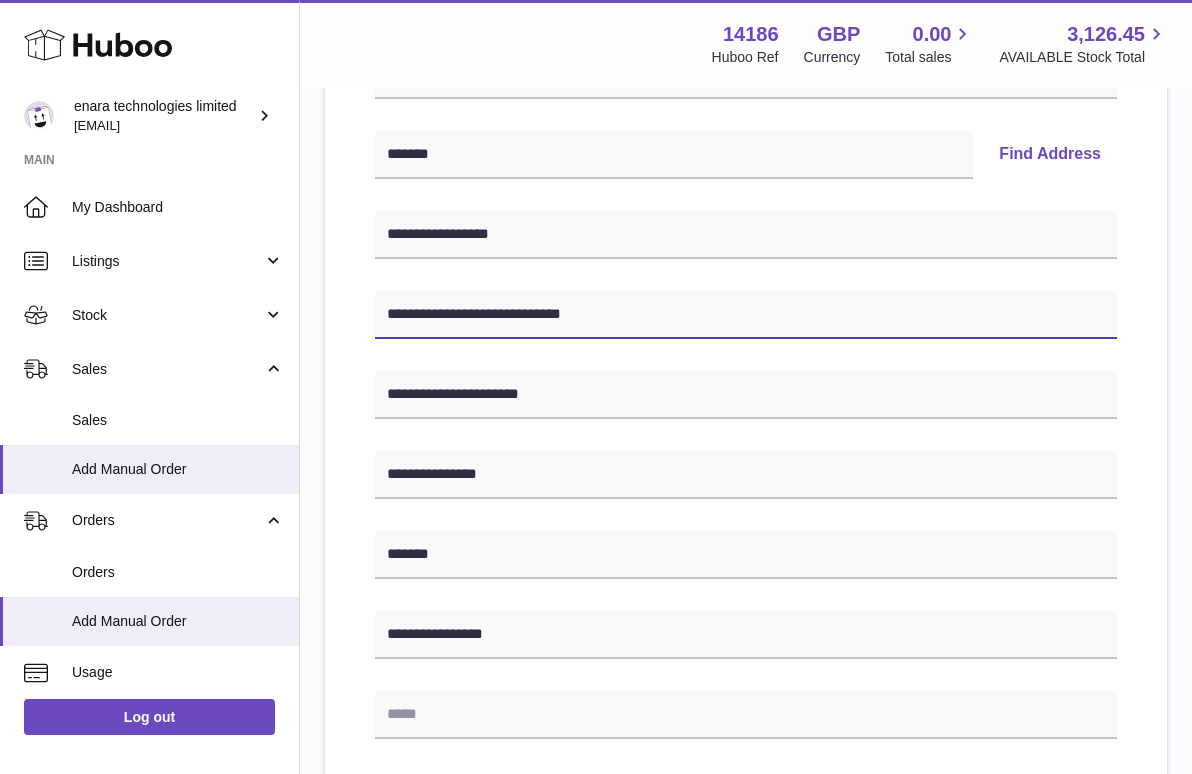 click on "**********" at bounding box center (746, 315) 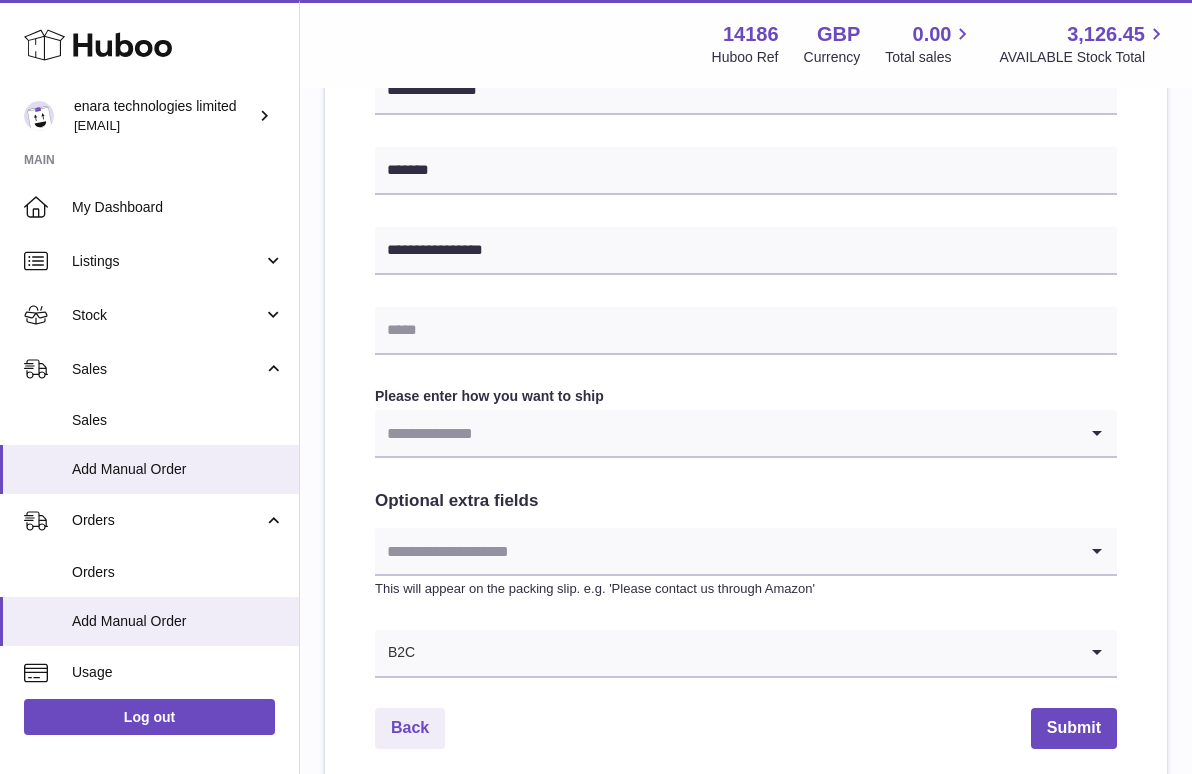 scroll, scrollTop: 857, scrollLeft: 0, axis: vertical 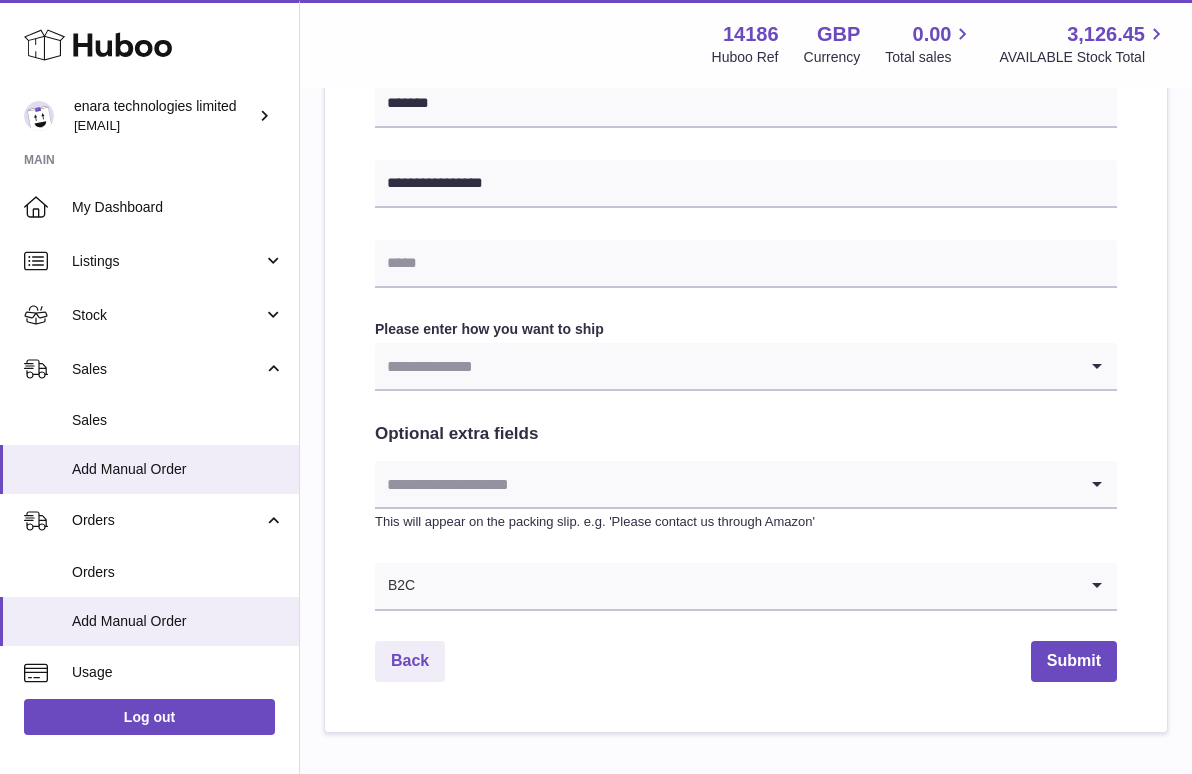 type on "**********" 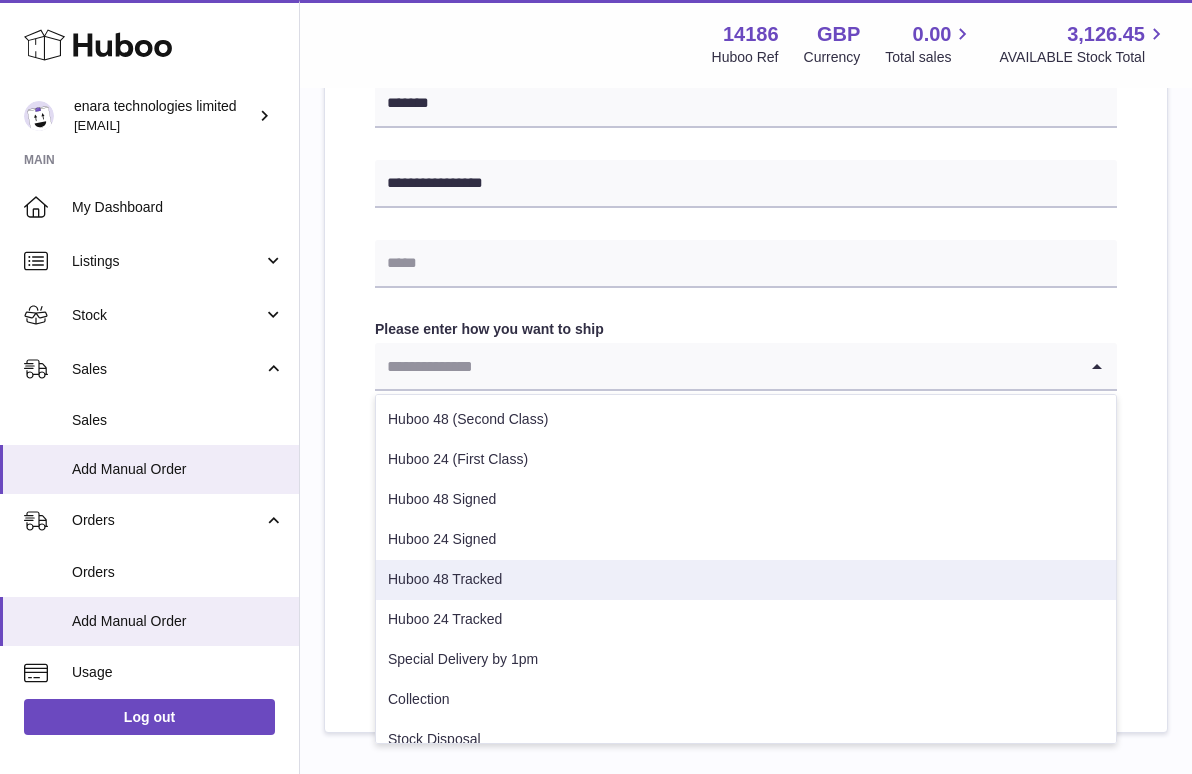 click on "Huboo 48 Tracked" at bounding box center (746, 580) 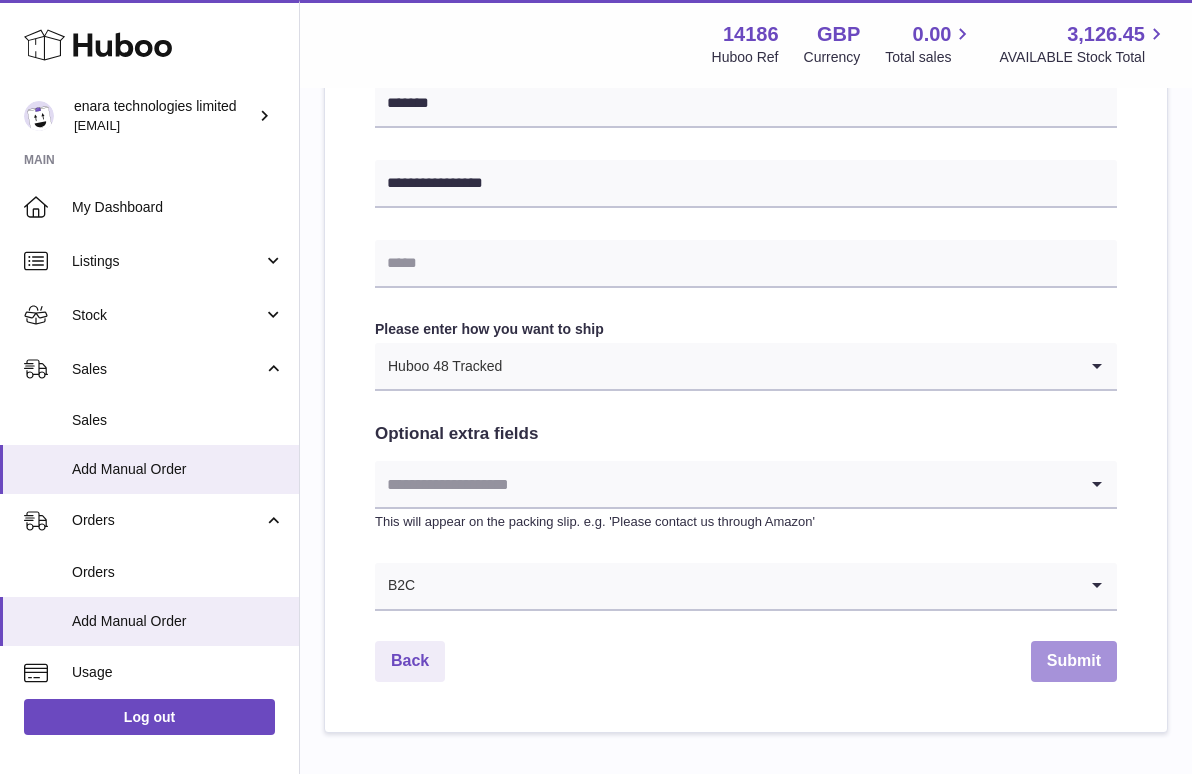 click on "Submit" at bounding box center [1074, 661] 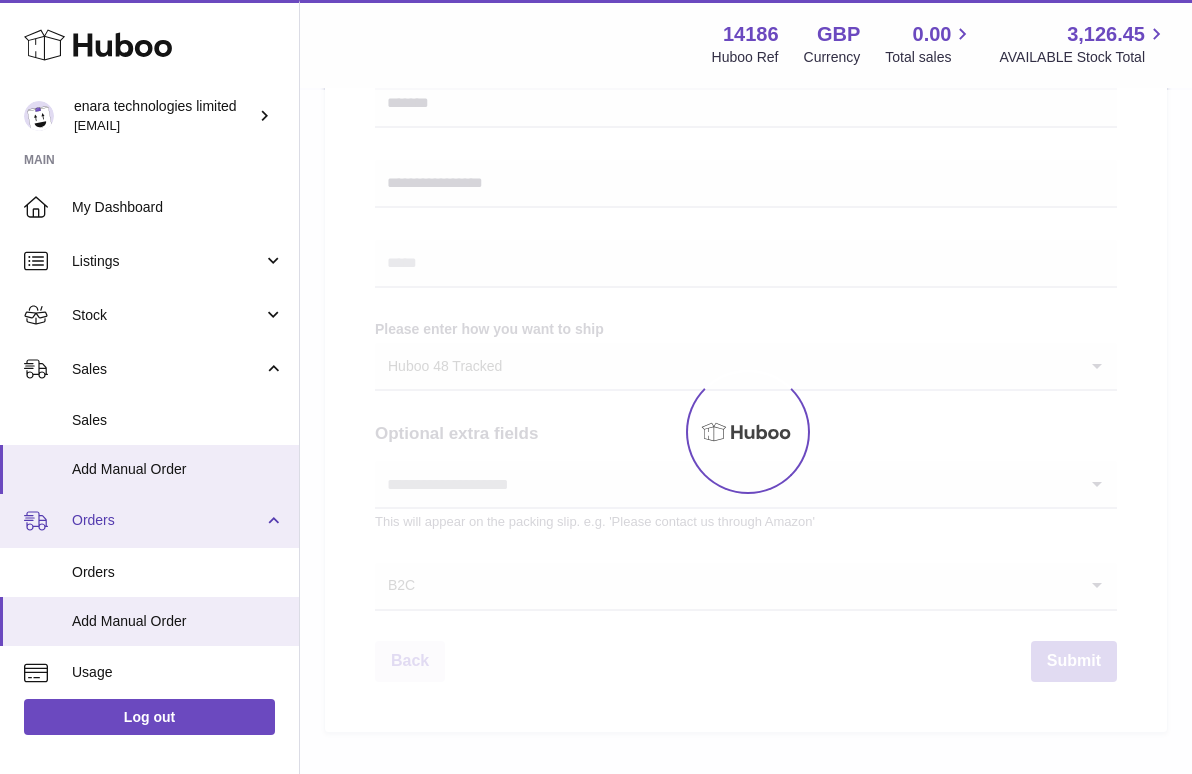 scroll, scrollTop: 0, scrollLeft: 0, axis: both 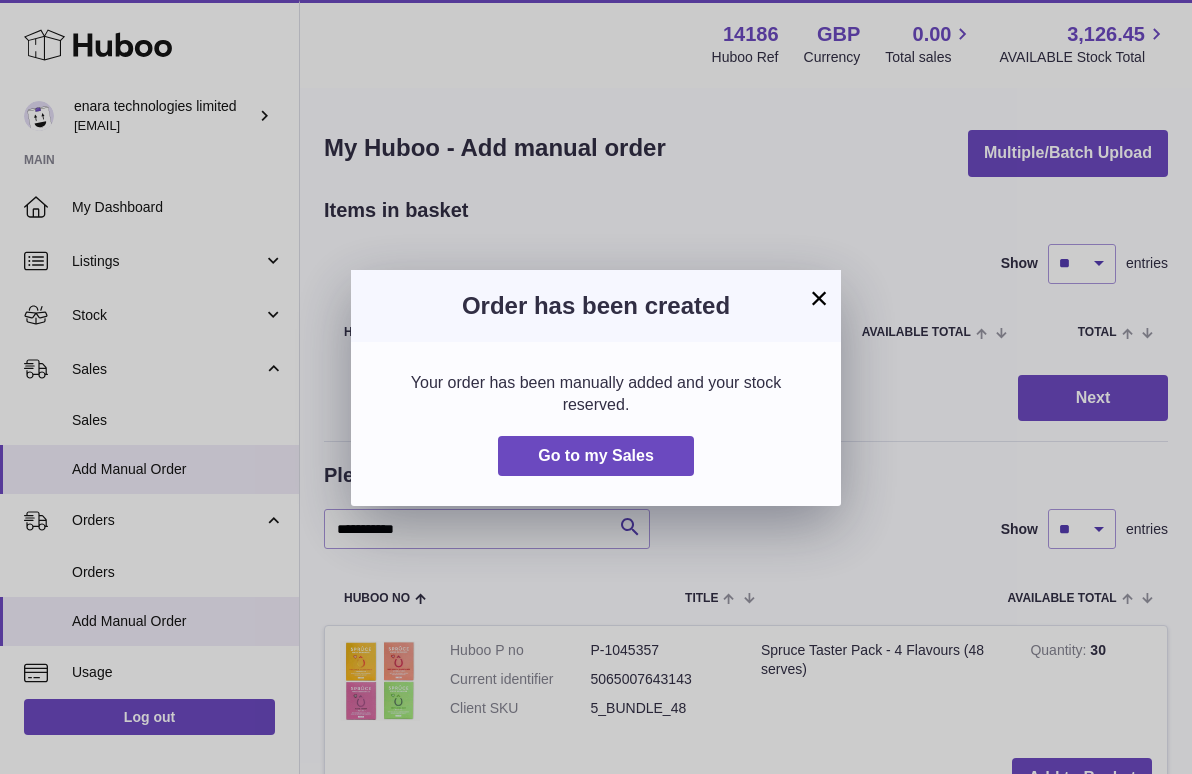 click on "×" at bounding box center [819, 298] 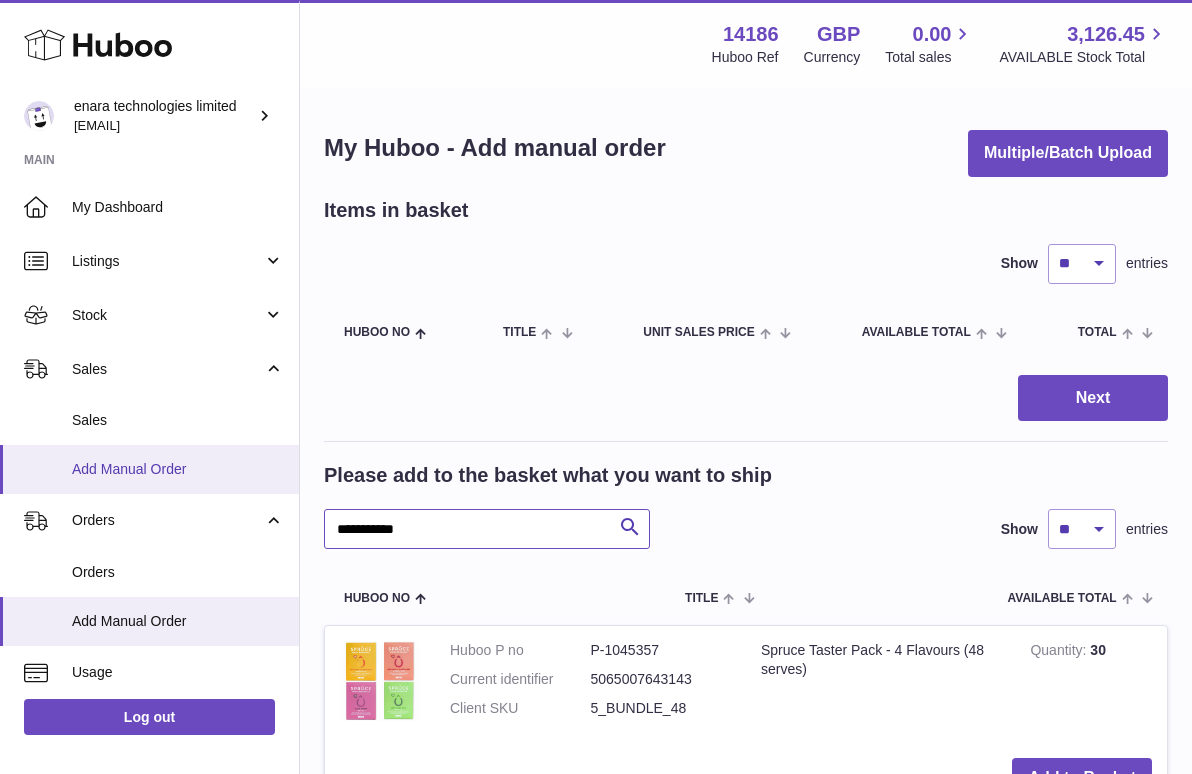 drag, startPoint x: 516, startPoint y: 525, endPoint x: 88, endPoint y: 468, distance: 431.77887 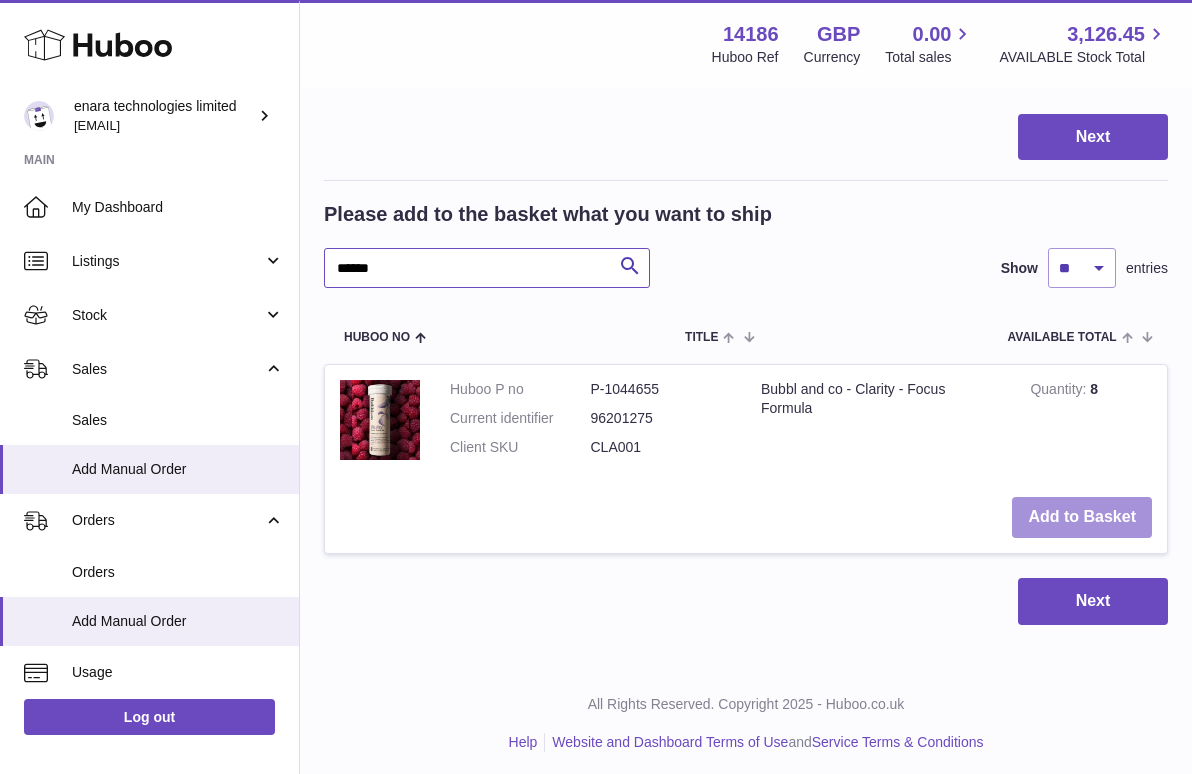 scroll, scrollTop: 260, scrollLeft: 0, axis: vertical 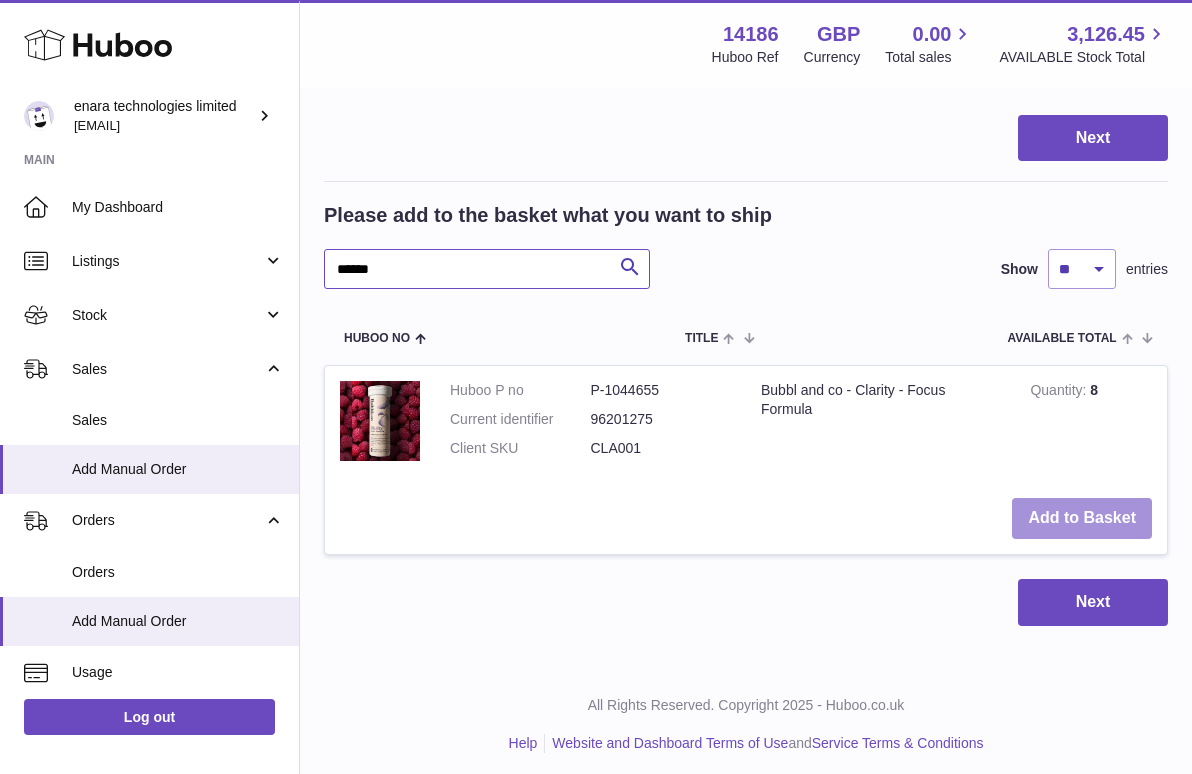 type on "******" 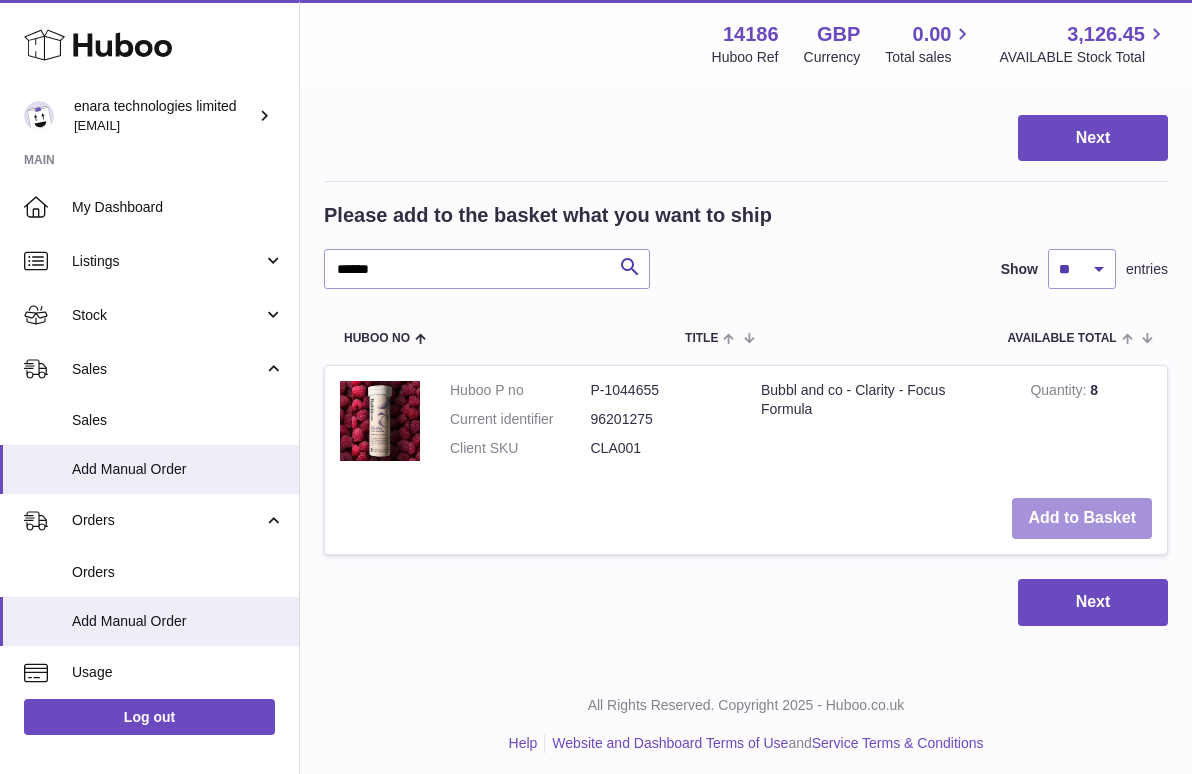 click on "Add to Basket" at bounding box center (1082, 518) 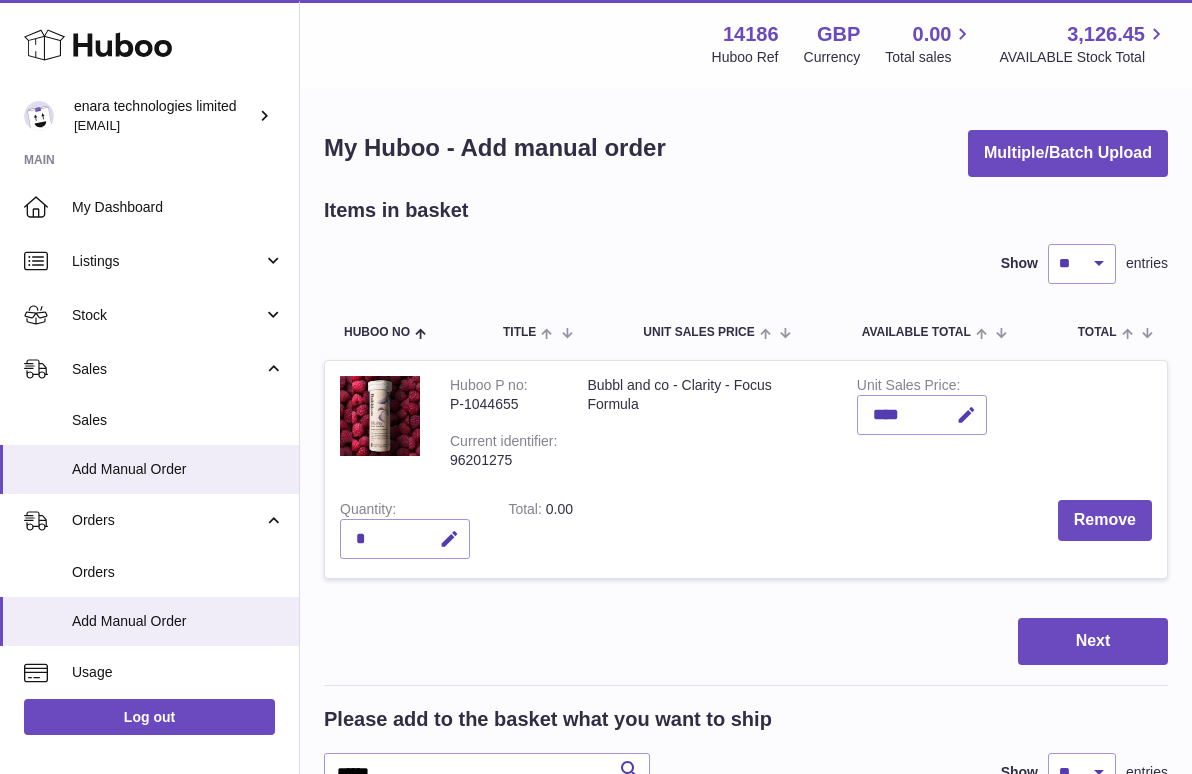 scroll, scrollTop: 0, scrollLeft: 0, axis: both 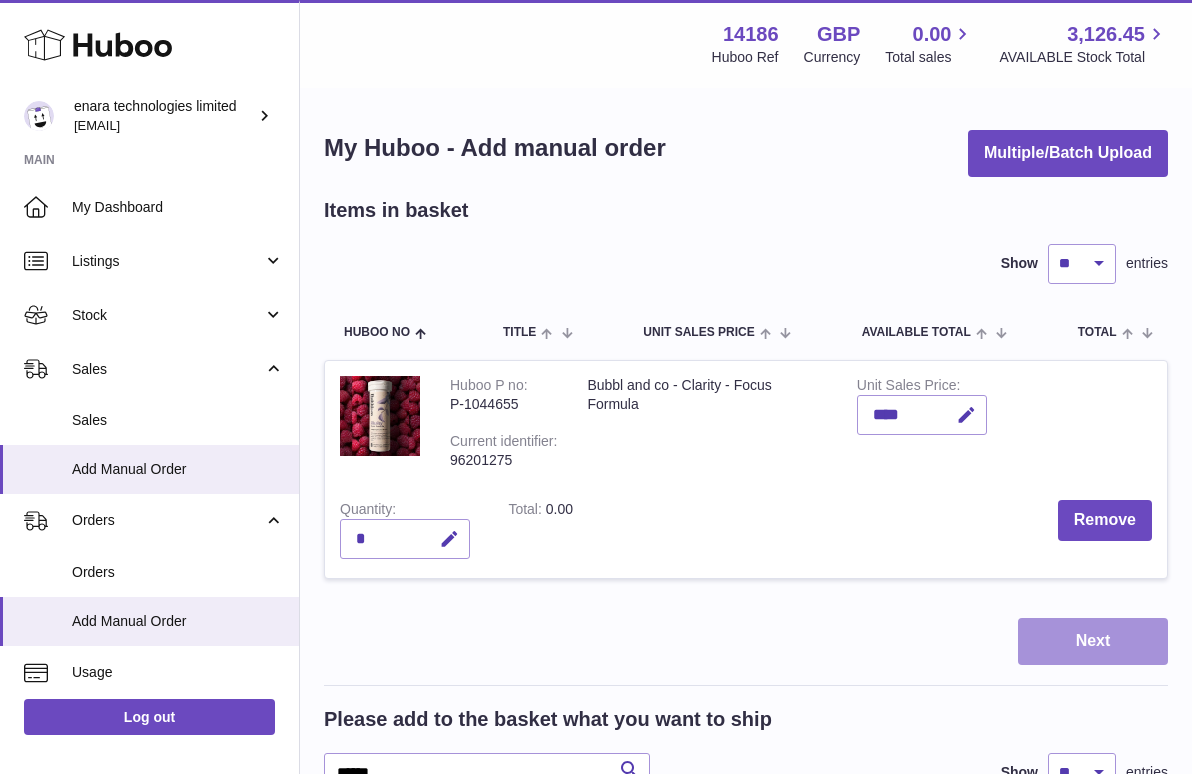 click on "Next" at bounding box center [1093, 641] 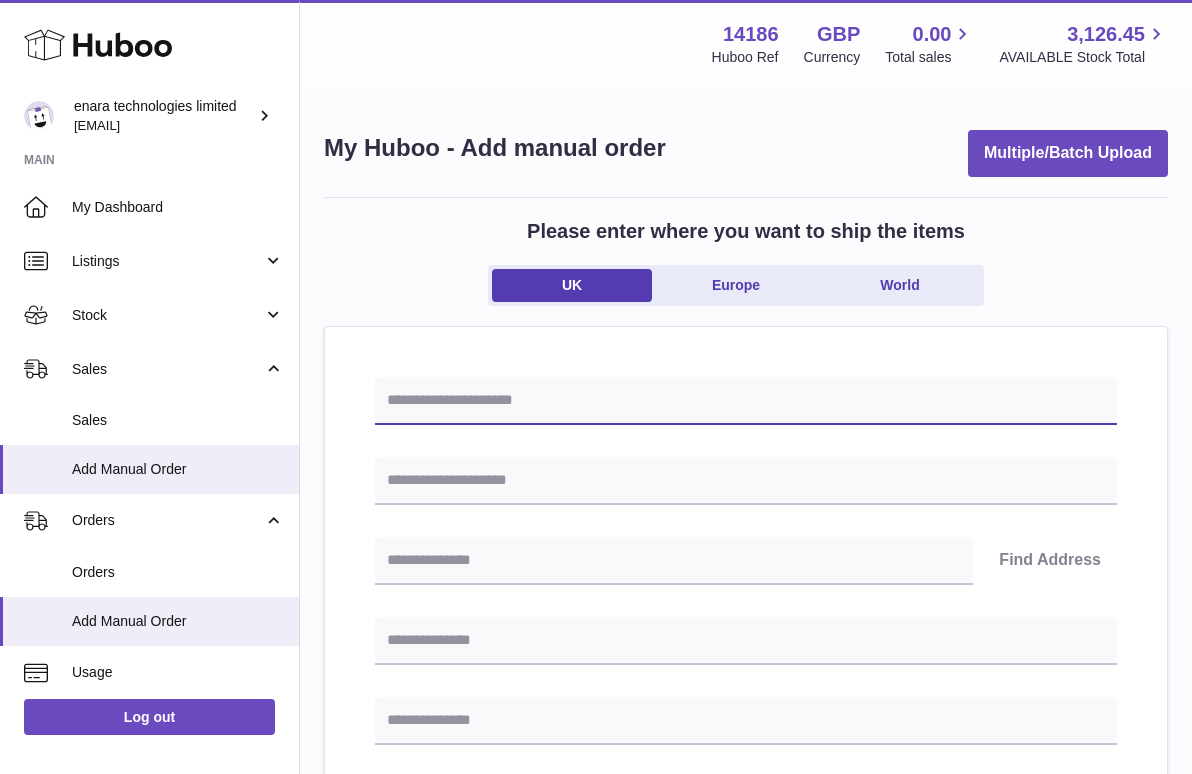 click at bounding box center [746, 401] 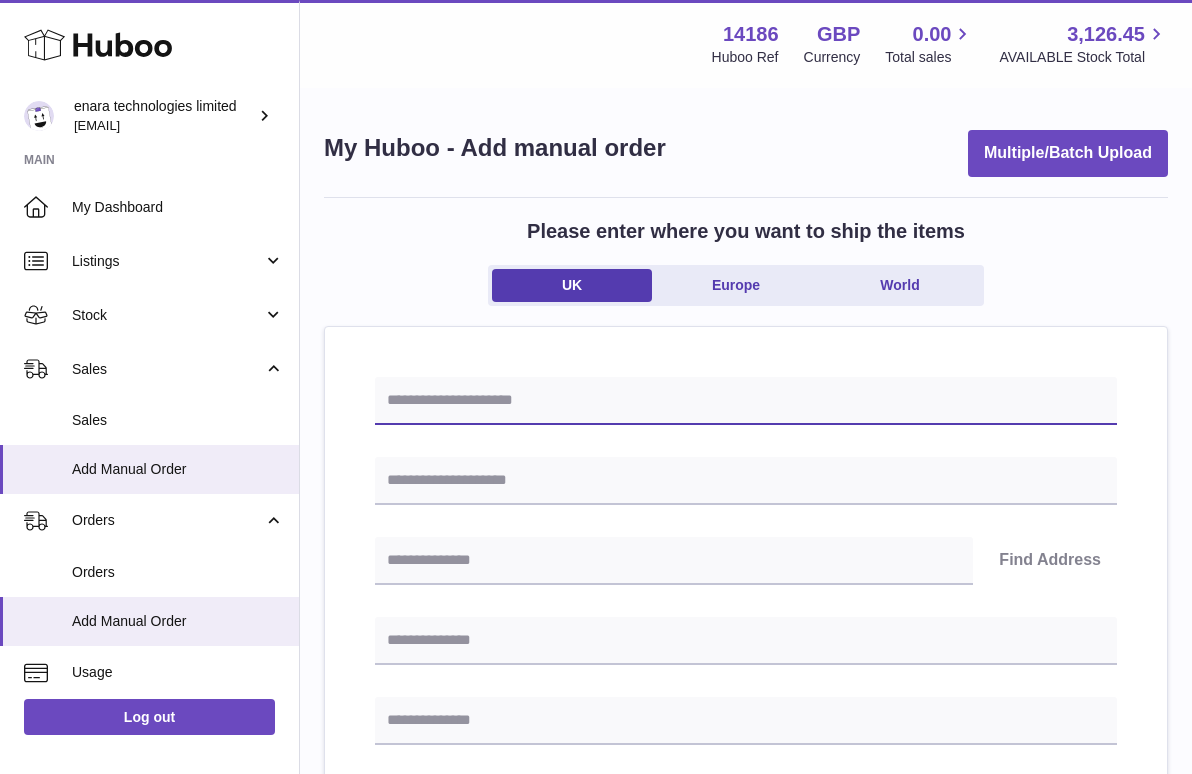 paste on "**********" 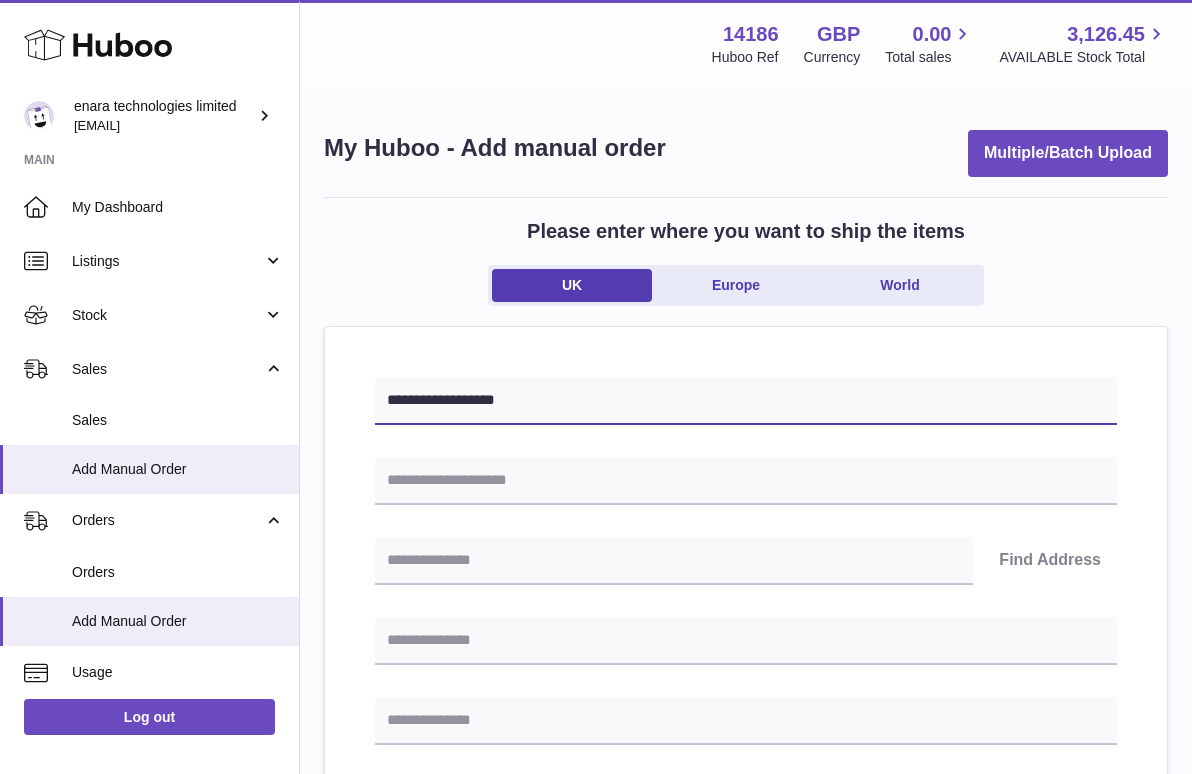 type on "**********" 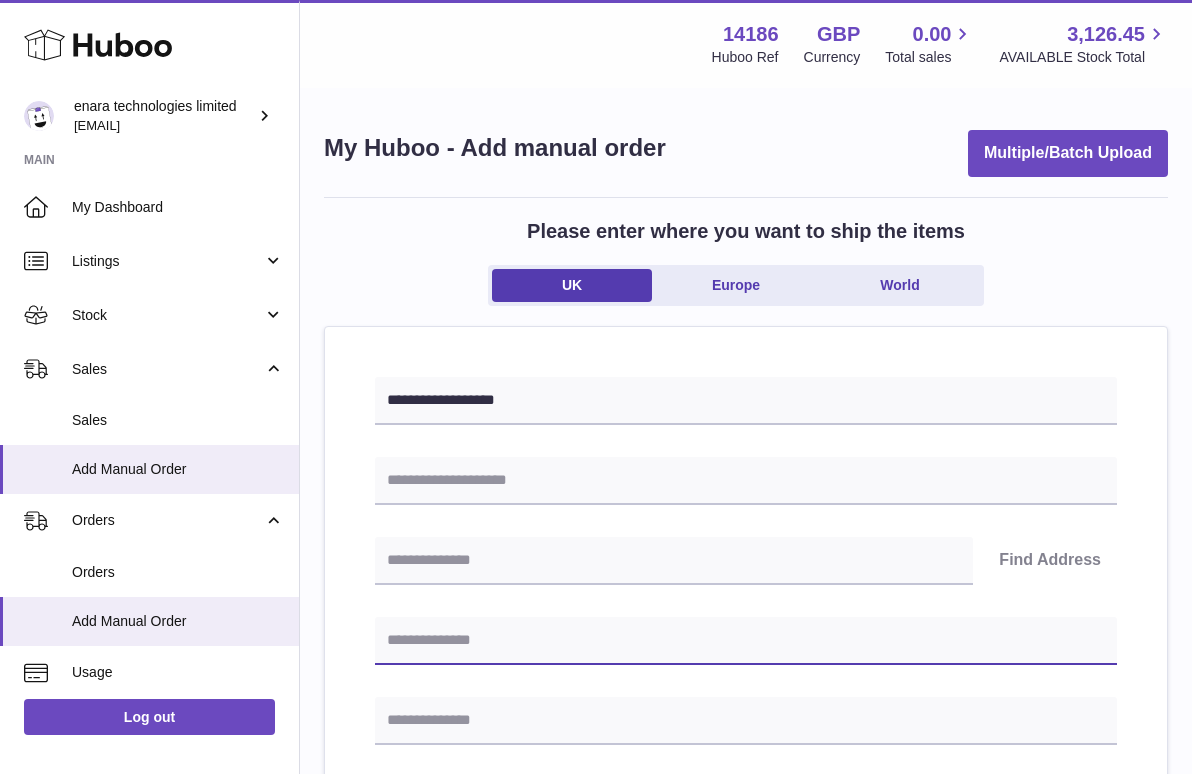 paste on "**********" 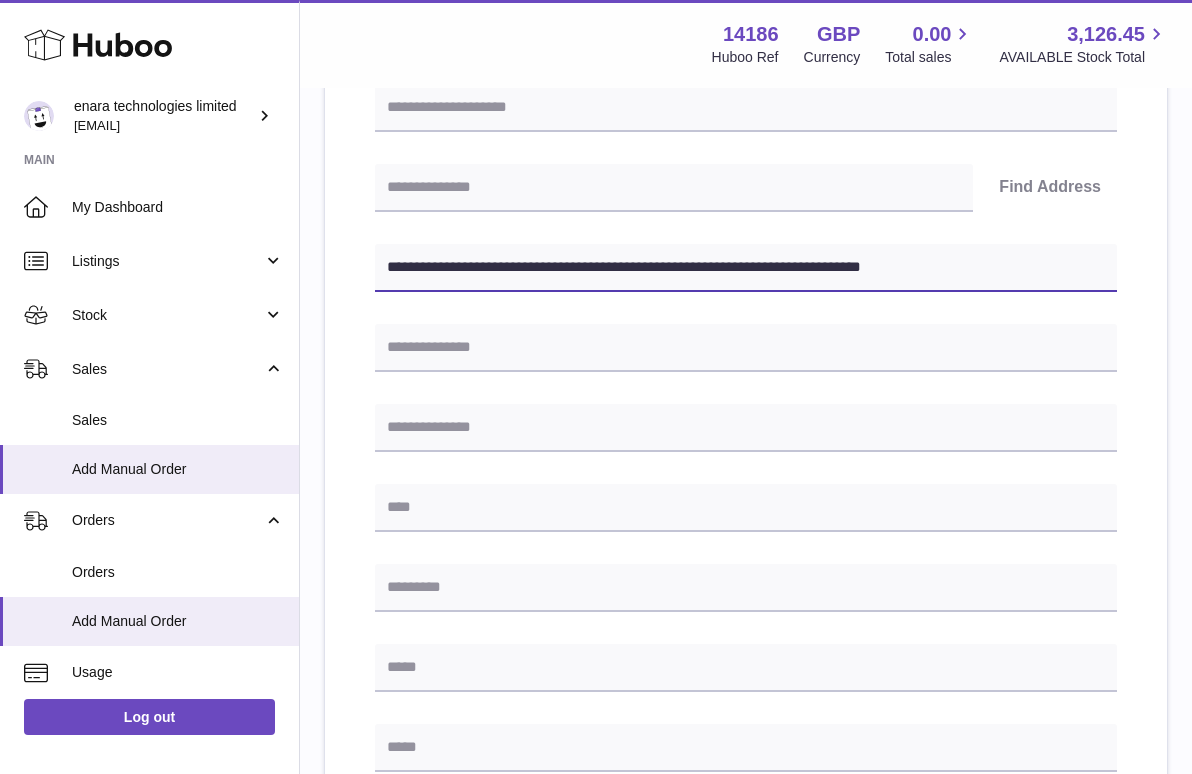 scroll, scrollTop: 381, scrollLeft: 0, axis: vertical 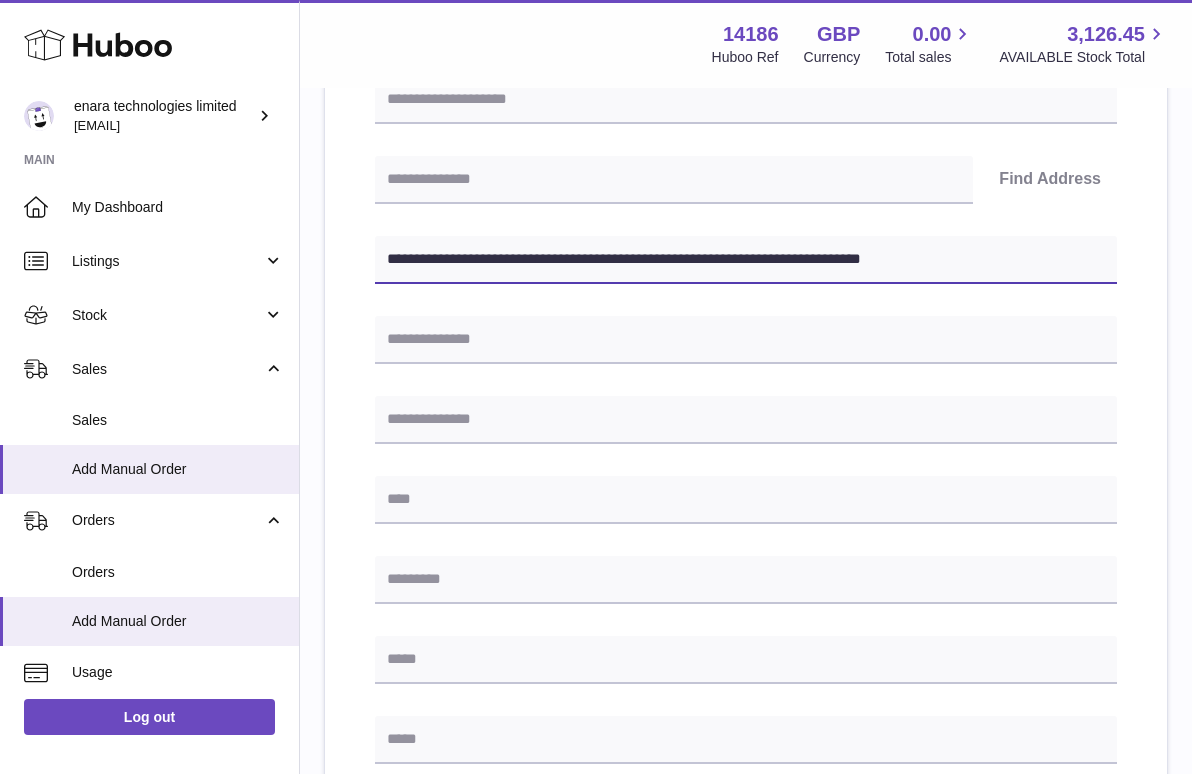 drag, startPoint x: 654, startPoint y: 260, endPoint x: 1206, endPoint y: 257, distance: 552.0082 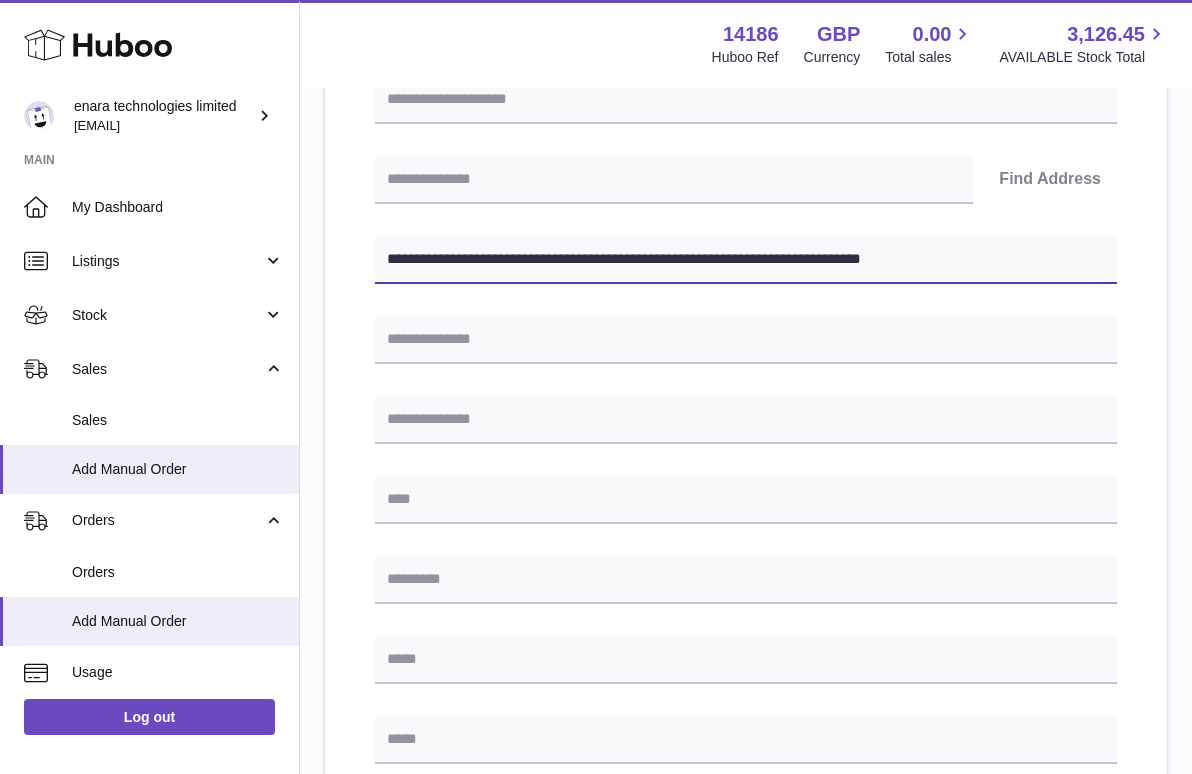 click on ".st0{fill:#141414;}" at bounding box center (596, 6) 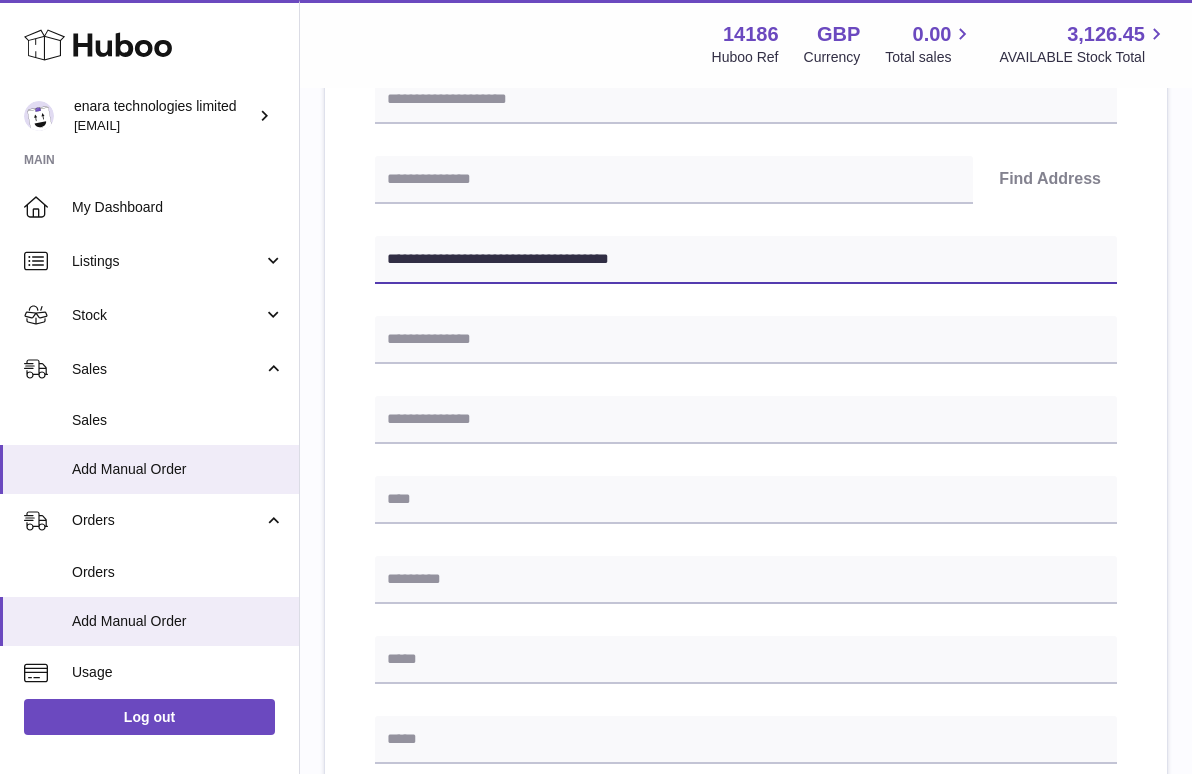 type on "**********" 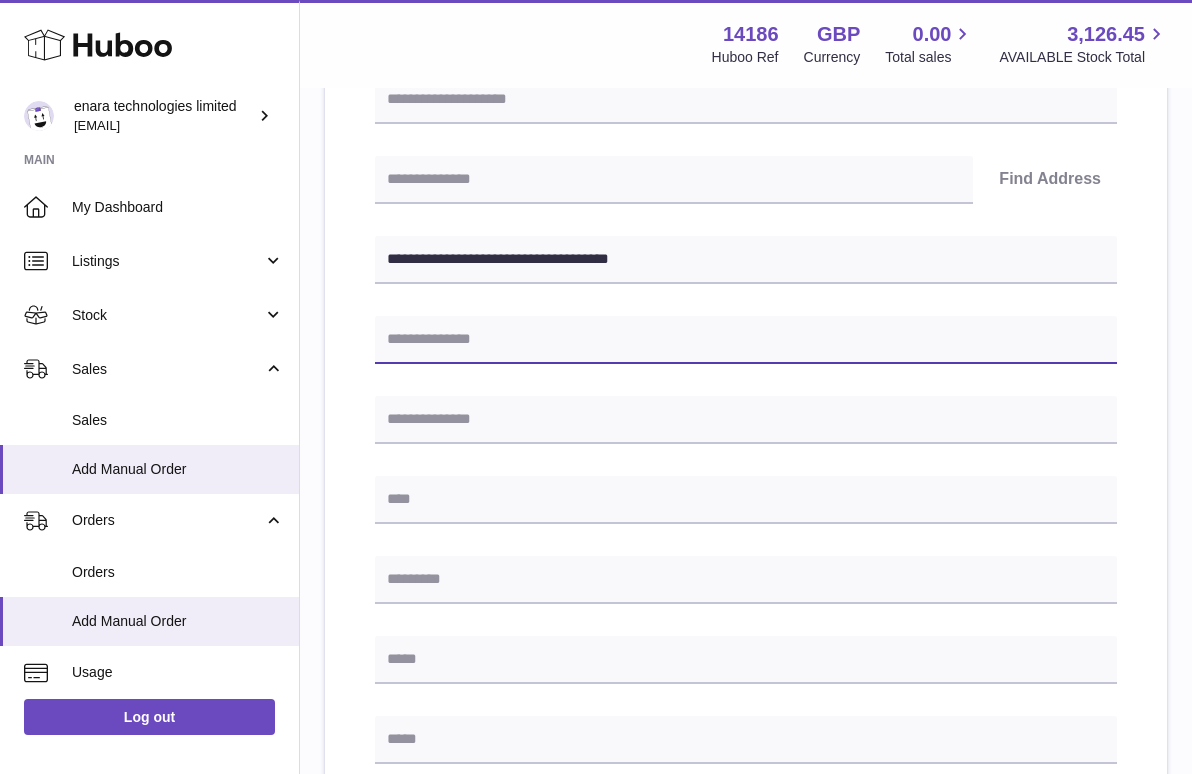 paste on "**********" 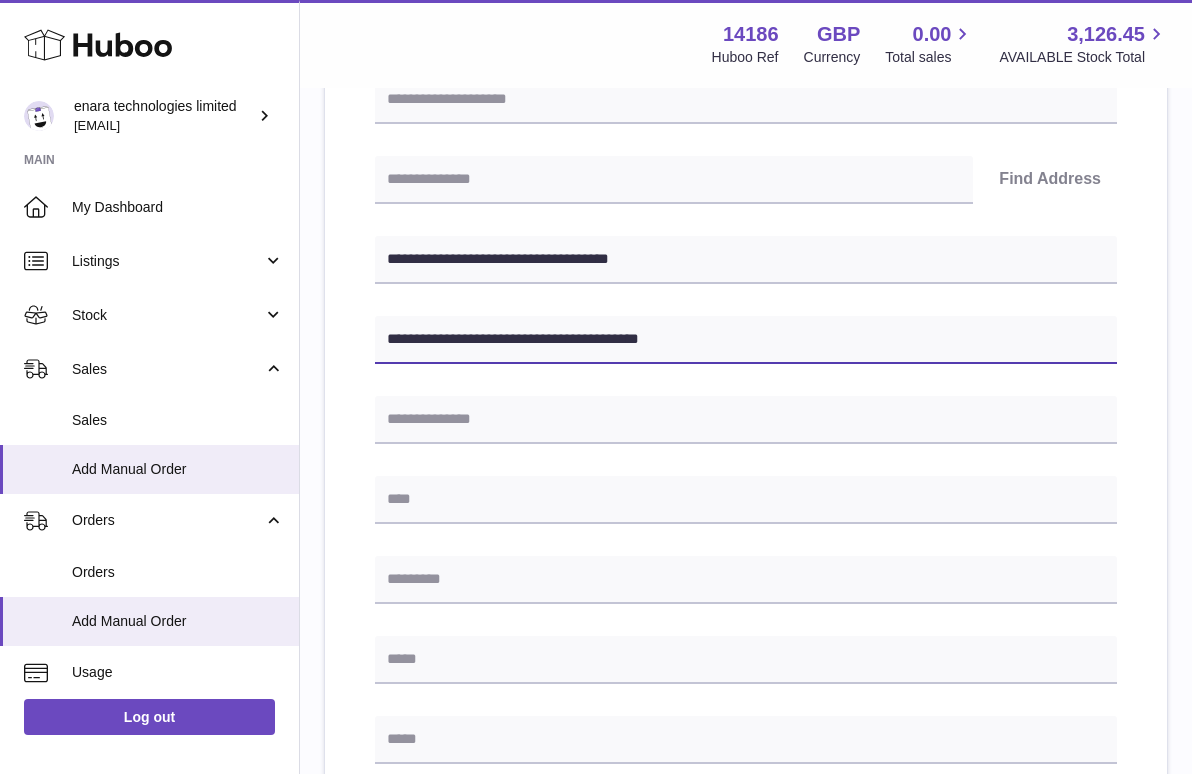 type on "**********" 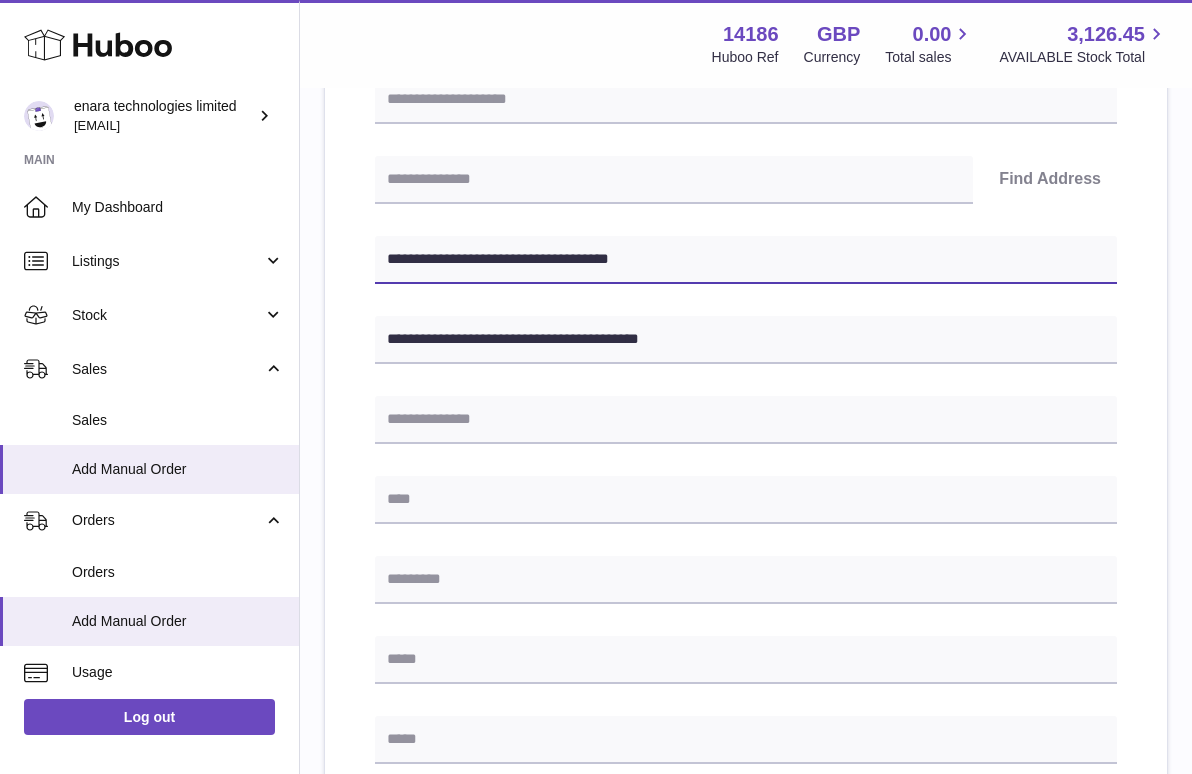 click on "**********" at bounding box center (746, 260) 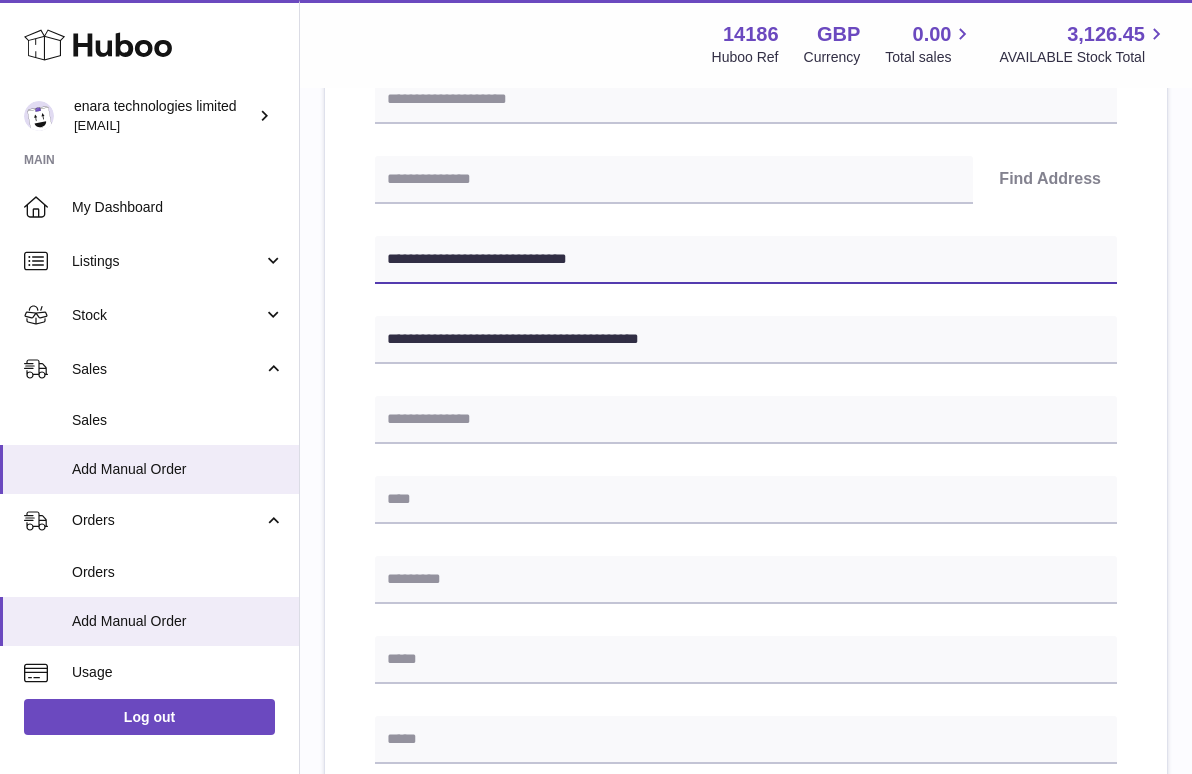 type on "**********" 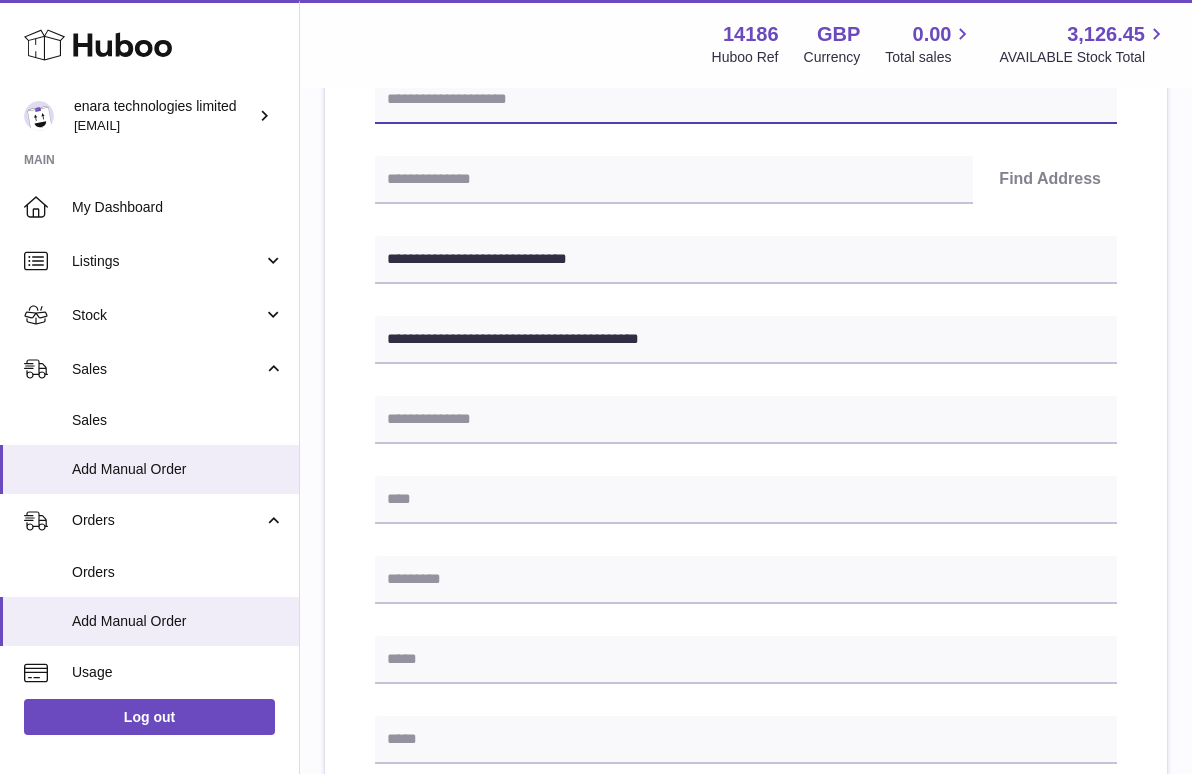 paste on "******" 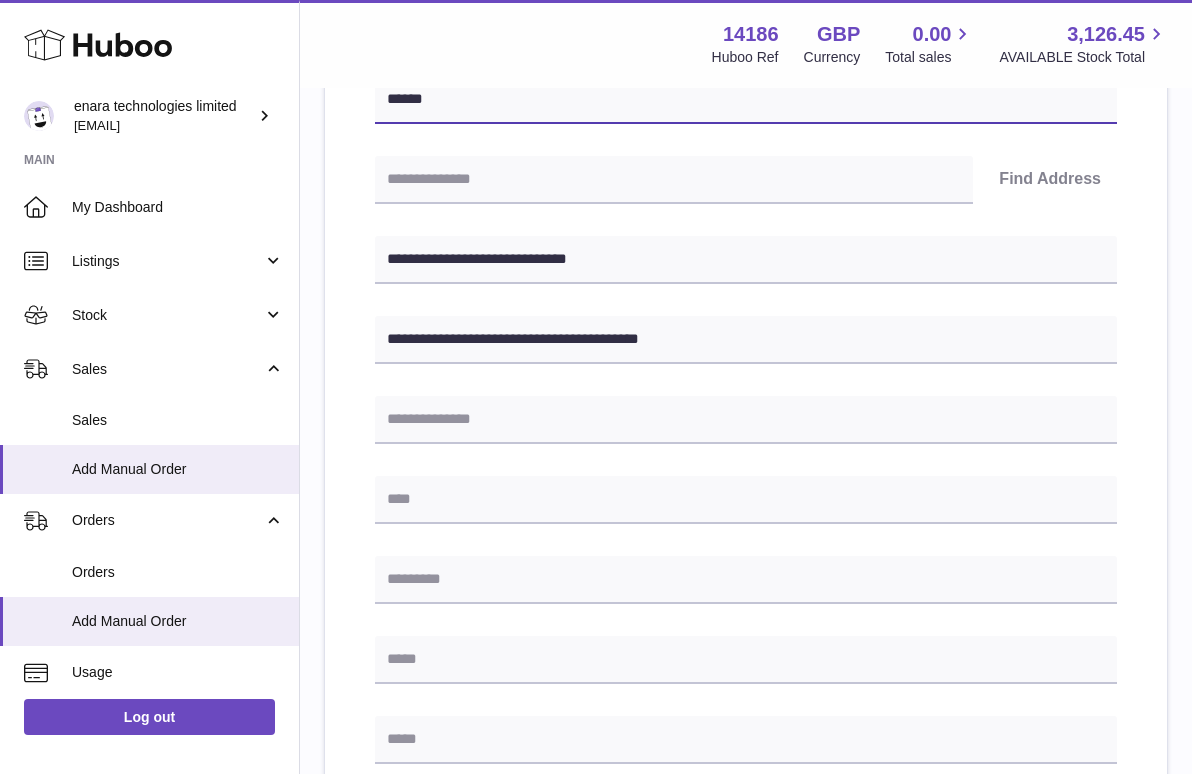 type on "******" 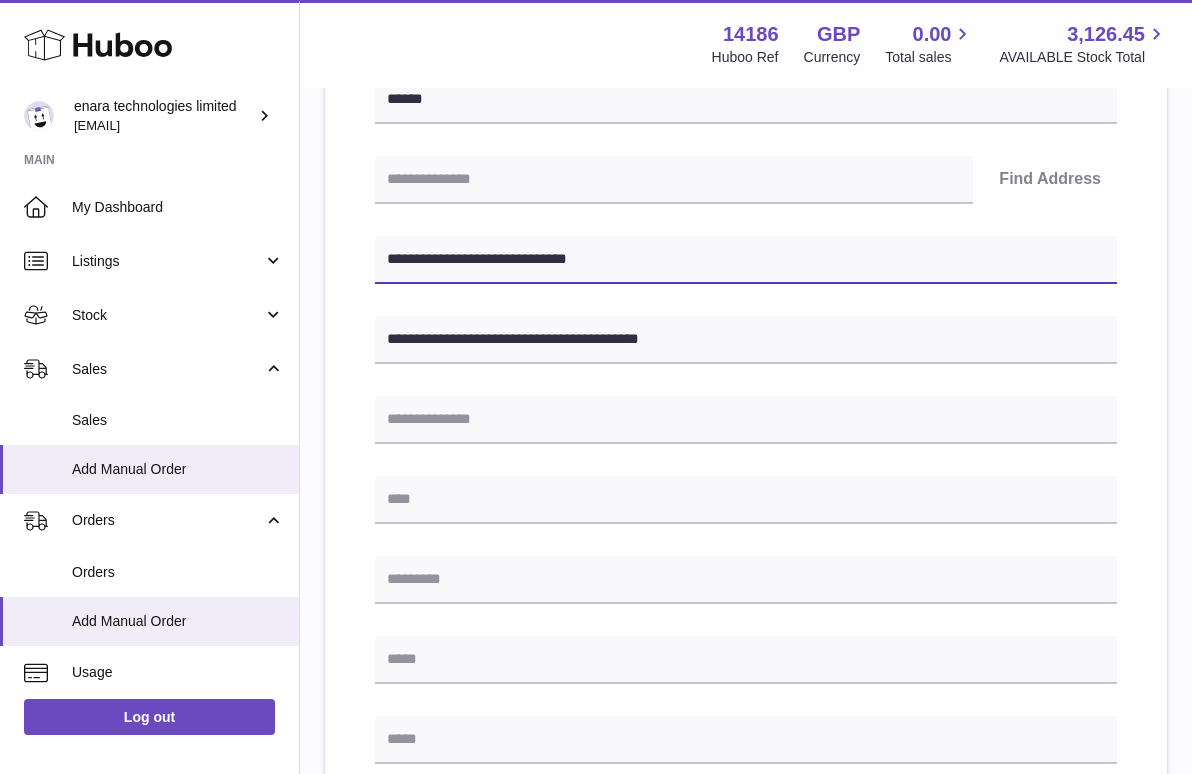 click on "**********" at bounding box center (746, 260) 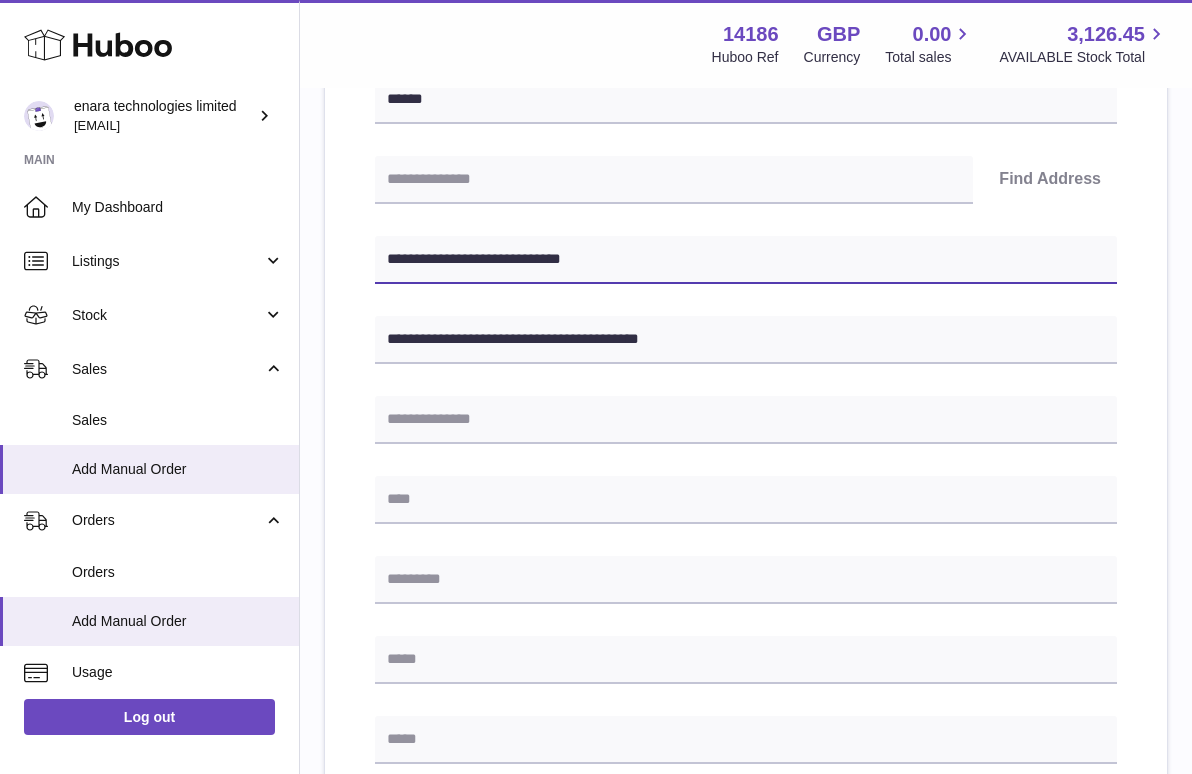 type on "**********" 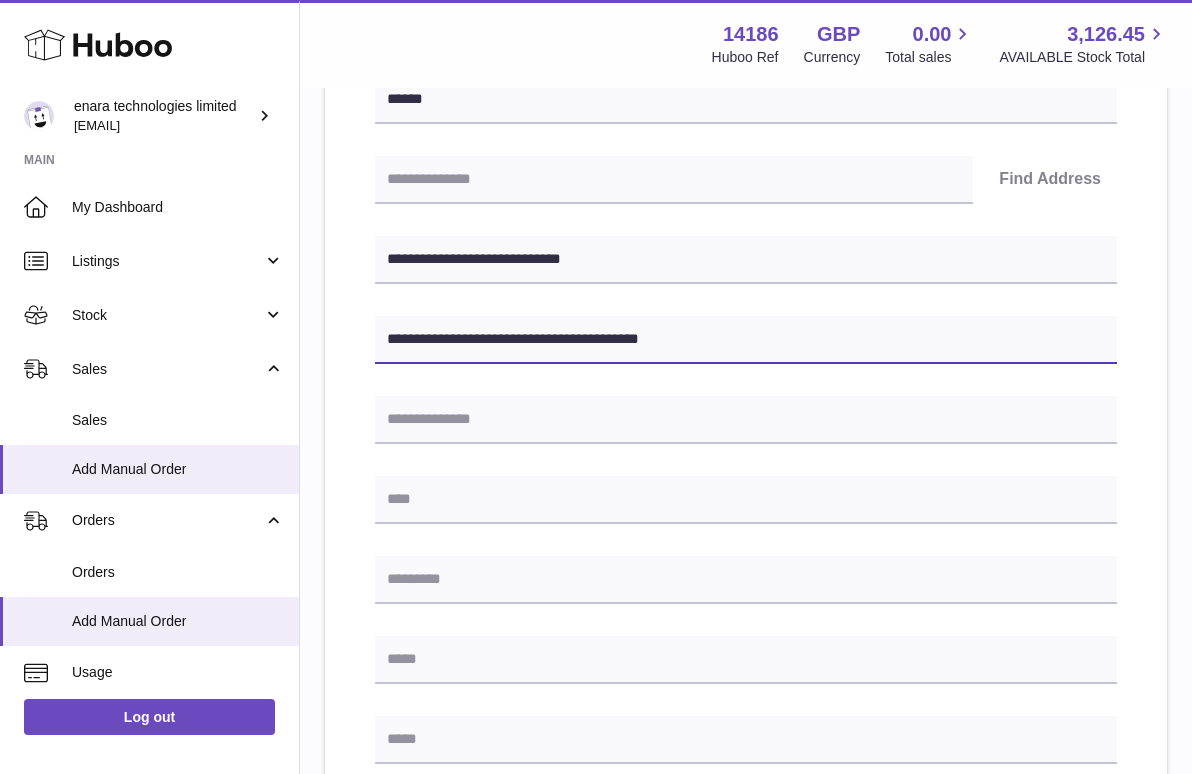 drag, startPoint x: 590, startPoint y: 339, endPoint x: 524, endPoint y: 340, distance: 66.007576 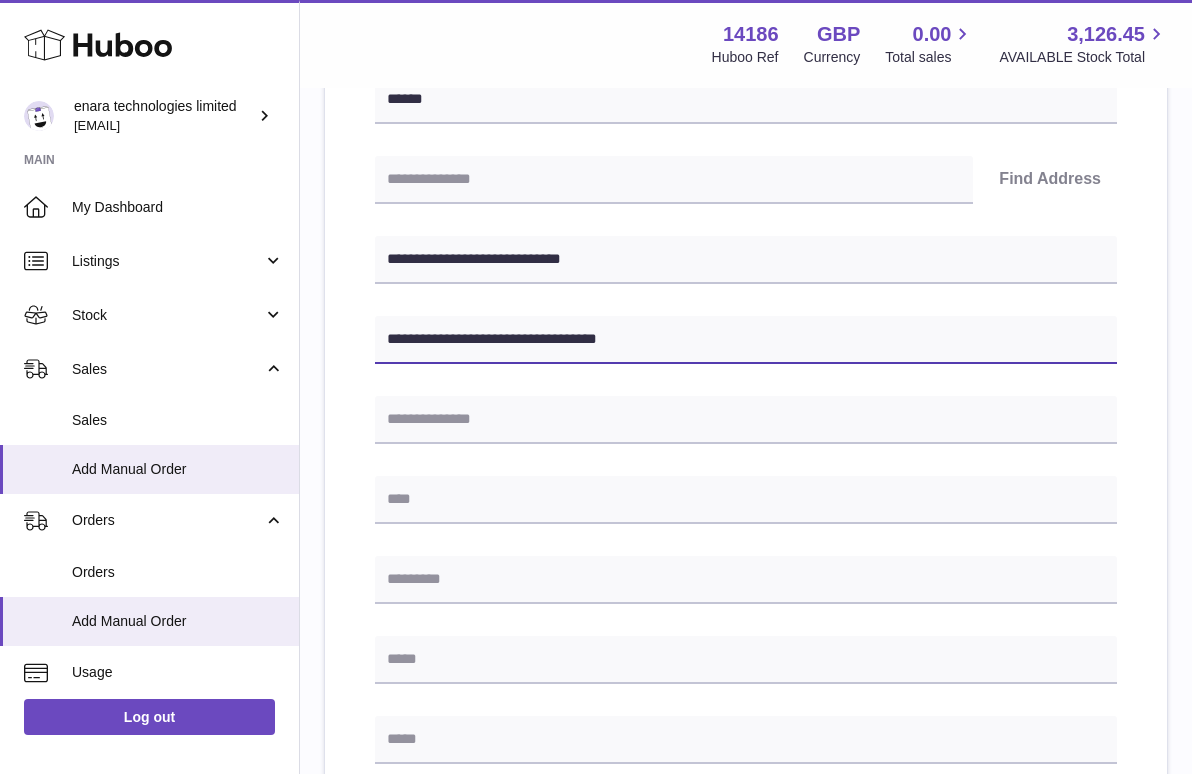 type on "**********" 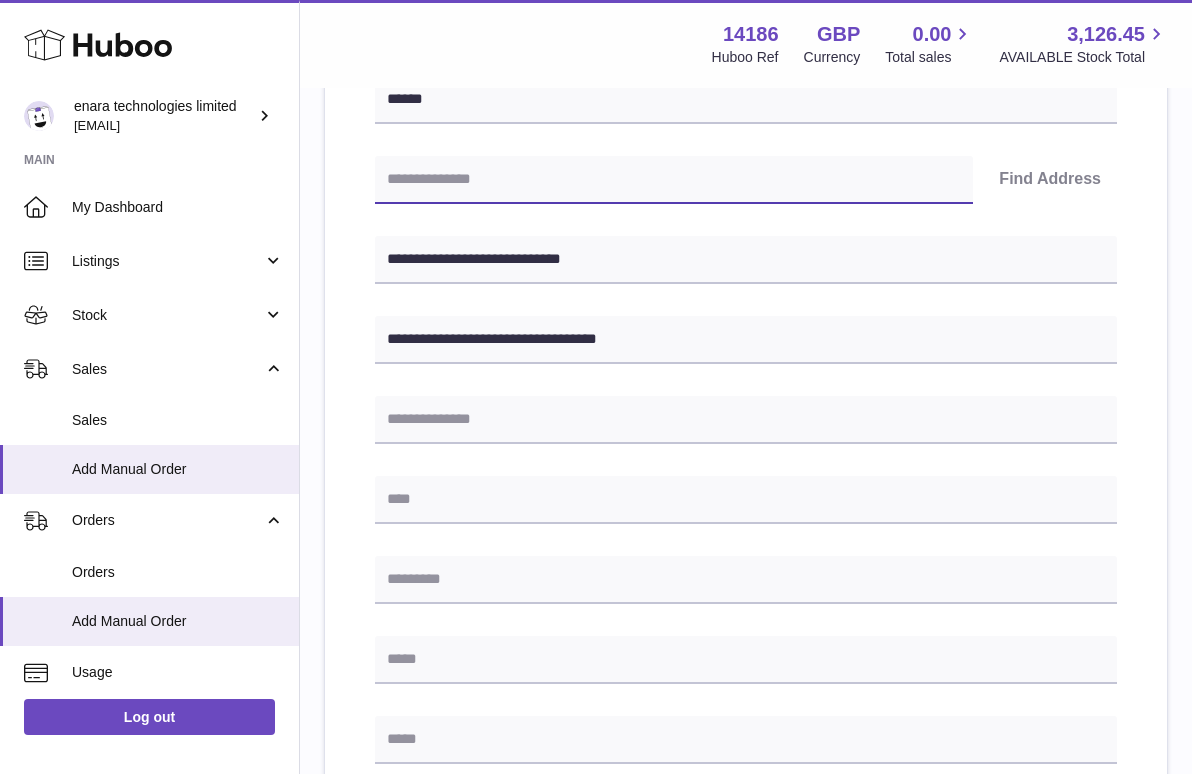 paste on "*******" 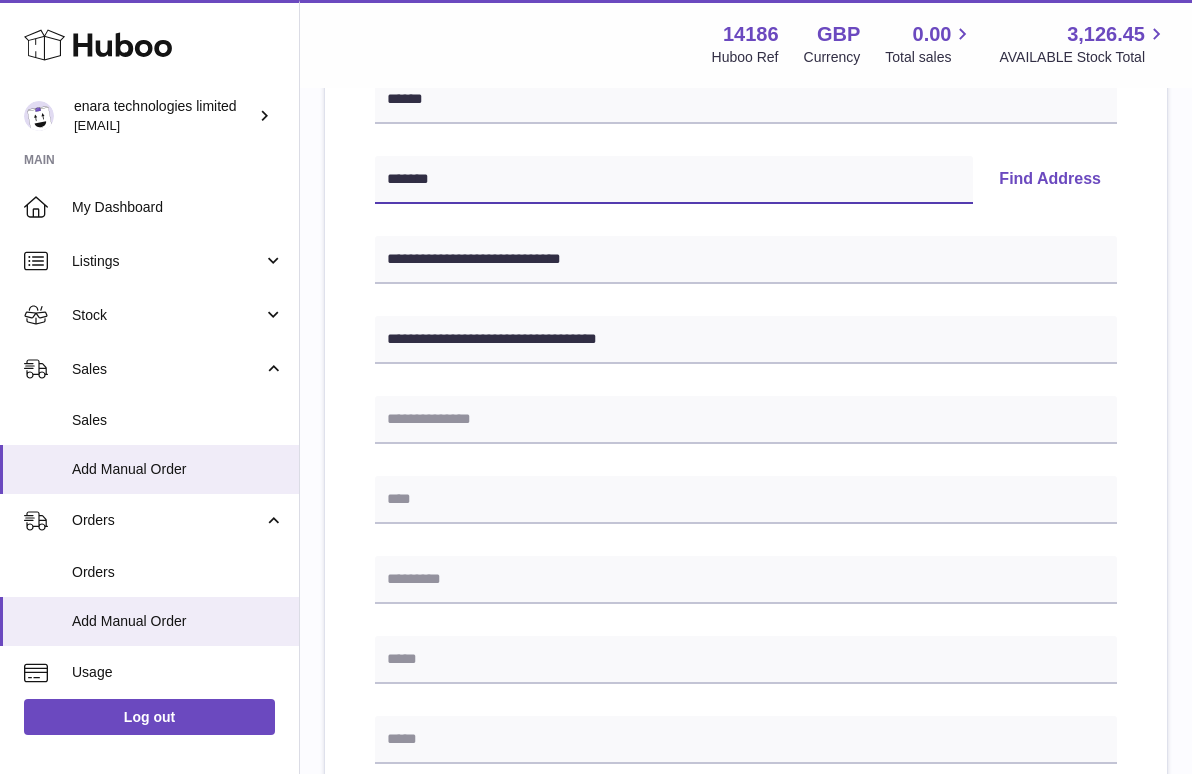 type on "*******" 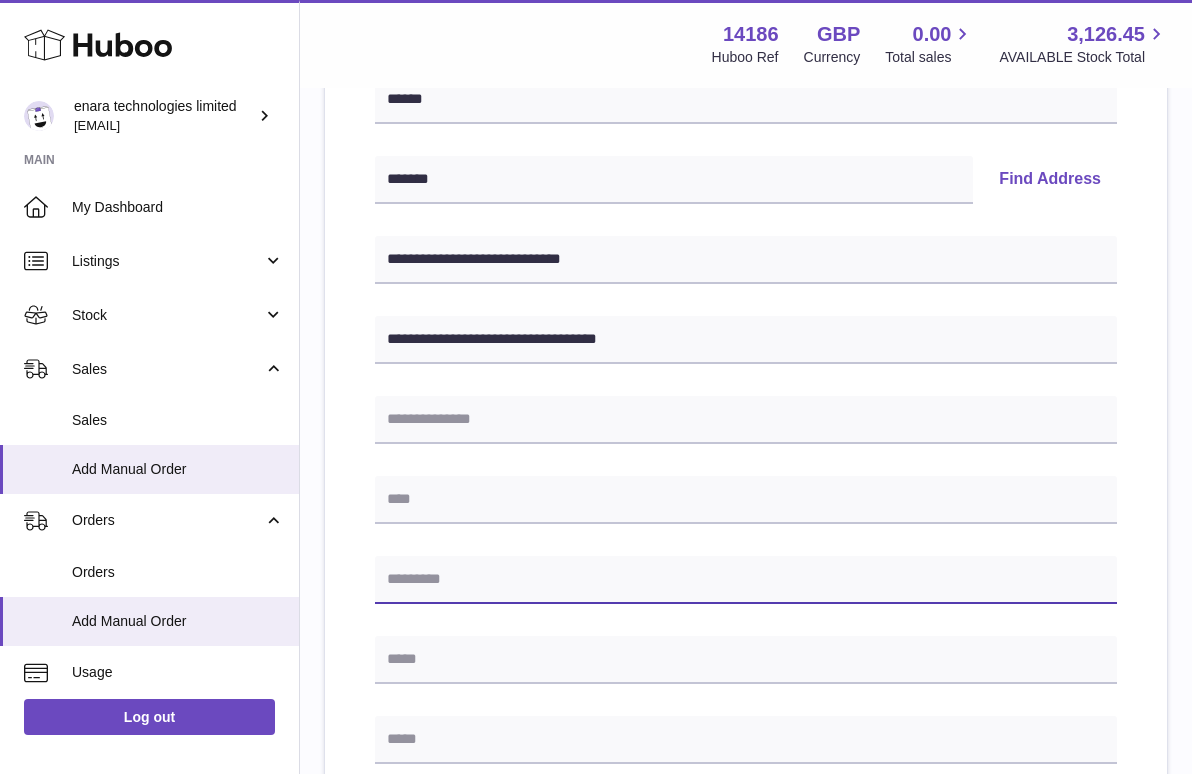 paste on "*******" 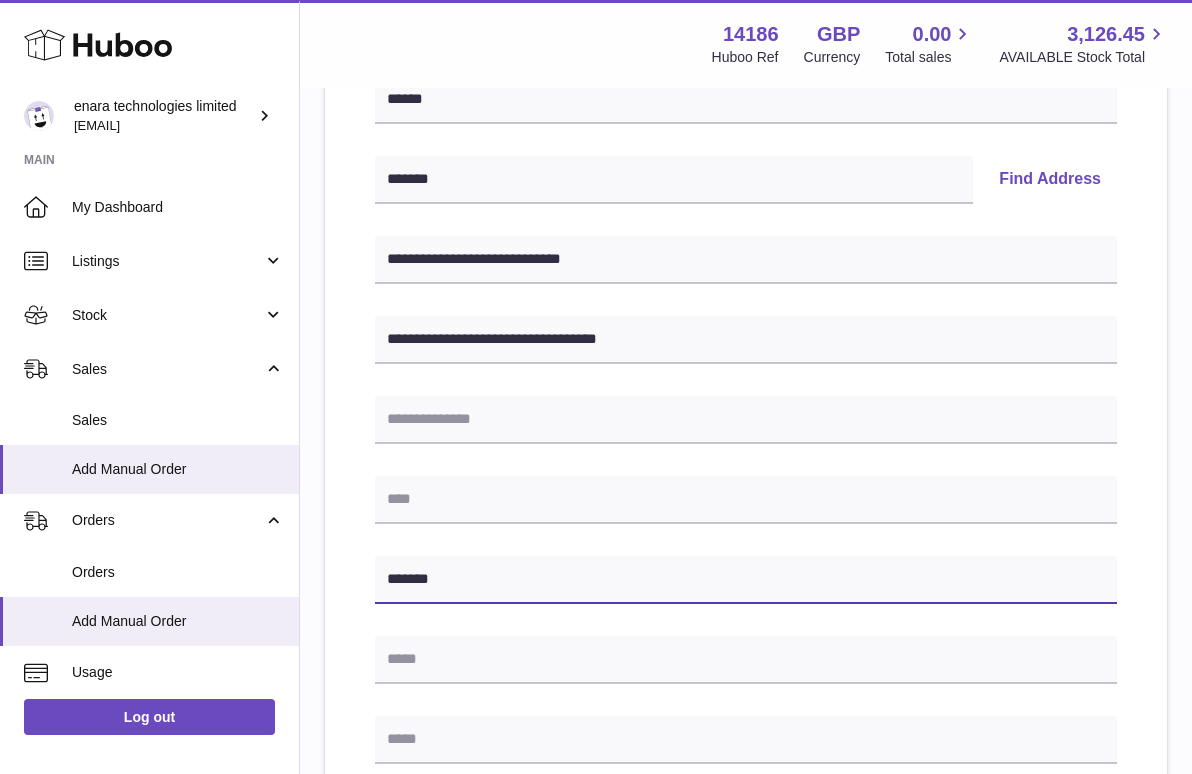 type on "*******" 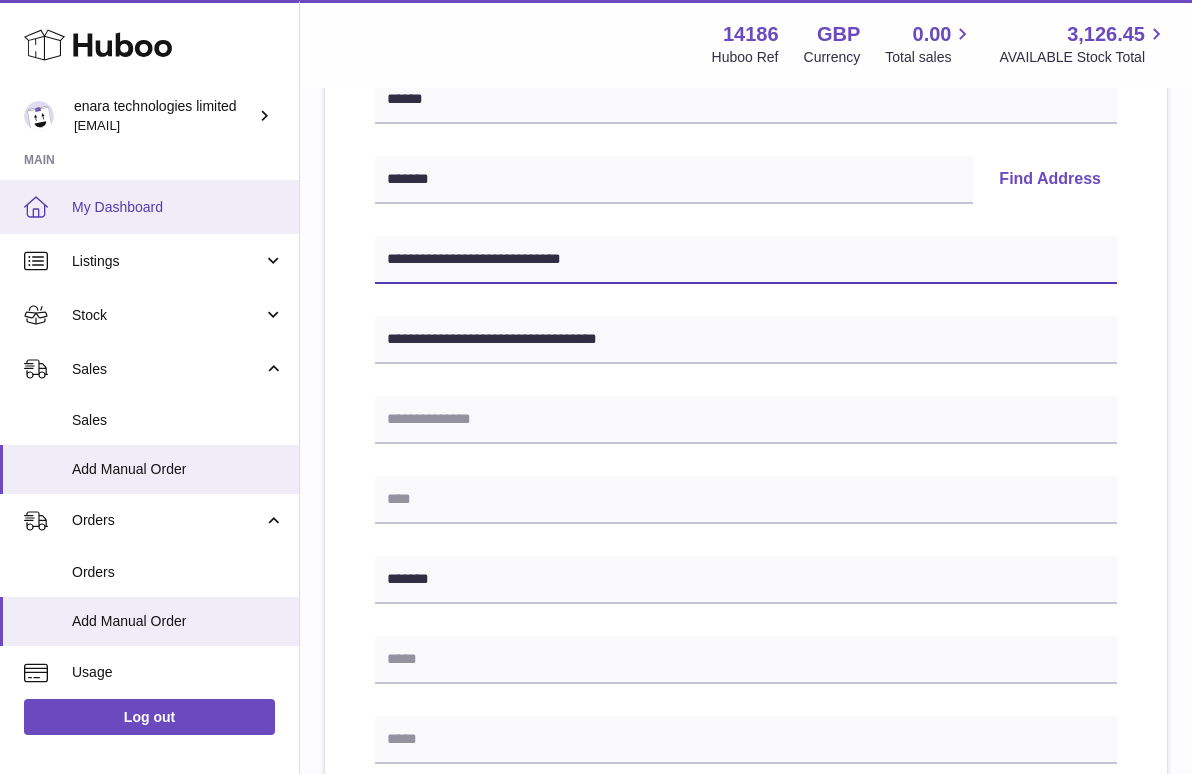 drag, startPoint x: 507, startPoint y: 256, endPoint x: 205, endPoint y: 210, distance: 305.48322 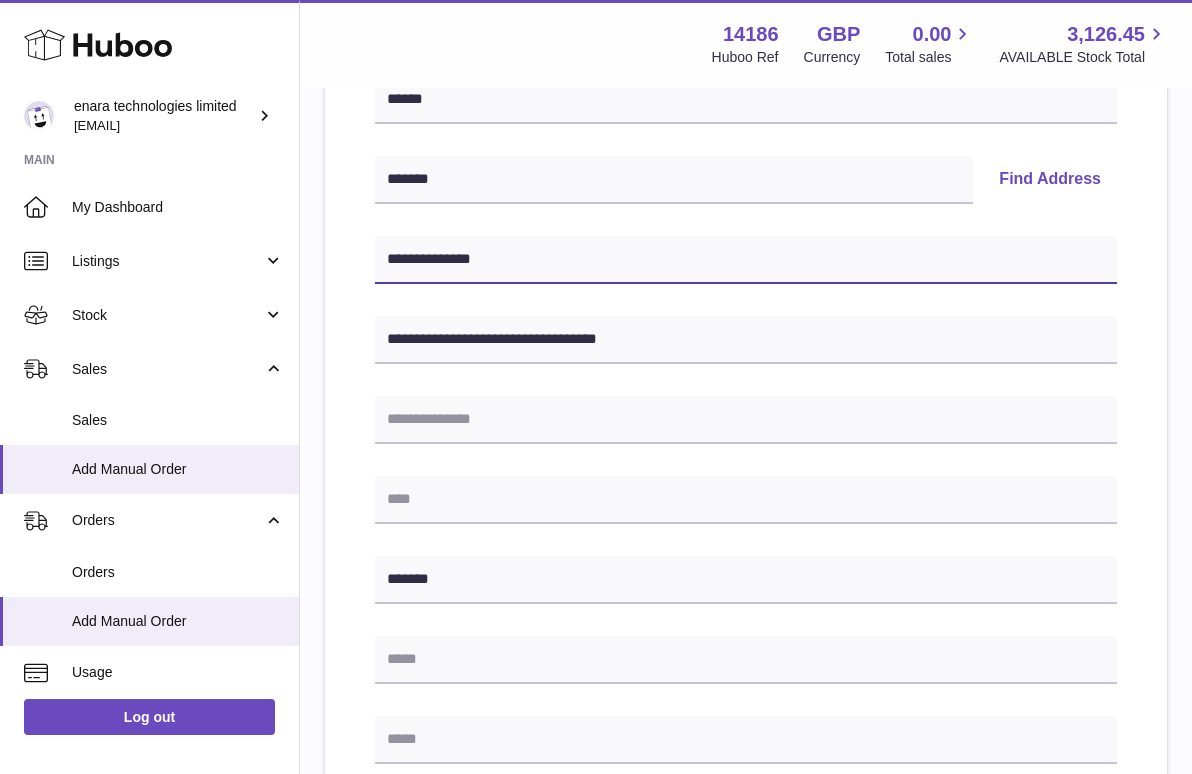 type on "**********" 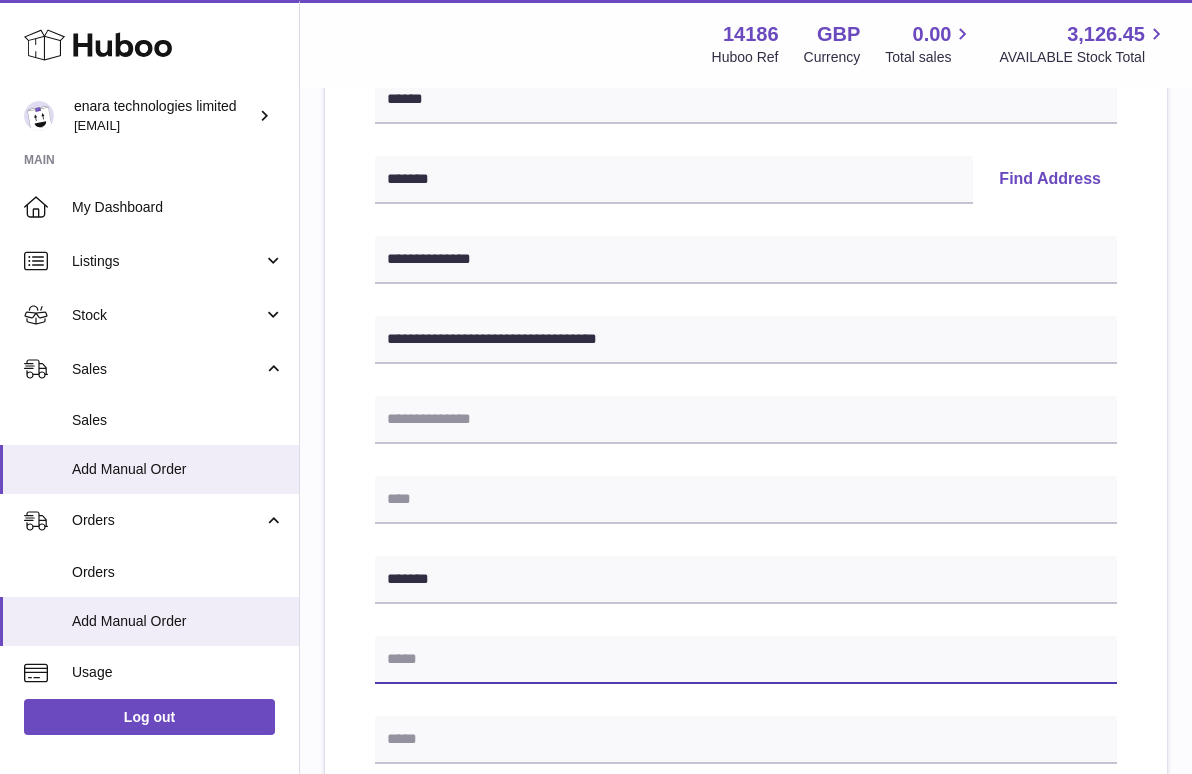 paste on "**********" 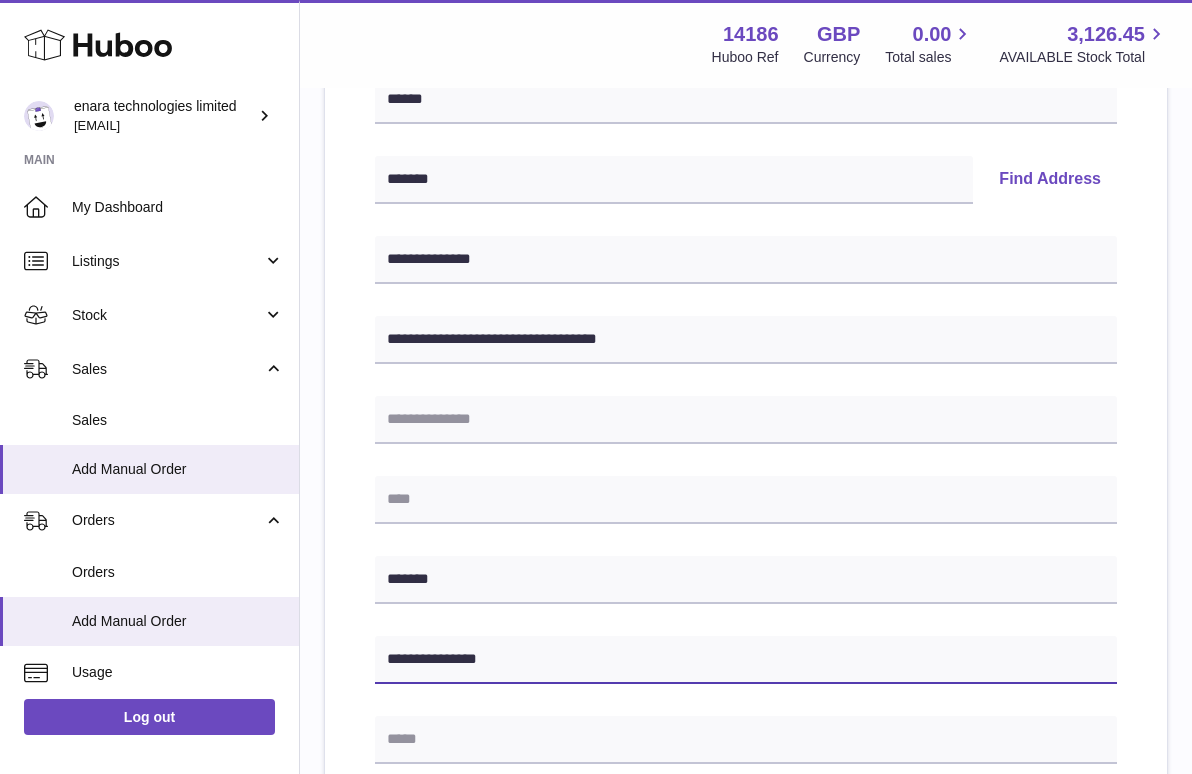 type on "**********" 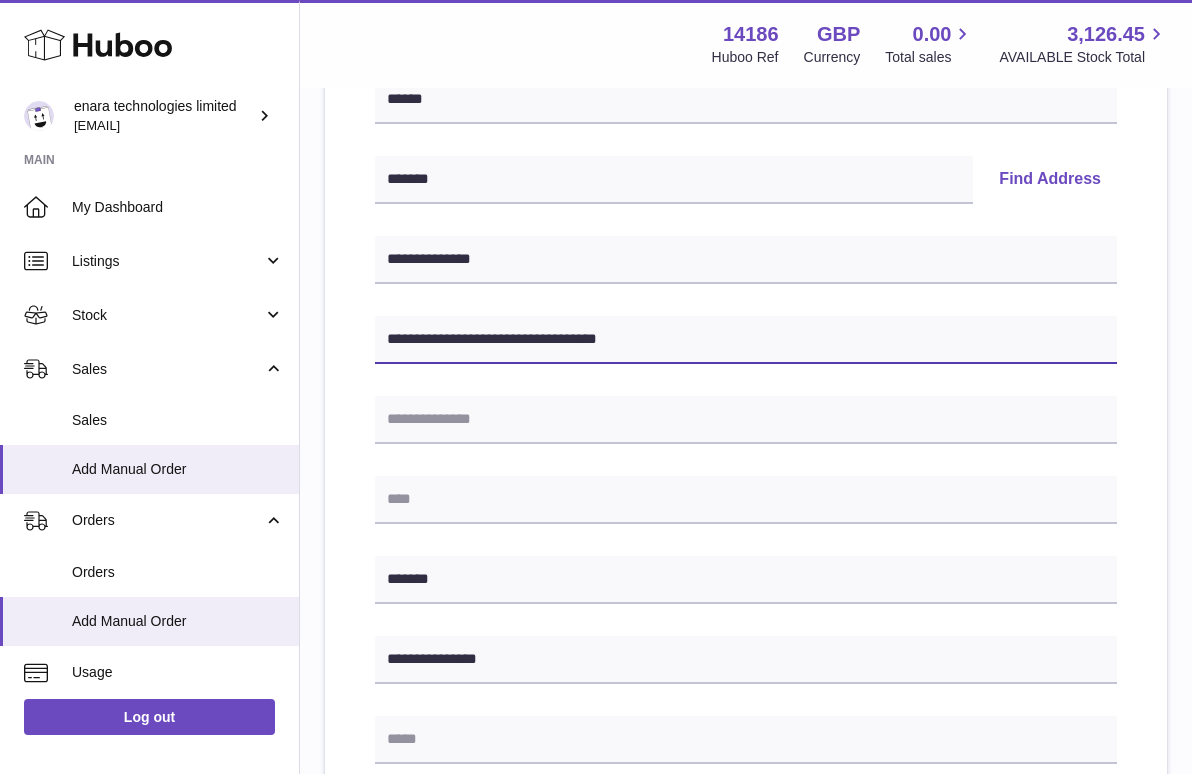 drag, startPoint x: 526, startPoint y: 336, endPoint x: 847, endPoint y: 369, distance: 322.6918 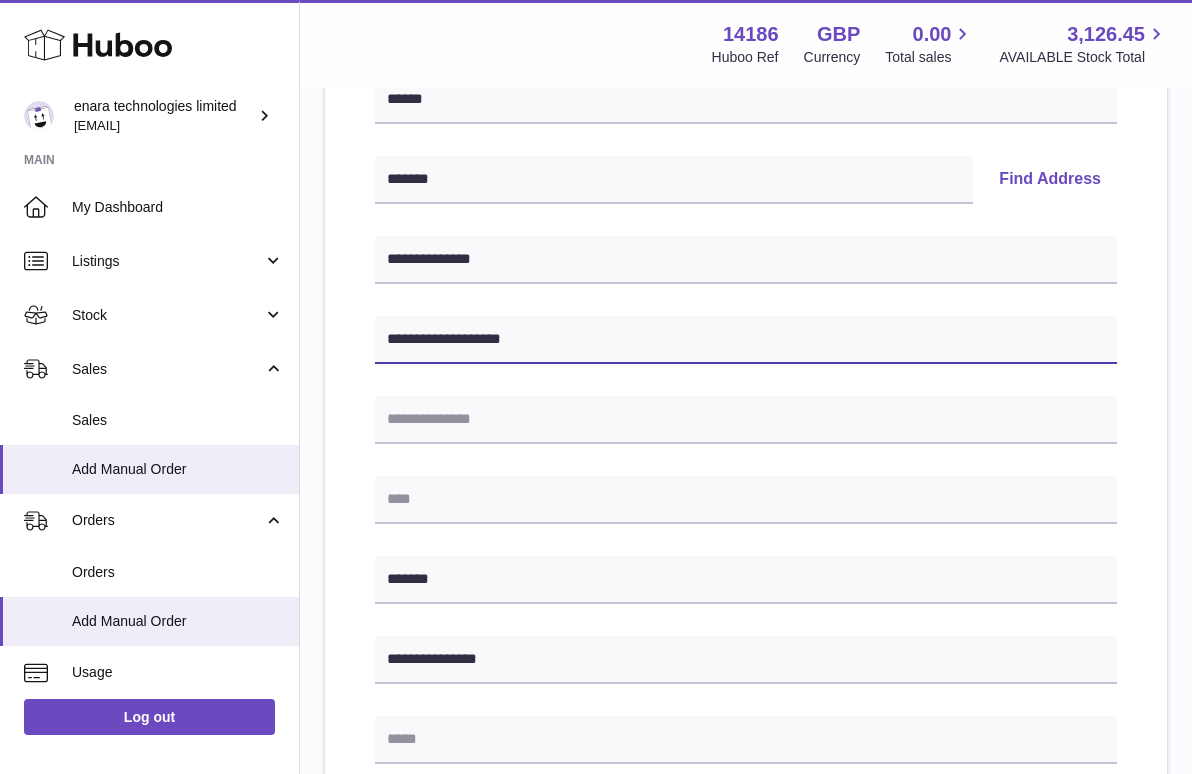 type on "**********" 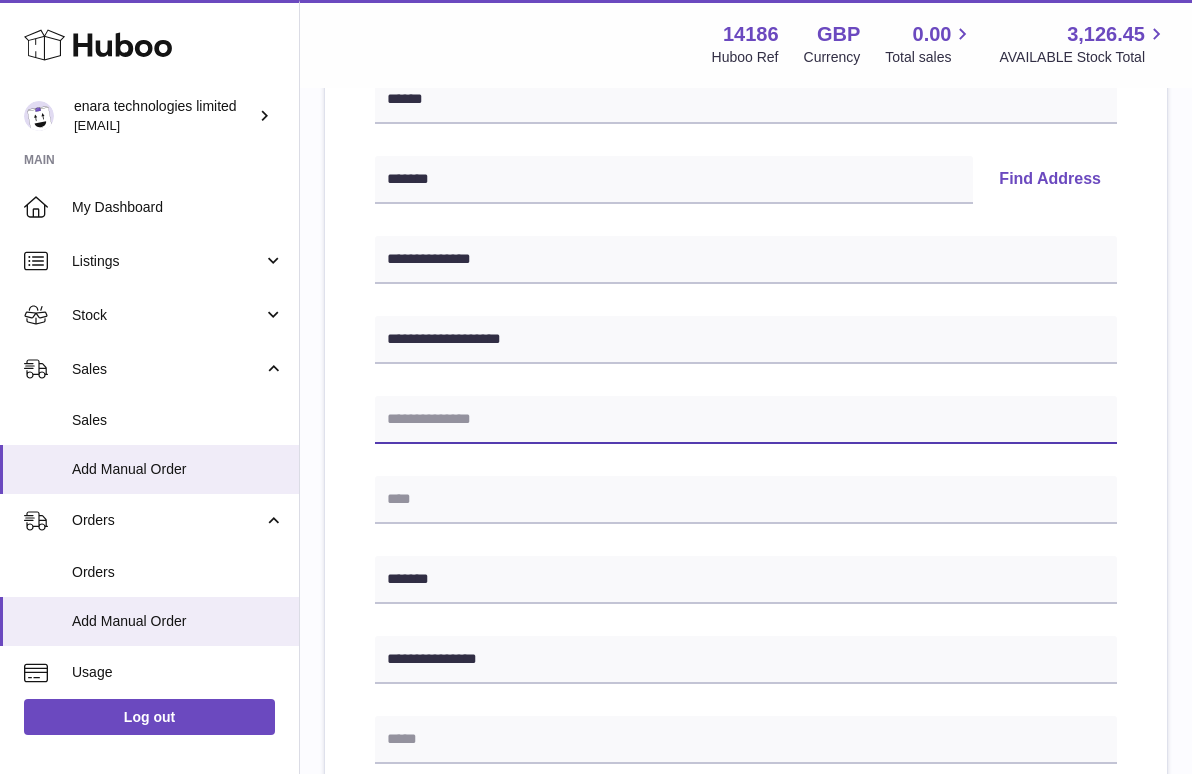 paste on "**********" 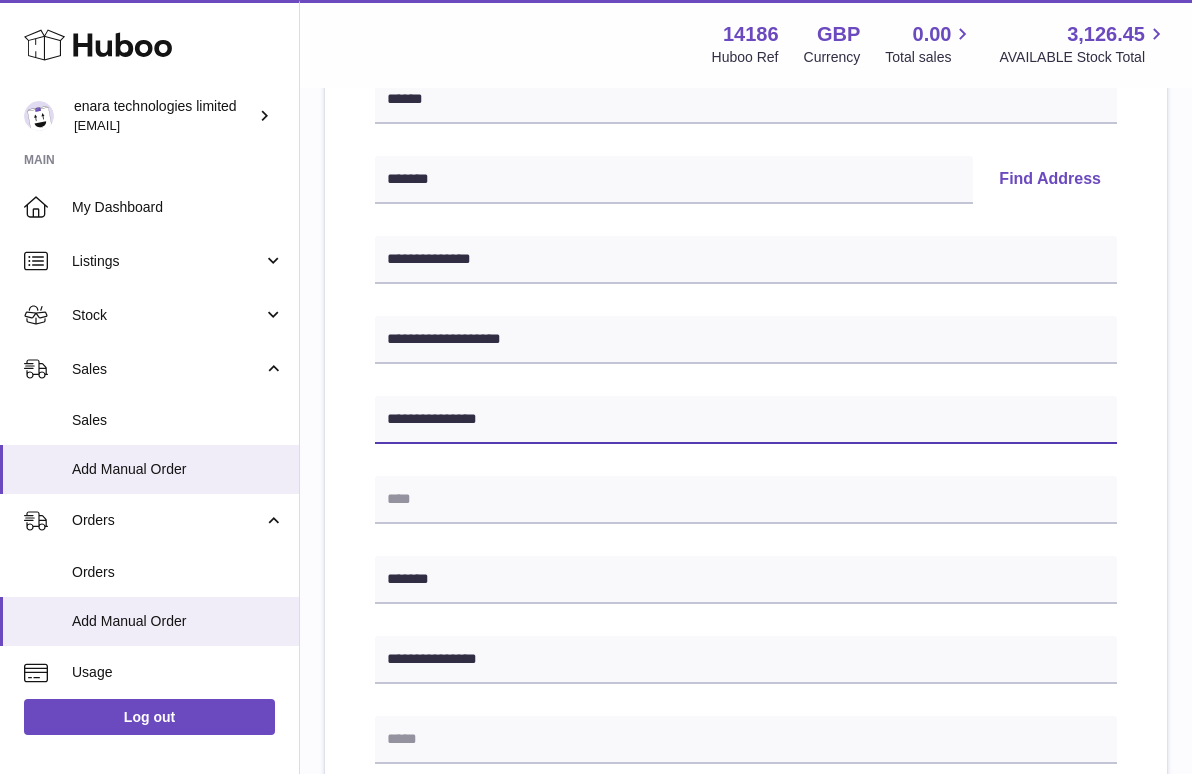 type on "**********" 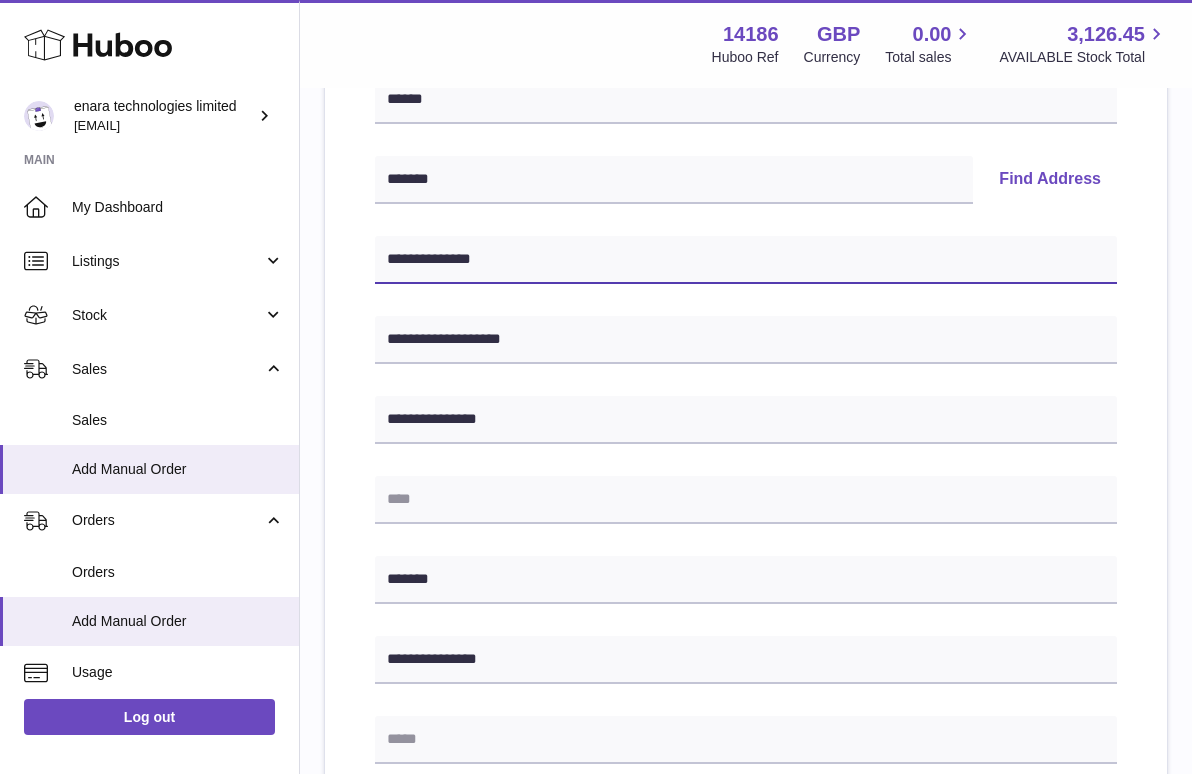 click on "**********" at bounding box center [746, 260] 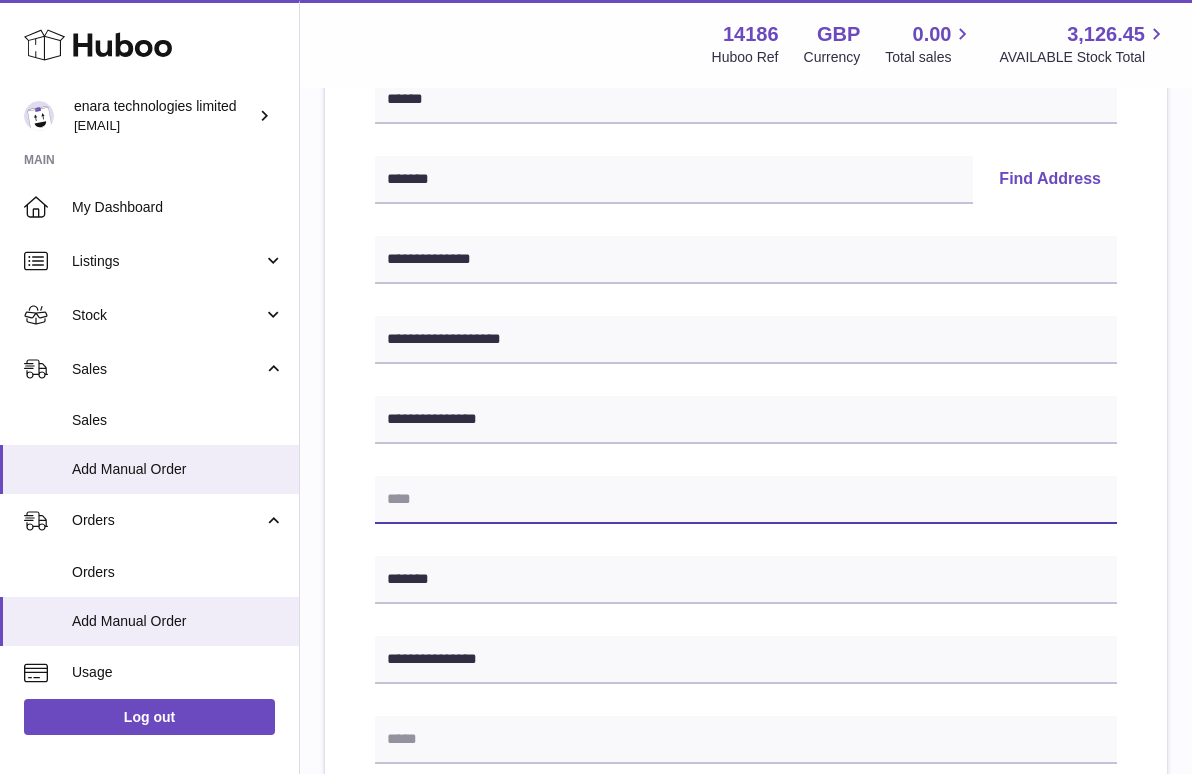 click at bounding box center [746, 500] 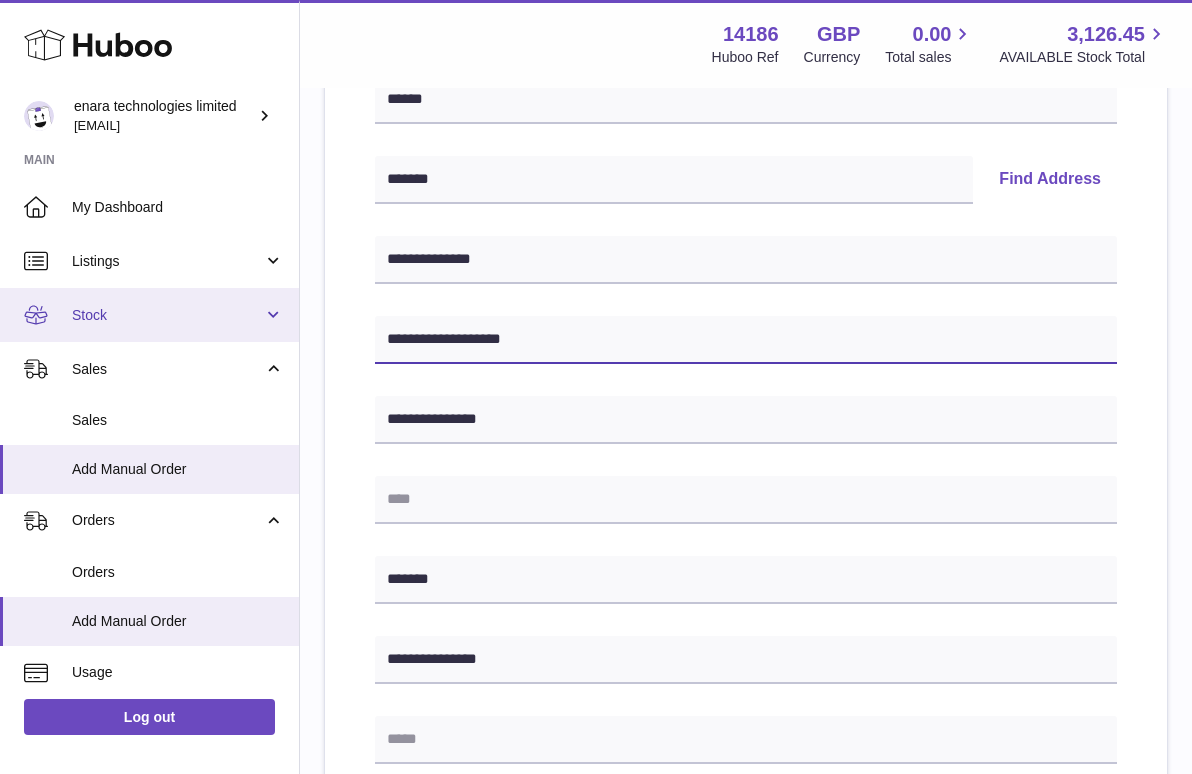 drag, startPoint x: 557, startPoint y: 346, endPoint x: 294, endPoint y: 308, distance: 265.73108 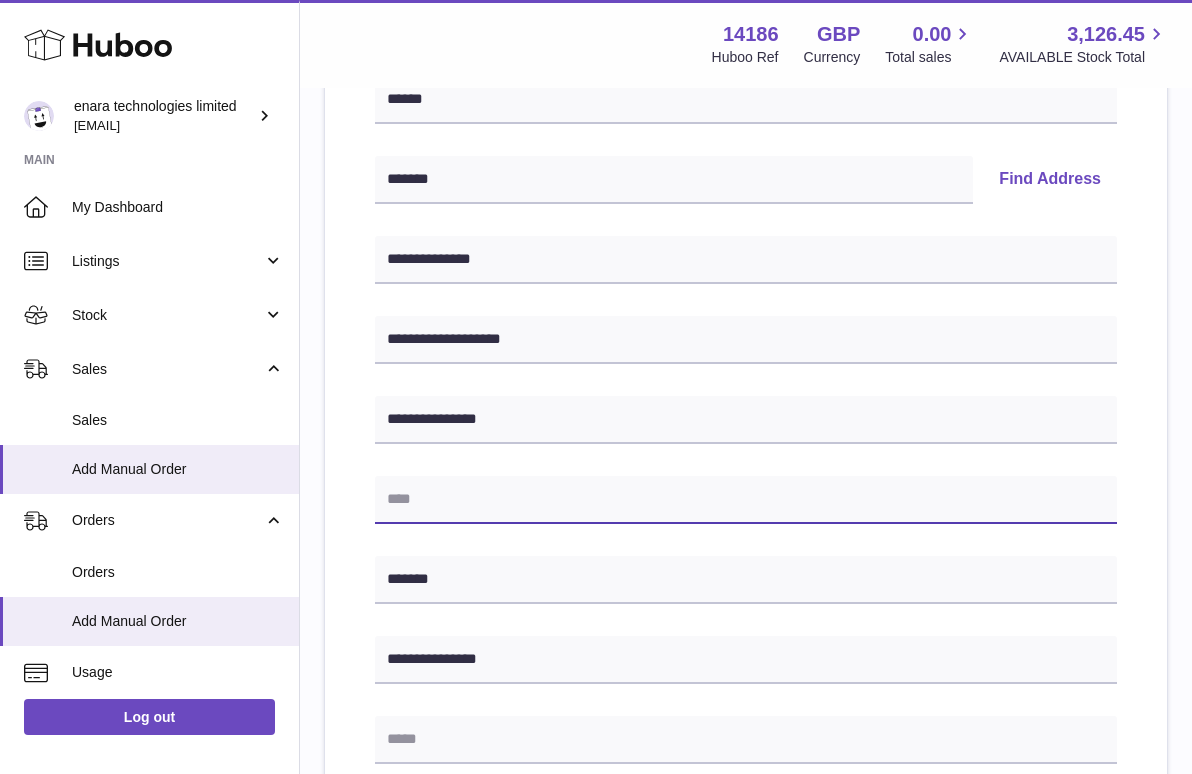 click at bounding box center [746, 500] 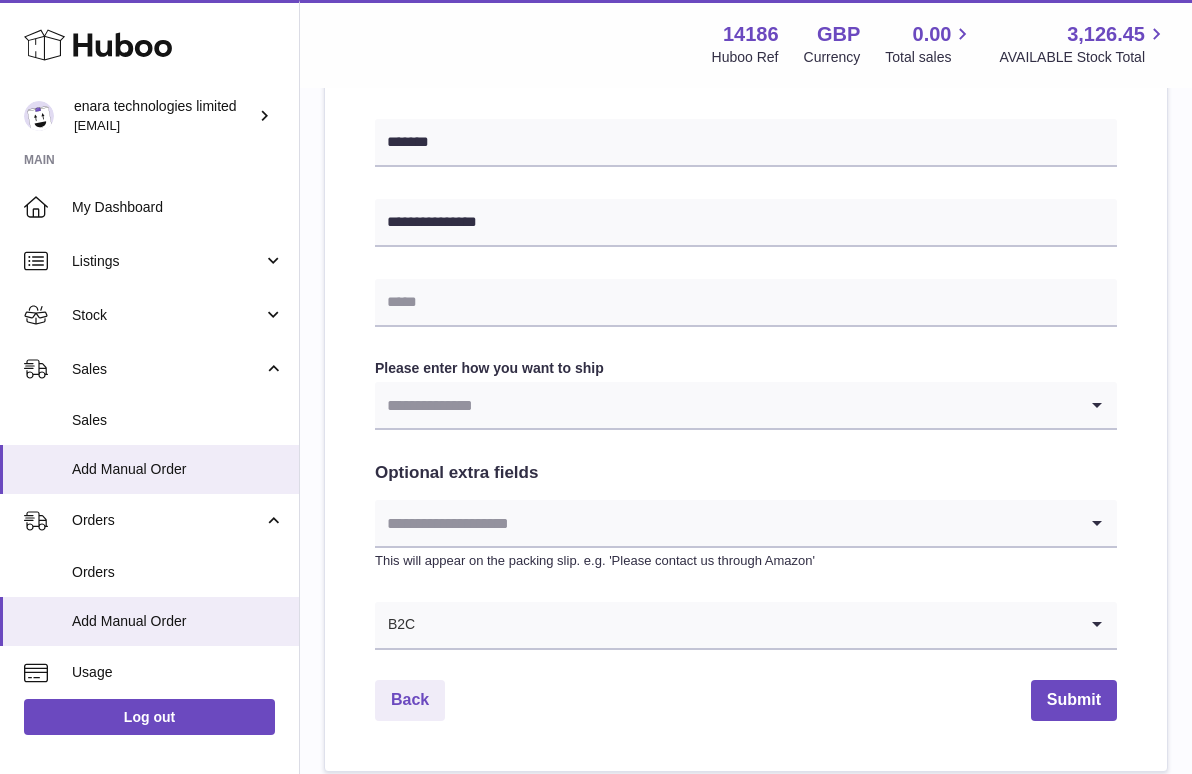 scroll, scrollTop: 827, scrollLeft: 0, axis: vertical 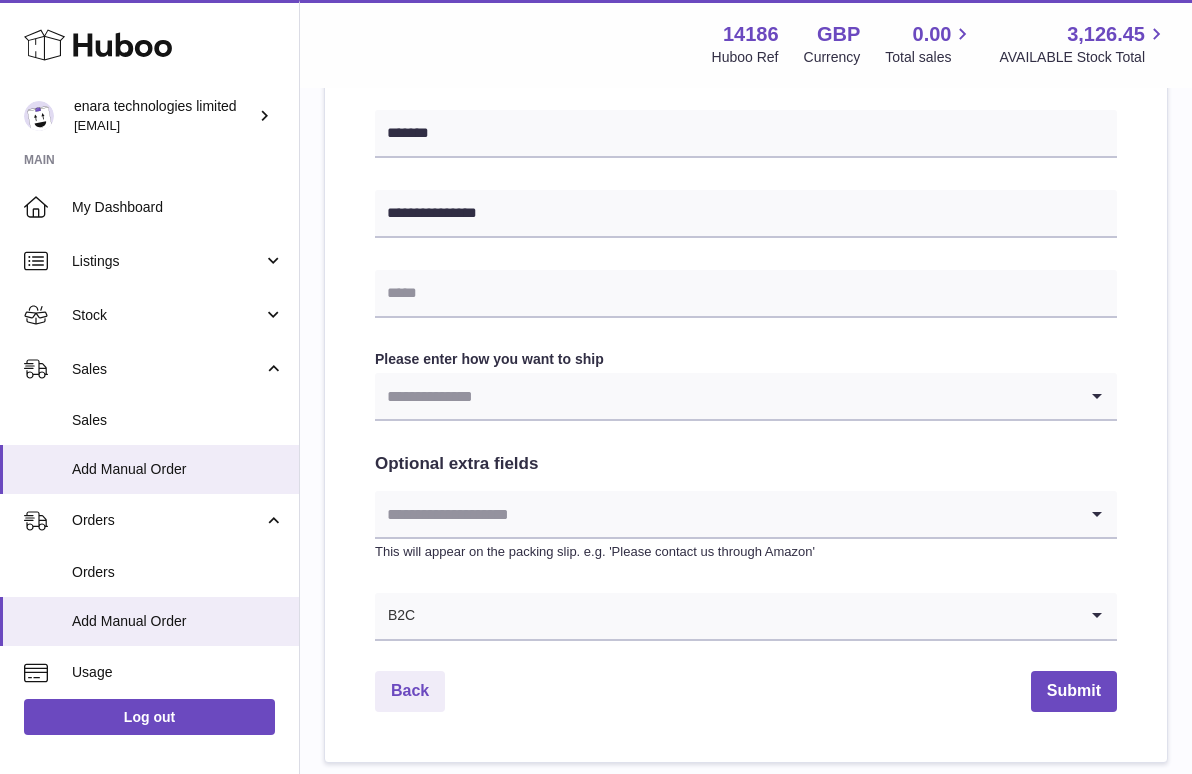 type on "**********" 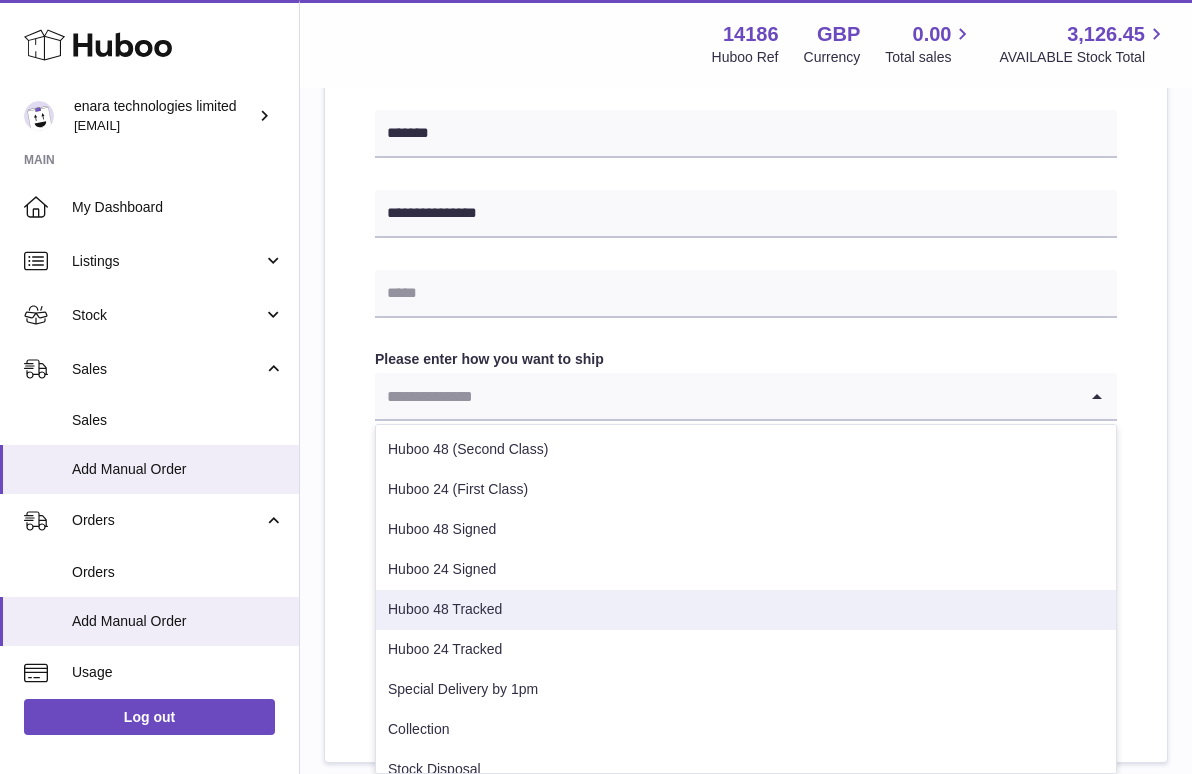 click on "Huboo 48 Tracked" at bounding box center [746, 610] 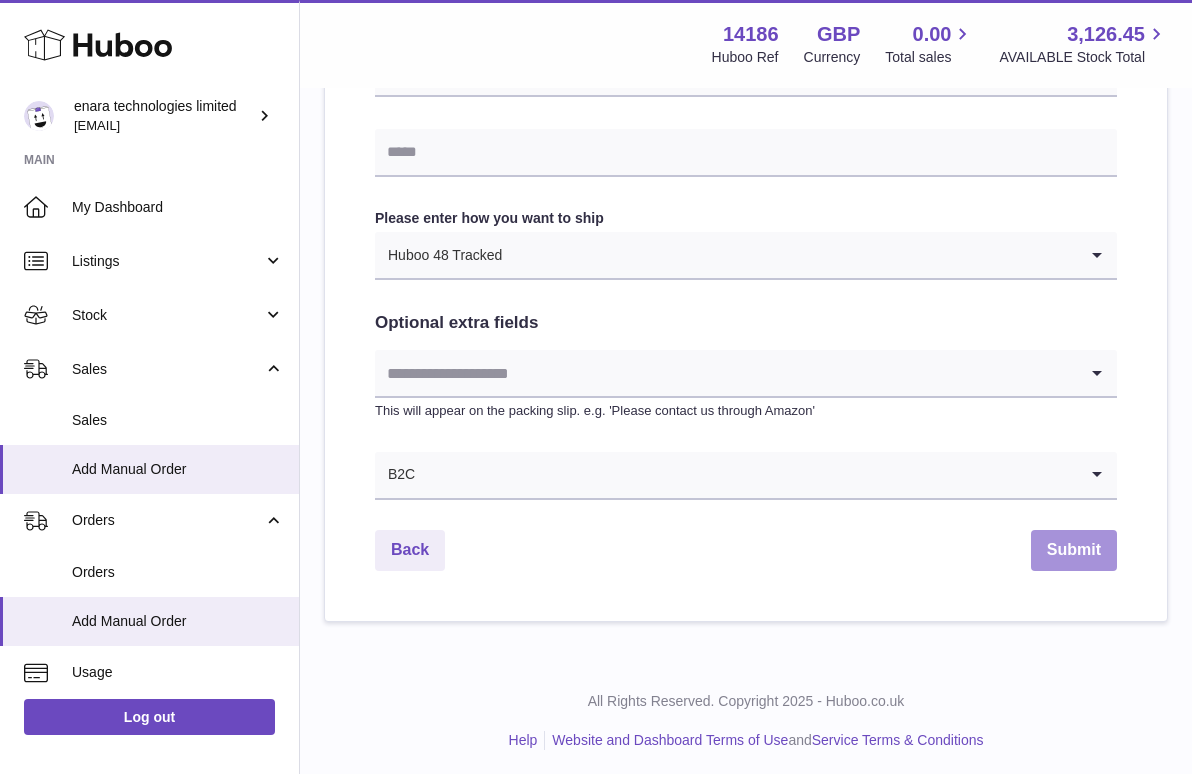 scroll, scrollTop: 967, scrollLeft: 0, axis: vertical 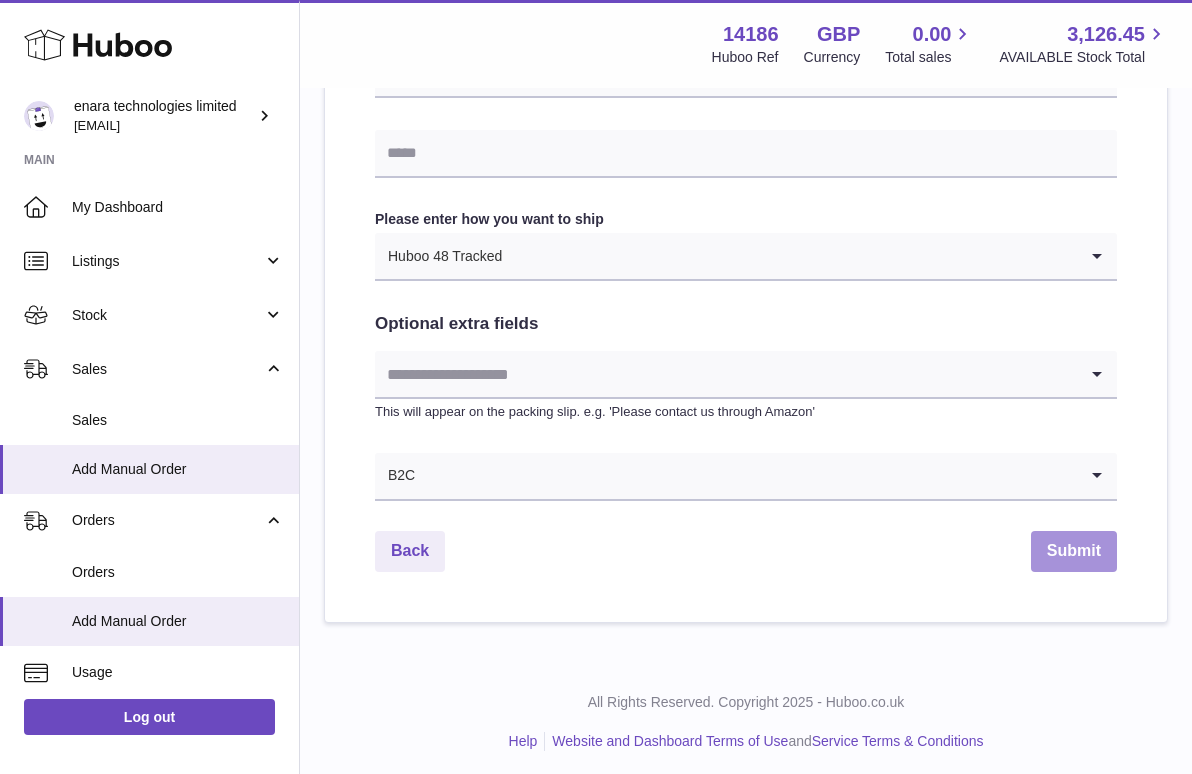 click on "Submit" at bounding box center [1074, 551] 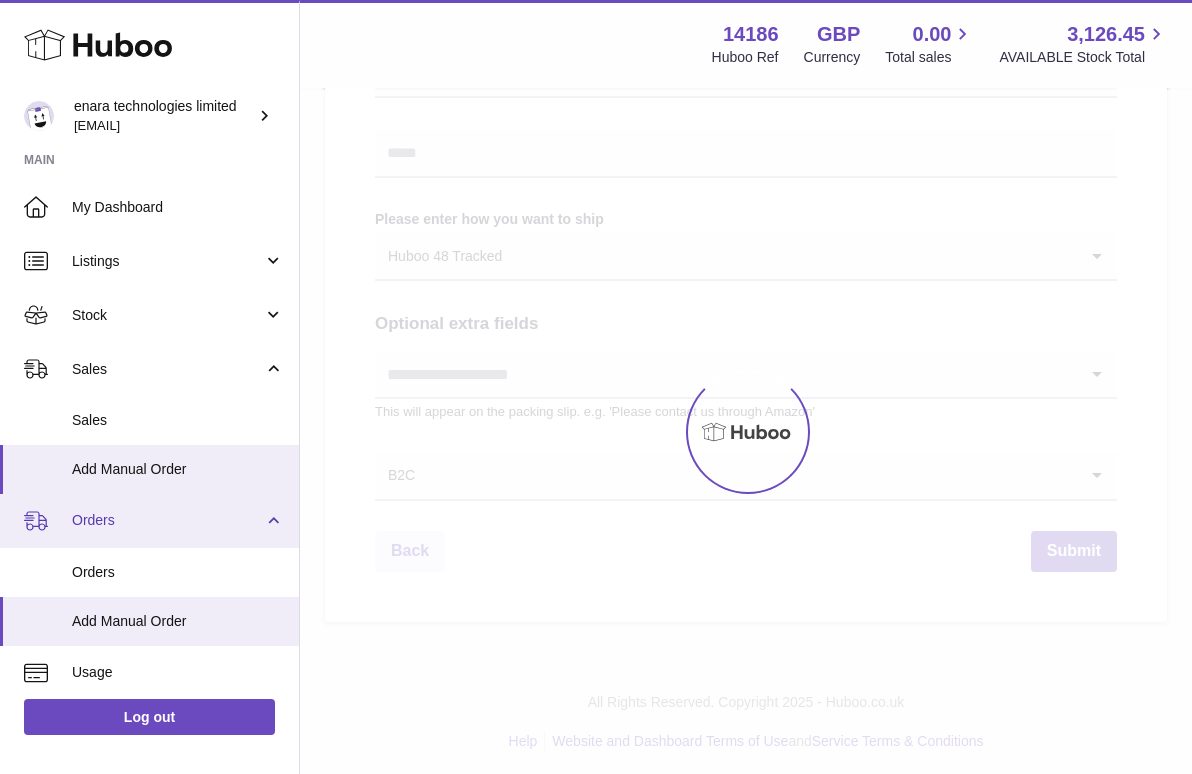scroll, scrollTop: 0, scrollLeft: 0, axis: both 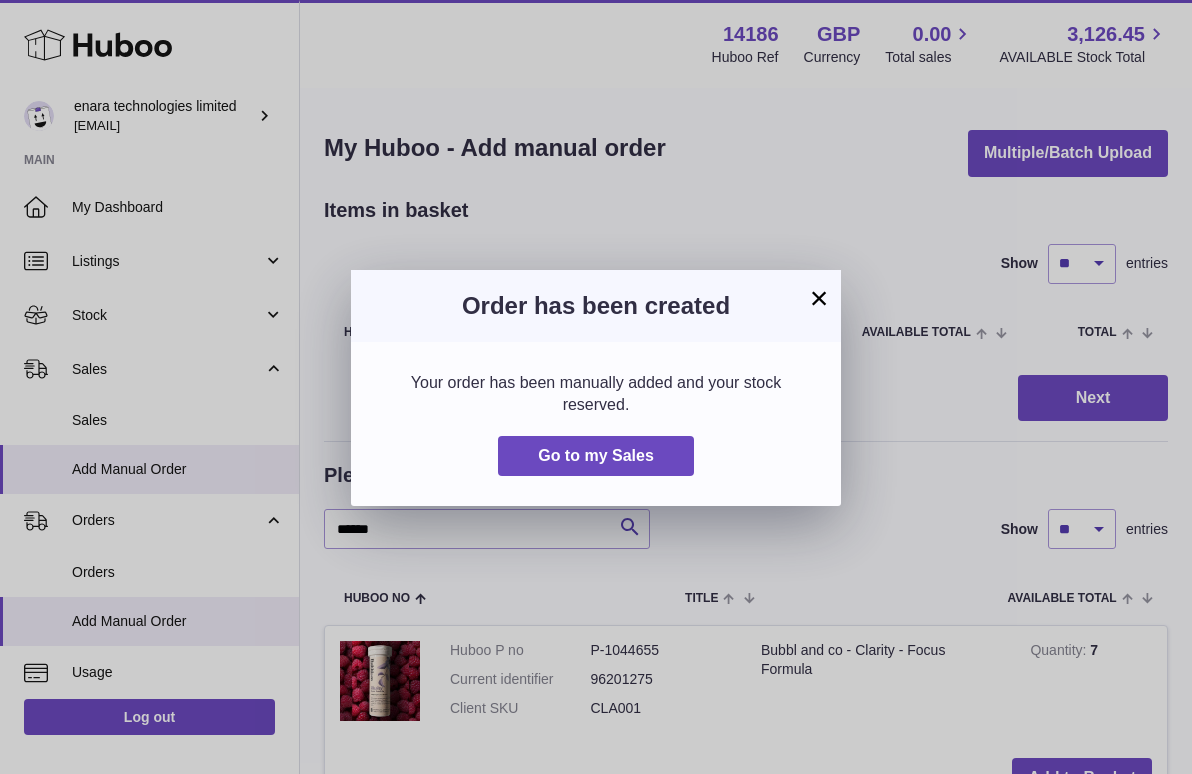 click on "×" at bounding box center (819, 298) 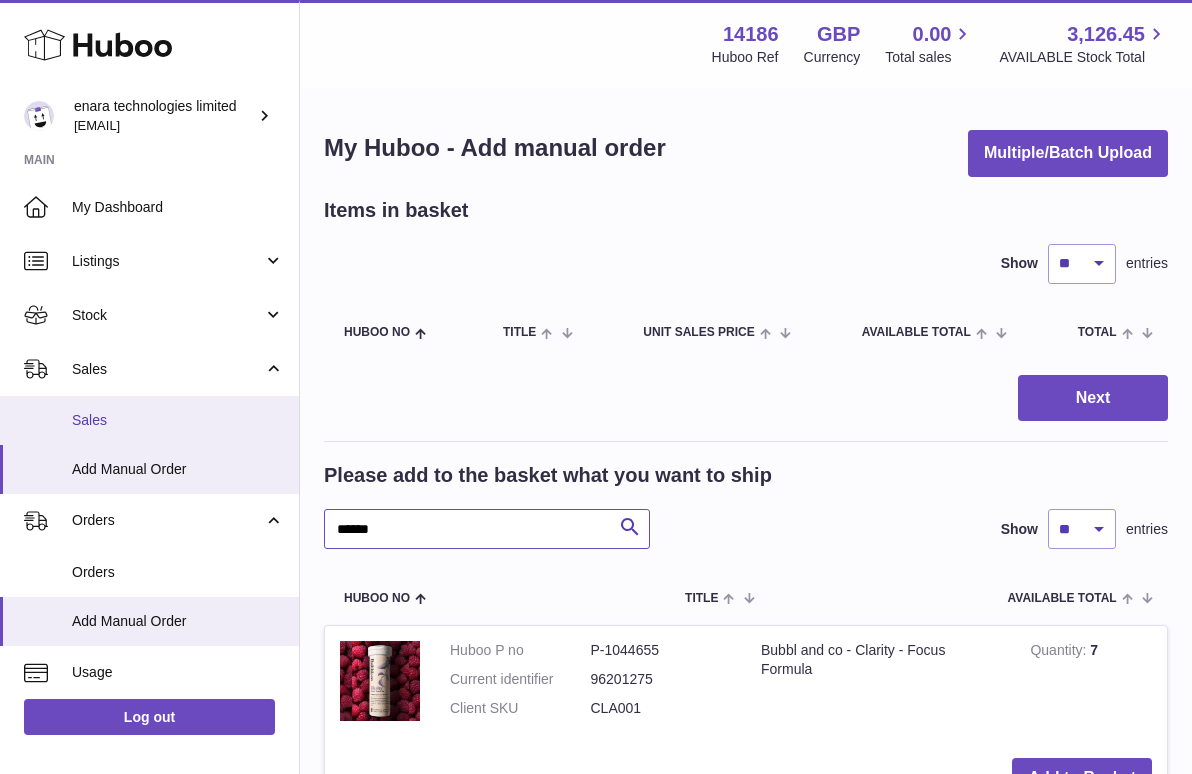 drag, startPoint x: 485, startPoint y: 534, endPoint x: 43, endPoint y: 410, distance: 459.06427 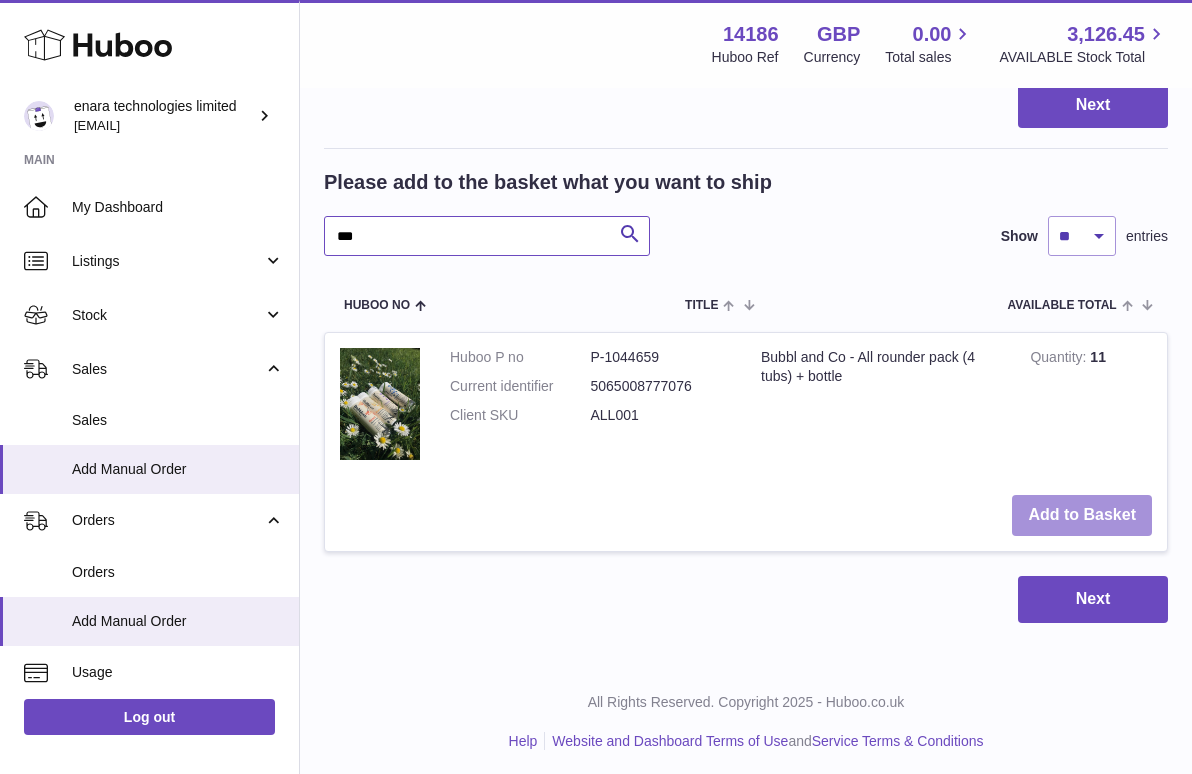 scroll, scrollTop: 292, scrollLeft: 0, axis: vertical 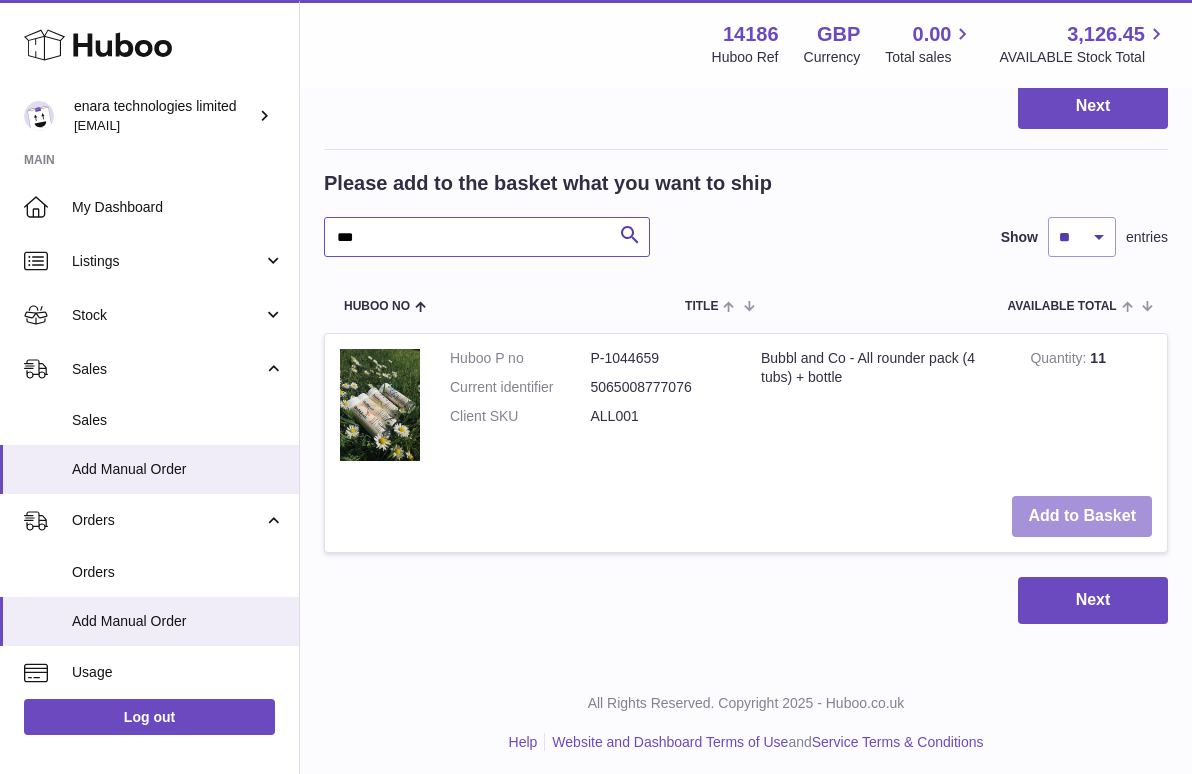 type on "***" 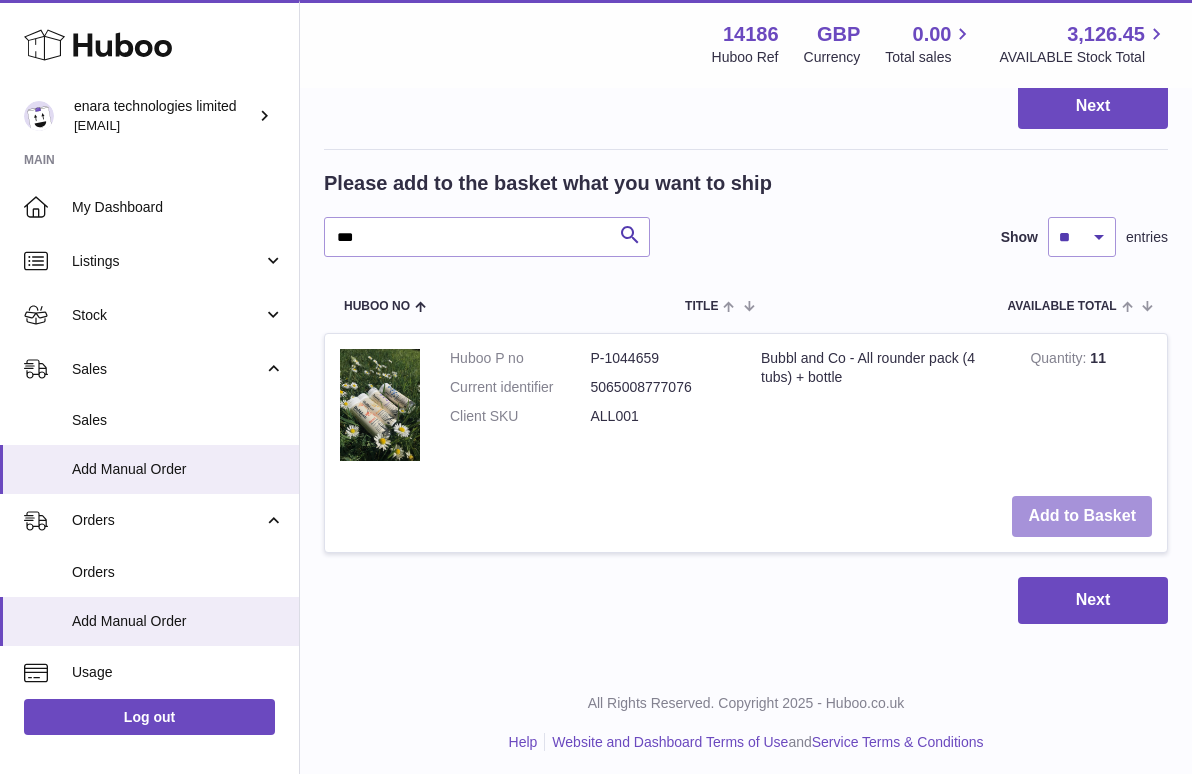 click on "Add to Basket" at bounding box center (1082, 516) 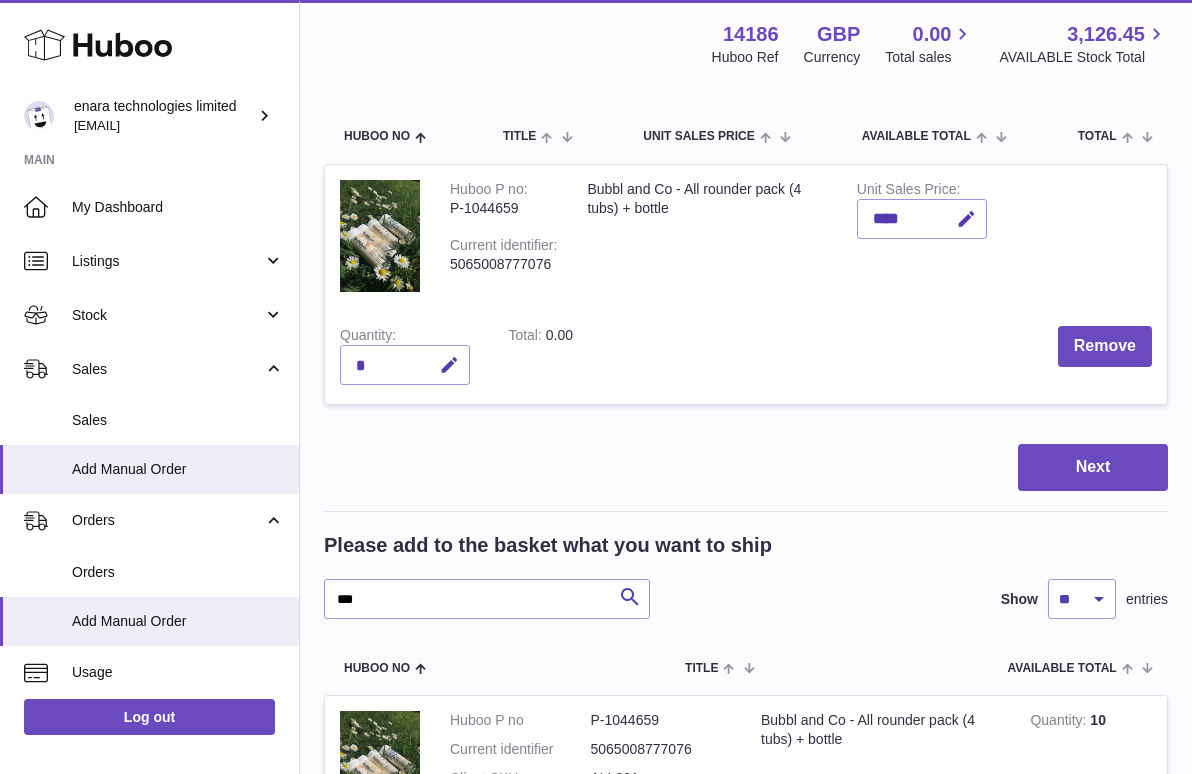 scroll, scrollTop: 195, scrollLeft: 0, axis: vertical 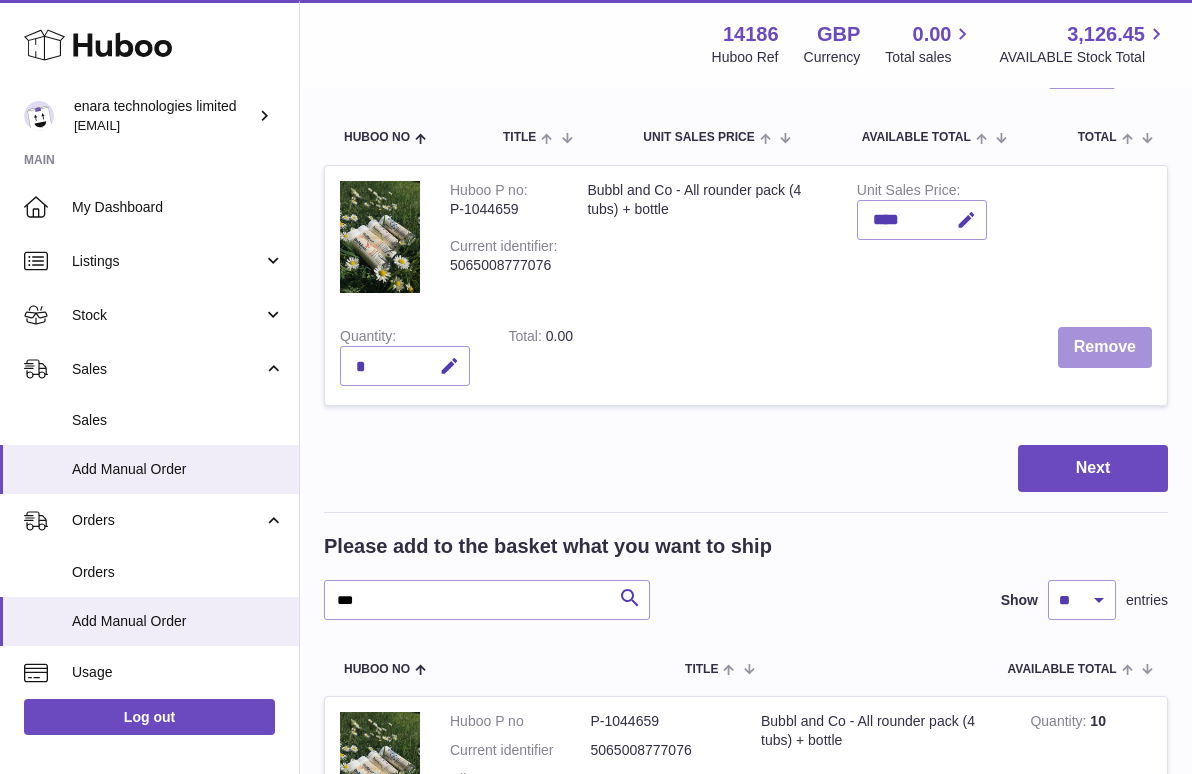 click on "Remove" at bounding box center (1105, 347) 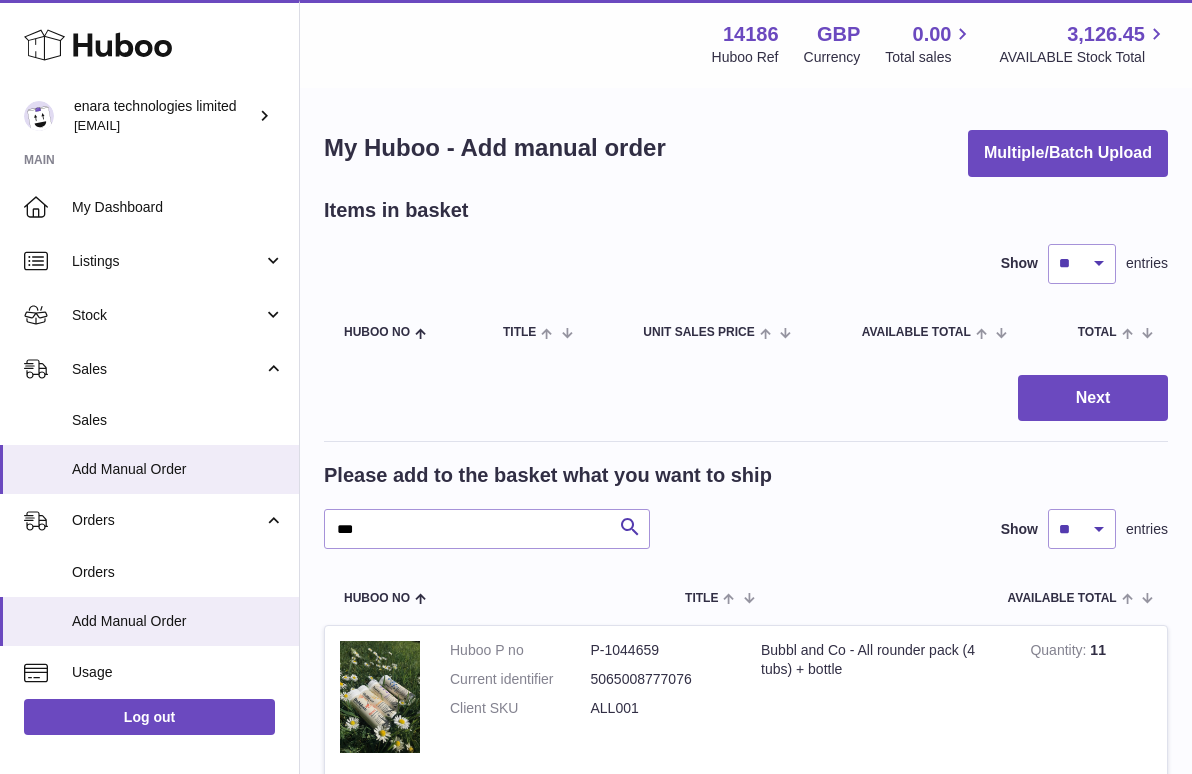 scroll, scrollTop: 0, scrollLeft: 0, axis: both 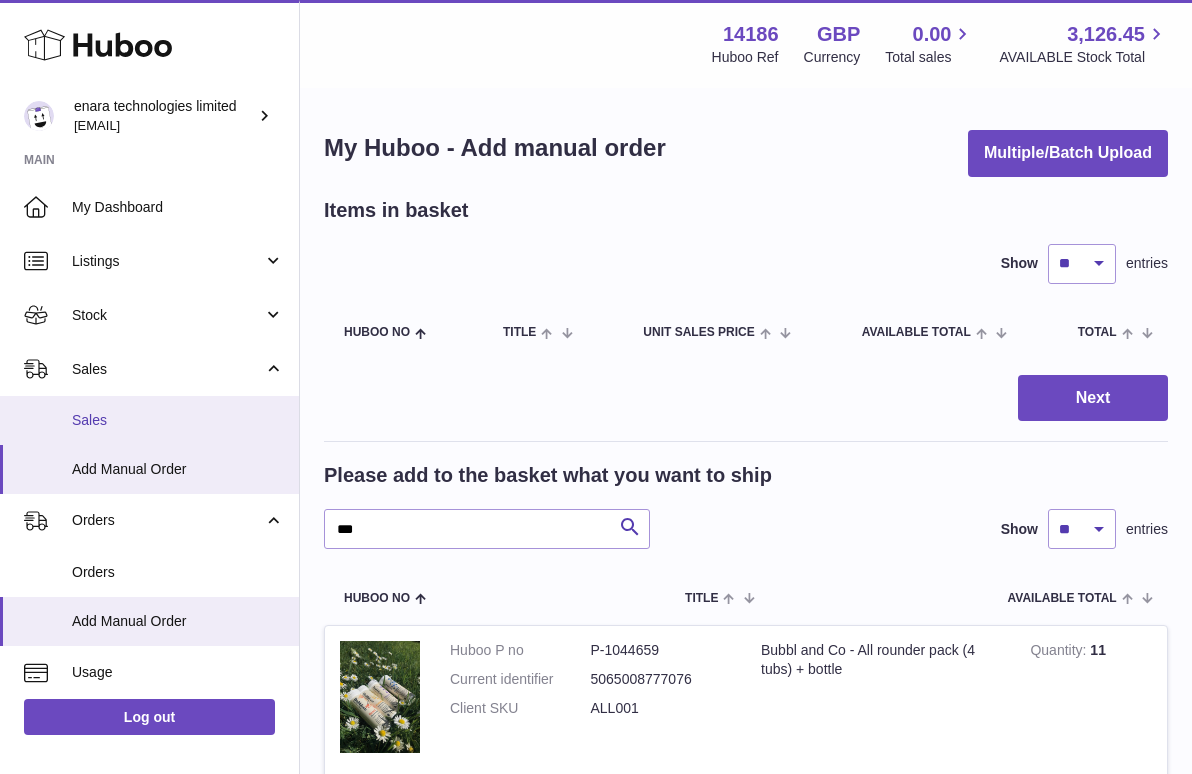 click on "Sales" at bounding box center (178, 420) 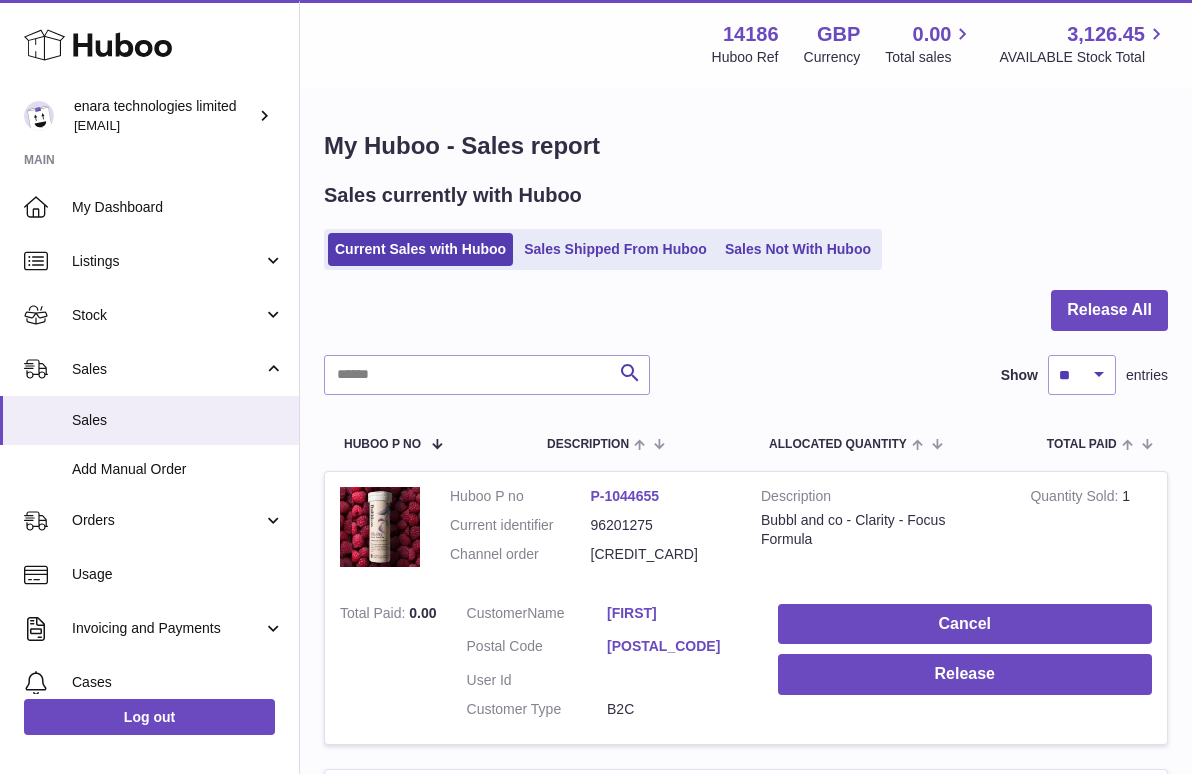scroll, scrollTop: 0, scrollLeft: 0, axis: both 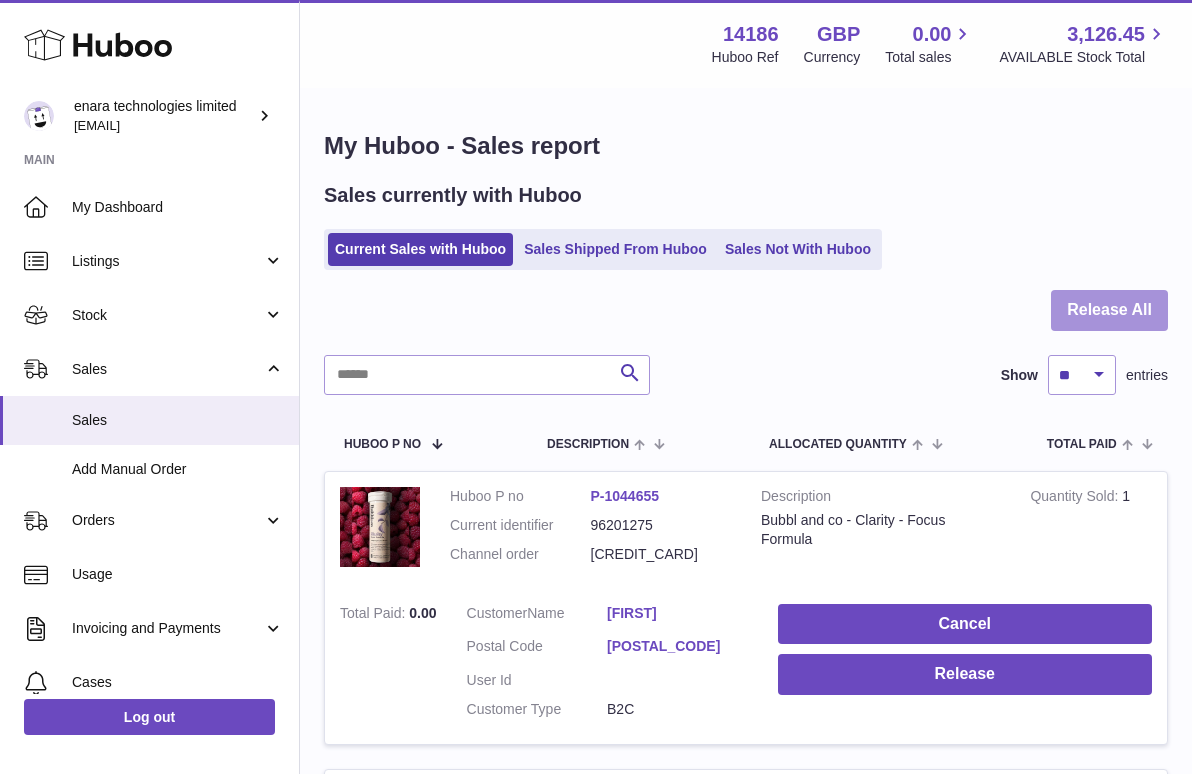 click on "Release All" at bounding box center (1109, 310) 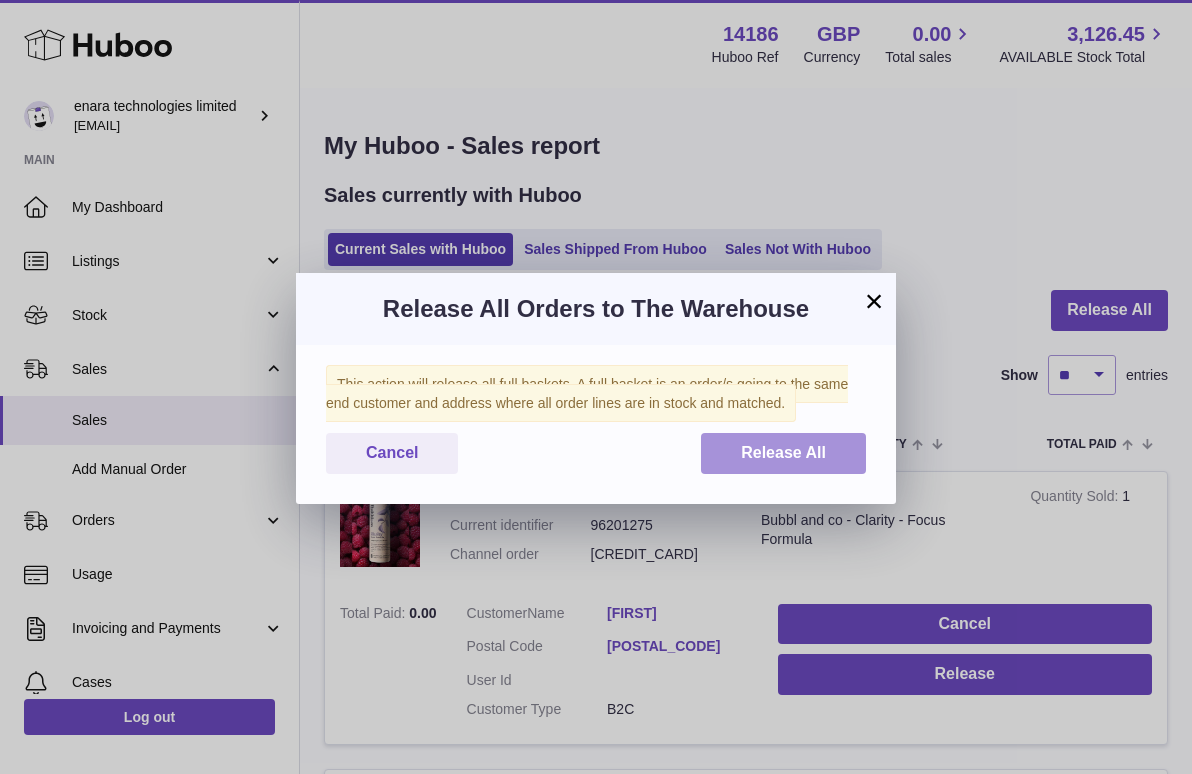 click on "Release All" at bounding box center [783, 452] 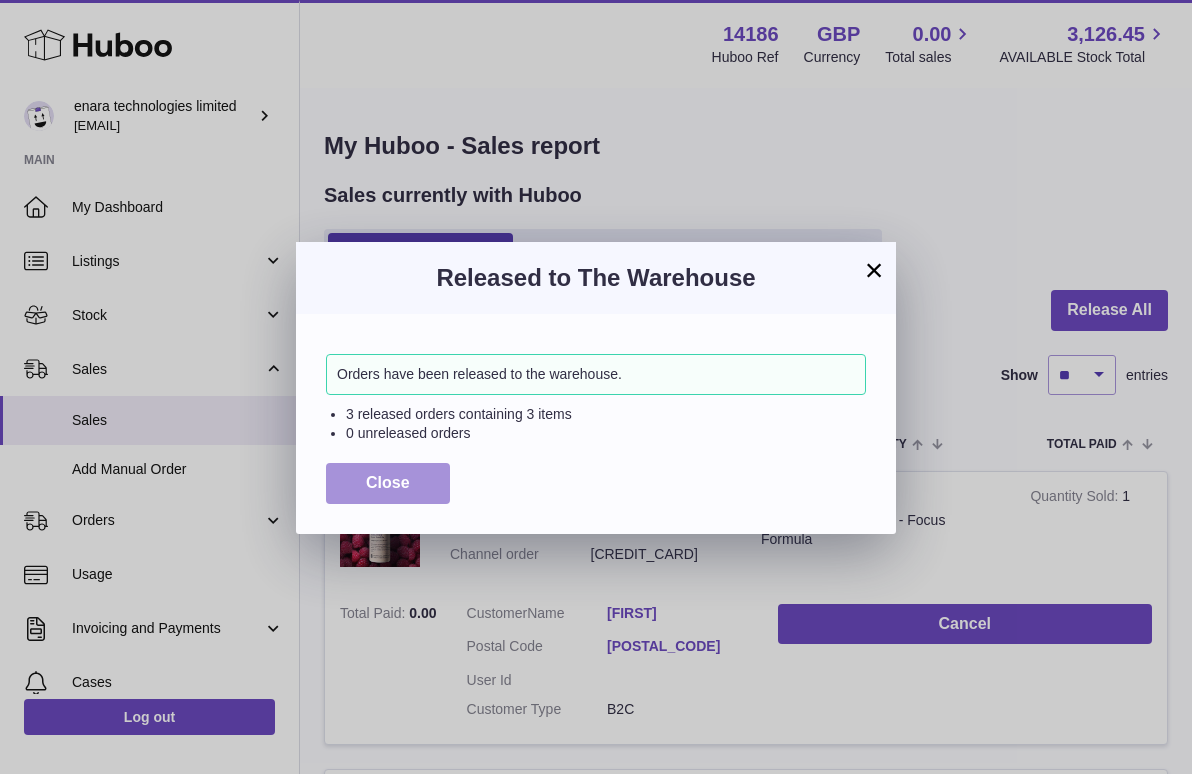 click on "Close" at bounding box center (388, 483) 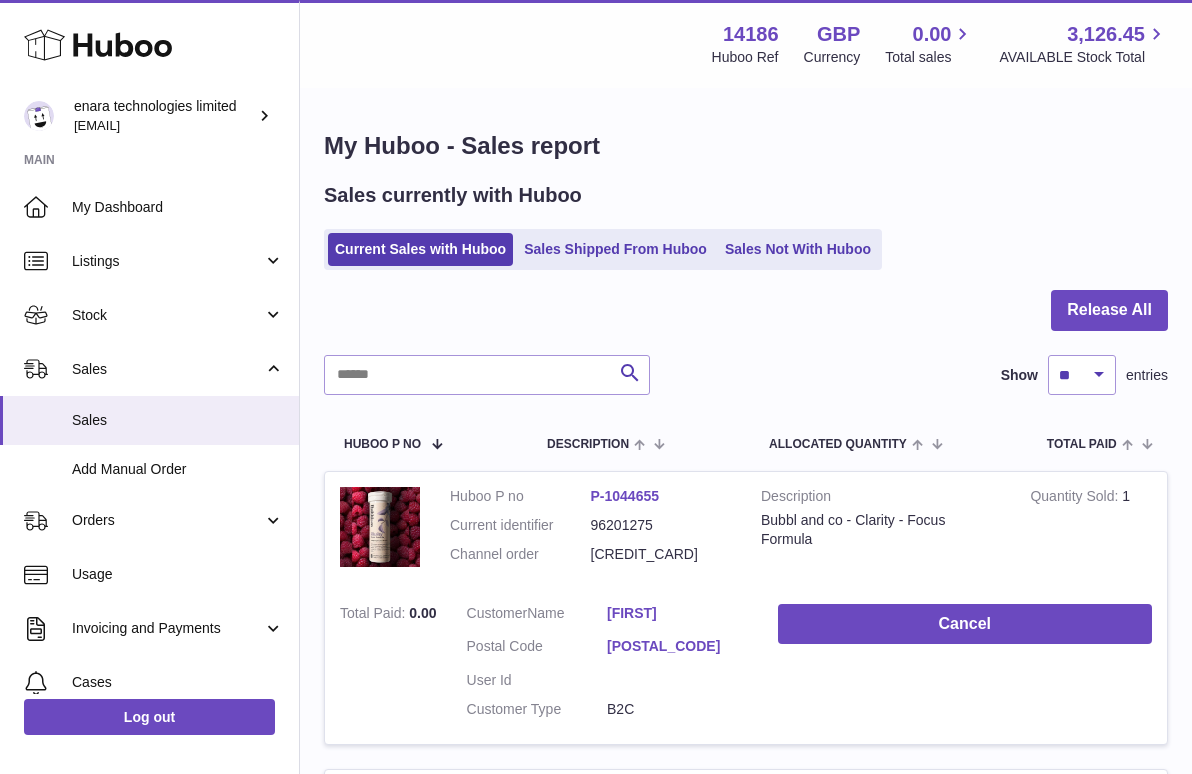 scroll, scrollTop: 0, scrollLeft: 0, axis: both 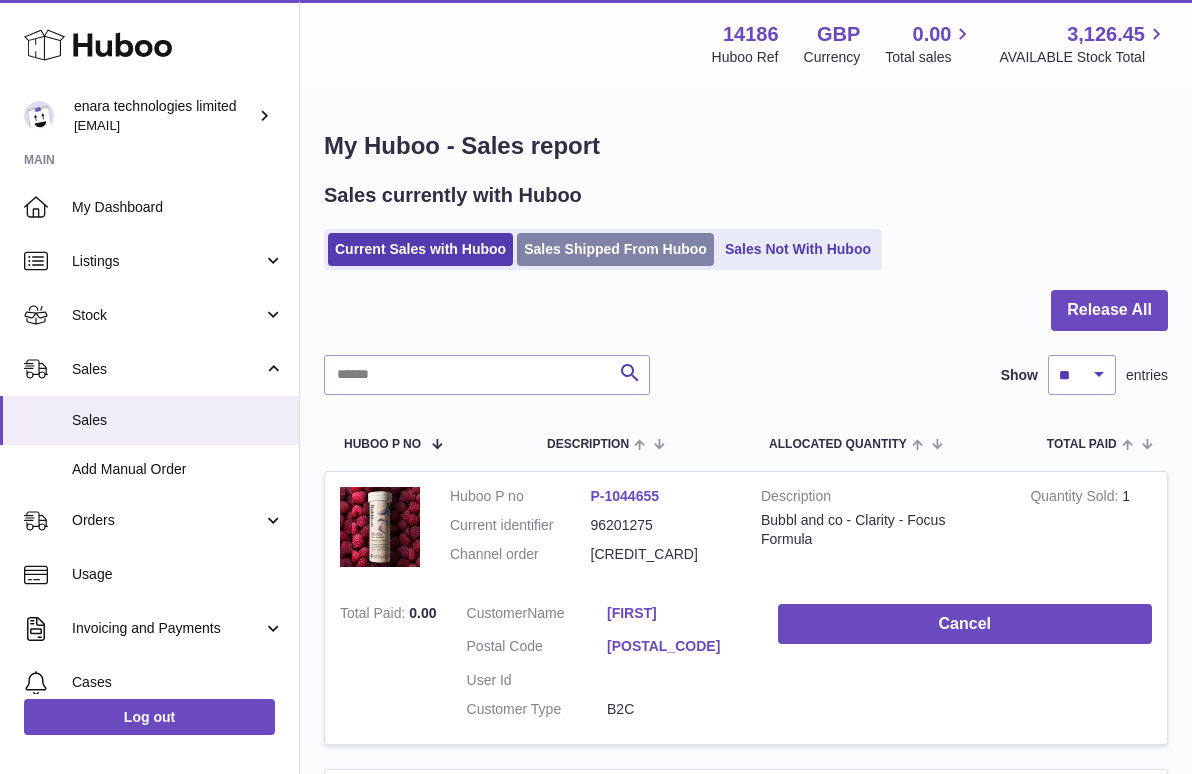 click on "Sales Shipped From Huboo" at bounding box center [615, 249] 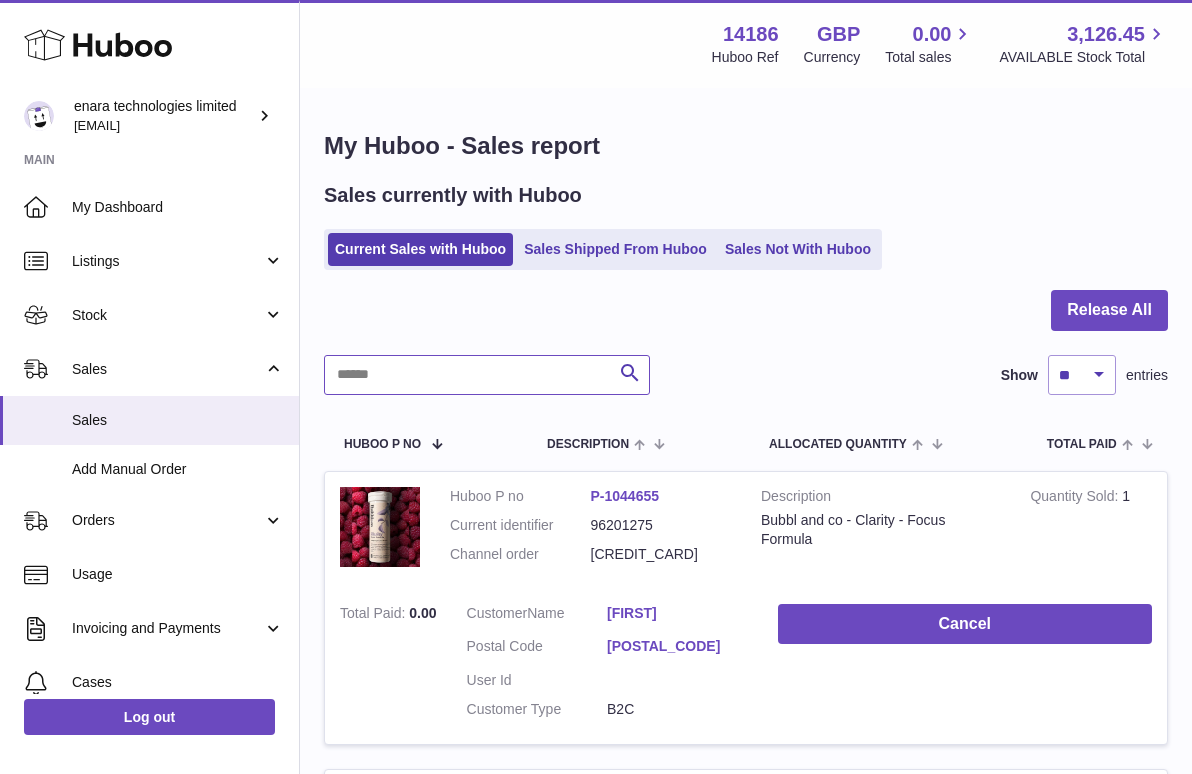 click at bounding box center (487, 375) 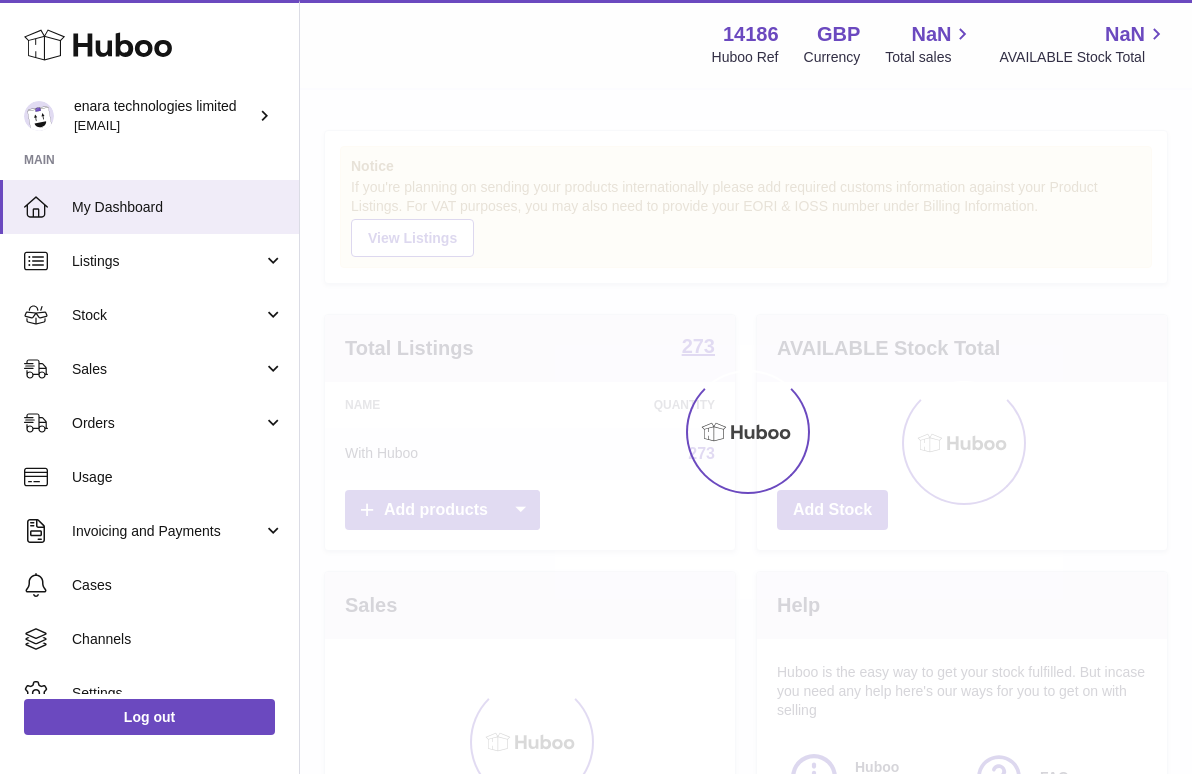 scroll, scrollTop: 0, scrollLeft: 0, axis: both 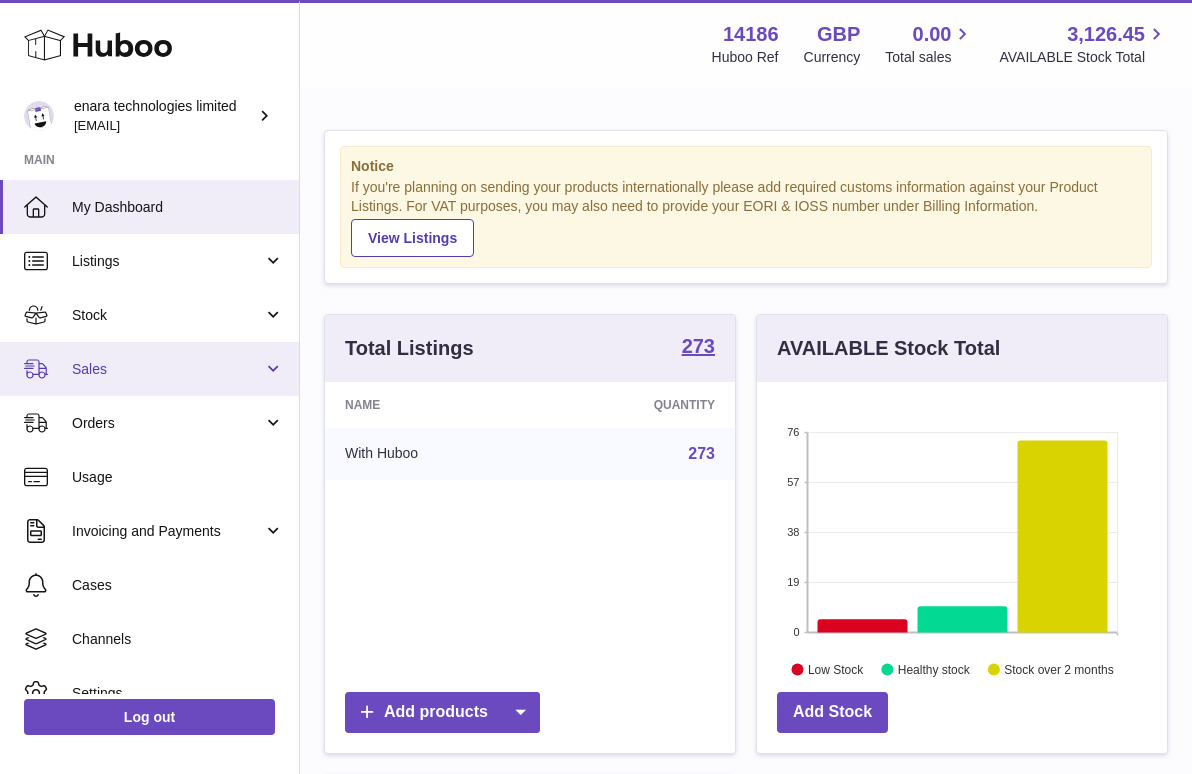 click on "Sales" at bounding box center (149, 369) 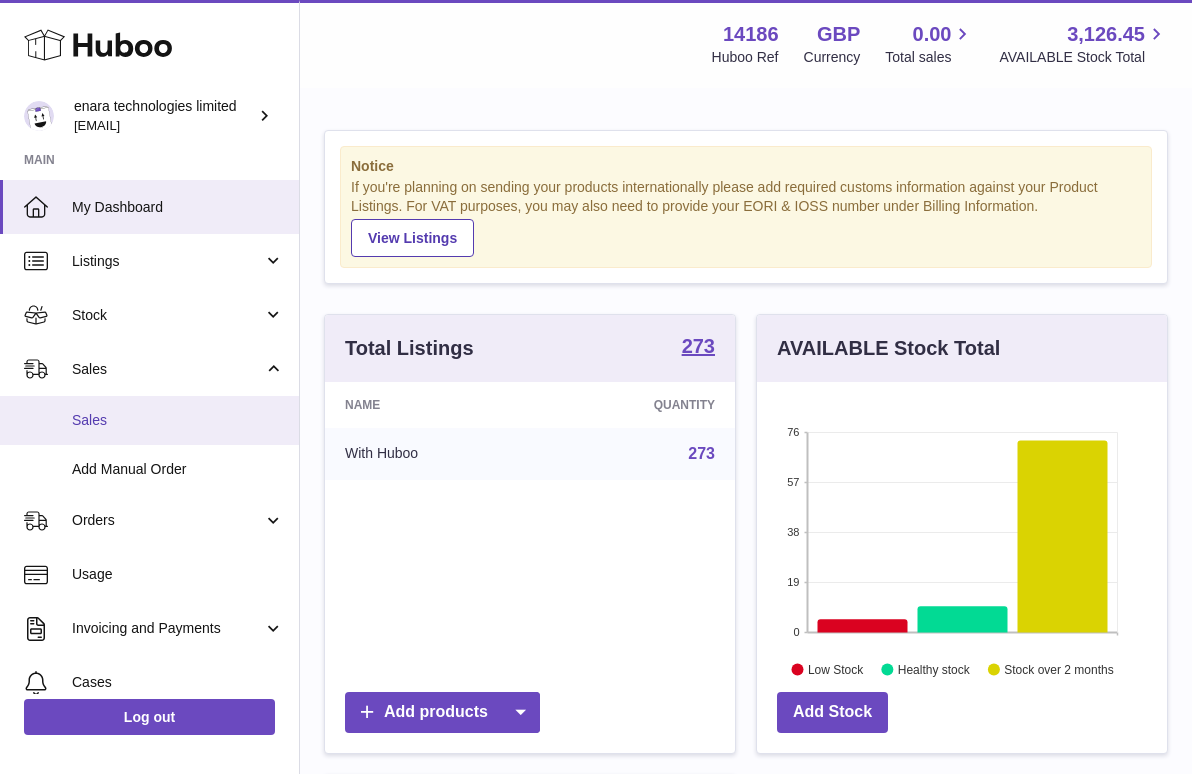 click on "Sales" at bounding box center (178, 420) 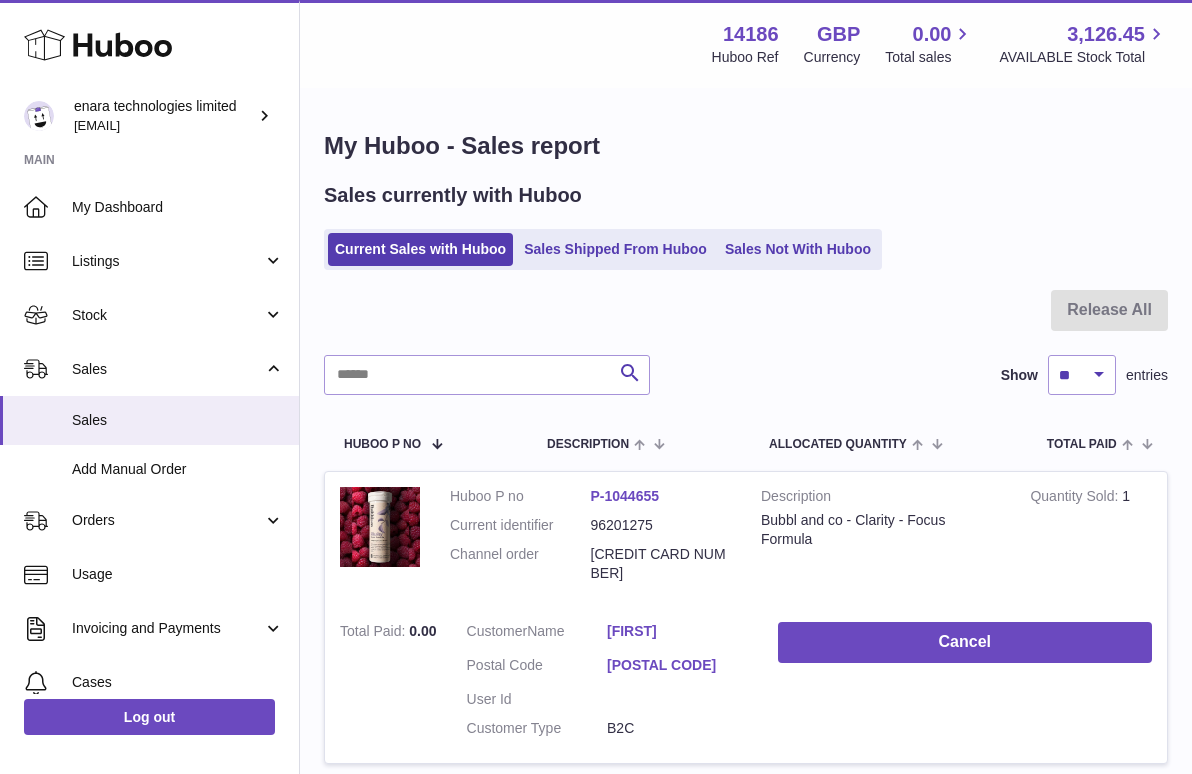 scroll, scrollTop: 0, scrollLeft: 0, axis: both 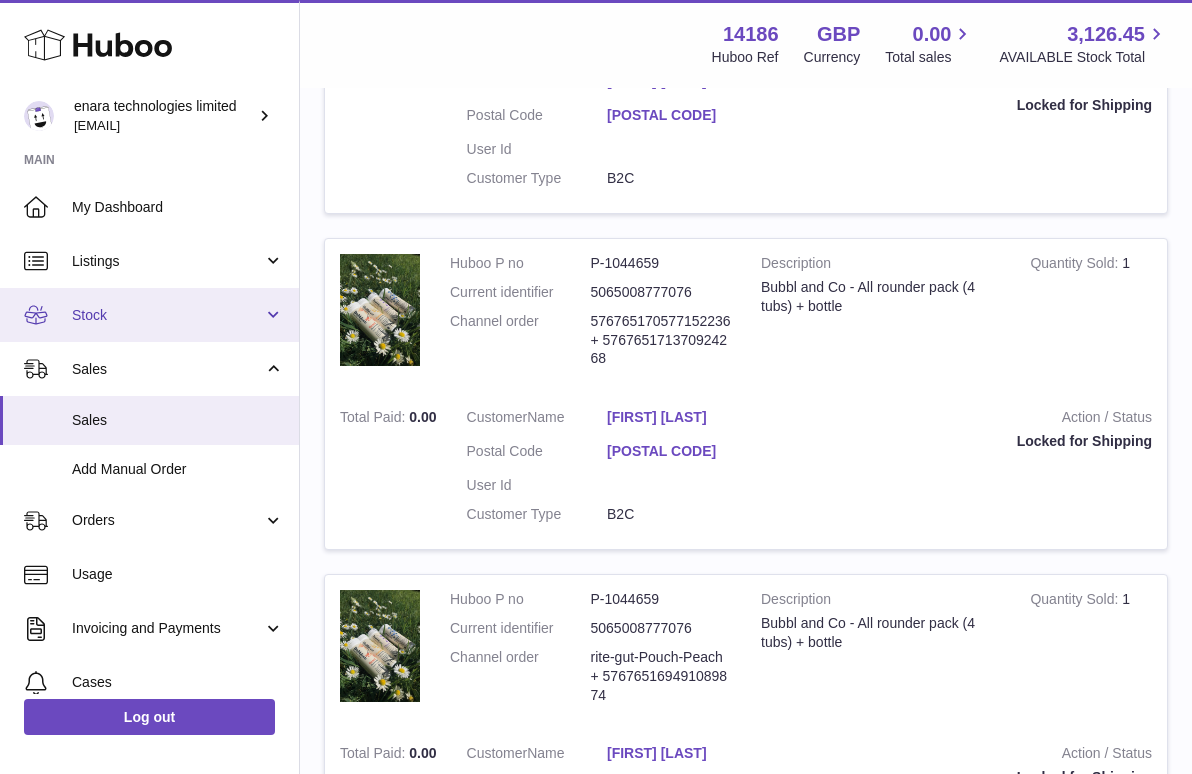 click on "Stock" at bounding box center (167, 315) 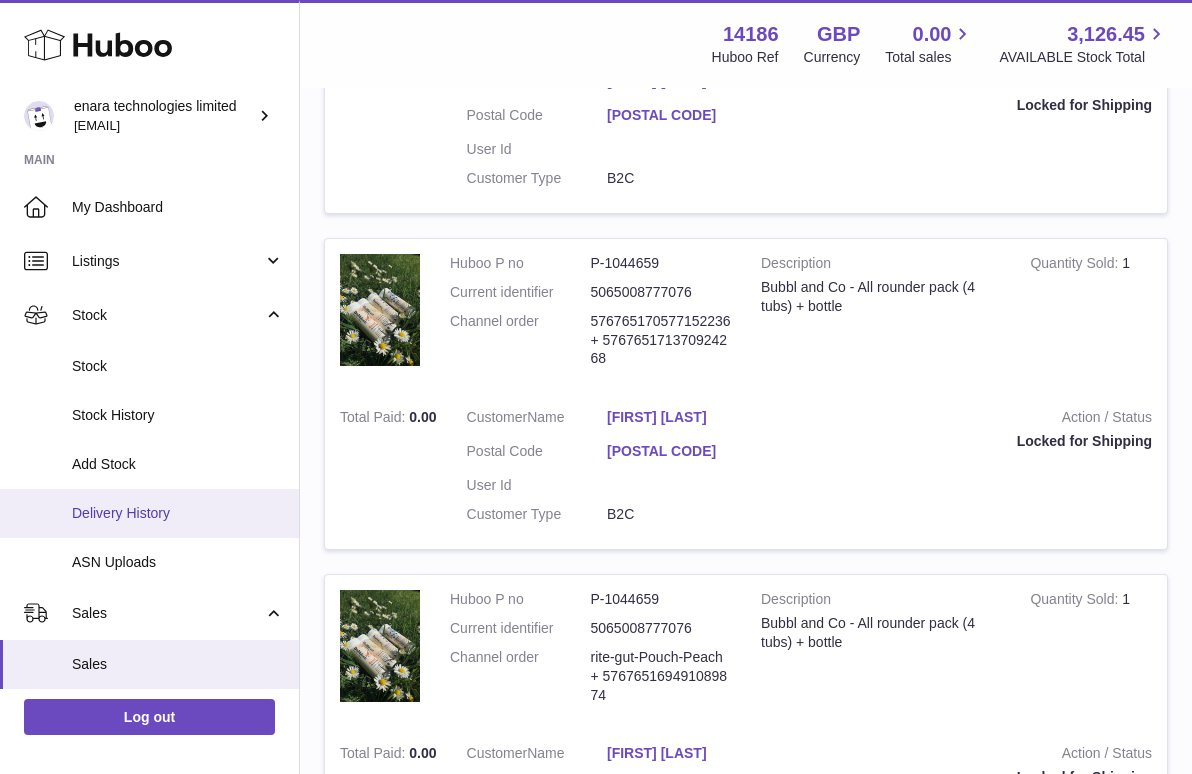 click on "Delivery History" at bounding box center [149, 513] 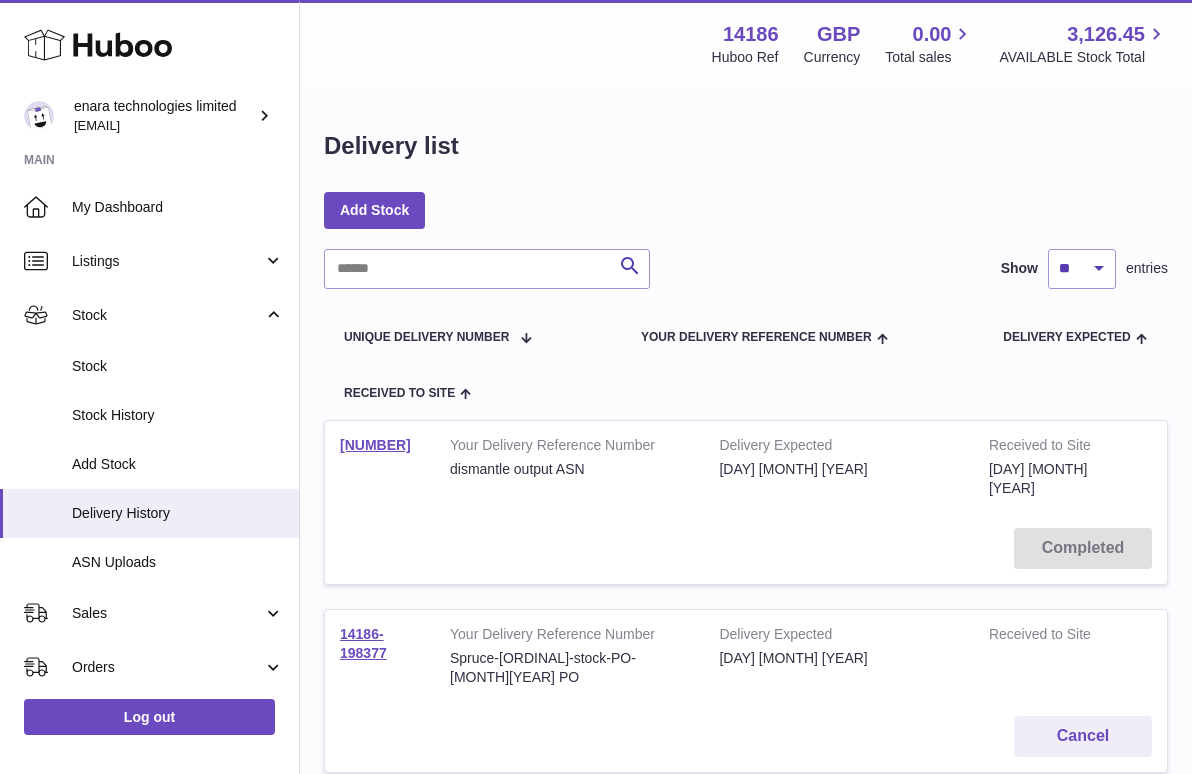 scroll, scrollTop: 0, scrollLeft: 0, axis: both 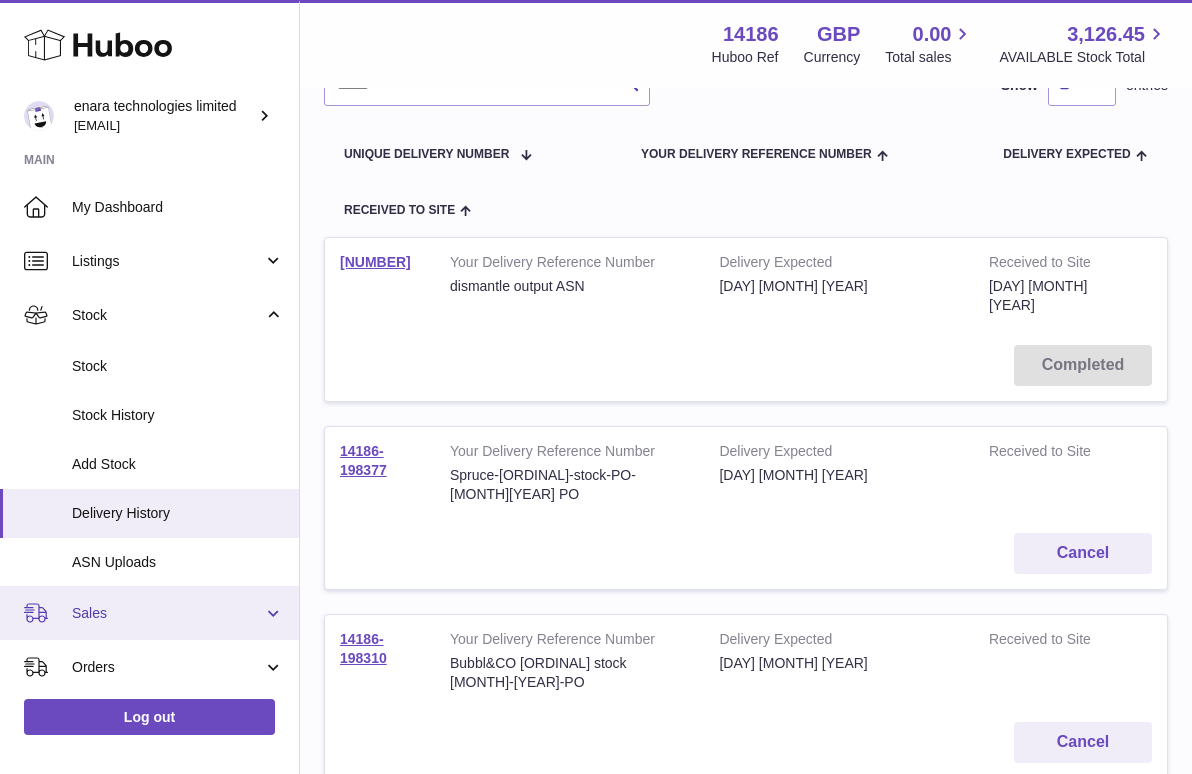 click on "Sales" at bounding box center (167, 613) 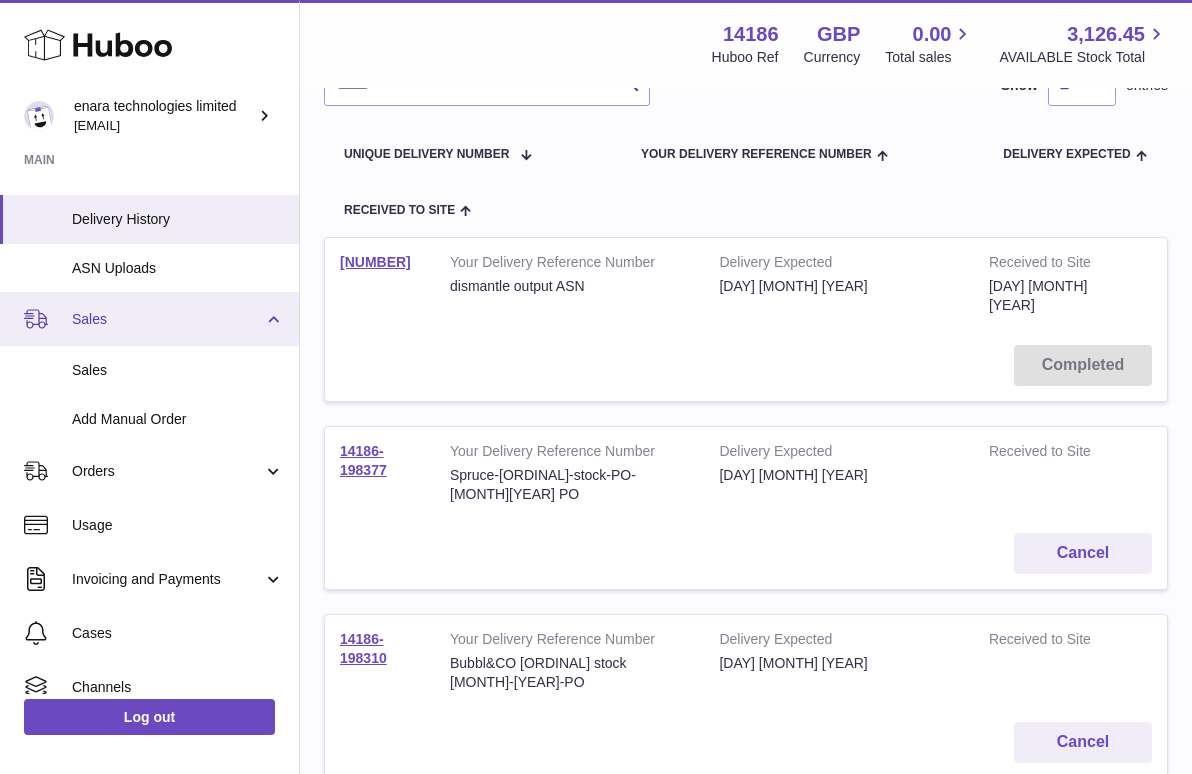 scroll, scrollTop: 319, scrollLeft: 0, axis: vertical 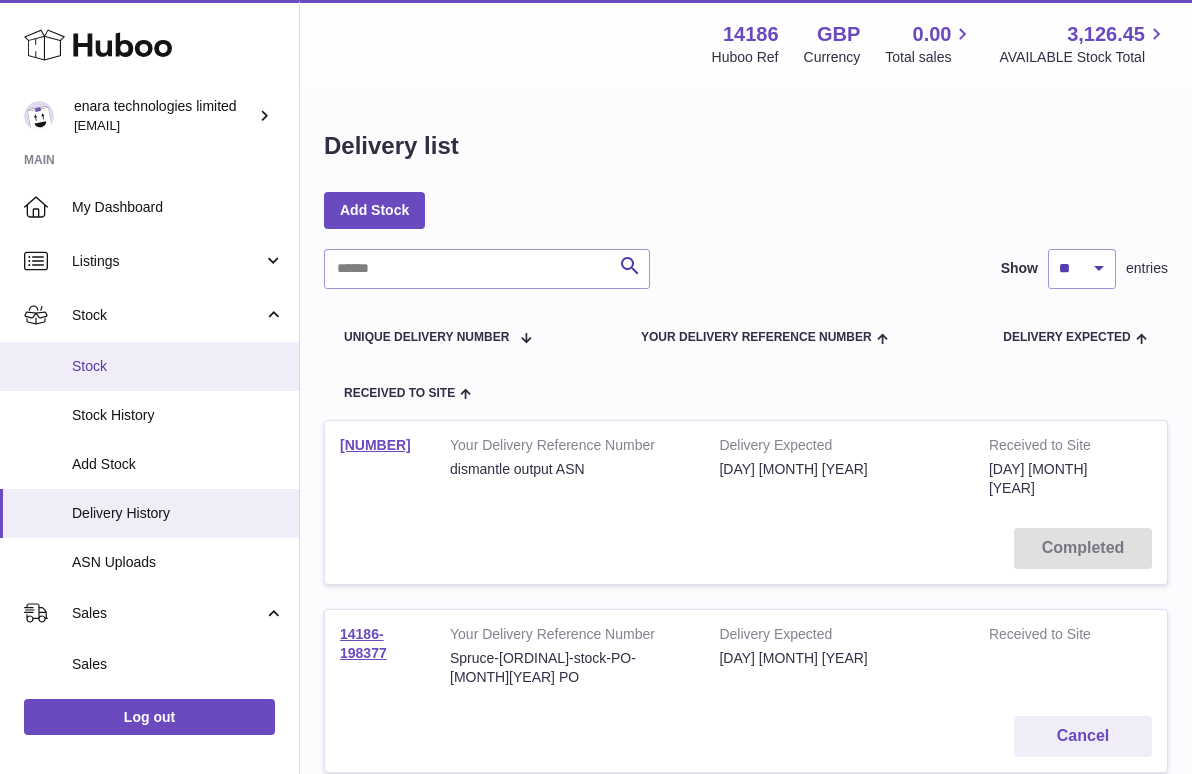 click on "Stock" at bounding box center (178, 366) 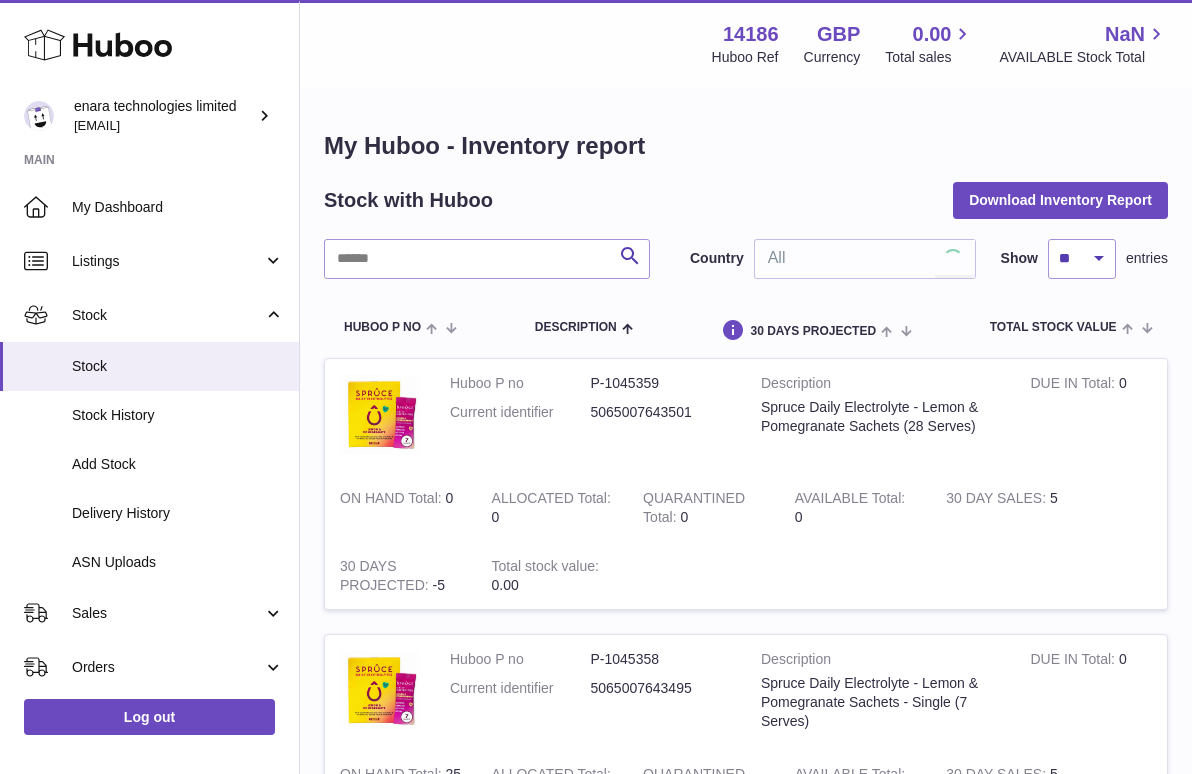 scroll, scrollTop: 0, scrollLeft: 0, axis: both 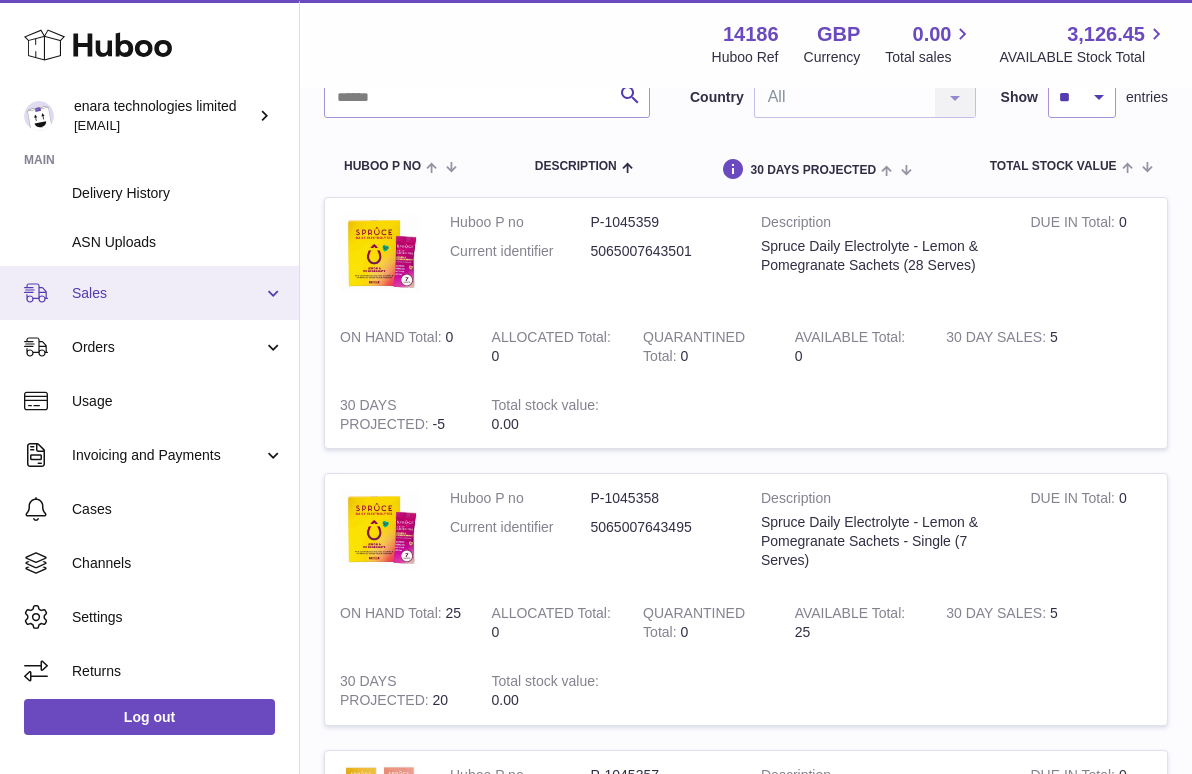 click on "Sales" at bounding box center [167, 293] 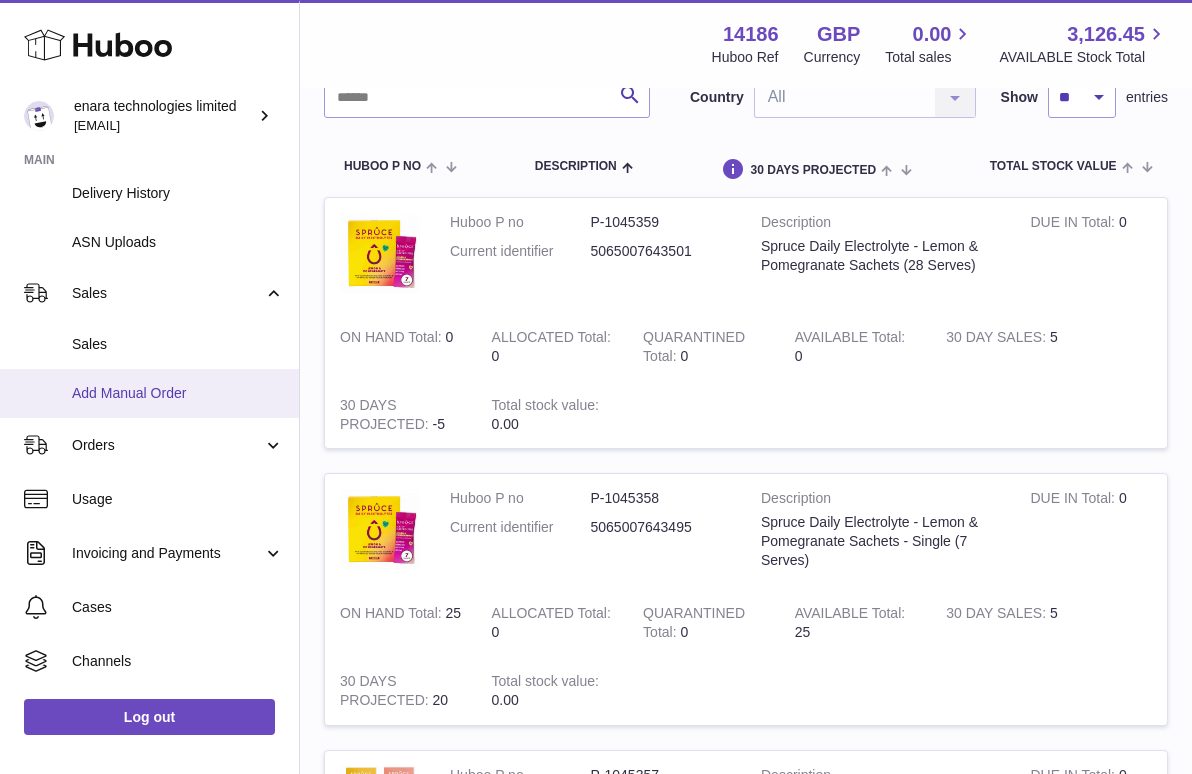 click on "Add Manual Order" at bounding box center (178, 393) 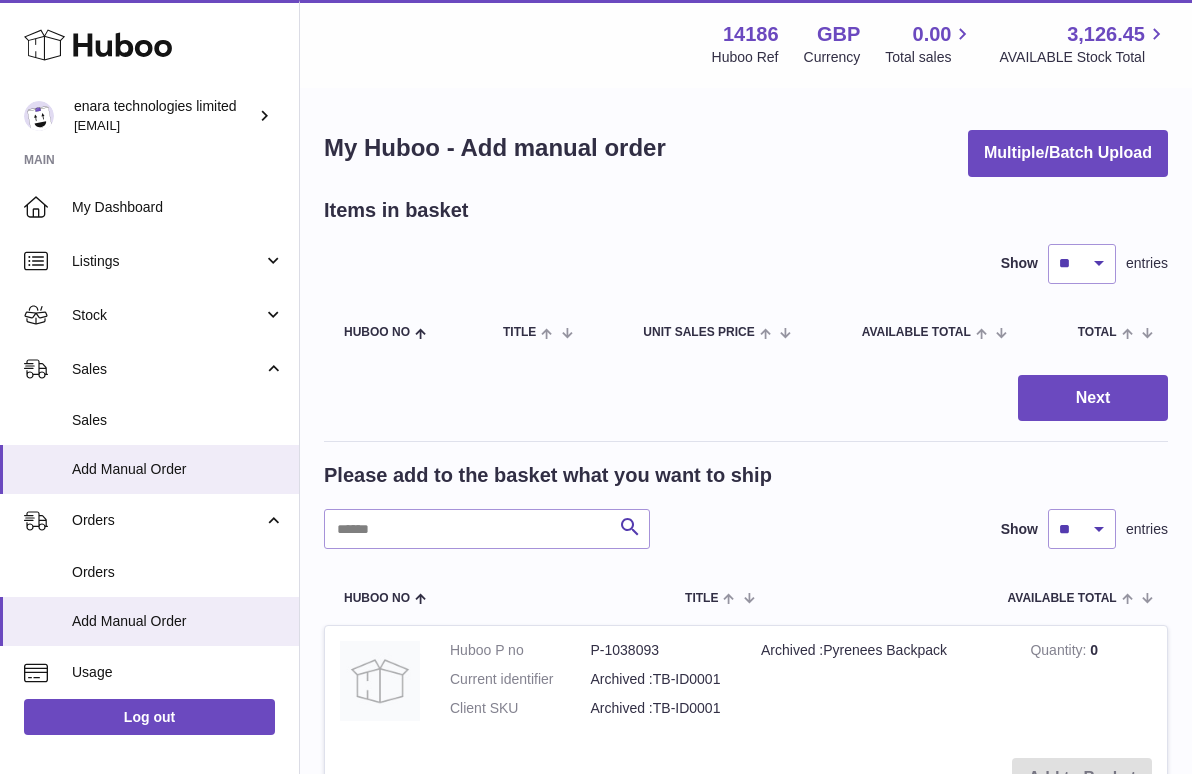 scroll, scrollTop: 0, scrollLeft: 0, axis: both 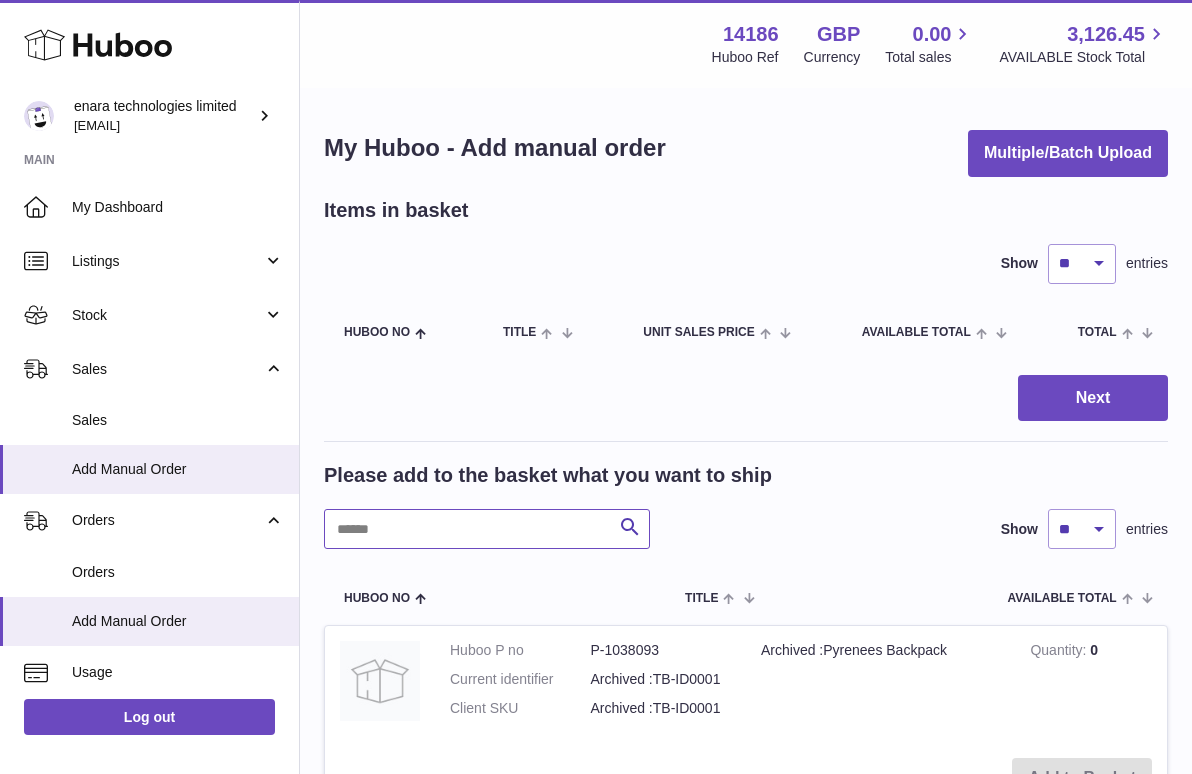 click at bounding box center (487, 529) 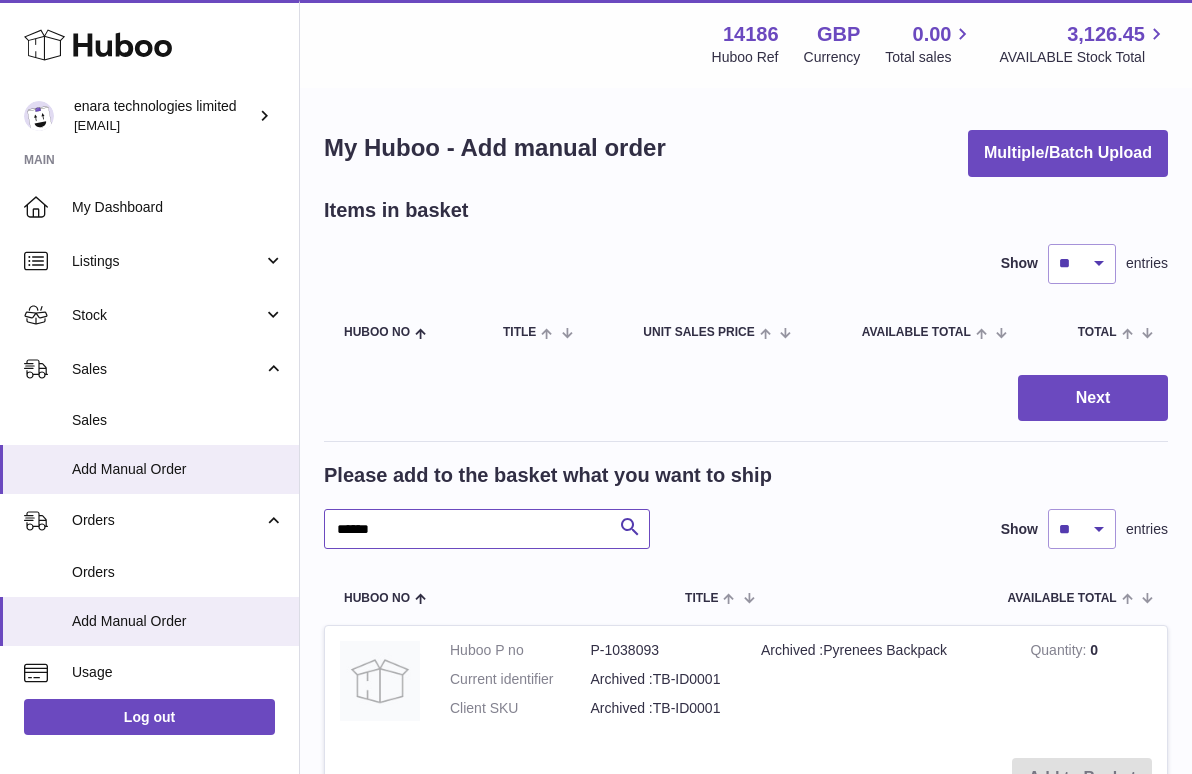 type on "******" 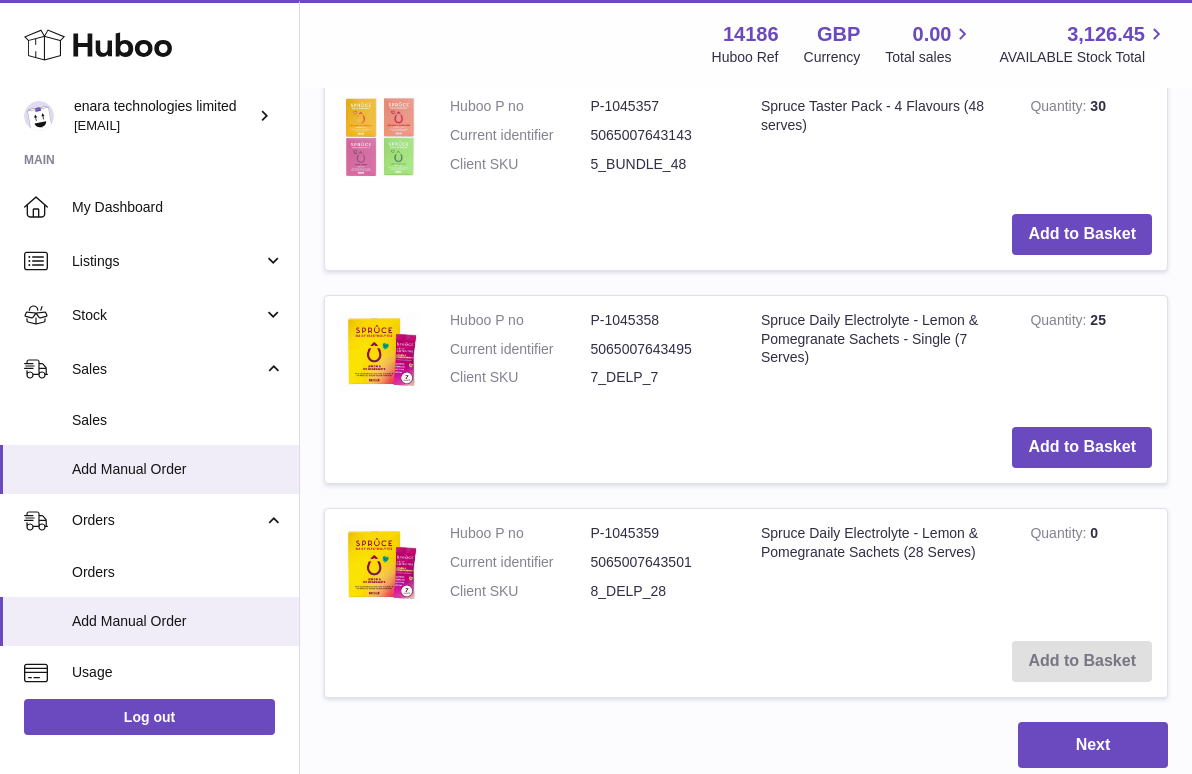 scroll, scrollTop: 1402, scrollLeft: 0, axis: vertical 